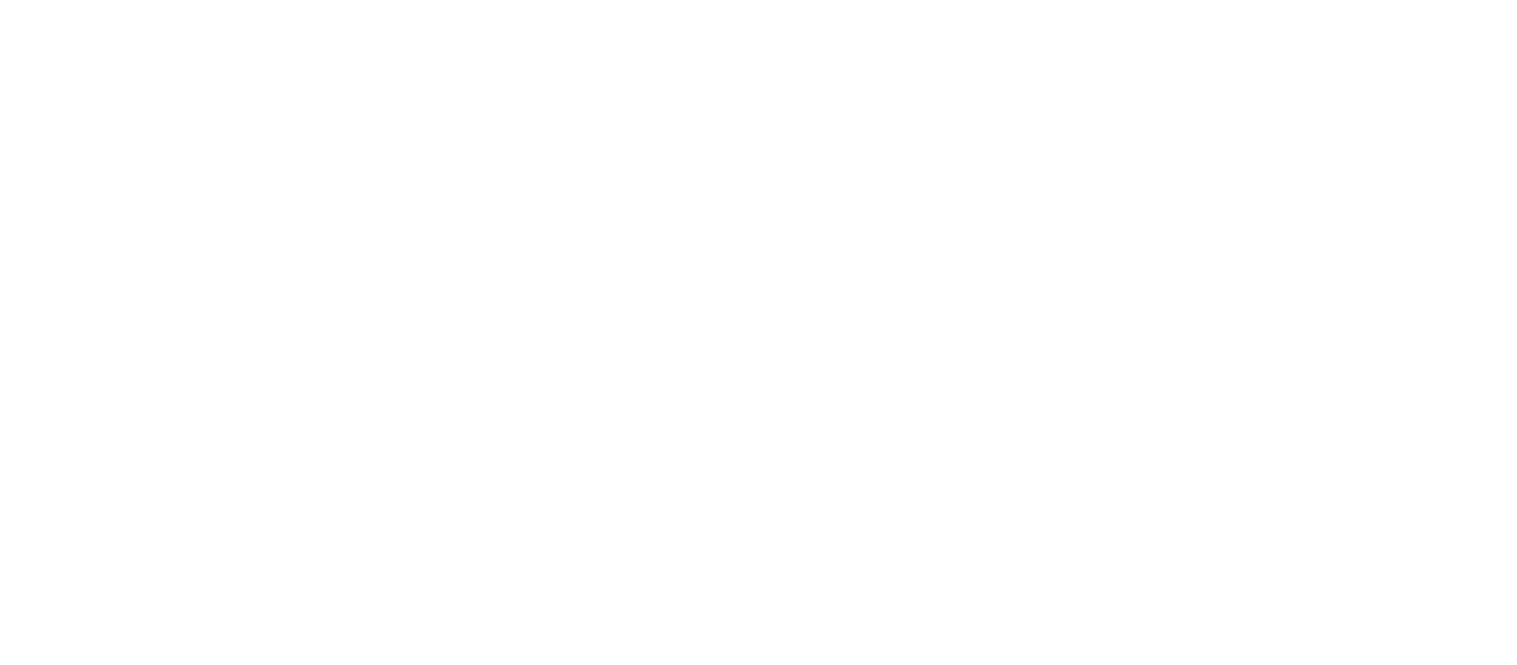 scroll, scrollTop: 0, scrollLeft: 0, axis: both 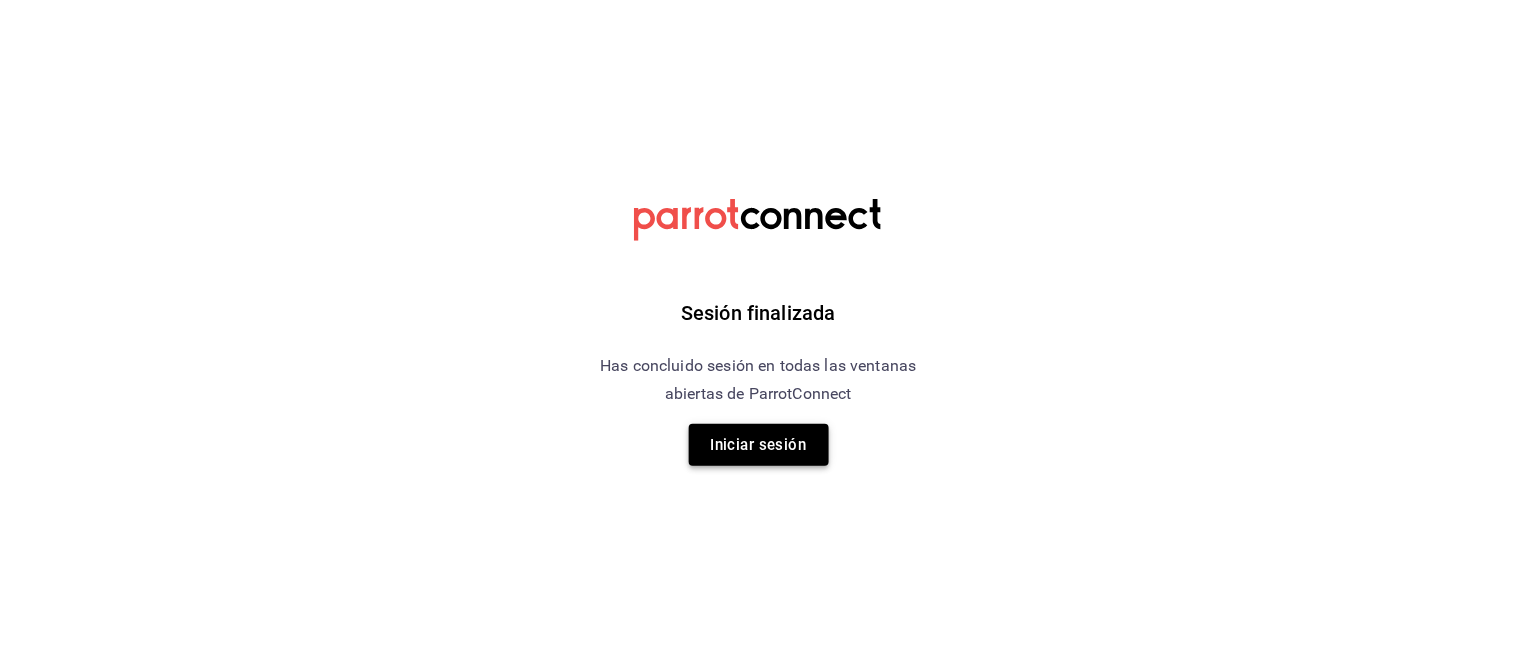 click on "Iniciar sesión" at bounding box center (759, 445) 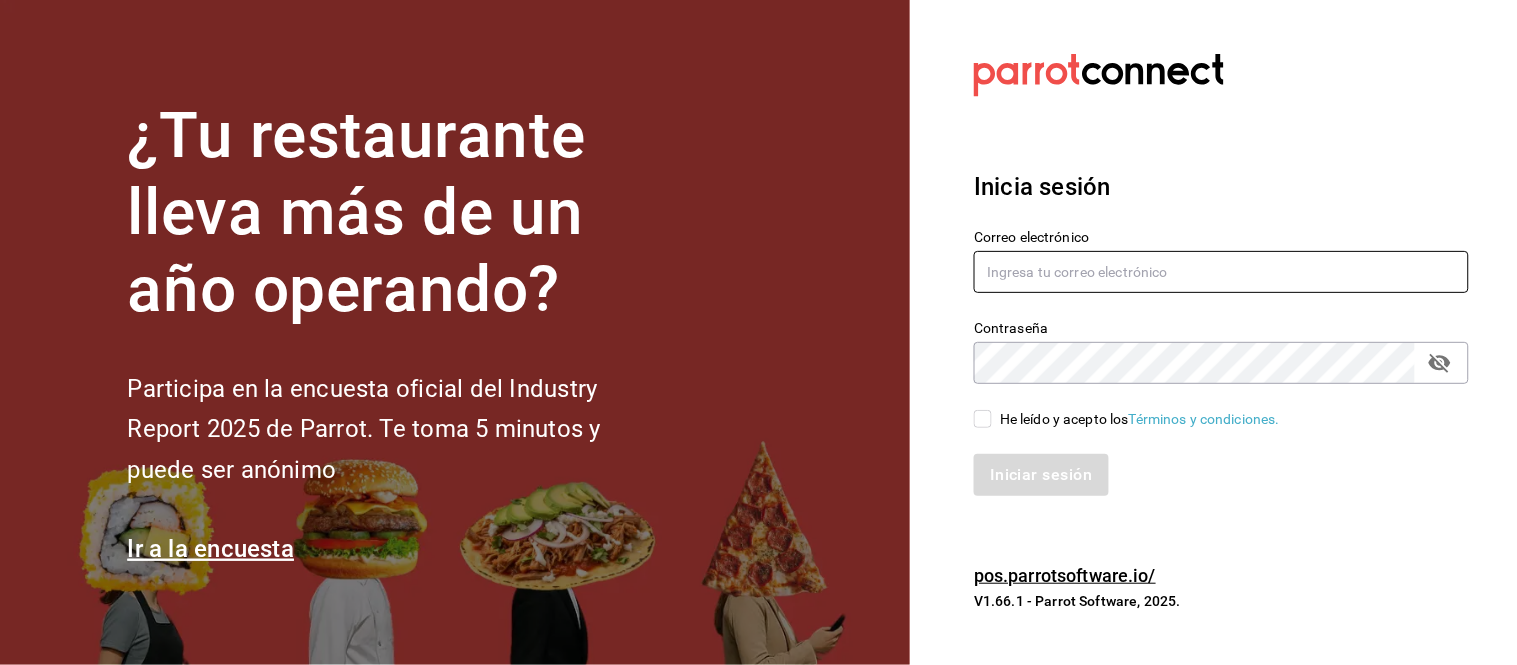 type on "[EMAIL]" 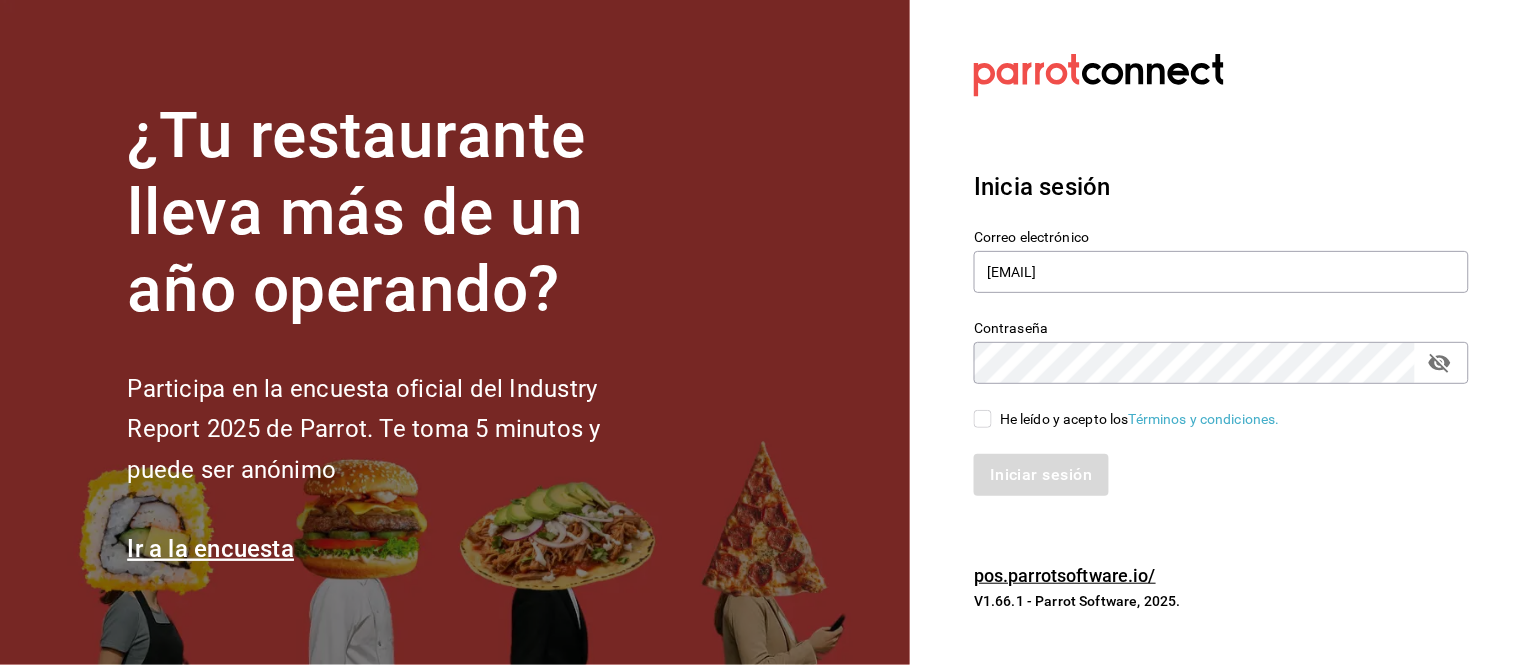 click on "He leído y acepto los  Términos y condiciones." at bounding box center [1140, 419] 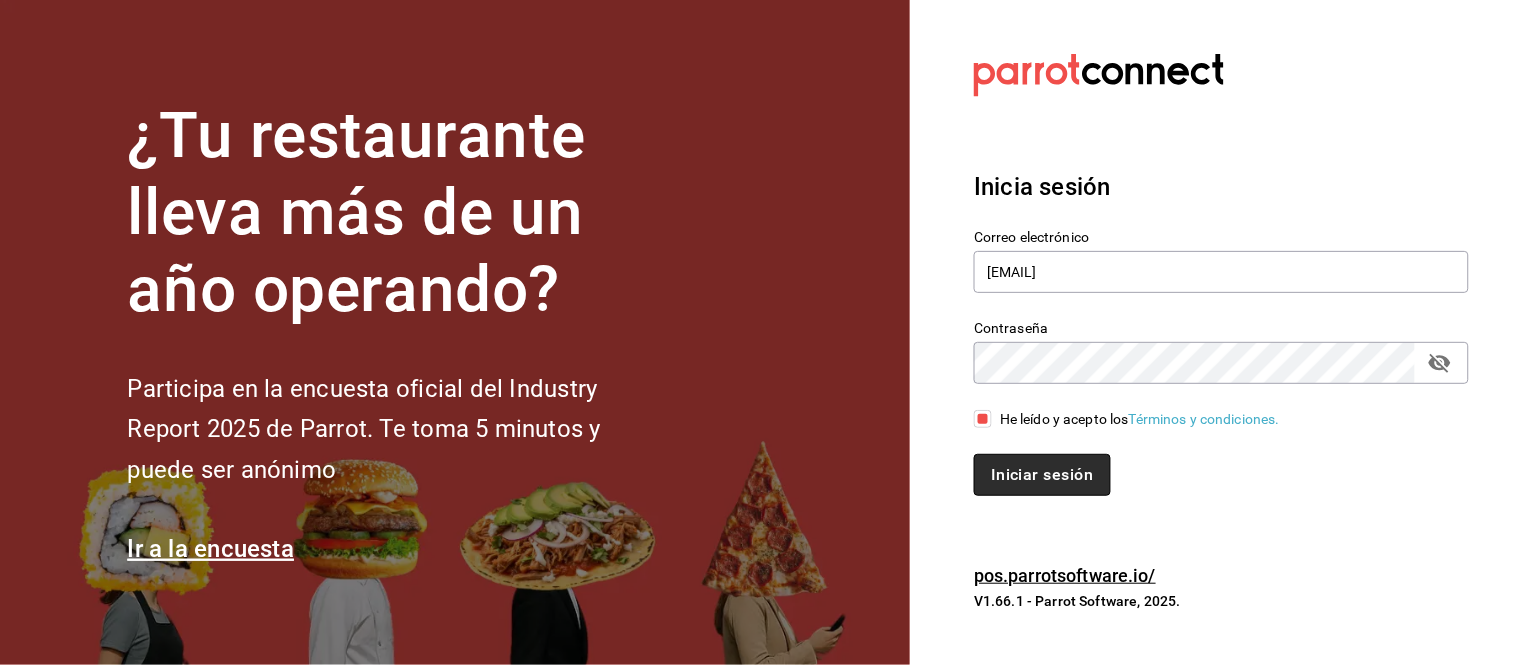 click on "Iniciar sesión" at bounding box center (1042, 475) 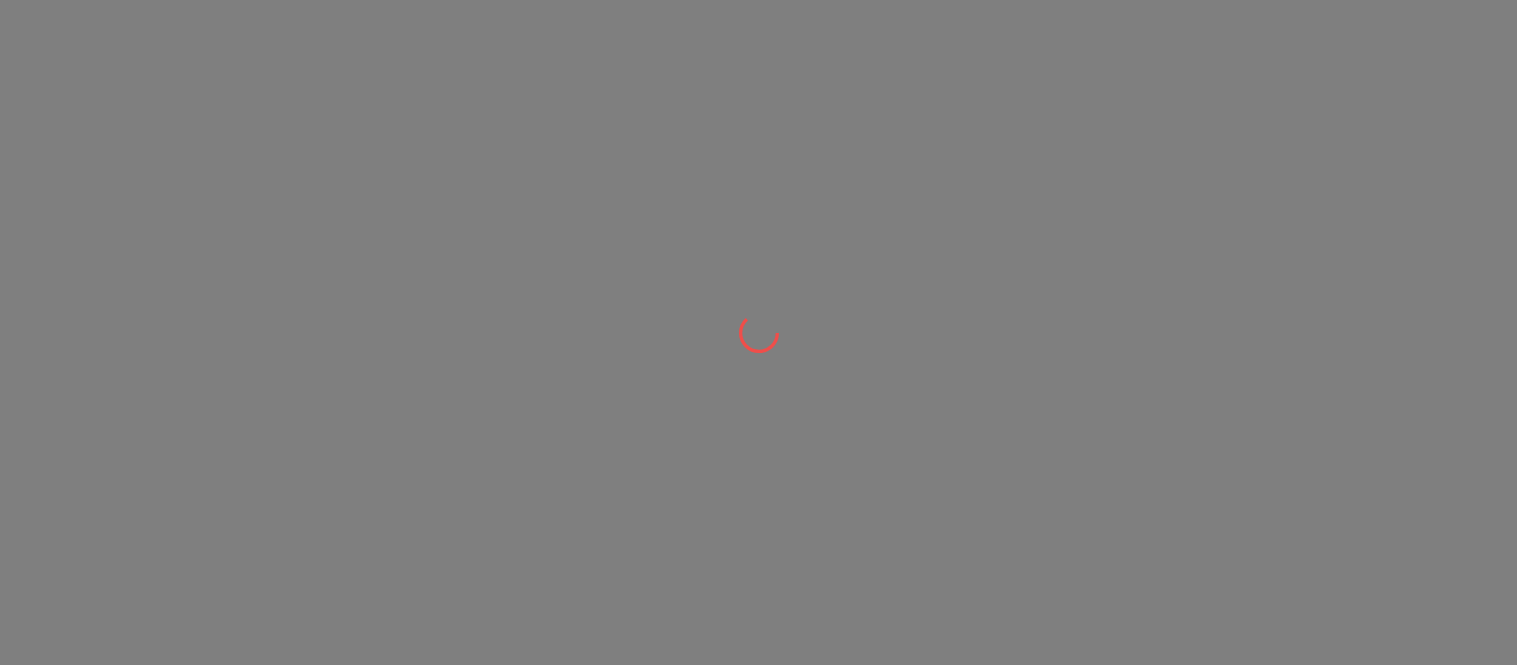 scroll, scrollTop: 0, scrollLeft: 0, axis: both 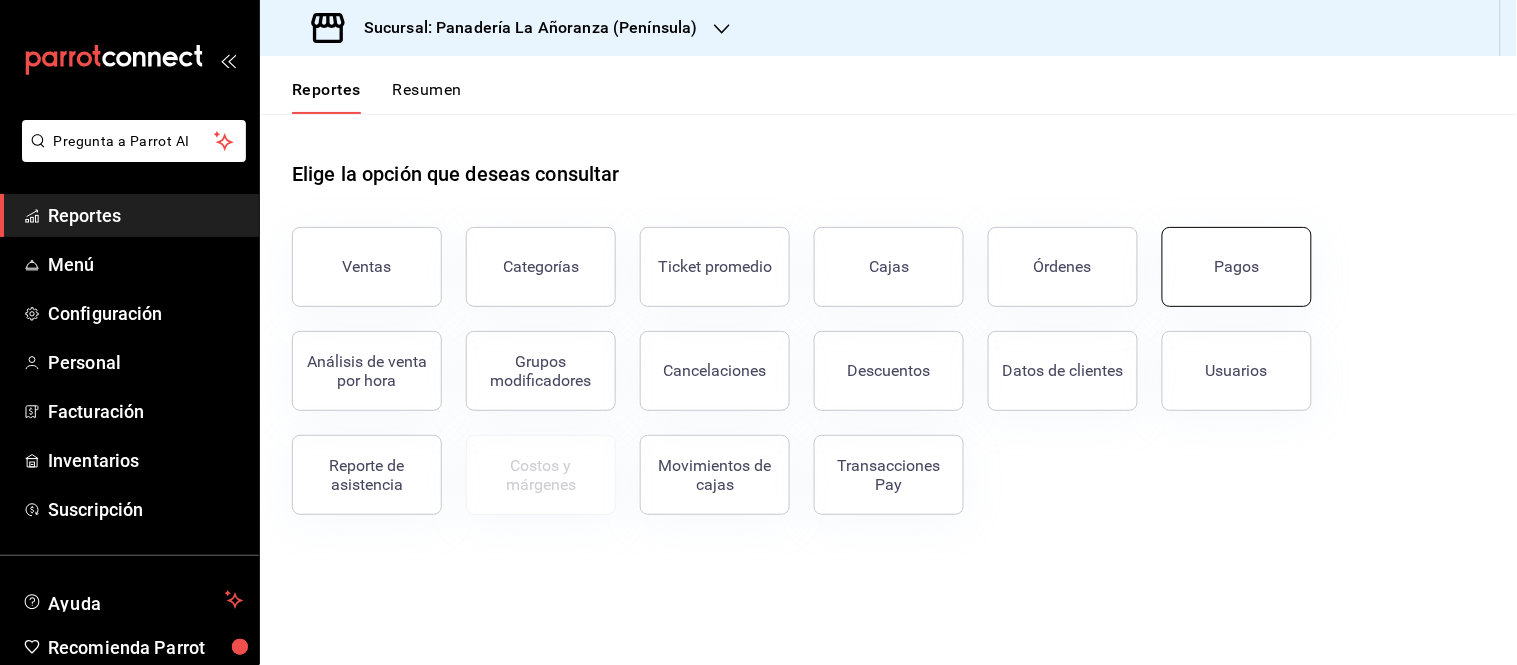 click on "Pagos" at bounding box center (1237, 267) 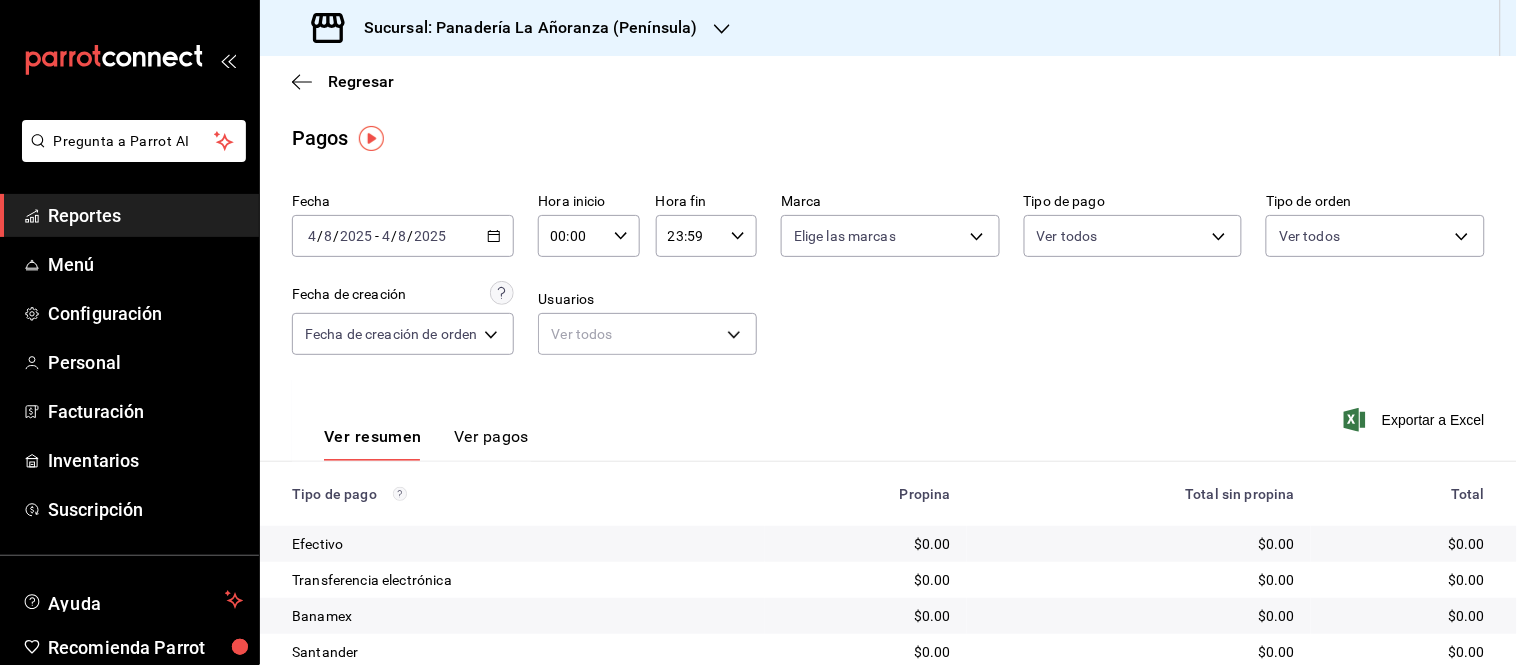 click 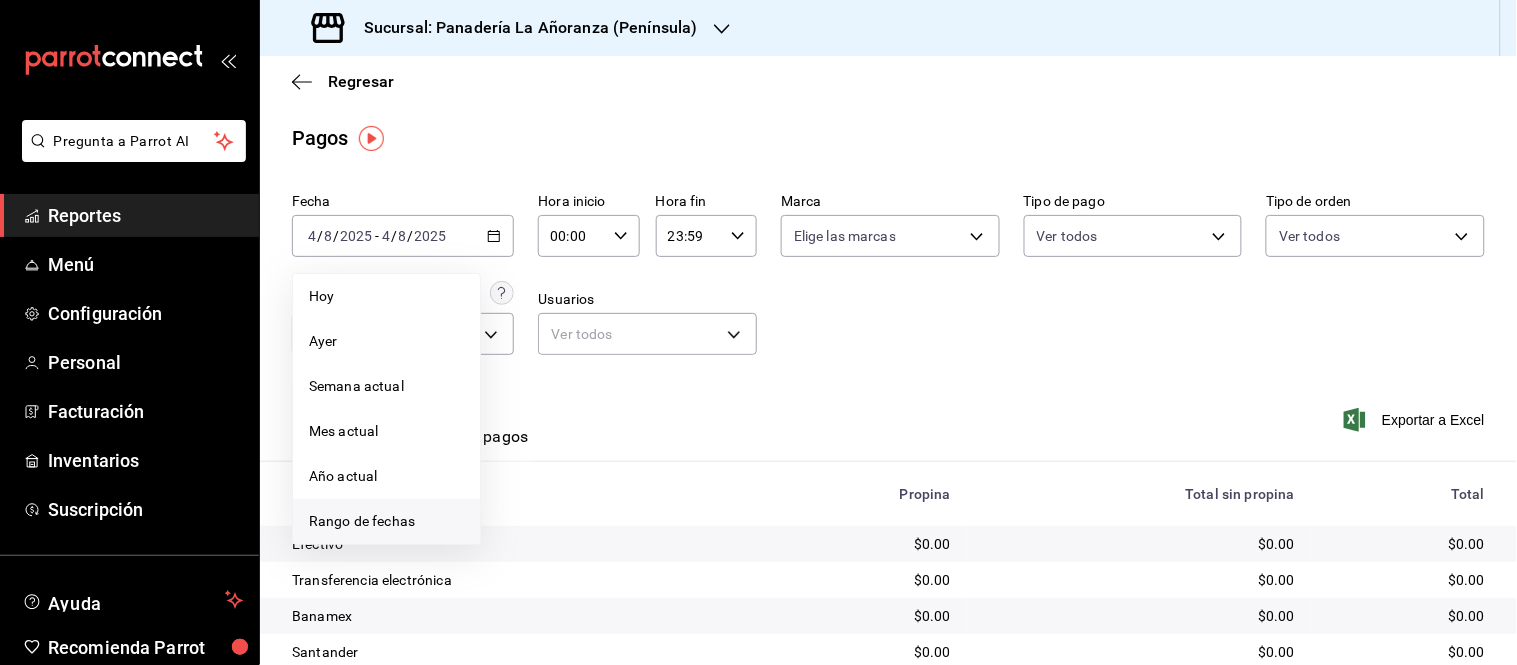 click on "Rango de fechas" at bounding box center (386, 521) 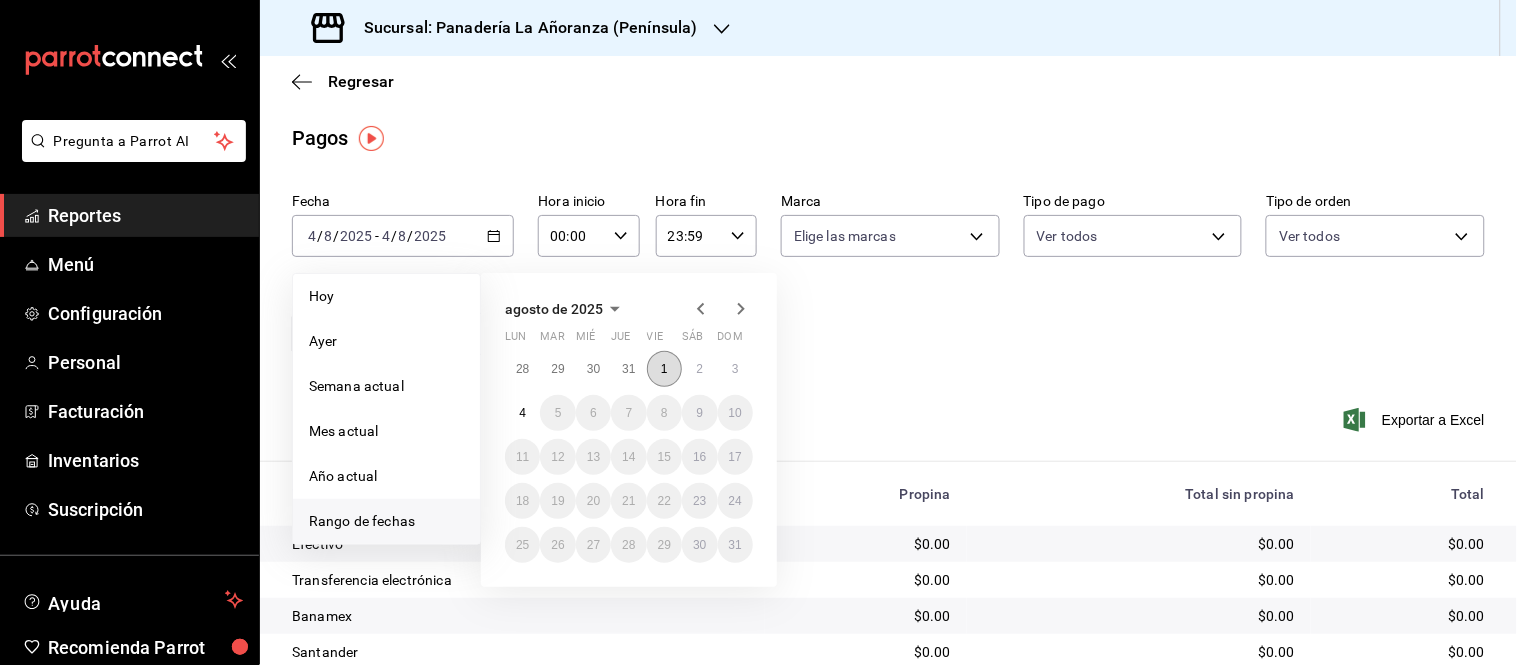 click on "1" at bounding box center (664, 369) 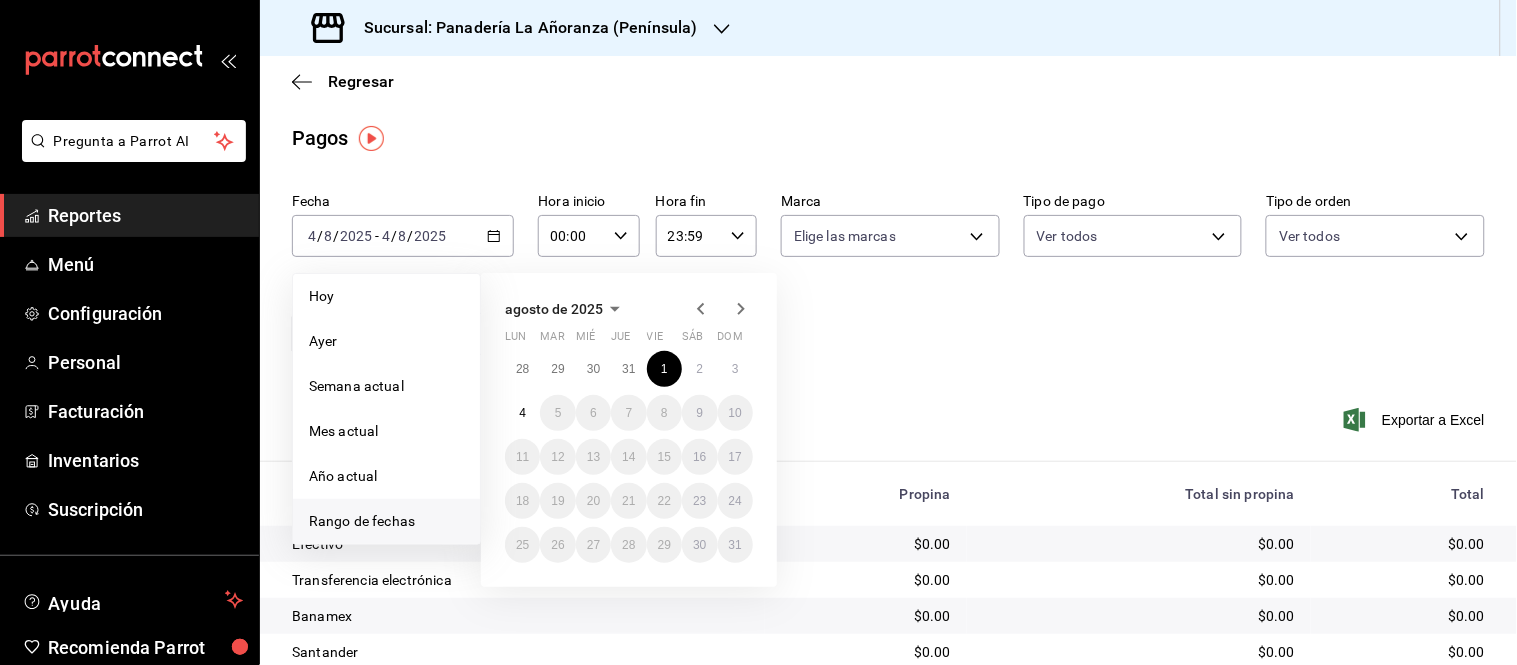 click 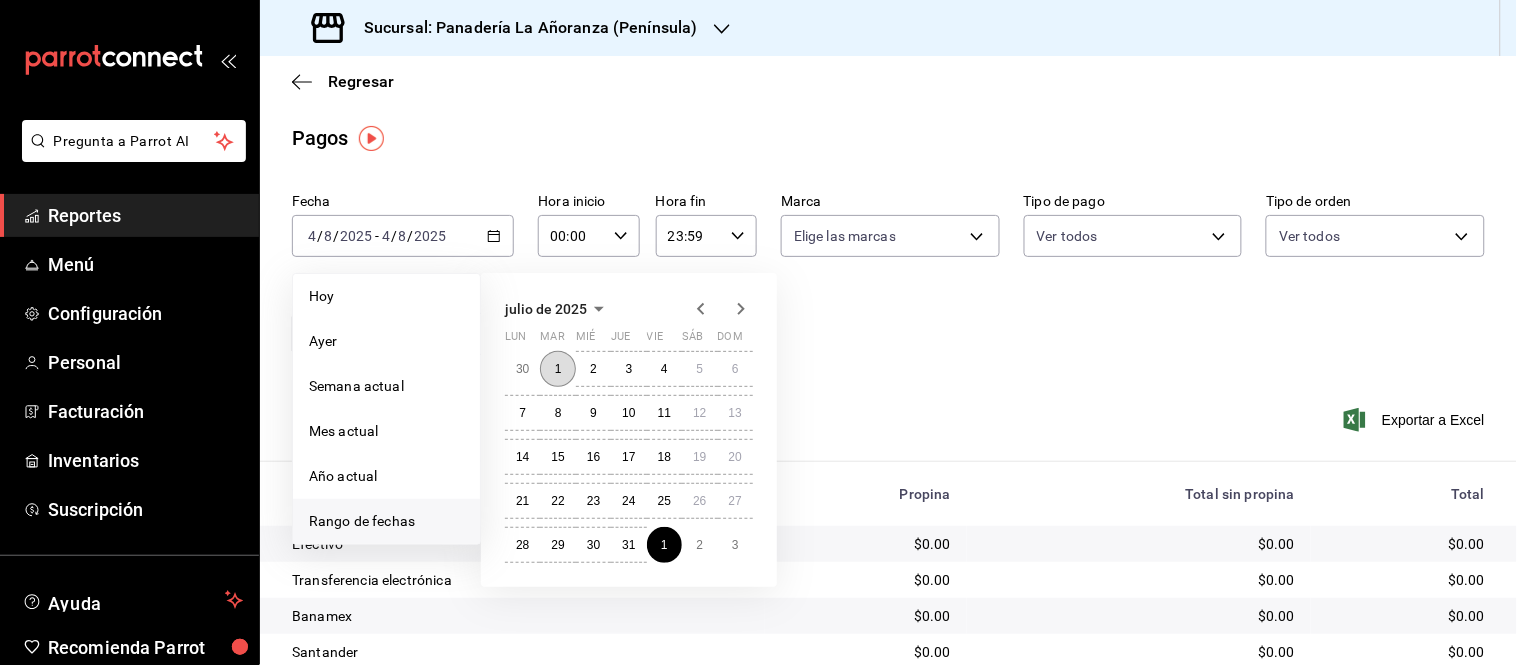 click on "1" at bounding box center (558, 369) 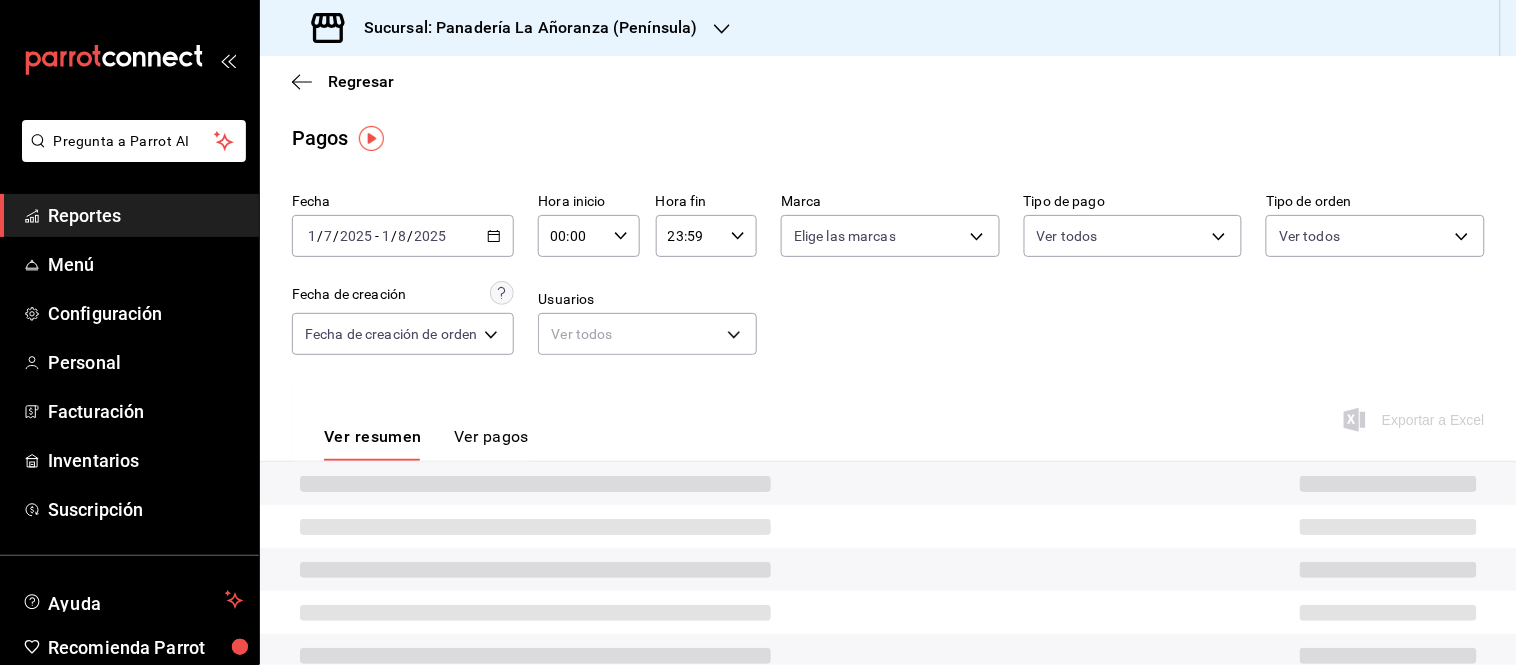 click on "2025" at bounding box center (431, 236) 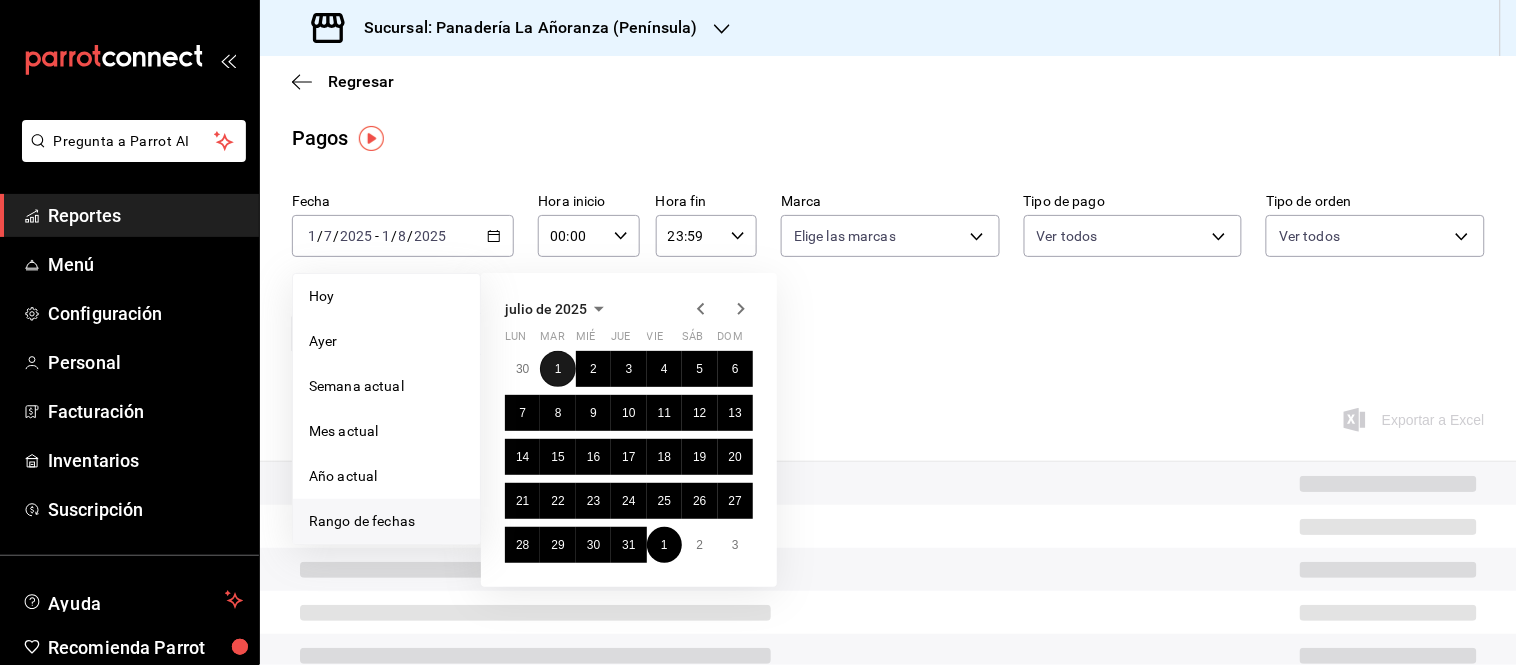 click on "1" at bounding box center (557, 369) 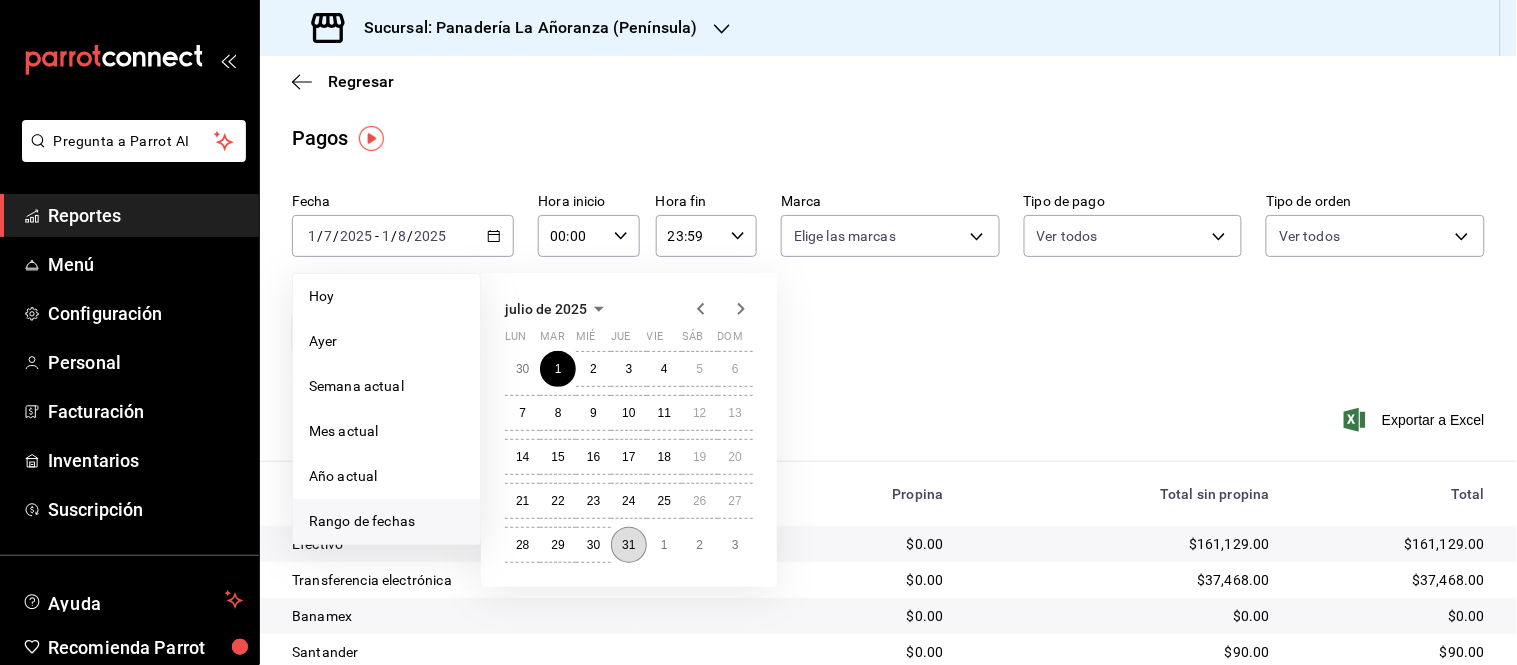 click on "31" at bounding box center [628, 545] 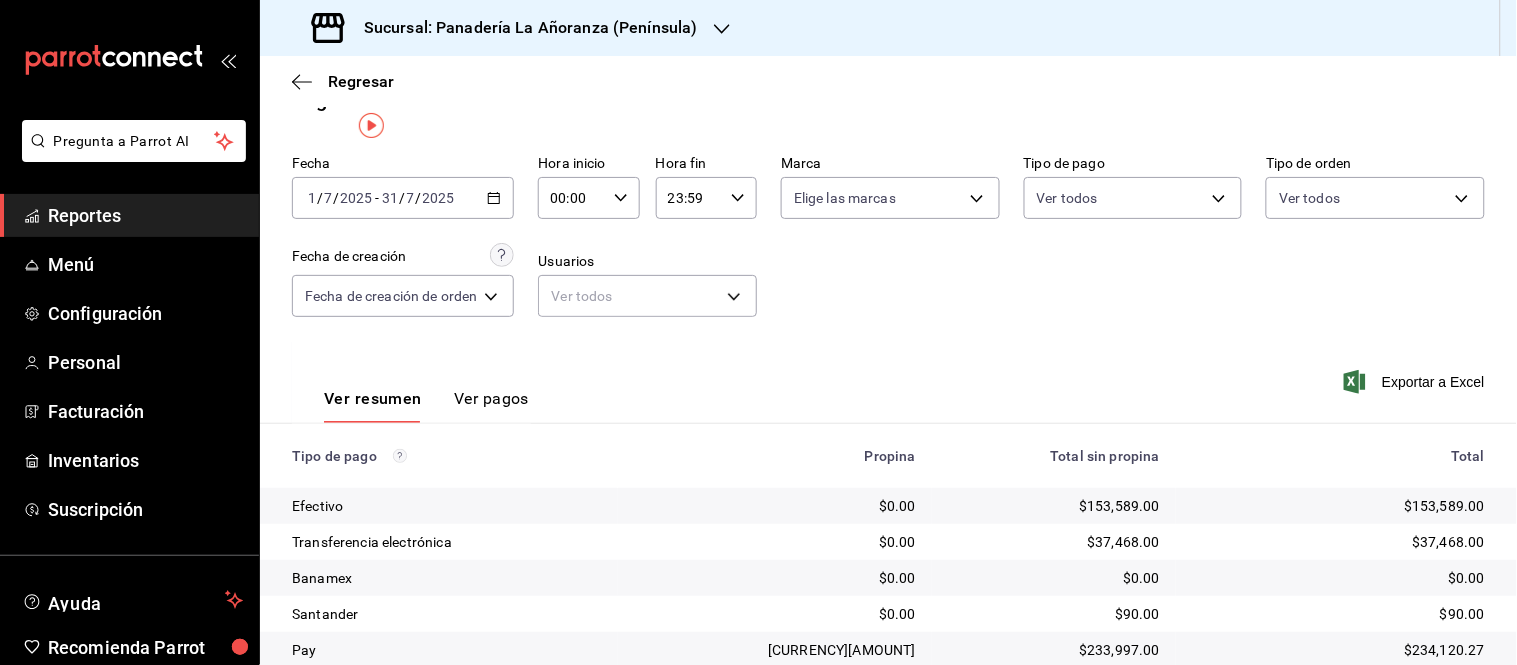 scroll, scrollTop: 0, scrollLeft: 0, axis: both 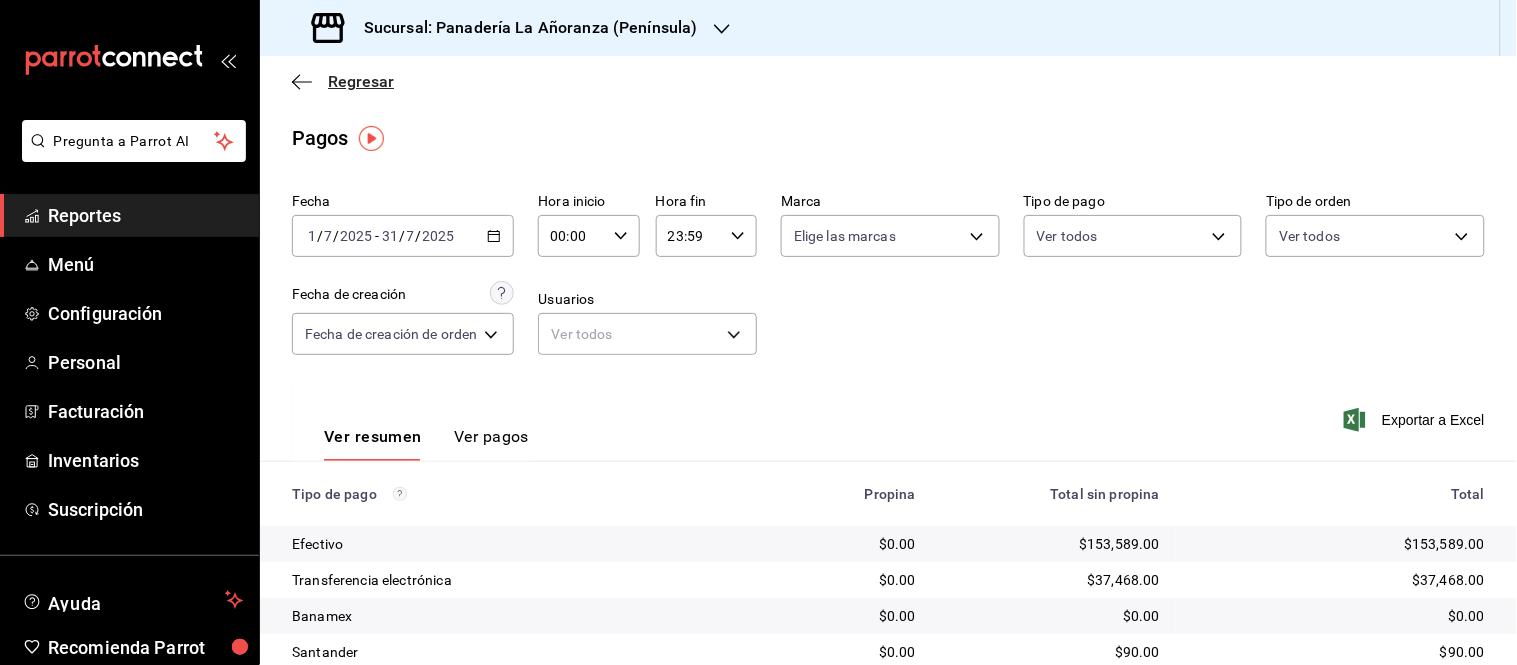 click 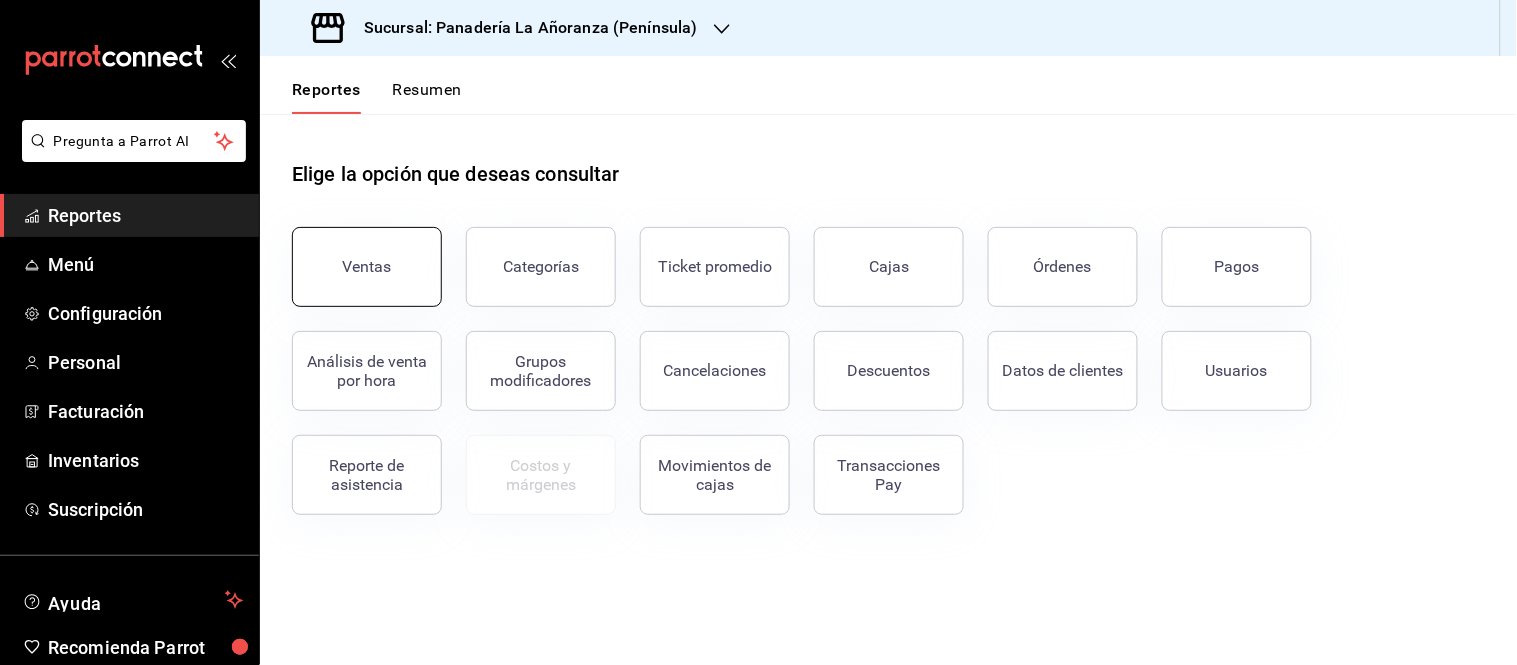 click on "Ventas" at bounding box center [367, 267] 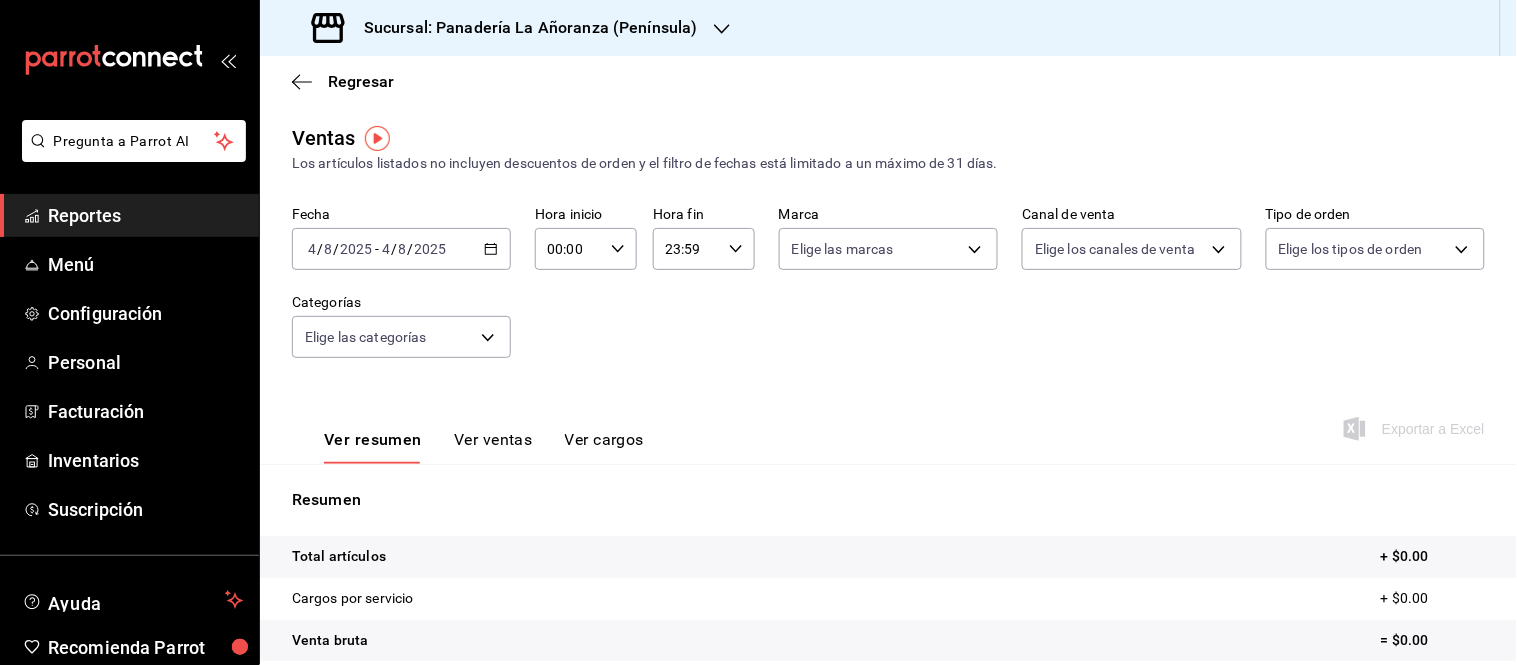 click 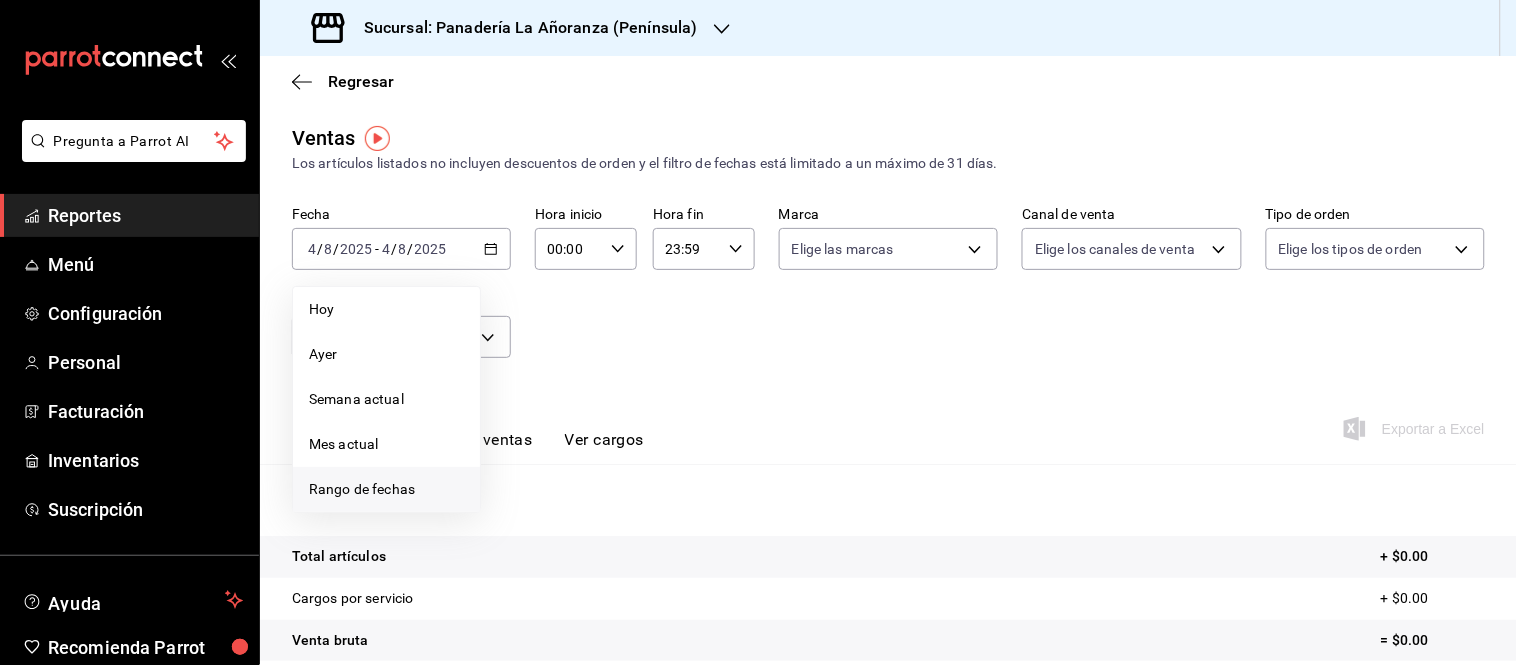 click on "Rango de fechas" at bounding box center [386, 489] 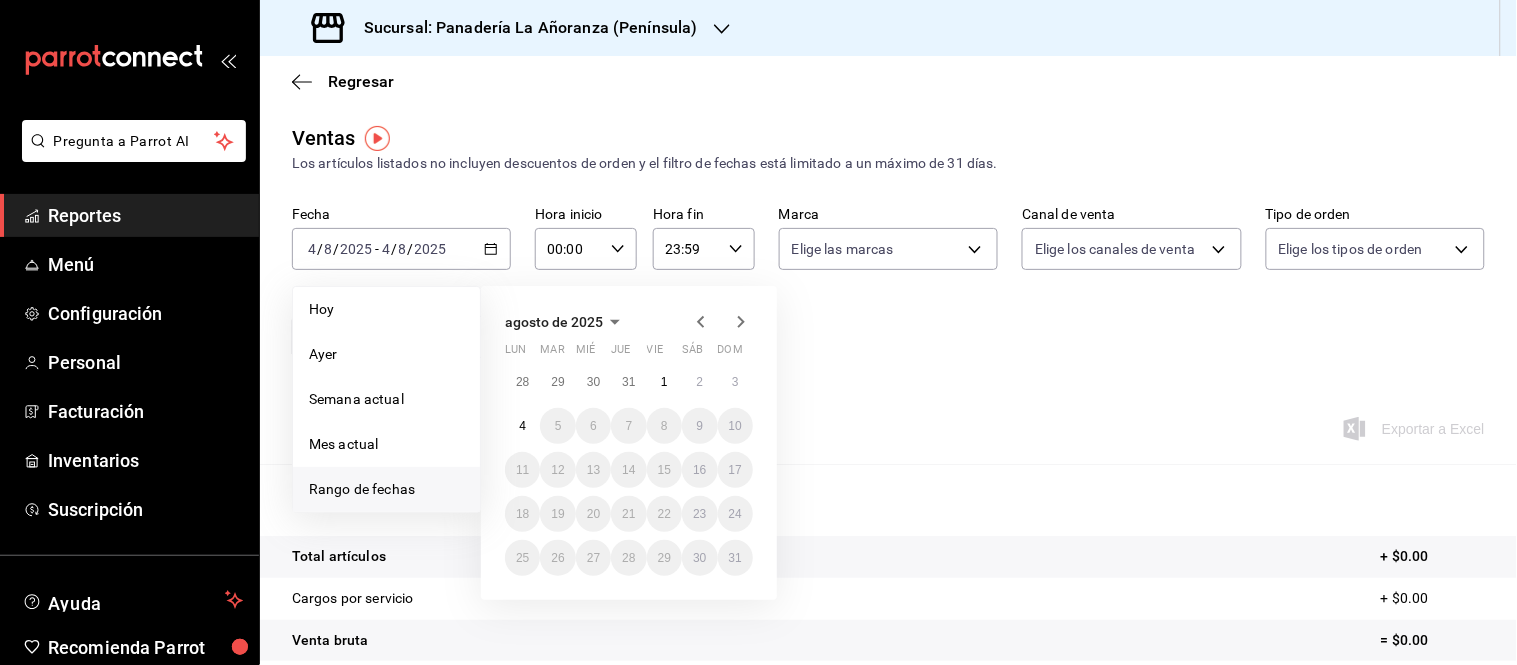 click 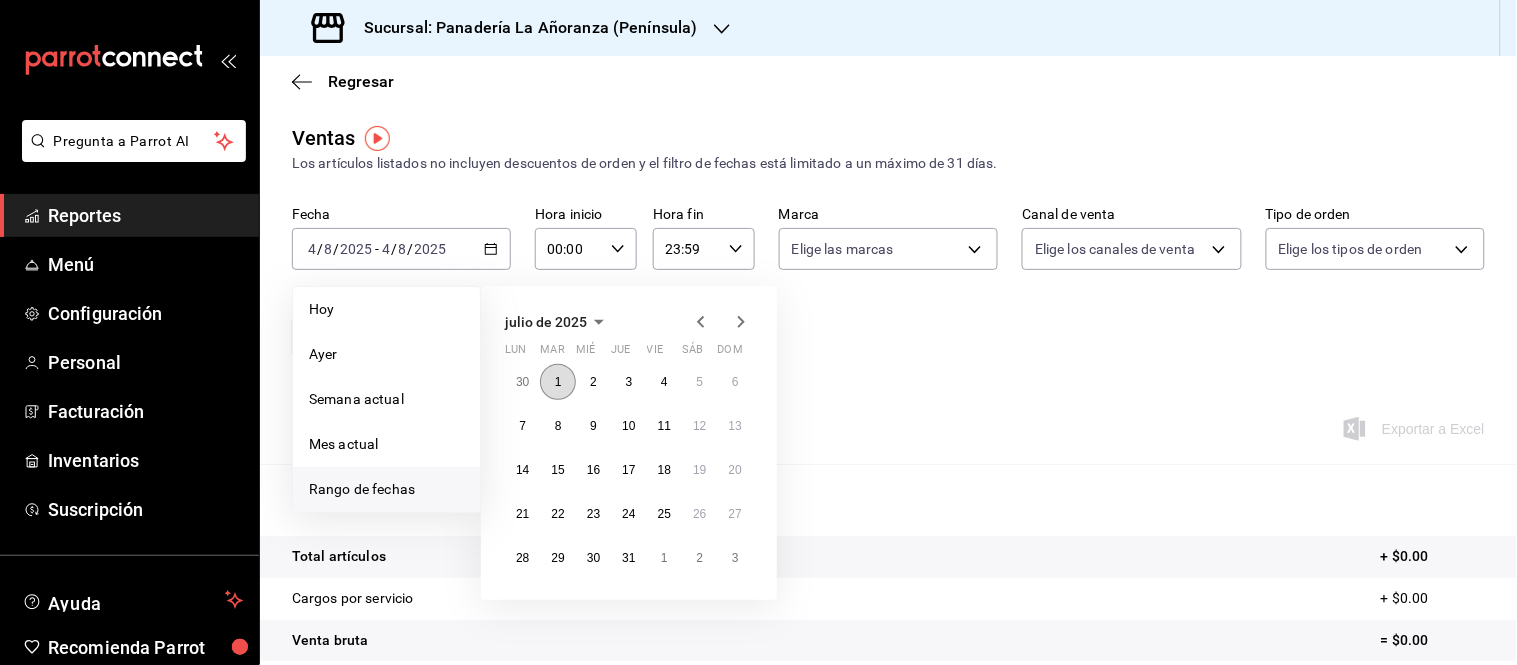 click on "1" at bounding box center (558, 382) 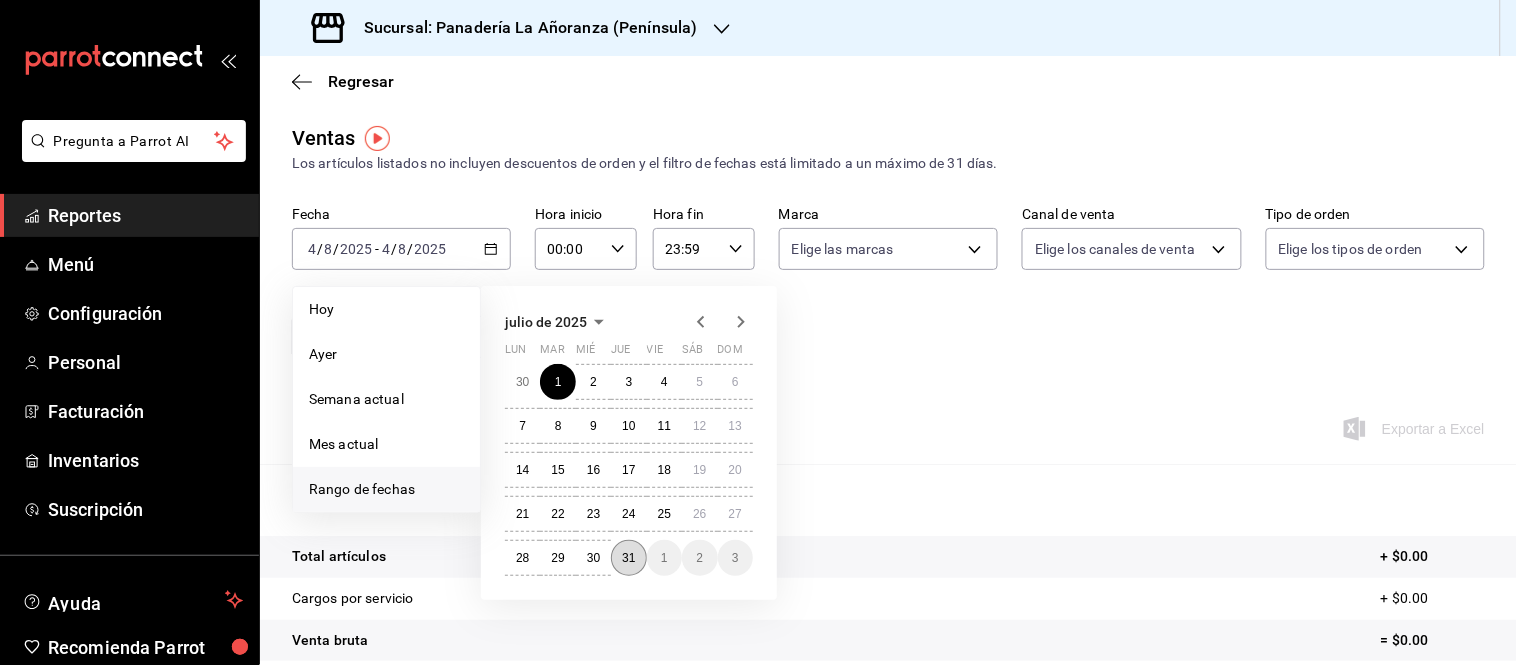 click on "31" at bounding box center (628, 558) 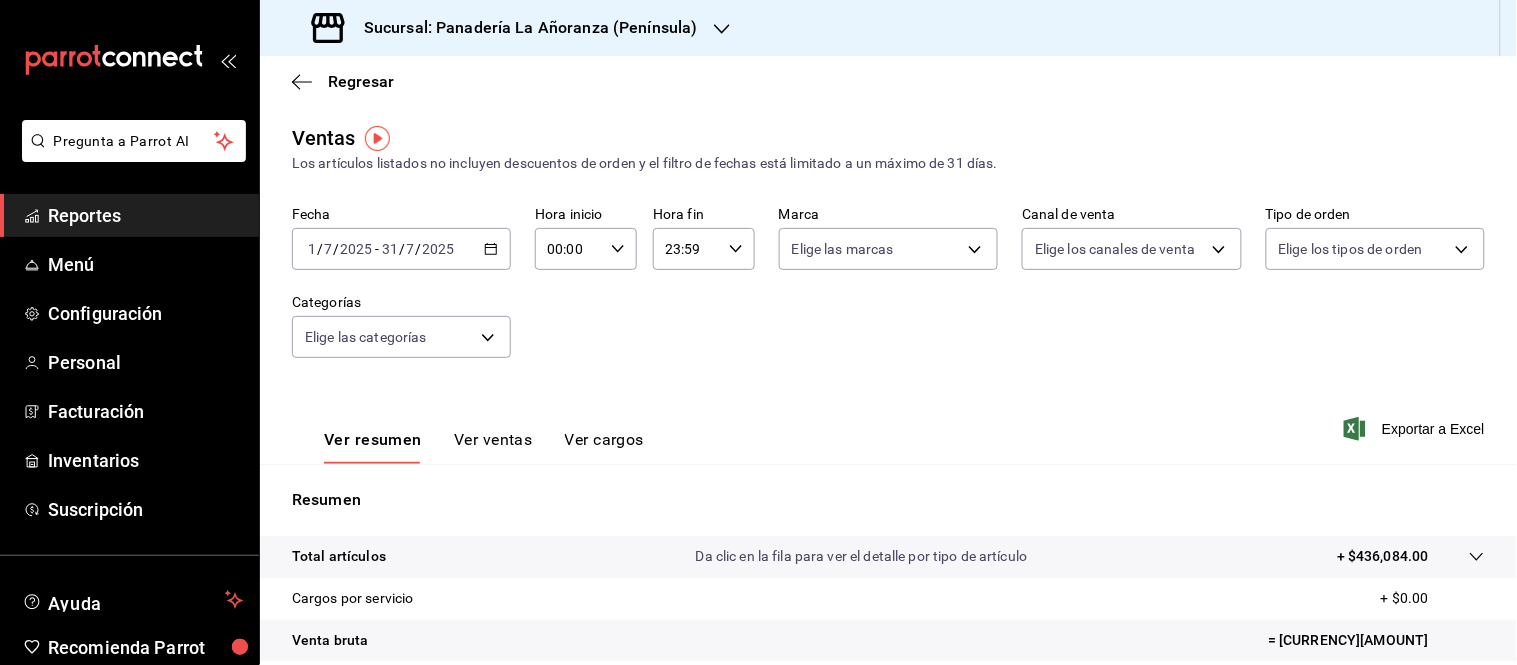 click on "Ver resumen Ver ventas Ver cargos Exportar a Excel" at bounding box center [888, 423] 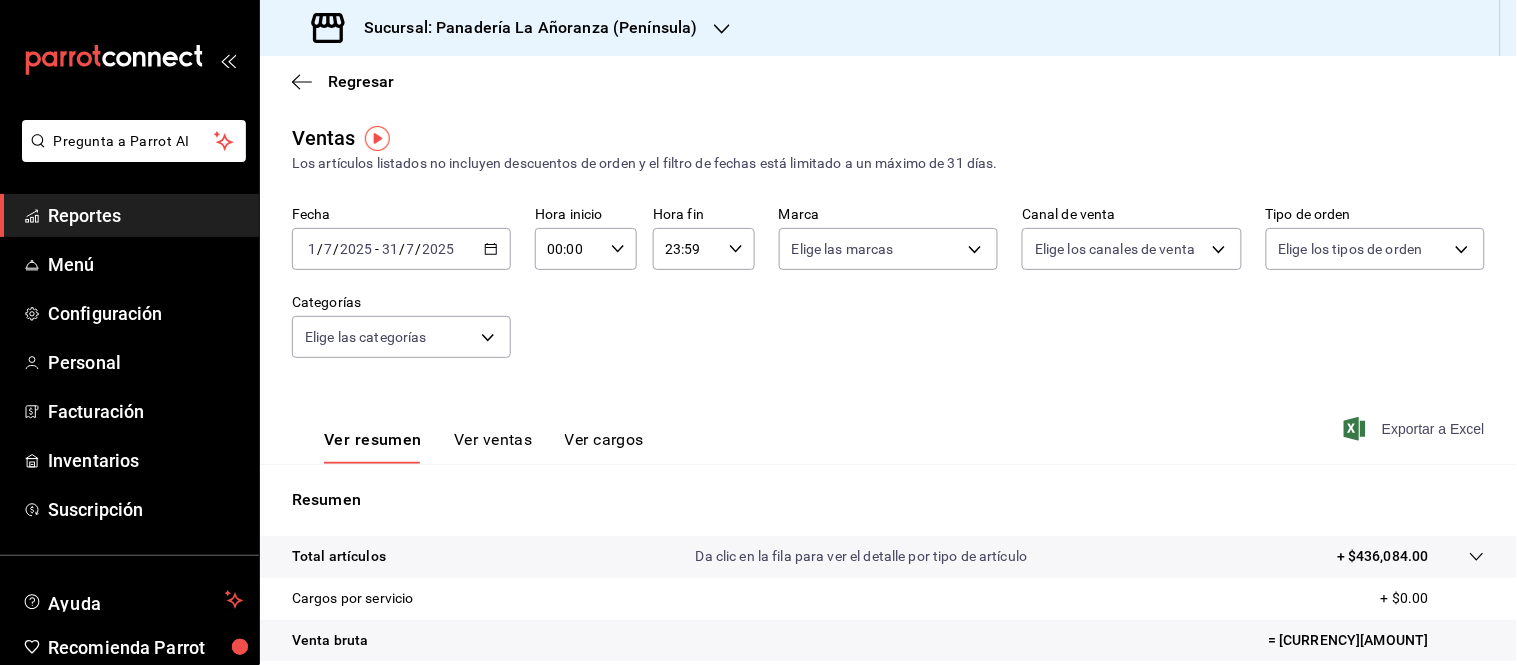 click on "Exportar a Excel" at bounding box center (1416, 429) 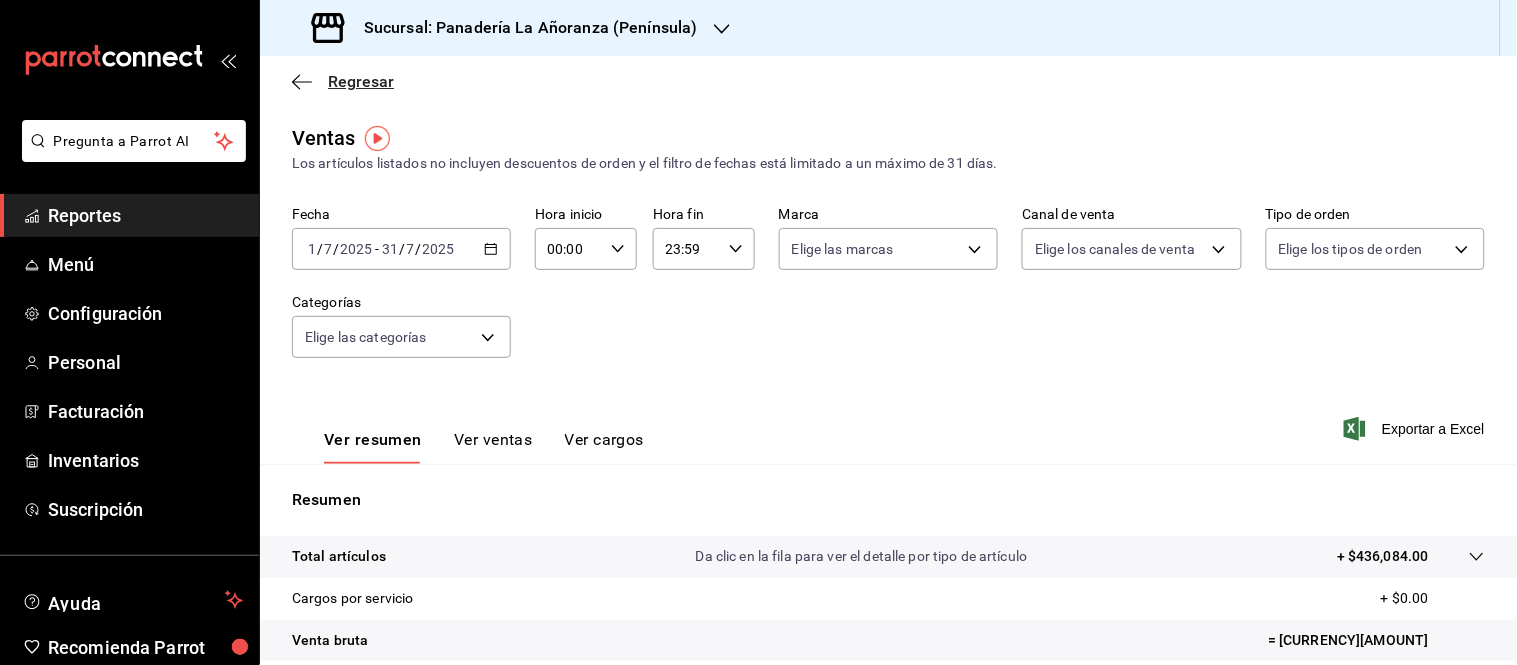click 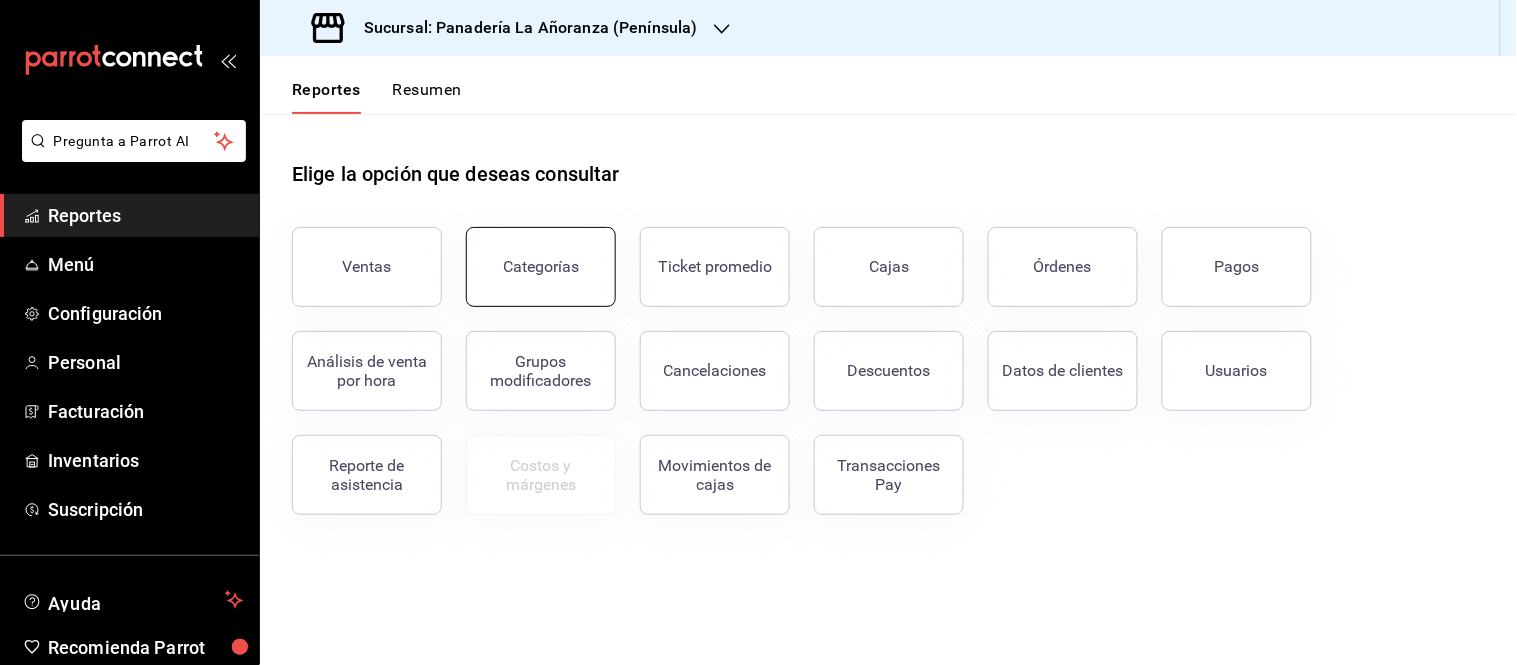 click on "Categorías" at bounding box center [541, 267] 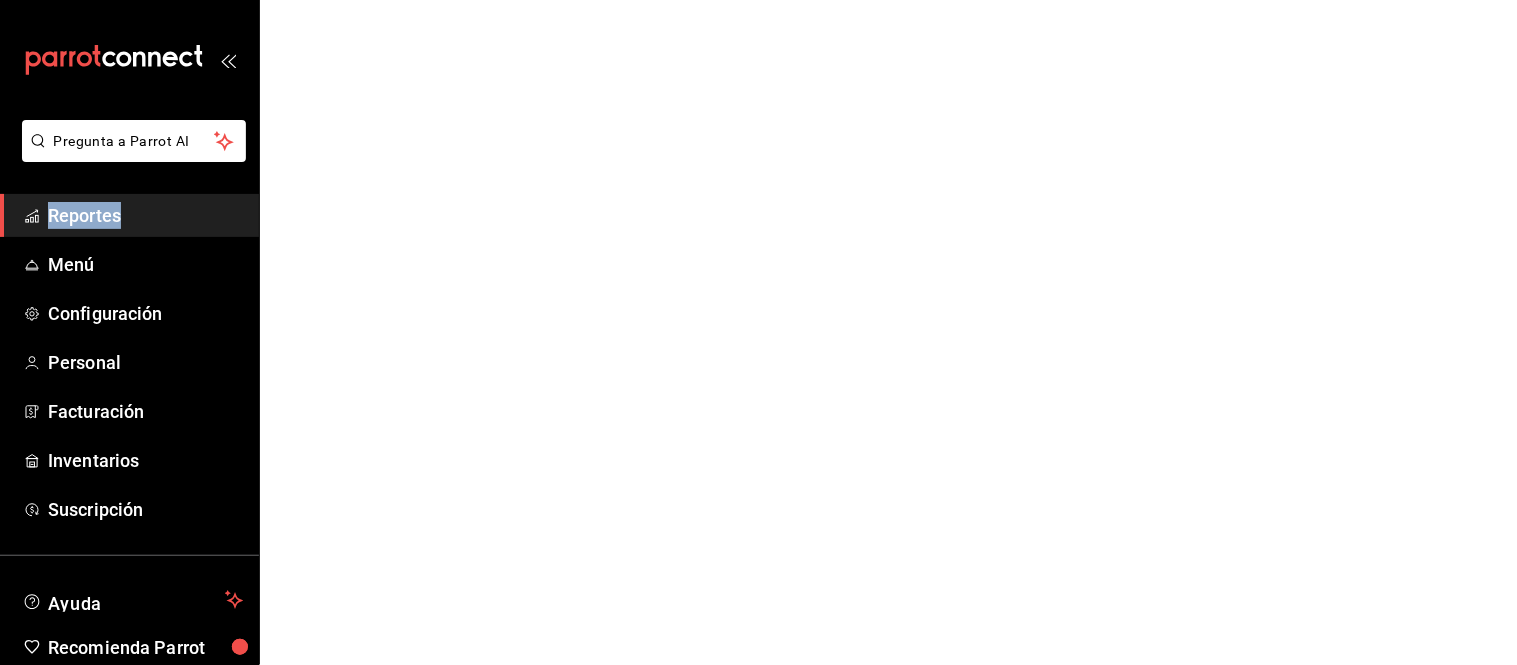 click on "Pregunta a Parrot AI Reportes Menú Configuración Personal Facturación Inventarios Suscripción Ayuda Recomienda Parrot [NAME] Sugerir nueva función Pregunta a Parrot AI Reportes Menú Configuración Personal Facturación Inventarios Suscripción Ayuda Recomienda Parrot [NAME] Sugerir nueva función GANA 1 MES GRATIS EN TU SUSCRIPCIÓN AQUÍ ¿Recuerdas cómo empezó tu restaurante? Hoy puedes ayudar a un colega a tener el mismo cambio que tú viviste. Recomienda Parrot directamente desde tu Portal Administrador. Es fácil y rápido. 🎁 Por cada restaurante que se una, ganas 1 mes gratis. Ver video tutorial Ir a video Ver video tutorial Ir a video Visitar centro de ayuda ([PHONE]) [EMAIL] Visitar centro de ayuda ([PHONE]) [EMAIL]" at bounding box center (758, 0) 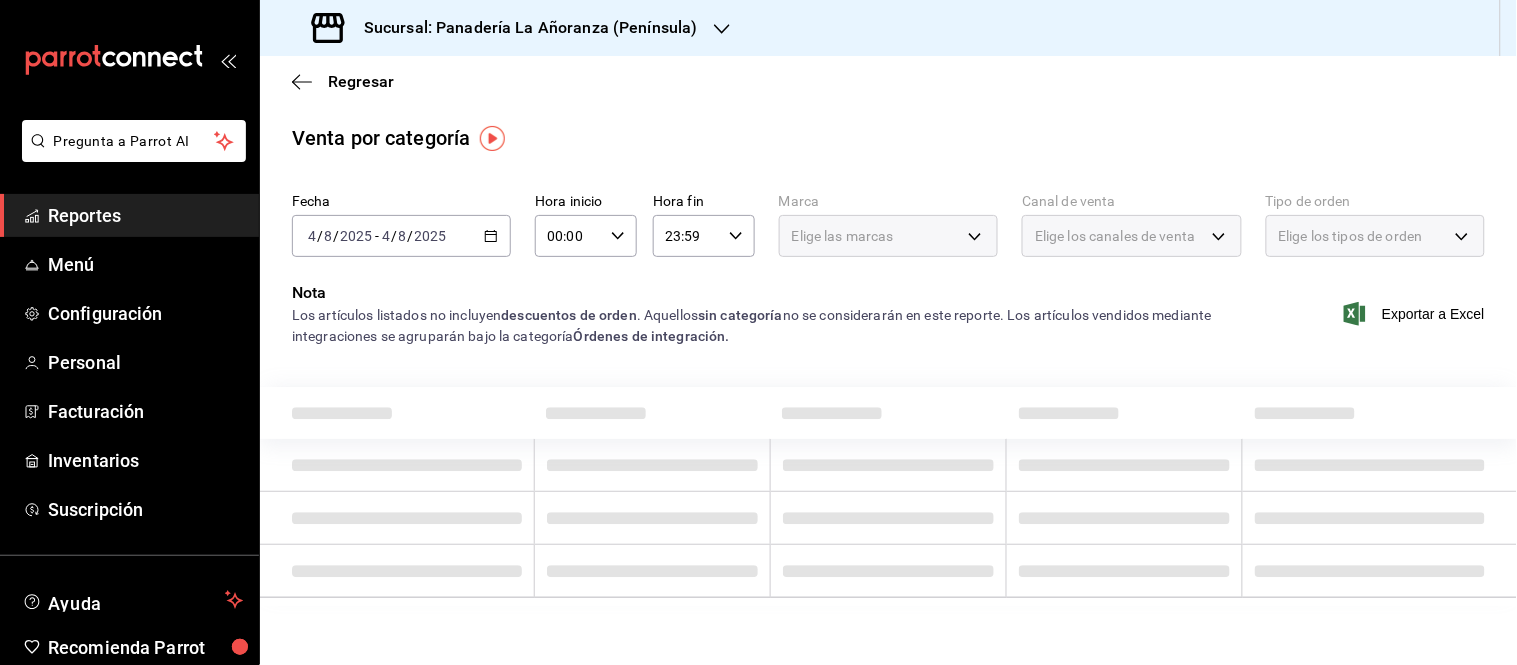 click on "2025-08-04 4 / 8 / 2025 - 2025-08-04 4 / 8 / 2025" at bounding box center [401, 236] 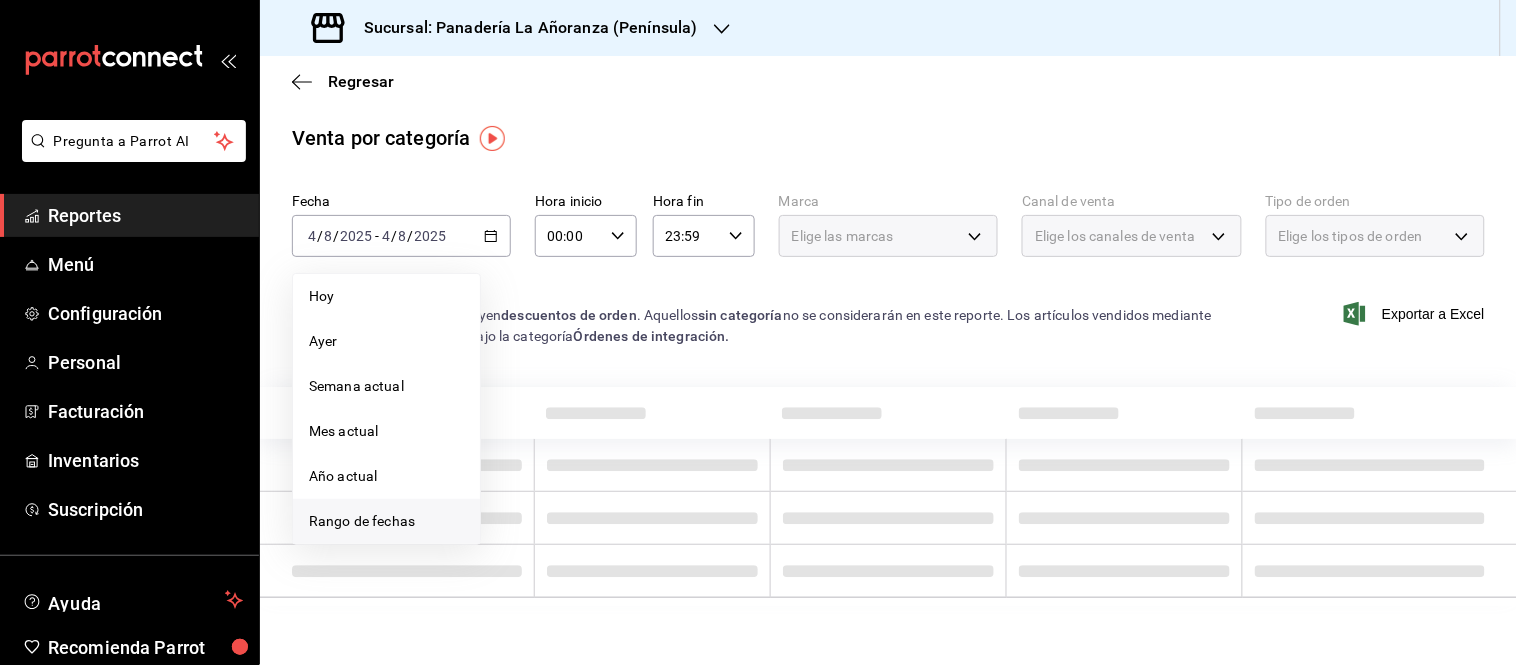 click on "Rango de fechas" at bounding box center [386, 521] 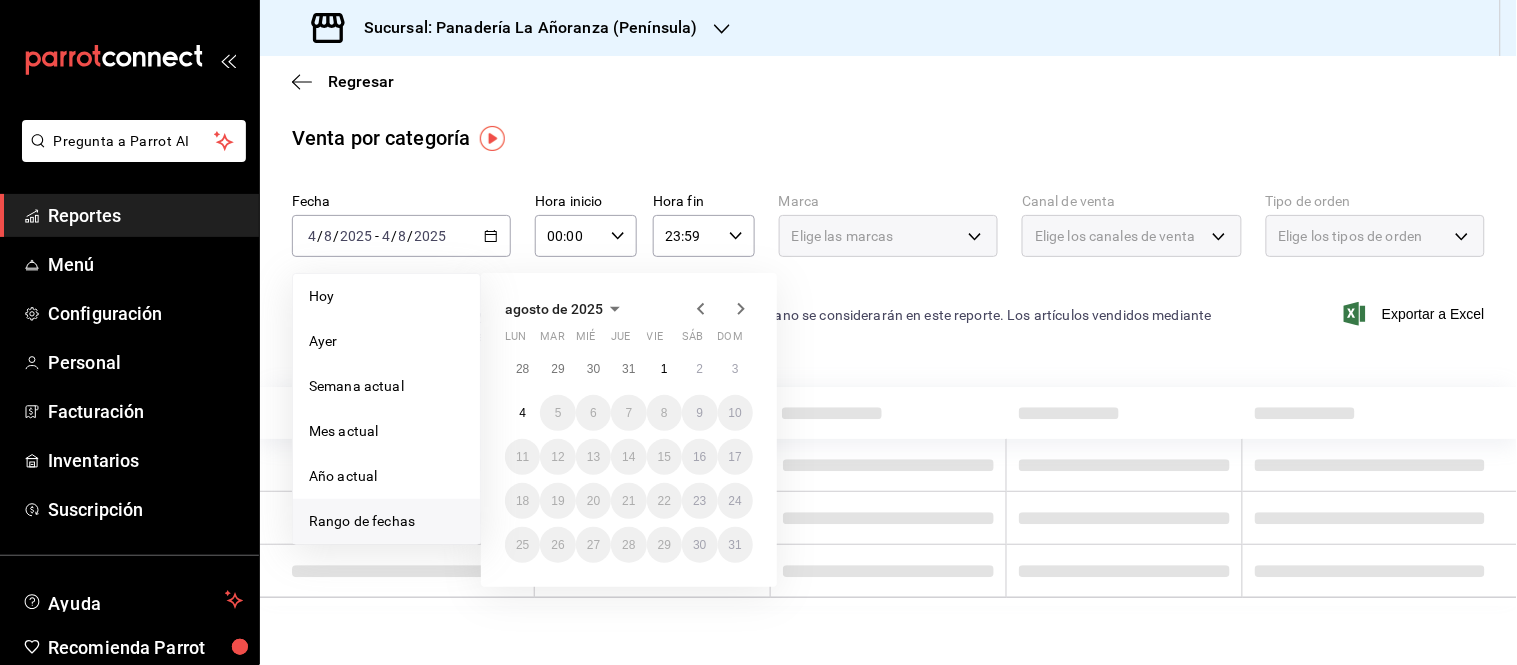 click 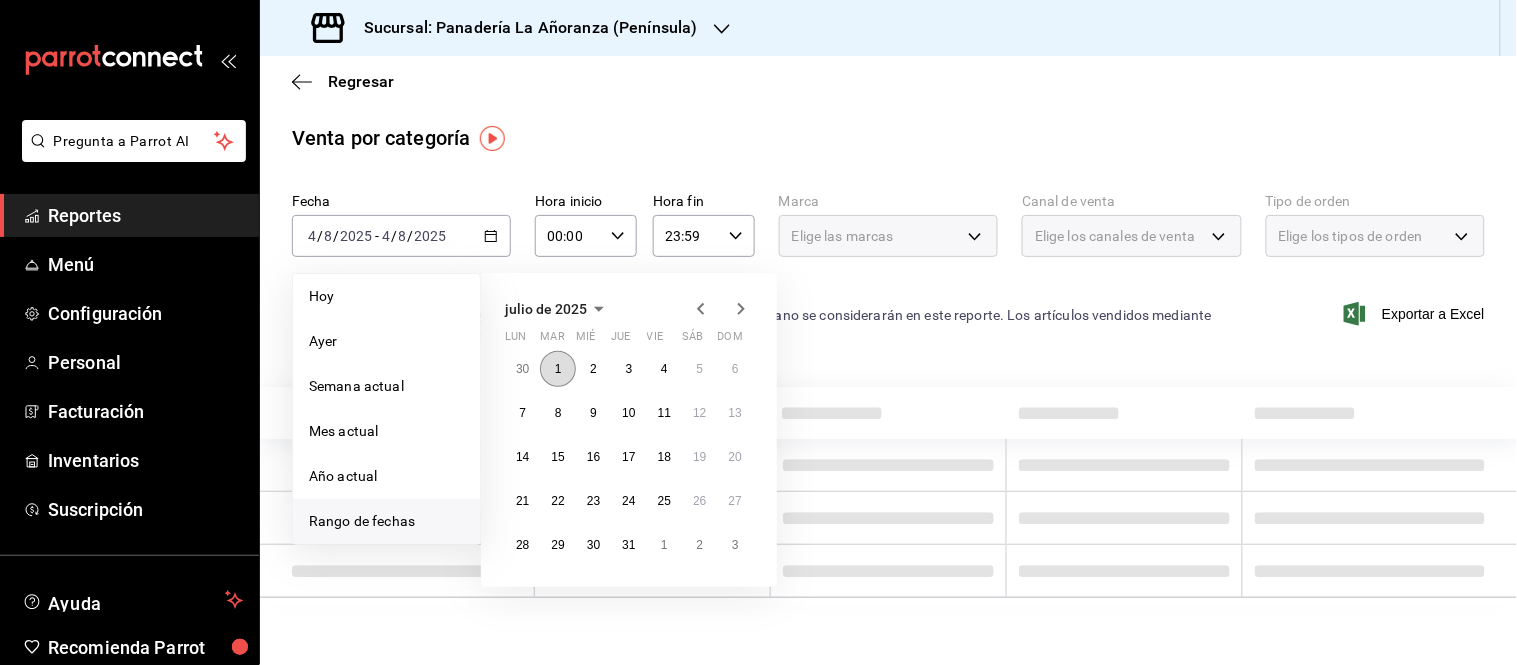 click on "1" at bounding box center (557, 369) 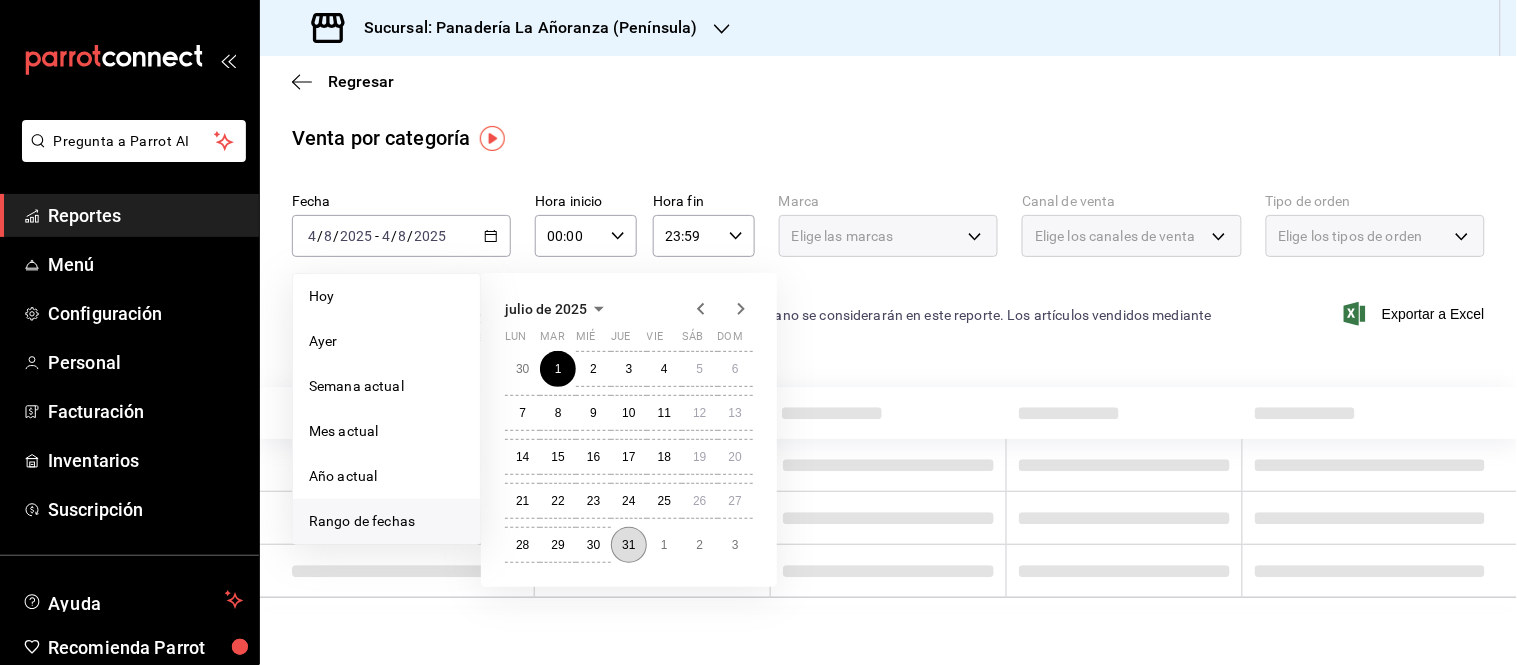 click on "31" at bounding box center [628, 545] 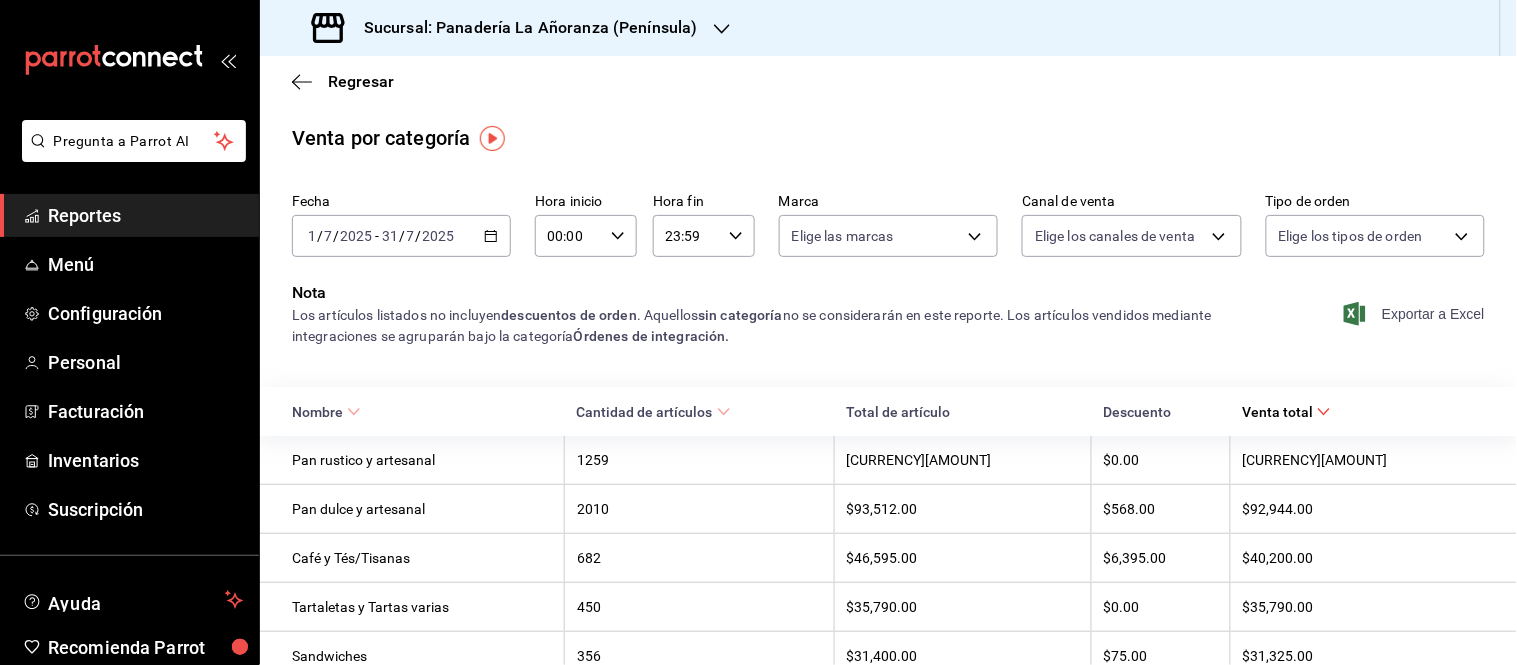 click on "Exportar a Excel" at bounding box center [1416, 314] 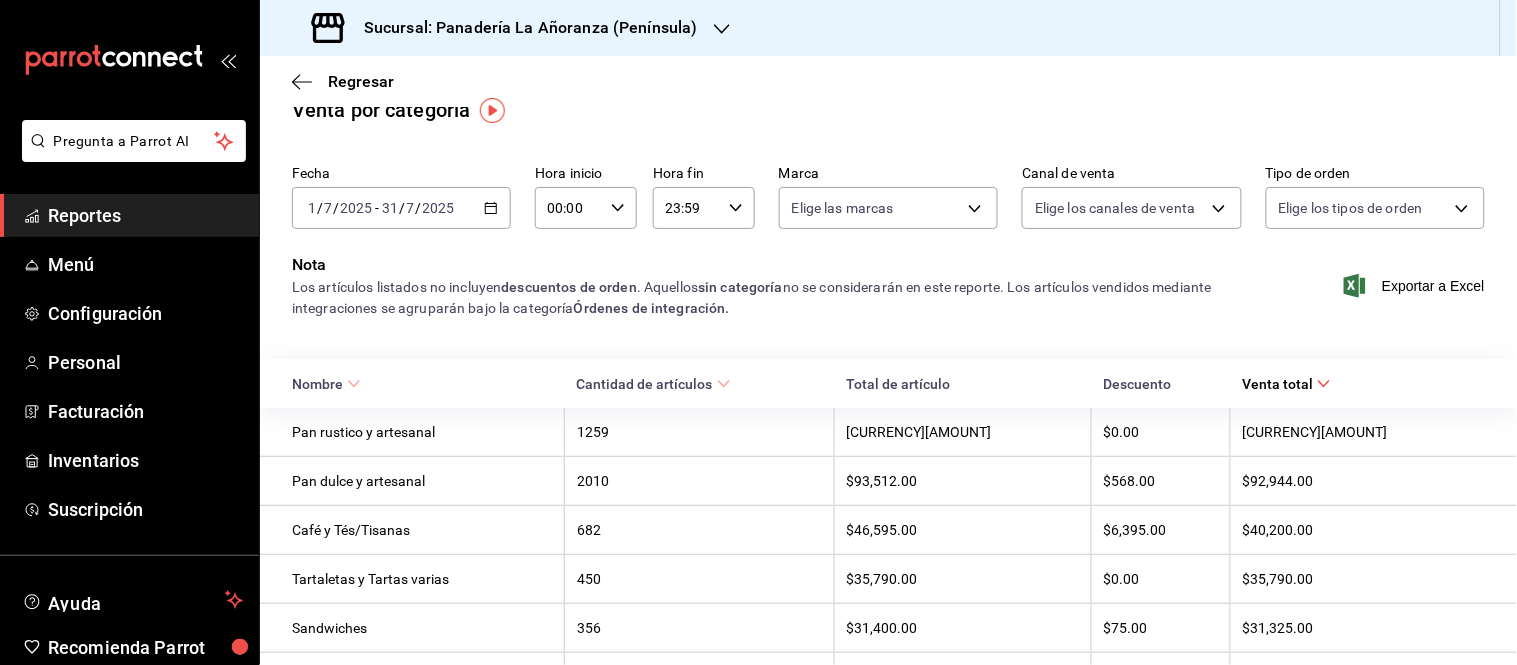scroll, scrollTop: 0, scrollLeft: 0, axis: both 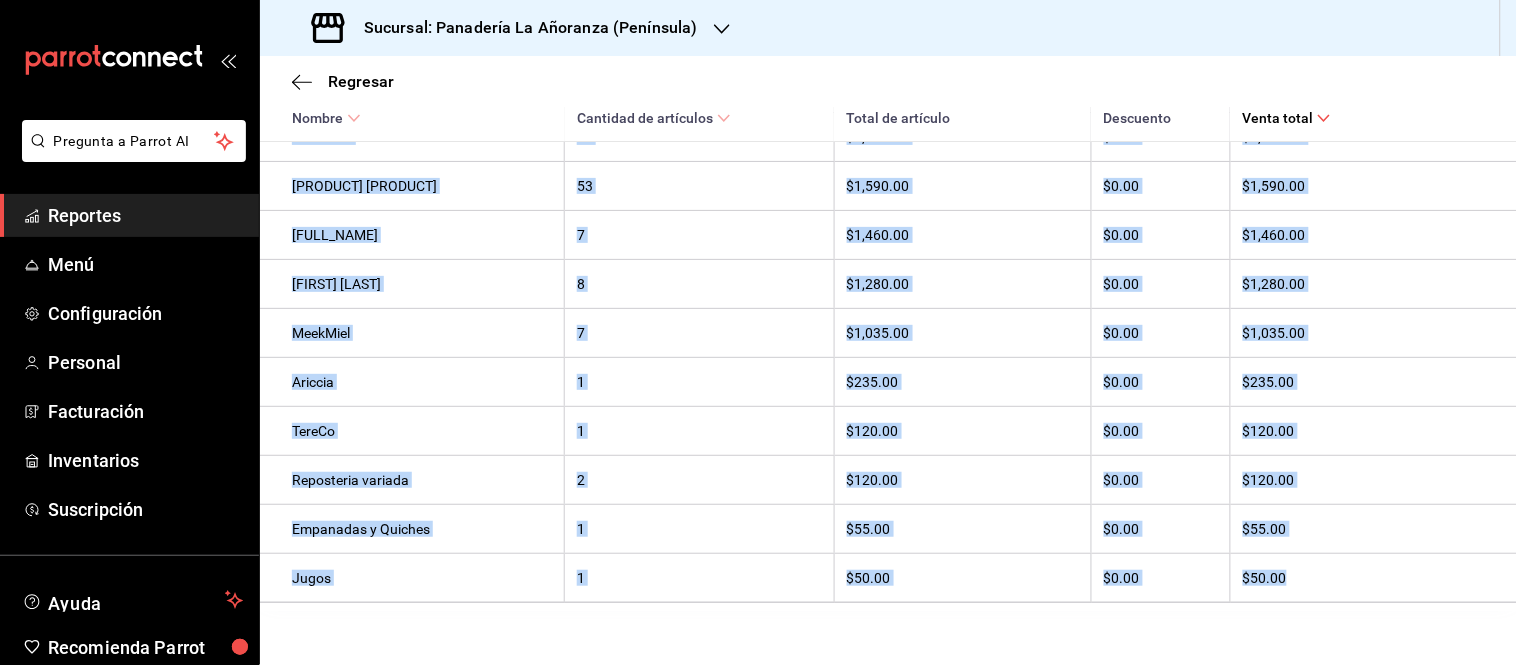drag, startPoint x: 291, startPoint y: 456, endPoint x: 1423, endPoint y: 618, distance: 1143.5331 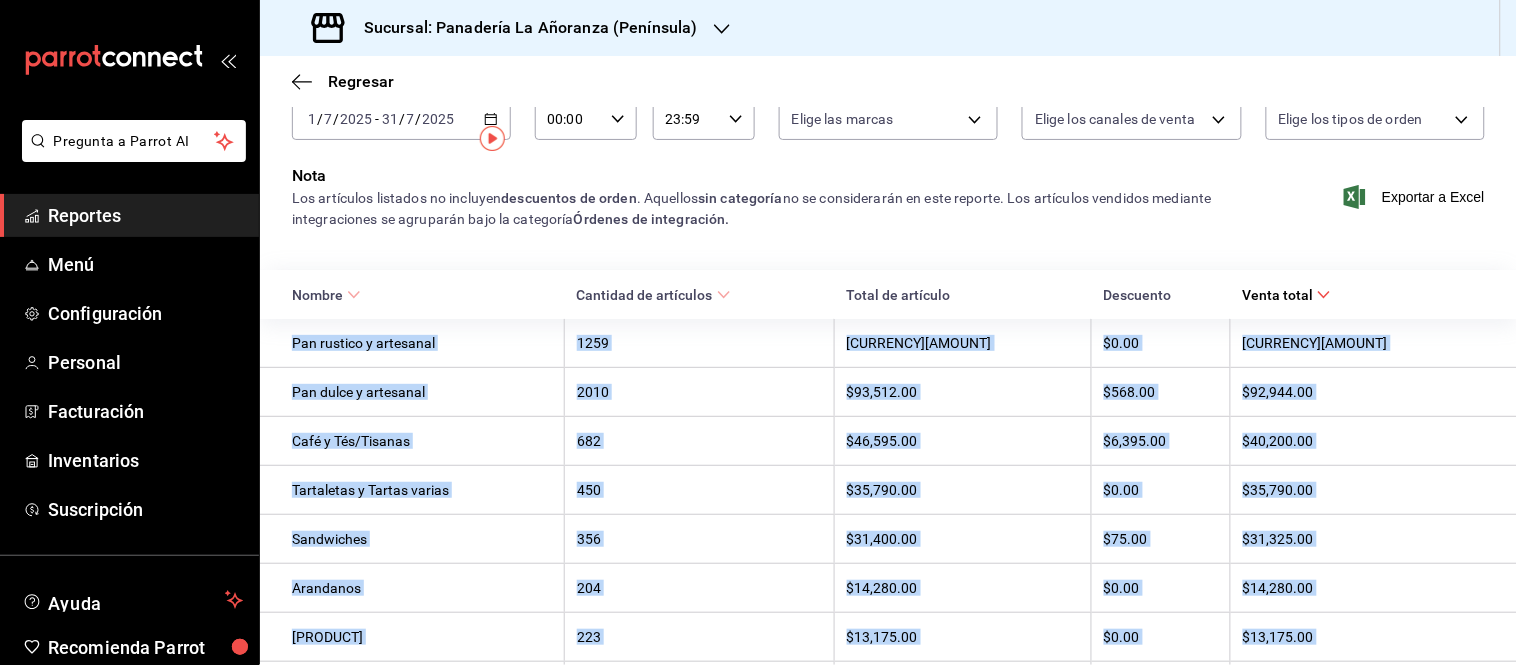 scroll, scrollTop: 0, scrollLeft: 0, axis: both 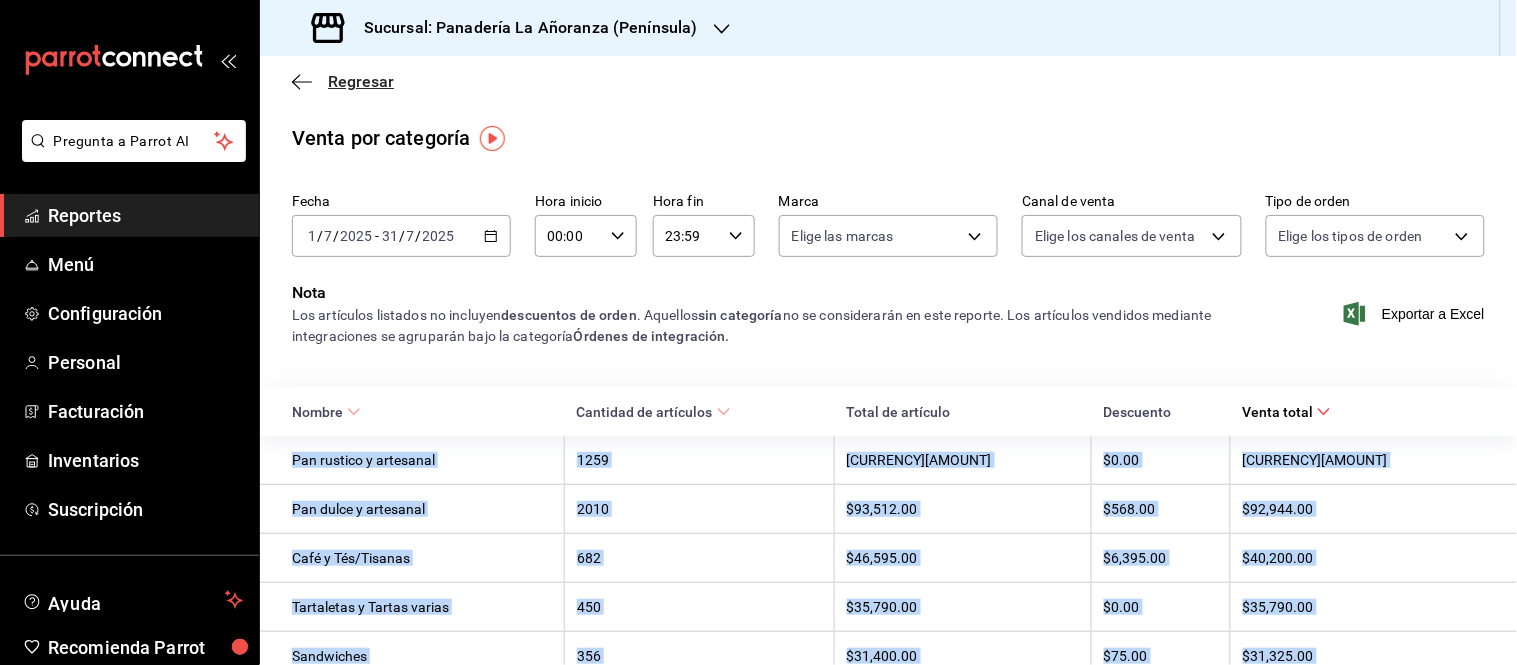 click 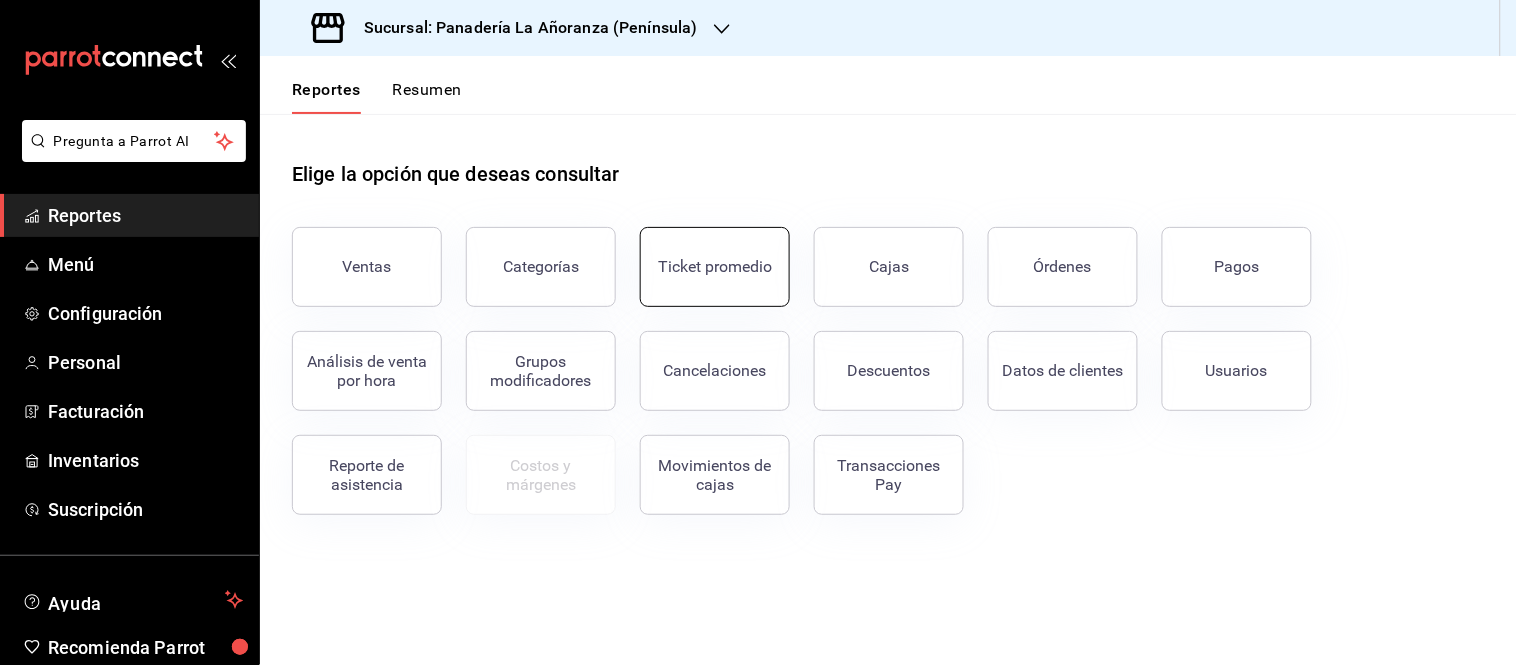 click on "Ticket promedio" at bounding box center (715, 267) 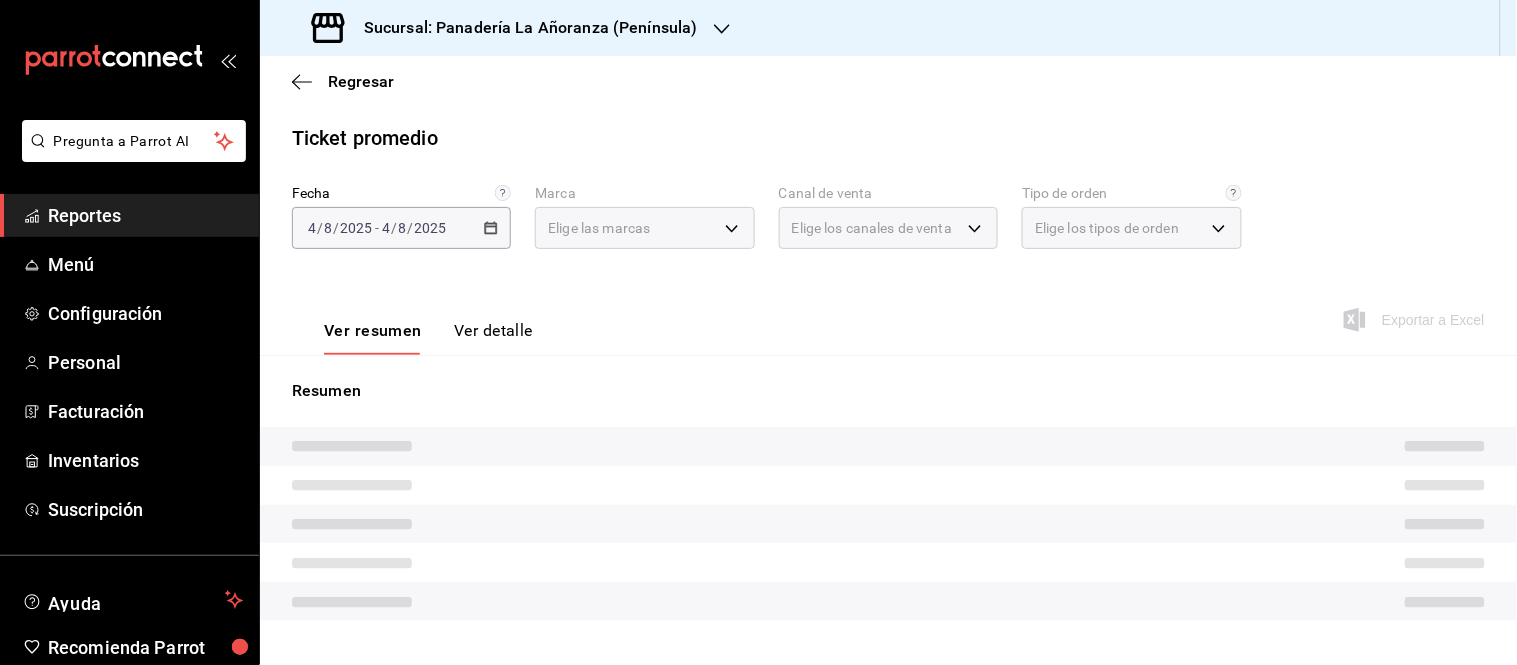 type on "bc32fe9c-f79f-43ec-842d-b84b6b67f407" 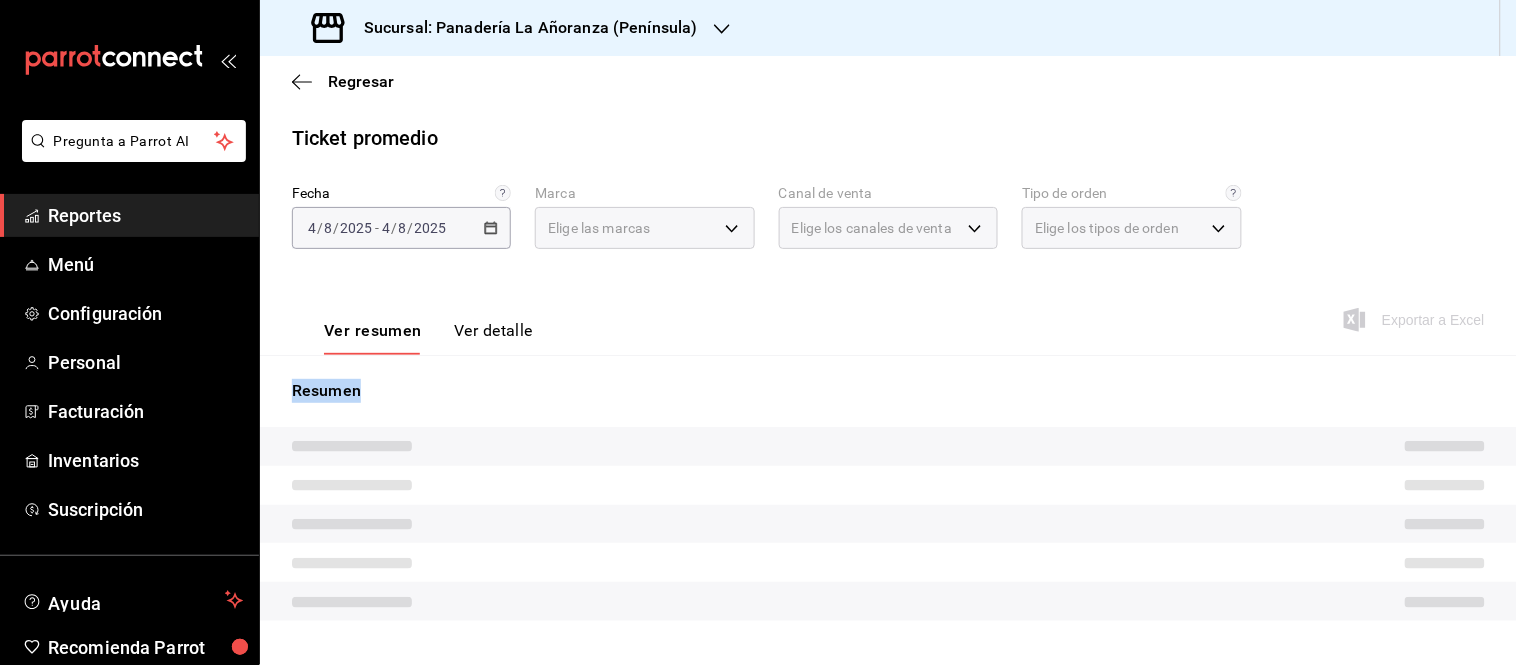 click on "Ver resumen Ver detalle Exportar a Excel" at bounding box center [888, 314] 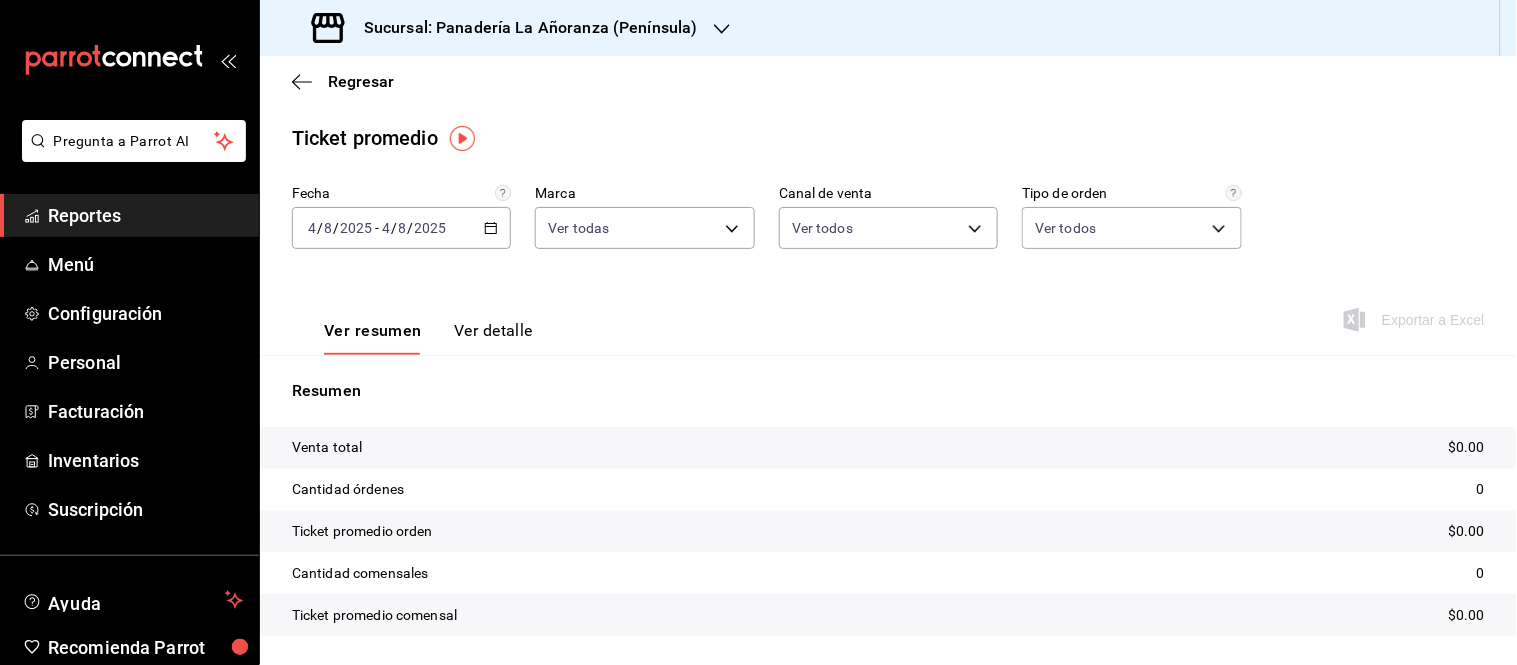 click on "4" at bounding box center [386, 228] 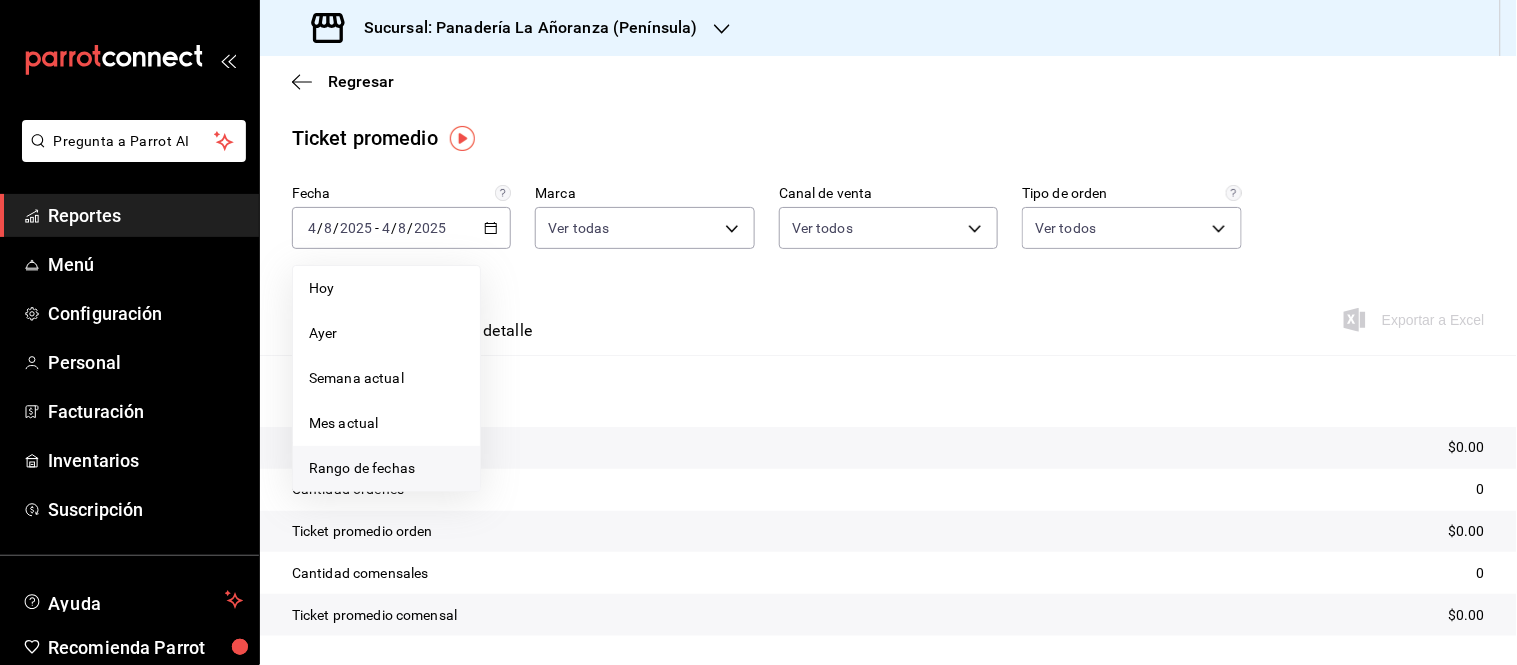 click on "Rango de fechas" at bounding box center (386, 468) 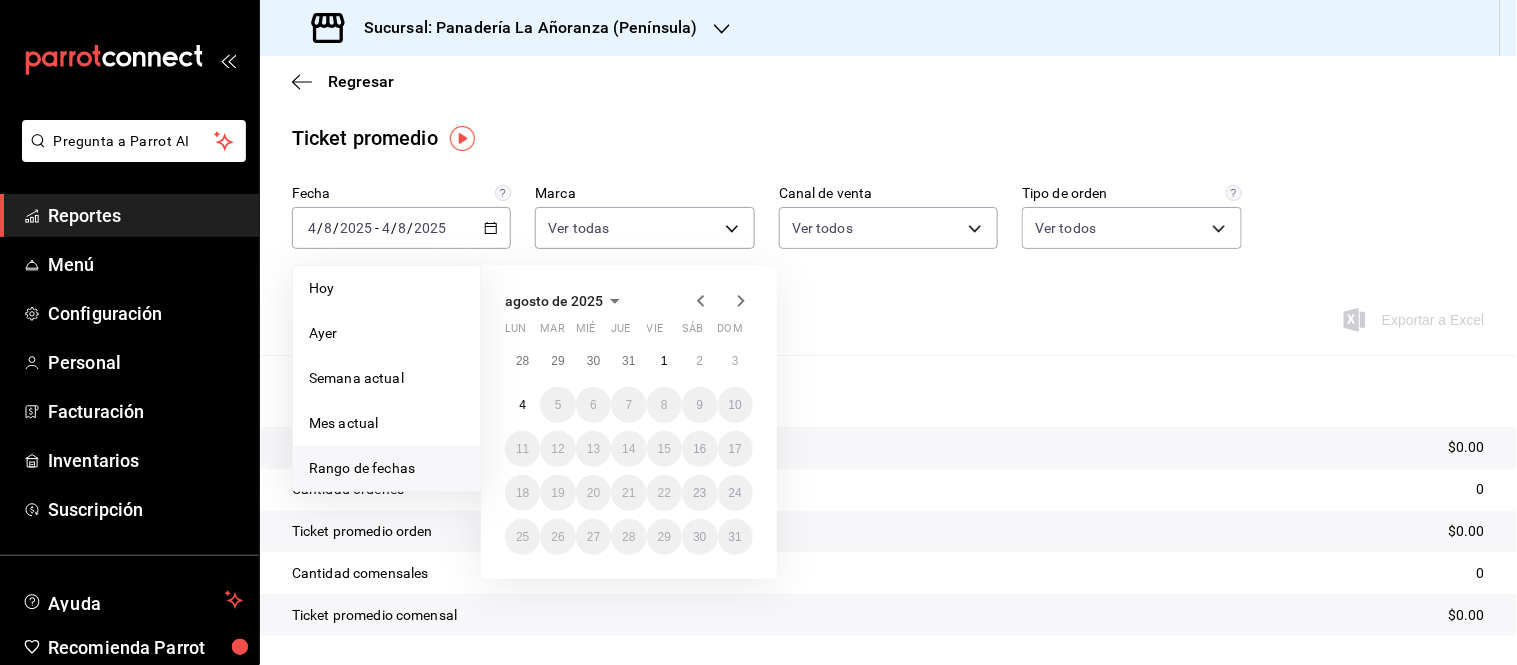 click 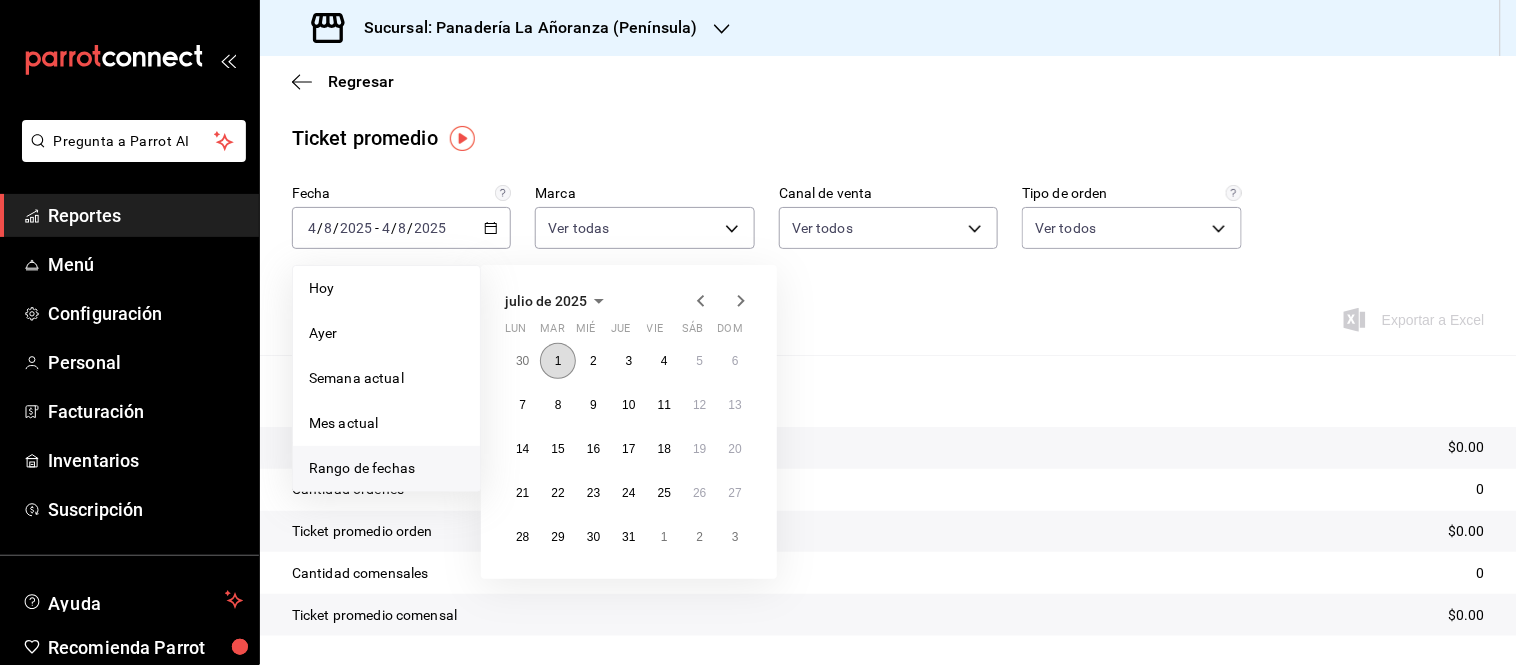 click on "1" at bounding box center (557, 361) 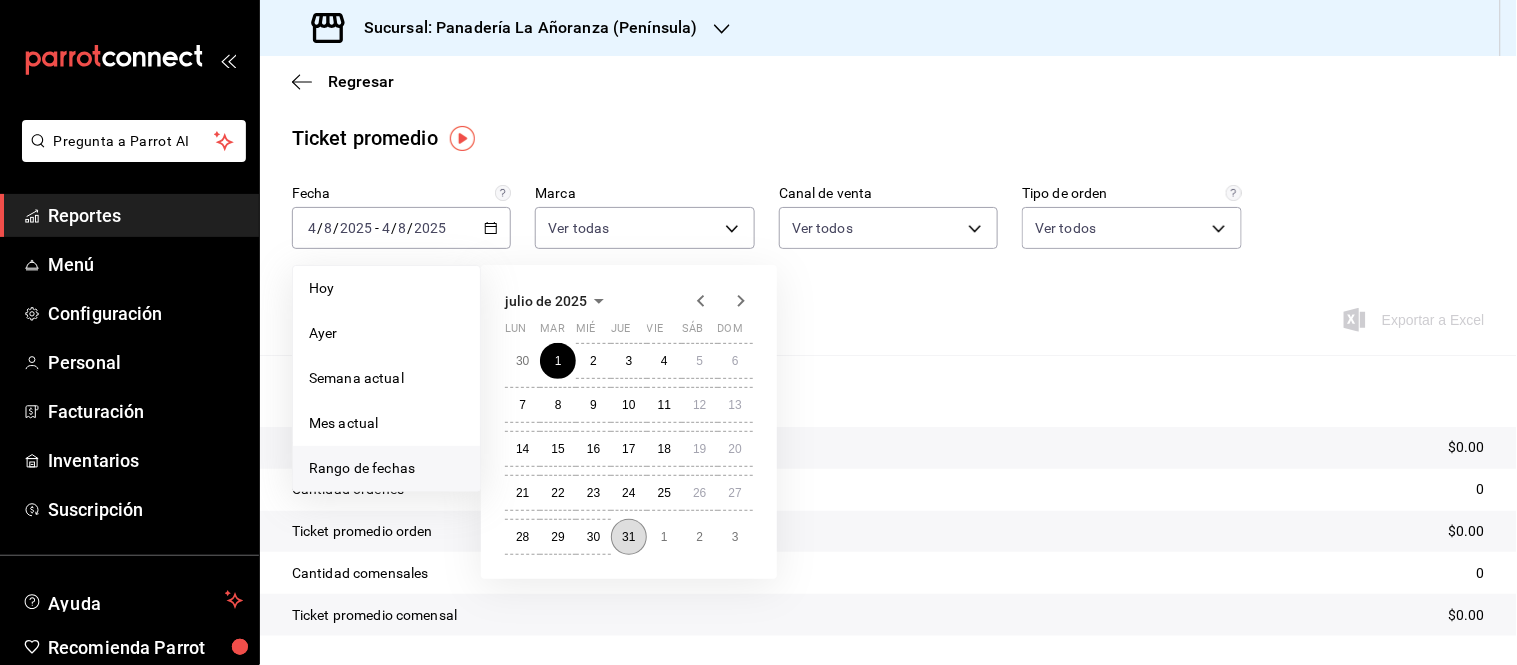 click on "31" at bounding box center [628, 537] 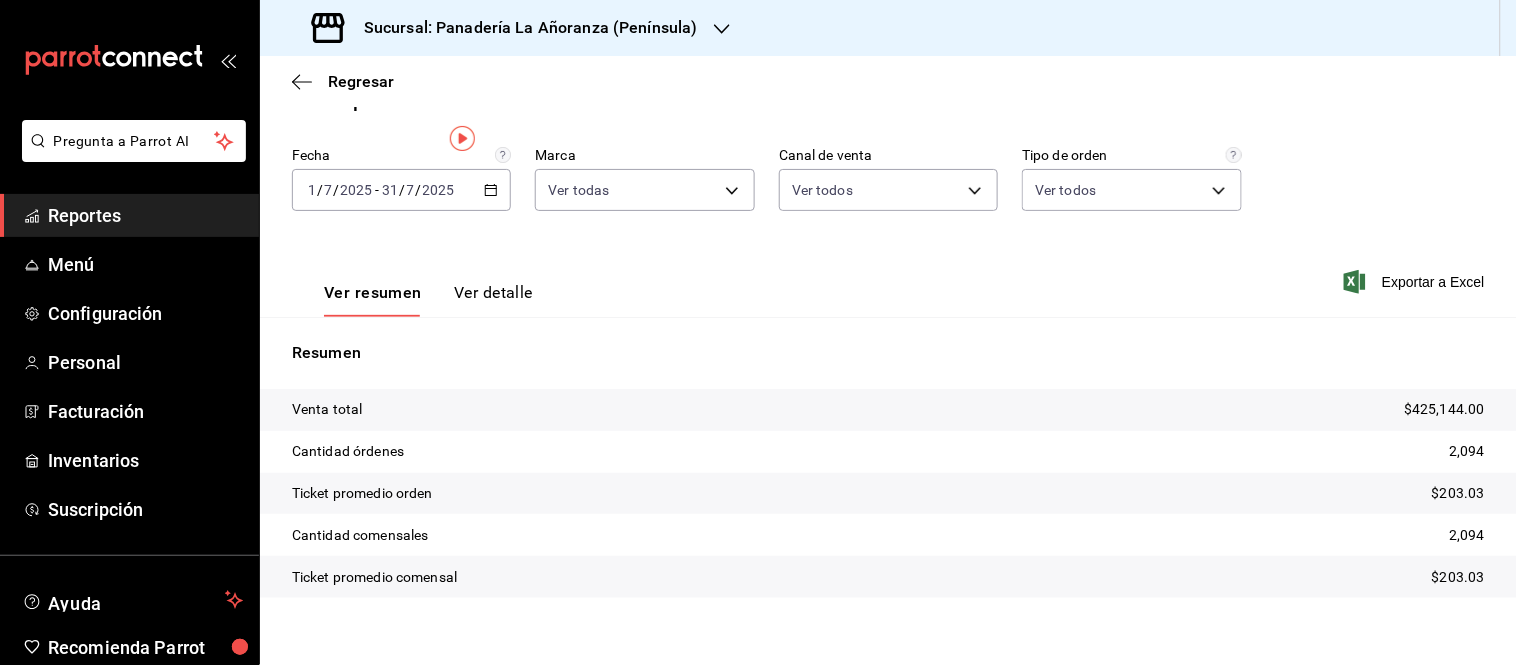 scroll, scrollTop: 58, scrollLeft: 0, axis: vertical 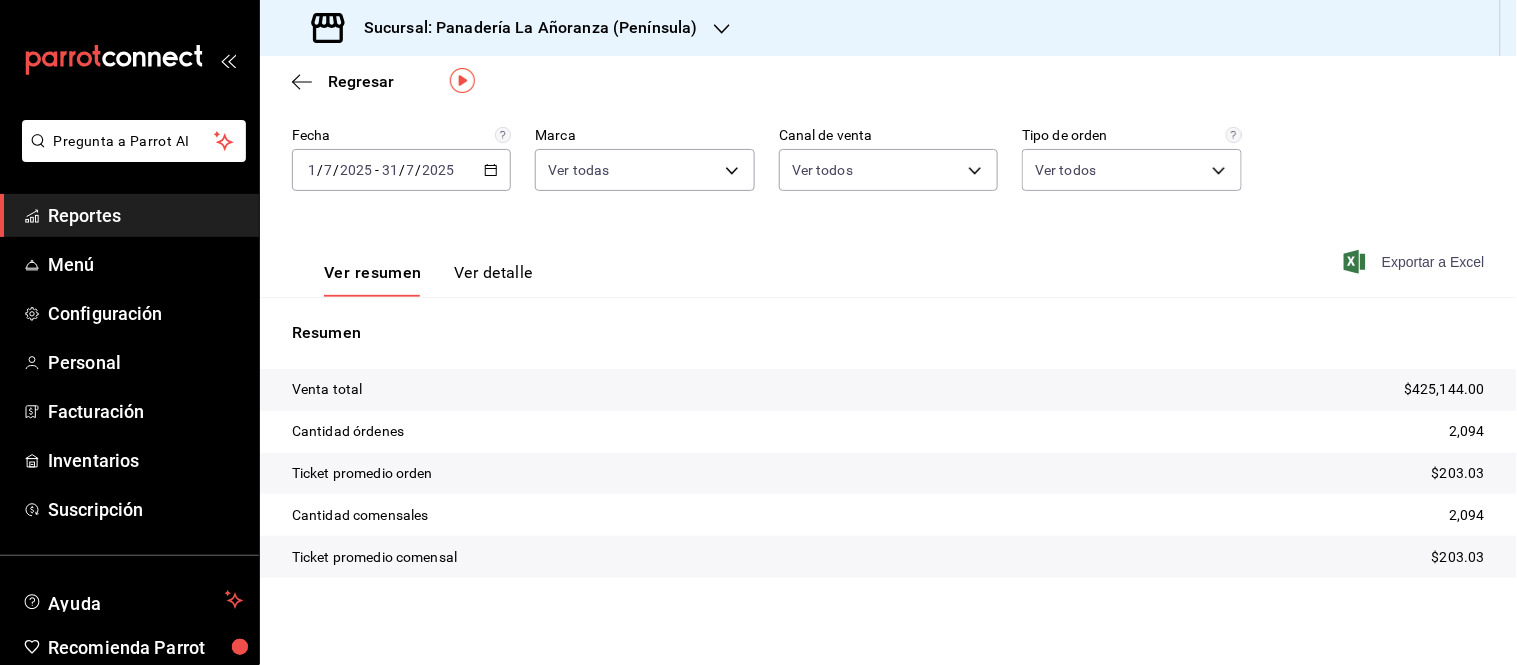 click on "Exportar a Excel" at bounding box center (1416, 262) 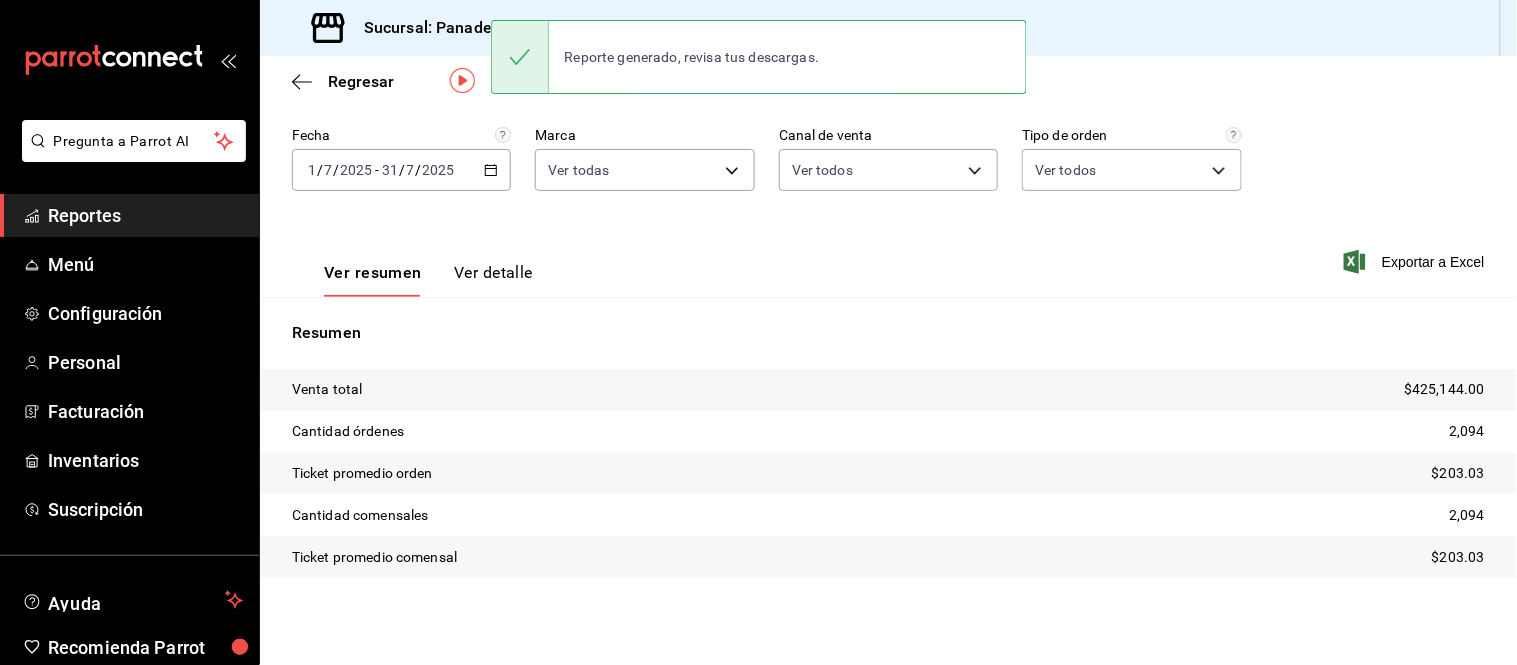 click on "Ver detalle" at bounding box center [493, 280] 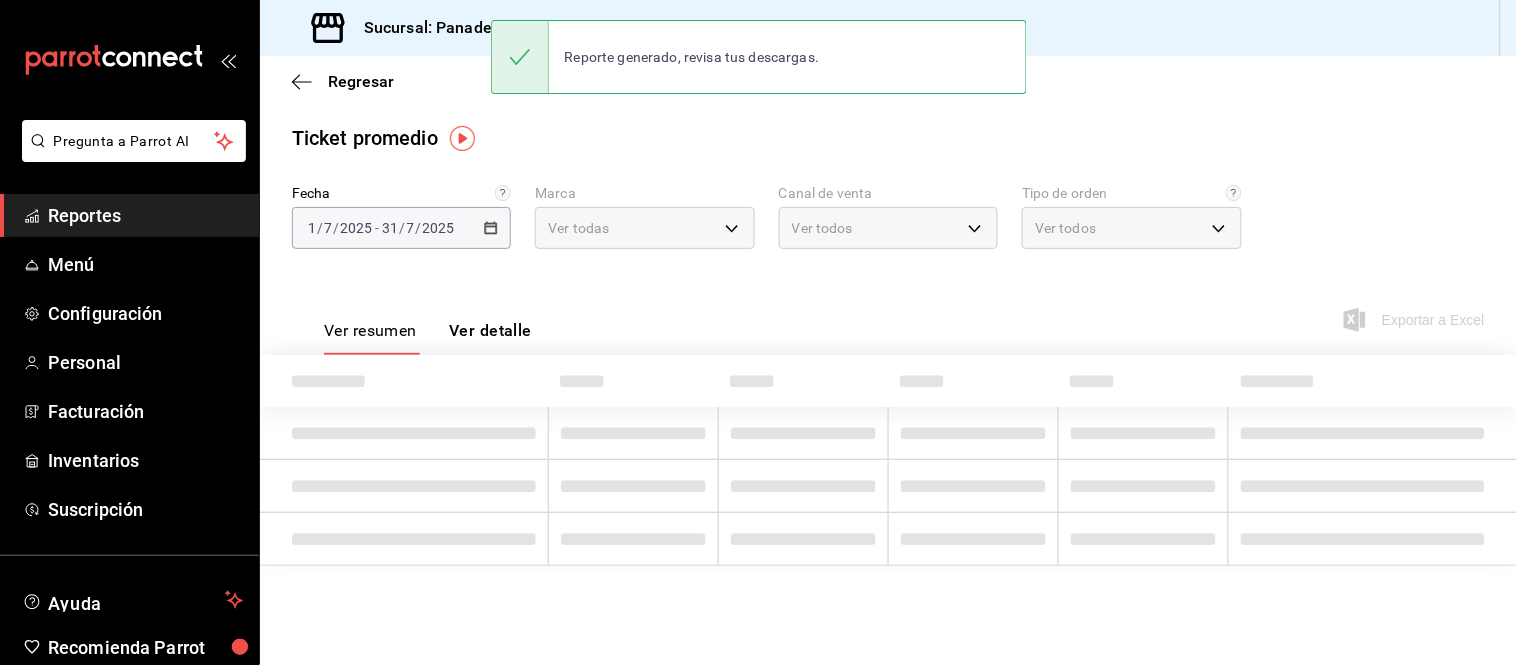 scroll, scrollTop: 0, scrollLeft: 0, axis: both 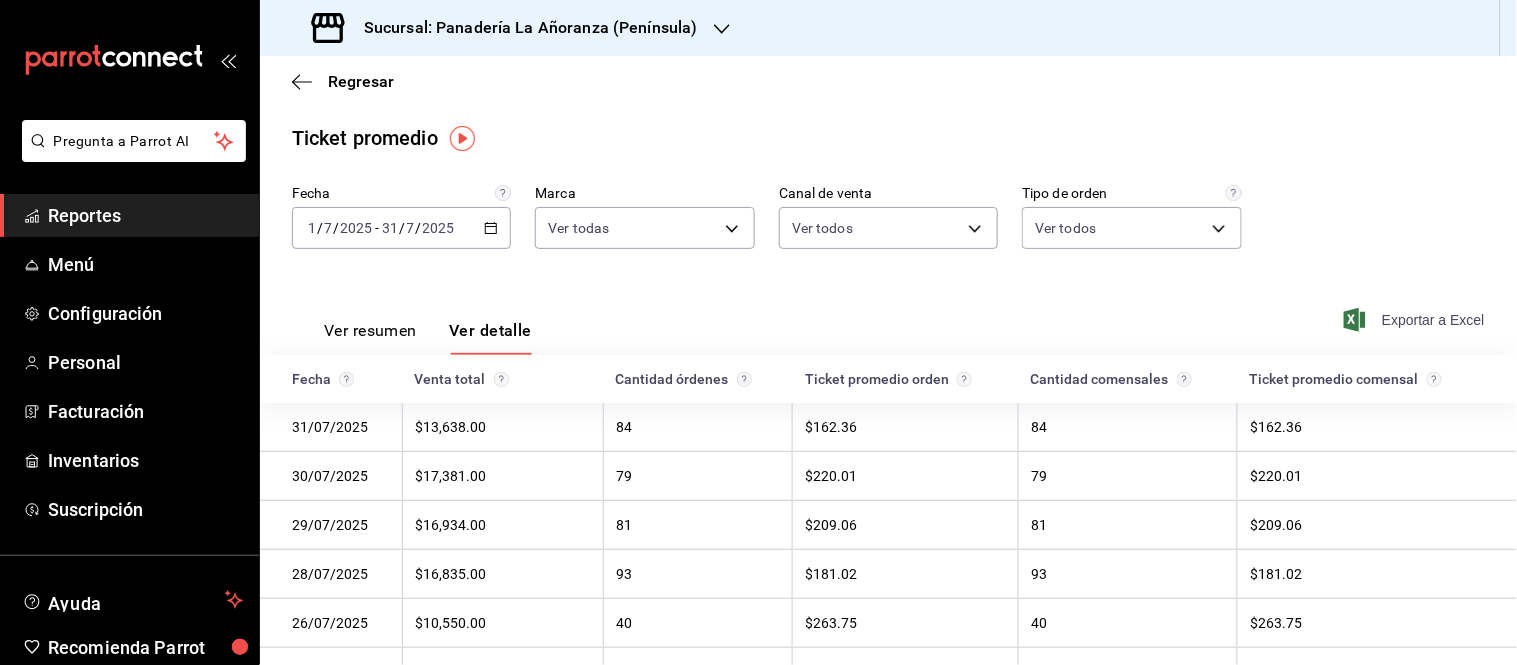 click on "Exportar a Excel" at bounding box center (1416, 320) 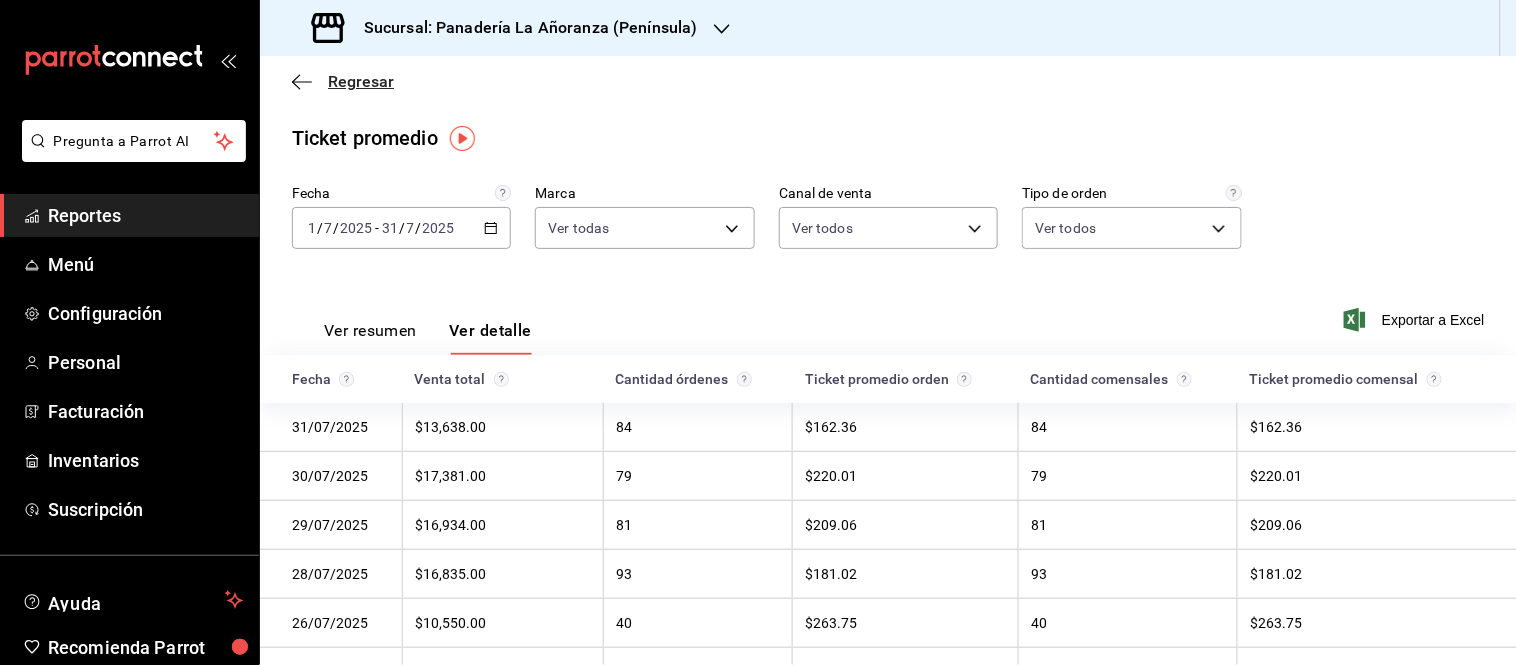 click 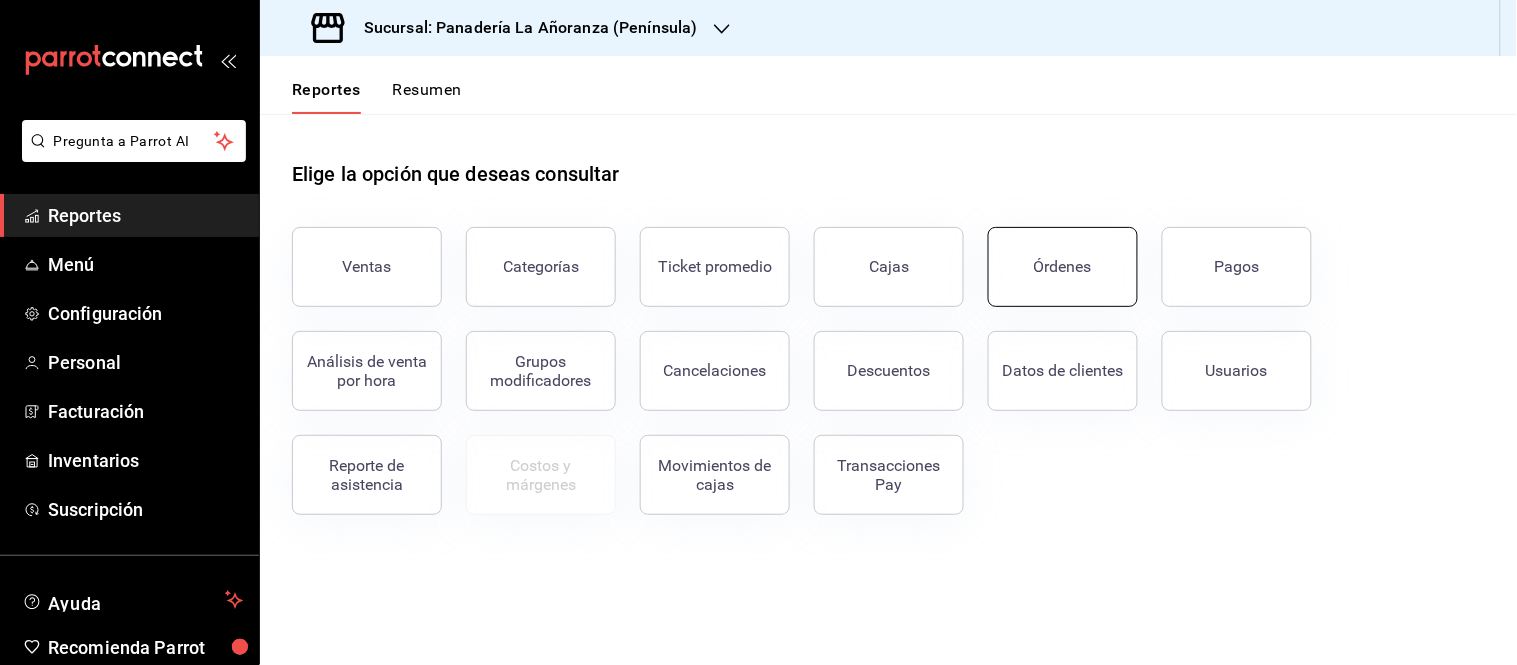 click on "Órdenes" at bounding box center [1063, 267] 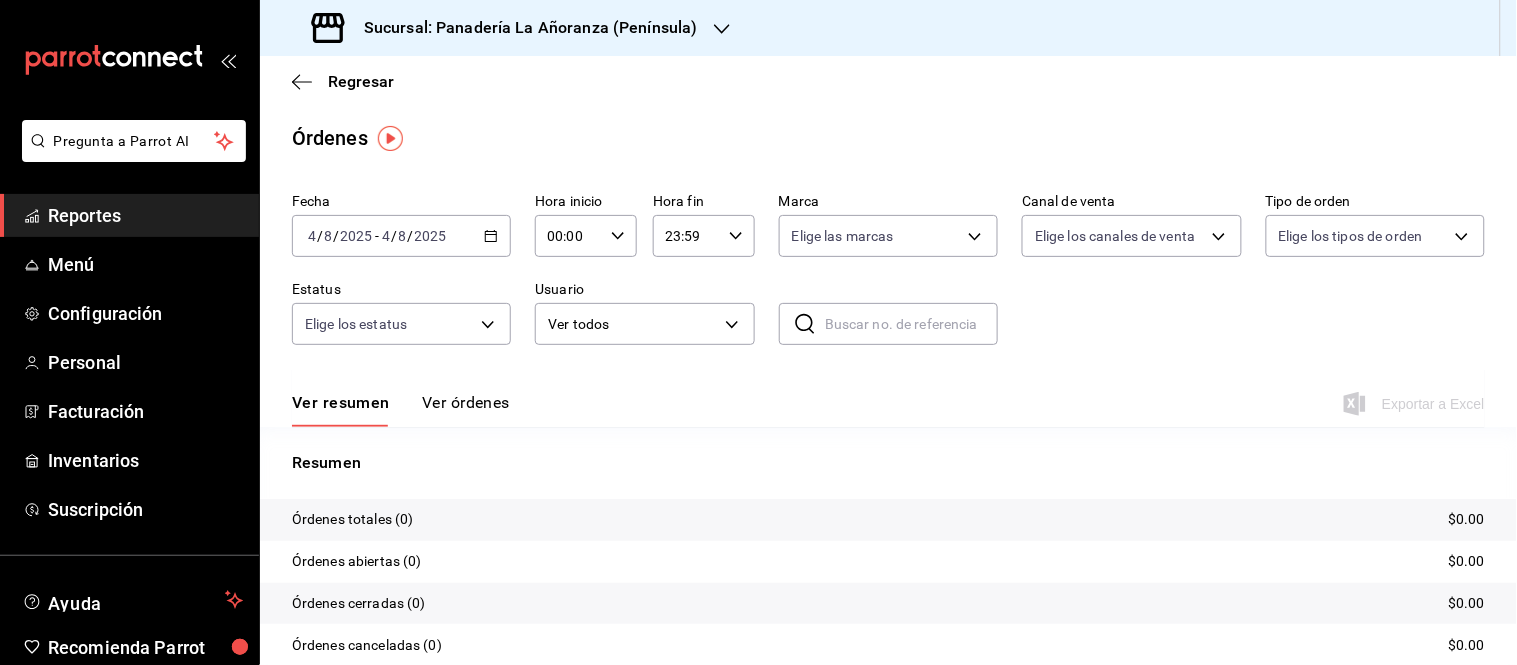 click on "2025-08-04 4 / 8 / 2025 - 2025-08-04 4 / 8 / 2025" at bounding box center [401, 236] 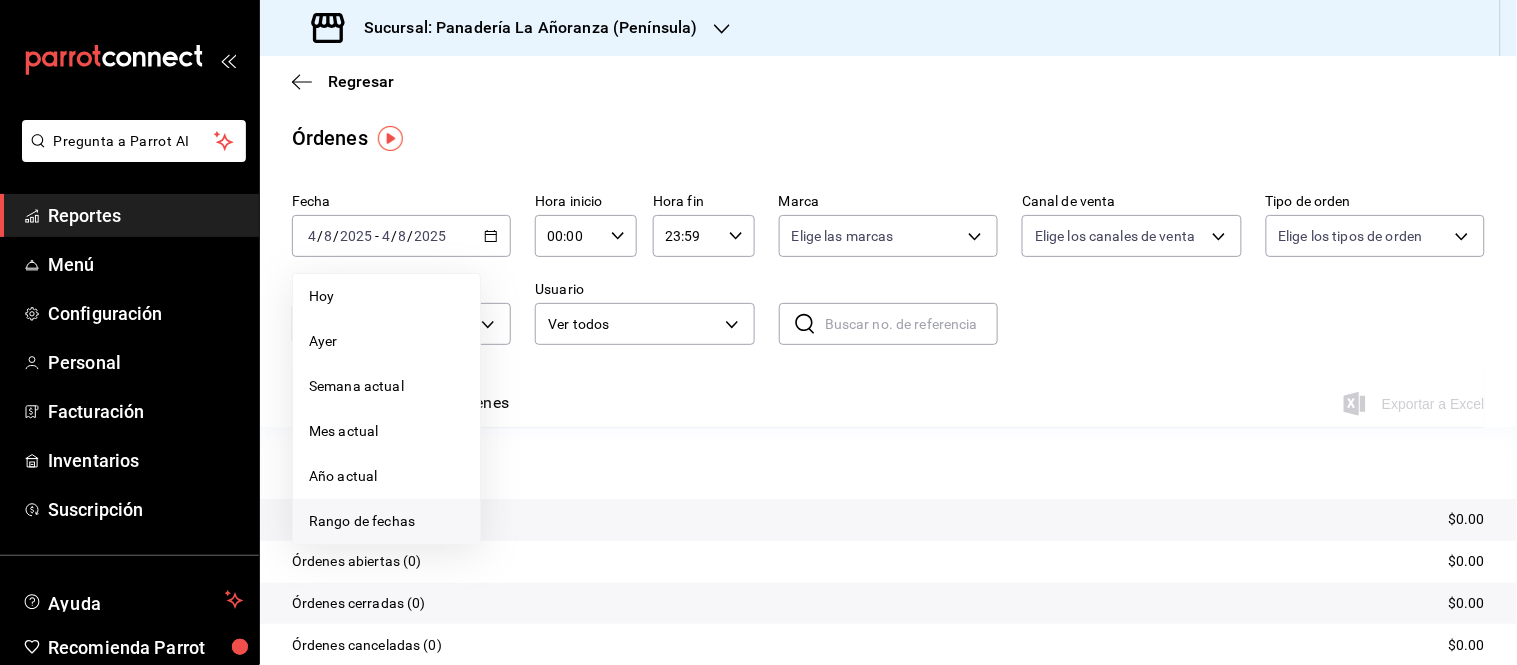 click on "Rango de fechas" at bounding box center [386, 521] 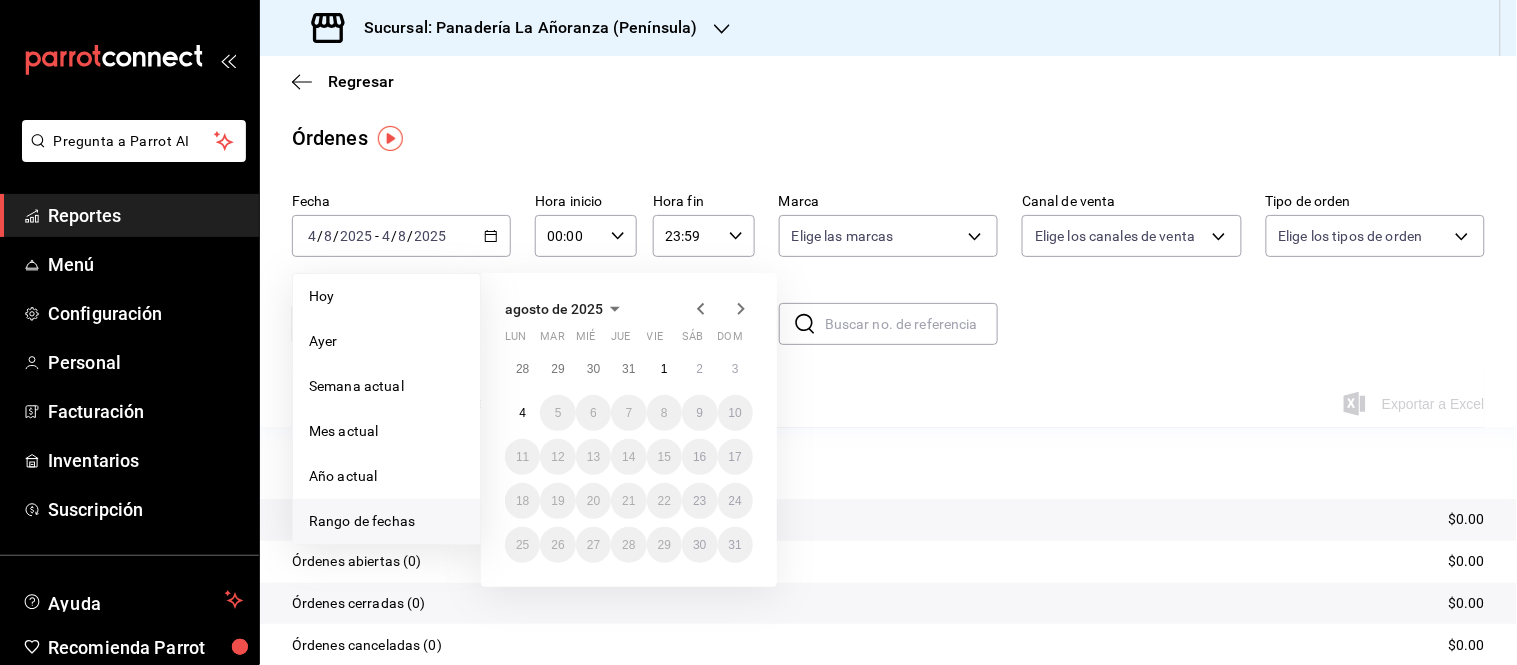 click 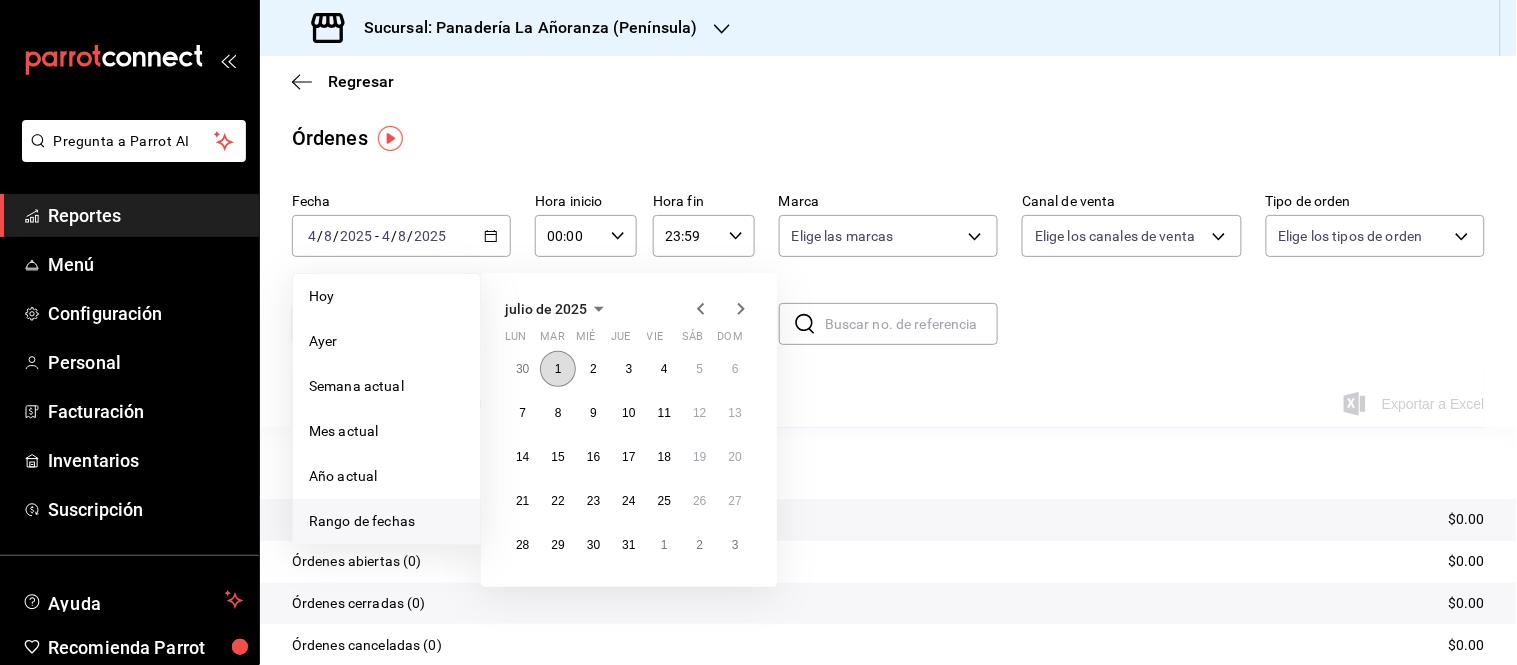 drag, startPoint x: 557, startPoint y: 372, endPoint x: 562, endPoint y: 385, distance: 13.928389 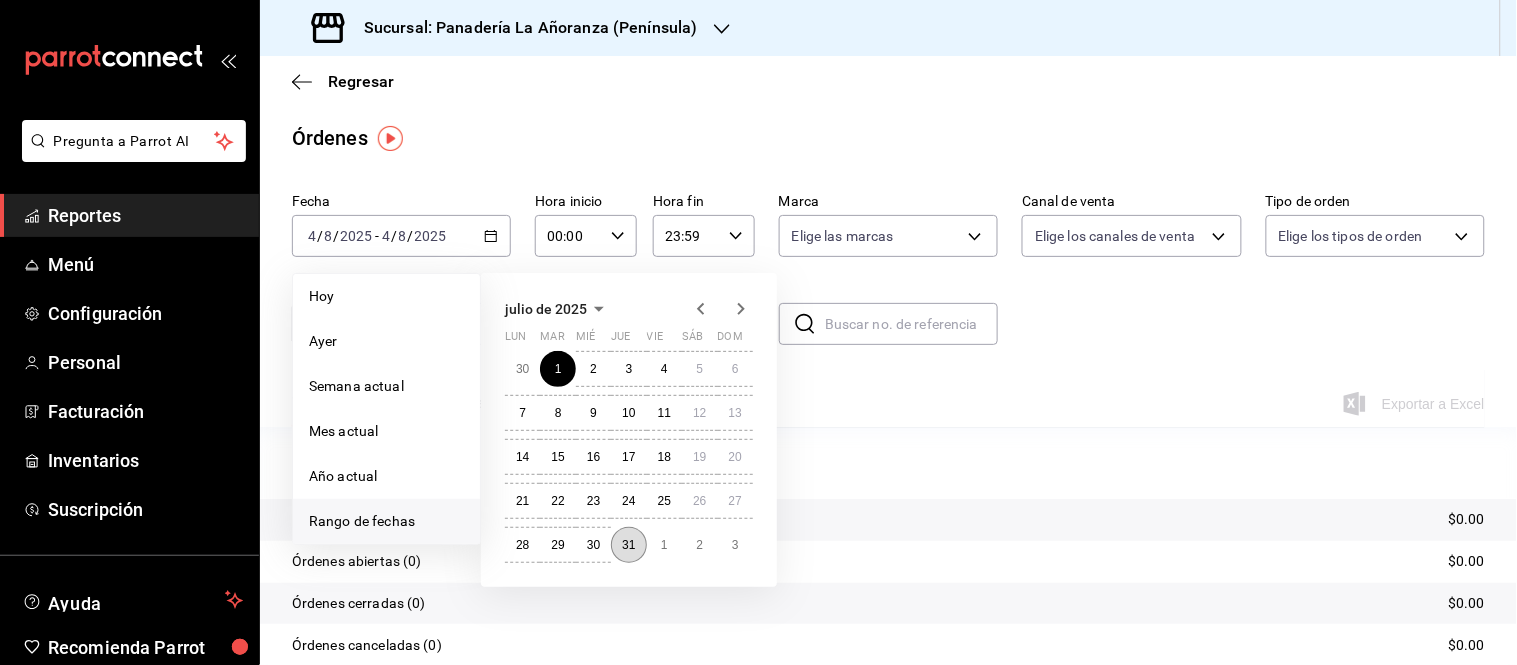 click on "31" at bounding box center [628, 545] 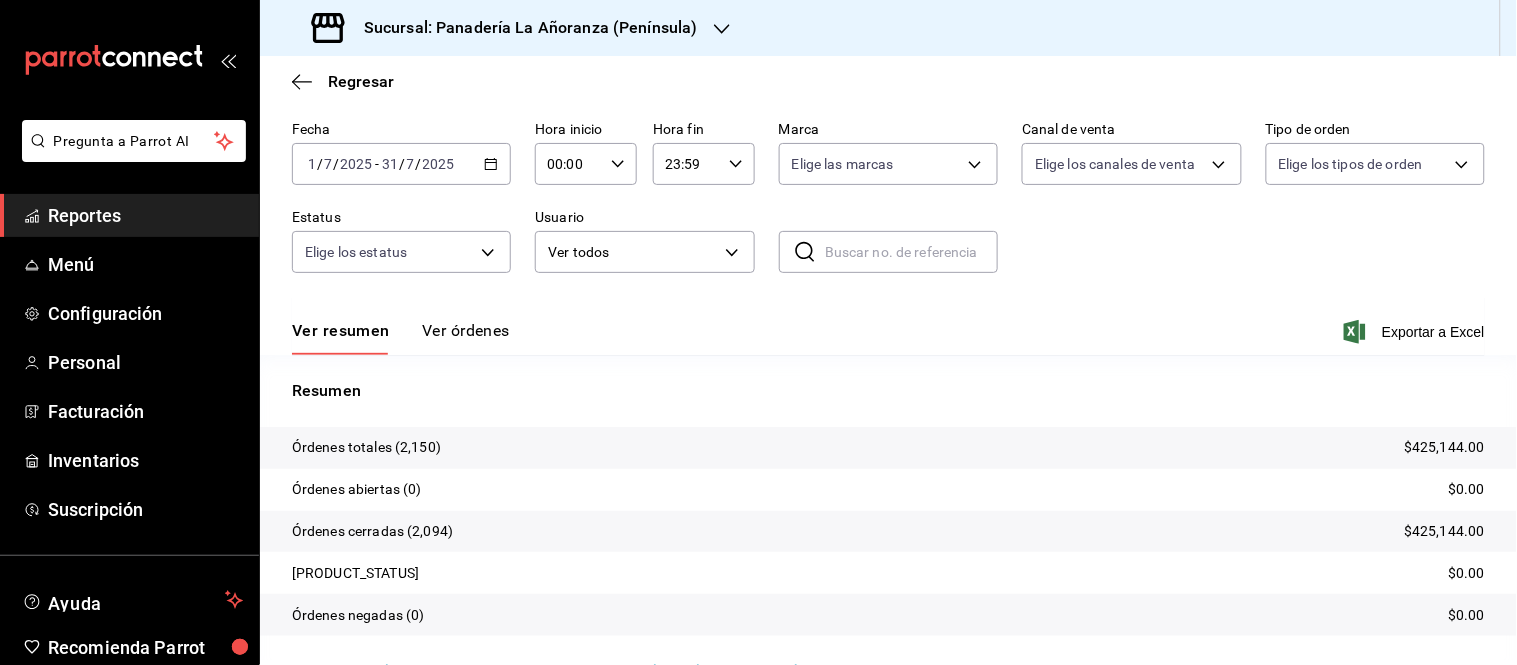 scroll, scrollTop: 111, scrollLeft: 0, axis: vertical 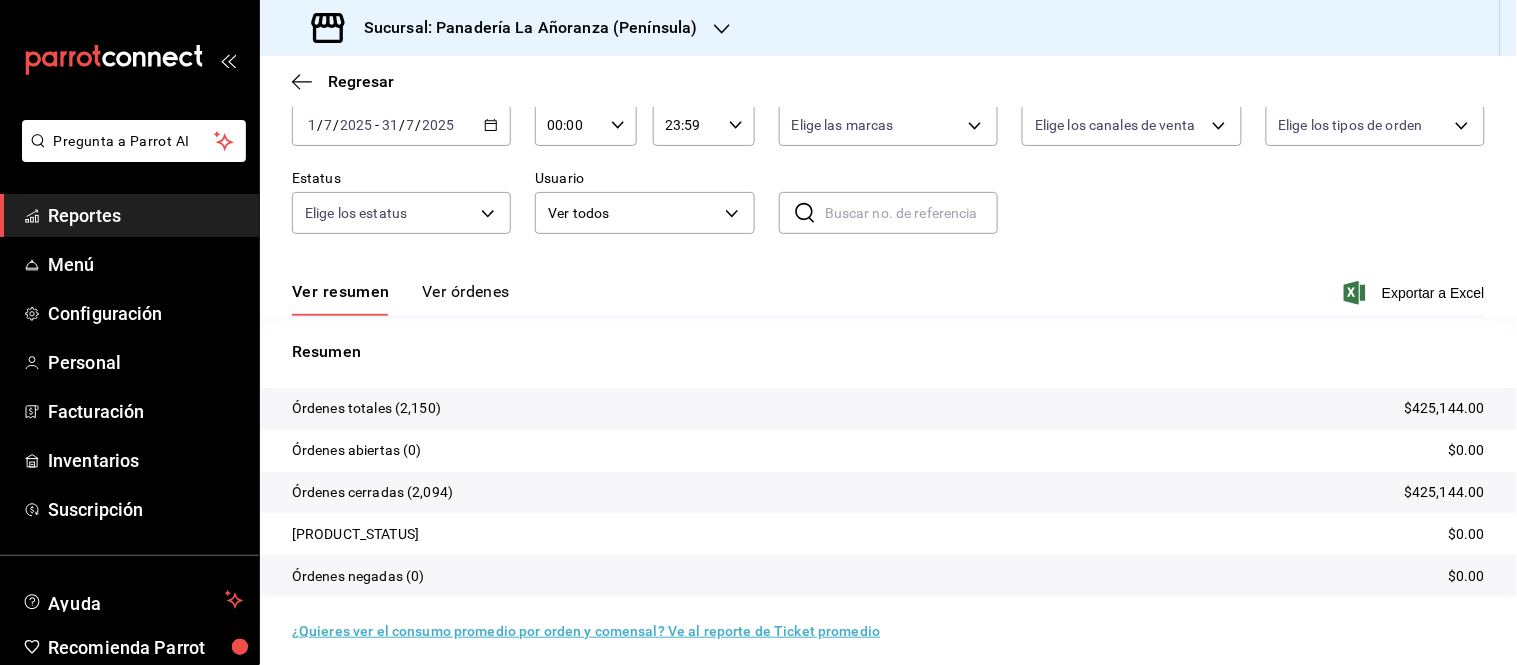 click on "Ver órdenes" at bounding box center (466, 299) 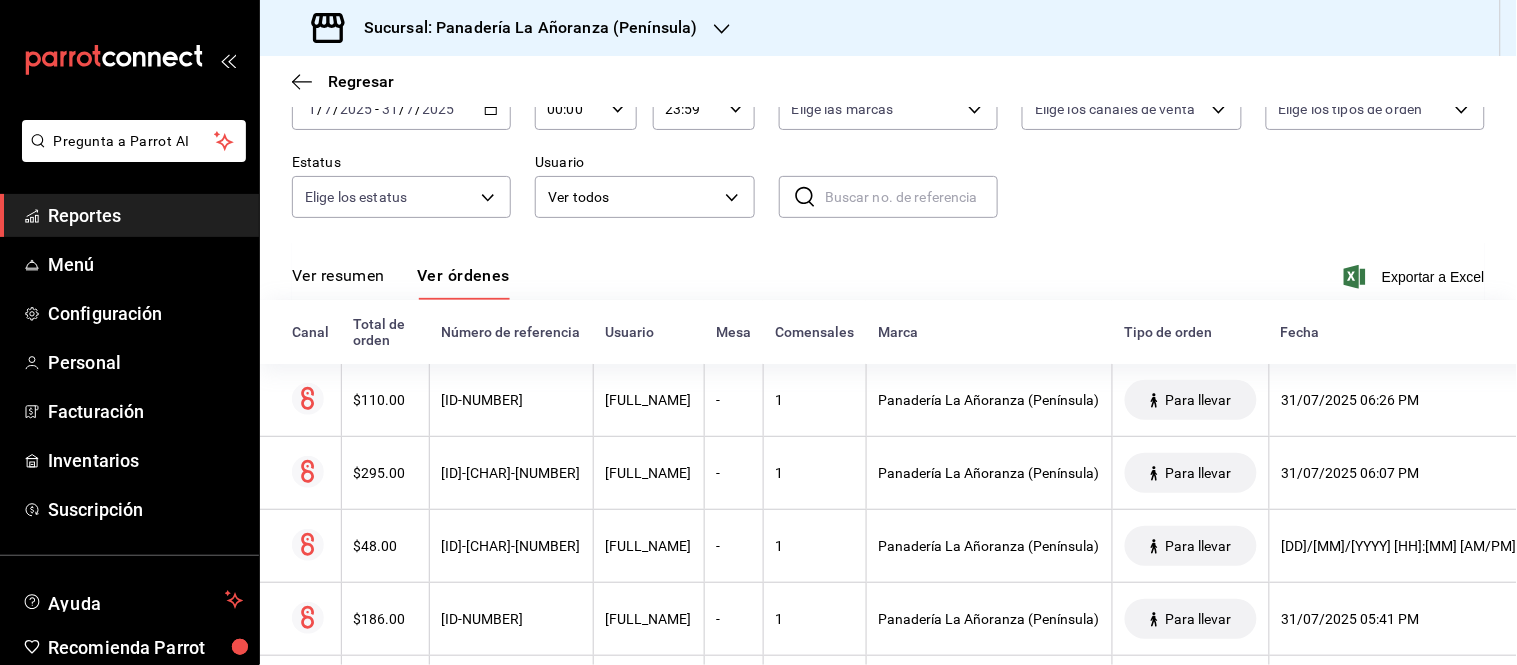 scroll, scrollTop: 0, scrollLeft: 0, axis: both 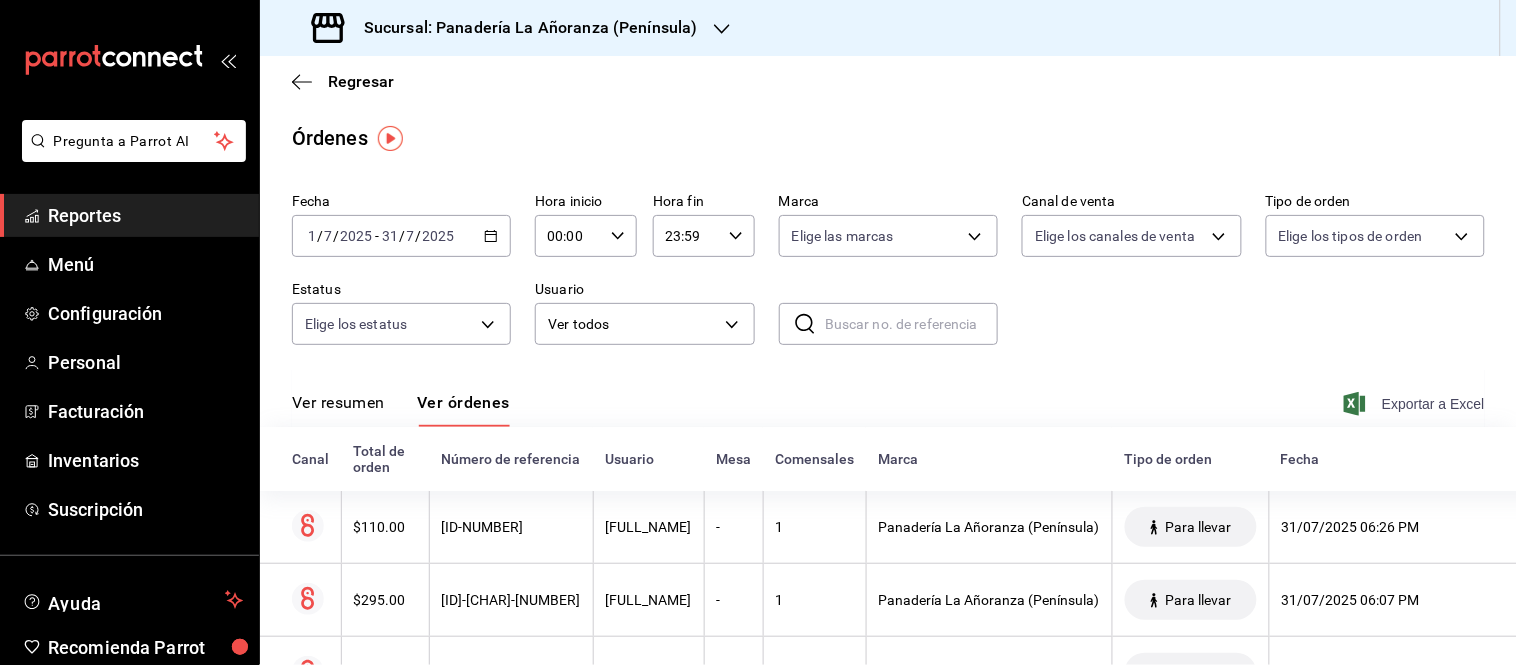 click on "Exportar a Excel" at bounding box center [1416, 404] 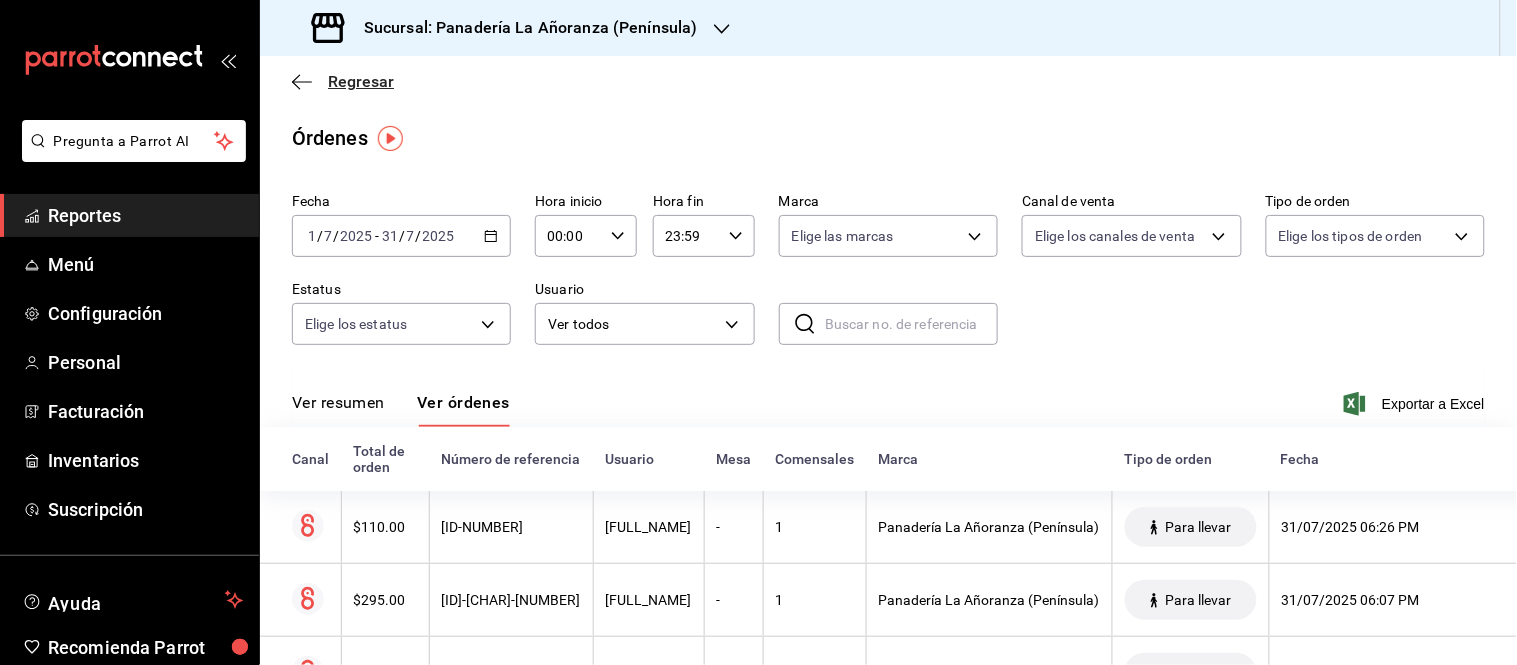 click 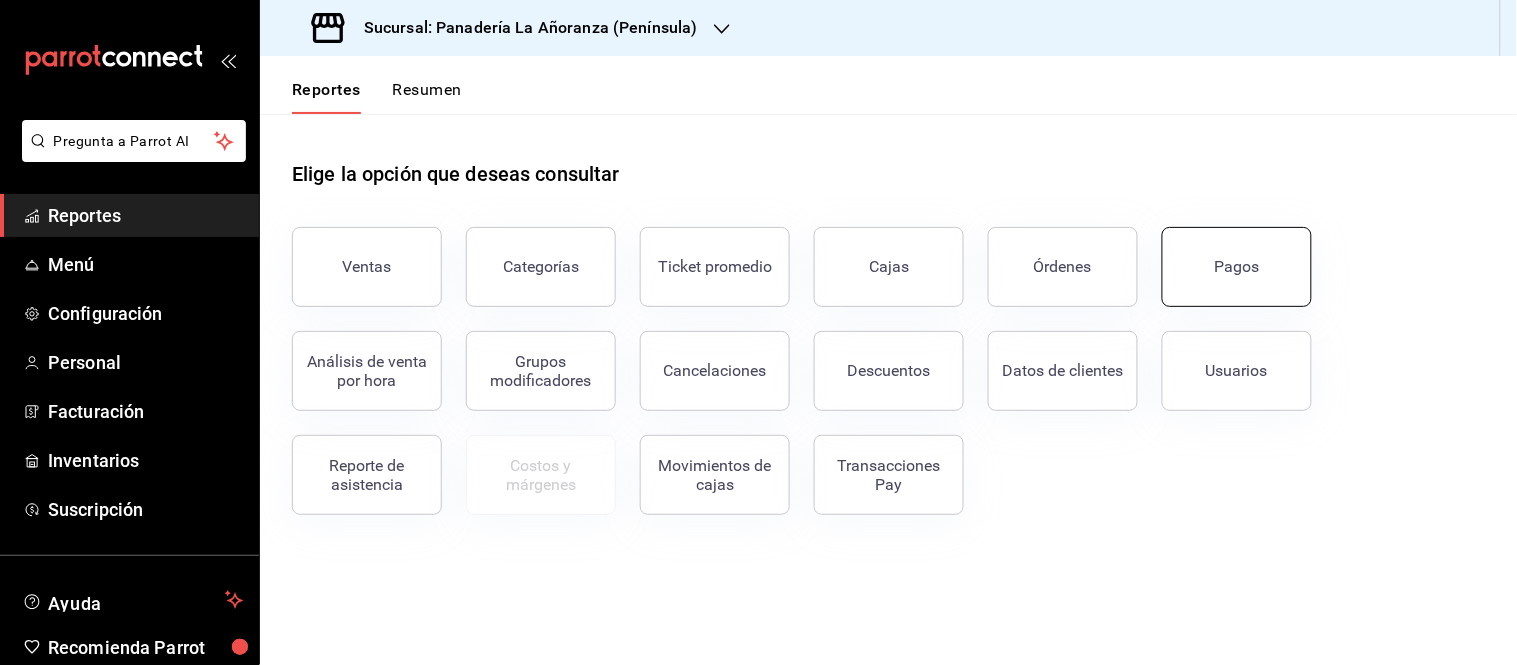 click on "Pagos" at bounding box center [1237, 267] 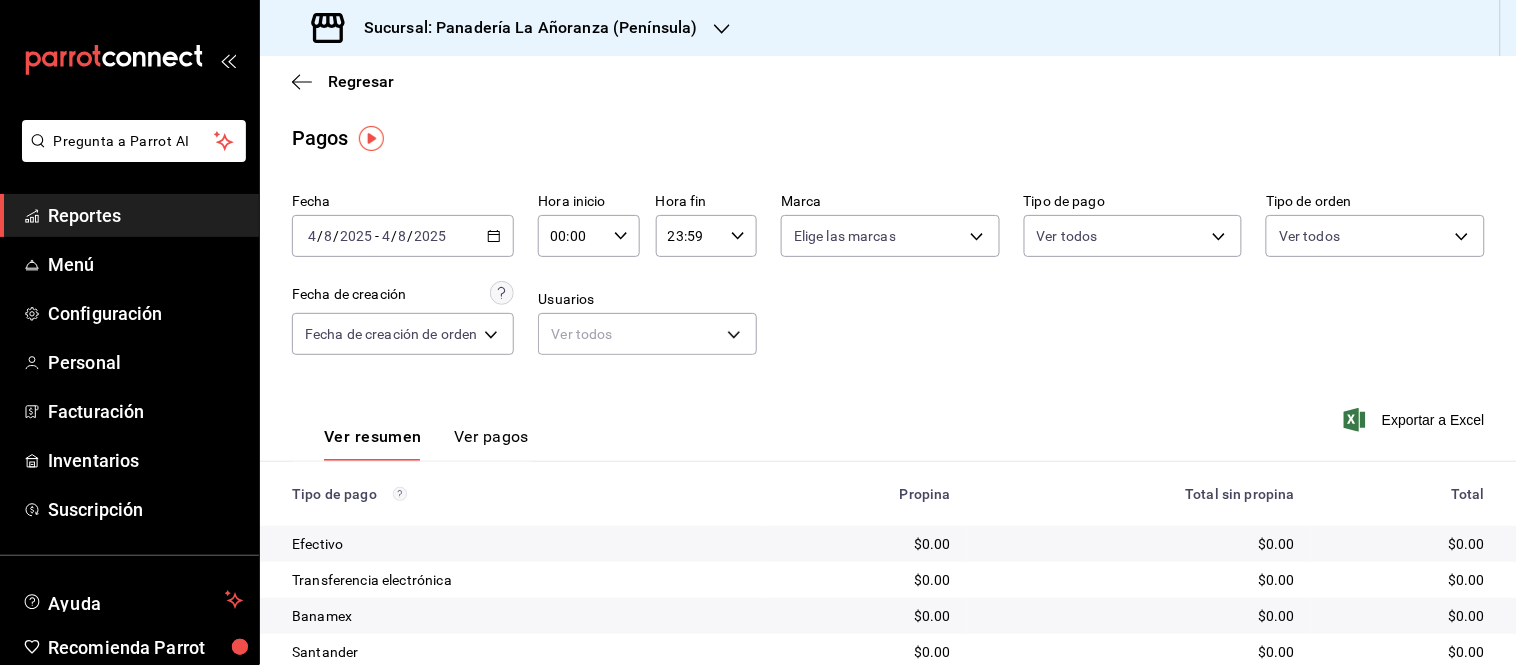 click on "4" at bounding box center (386, 236) 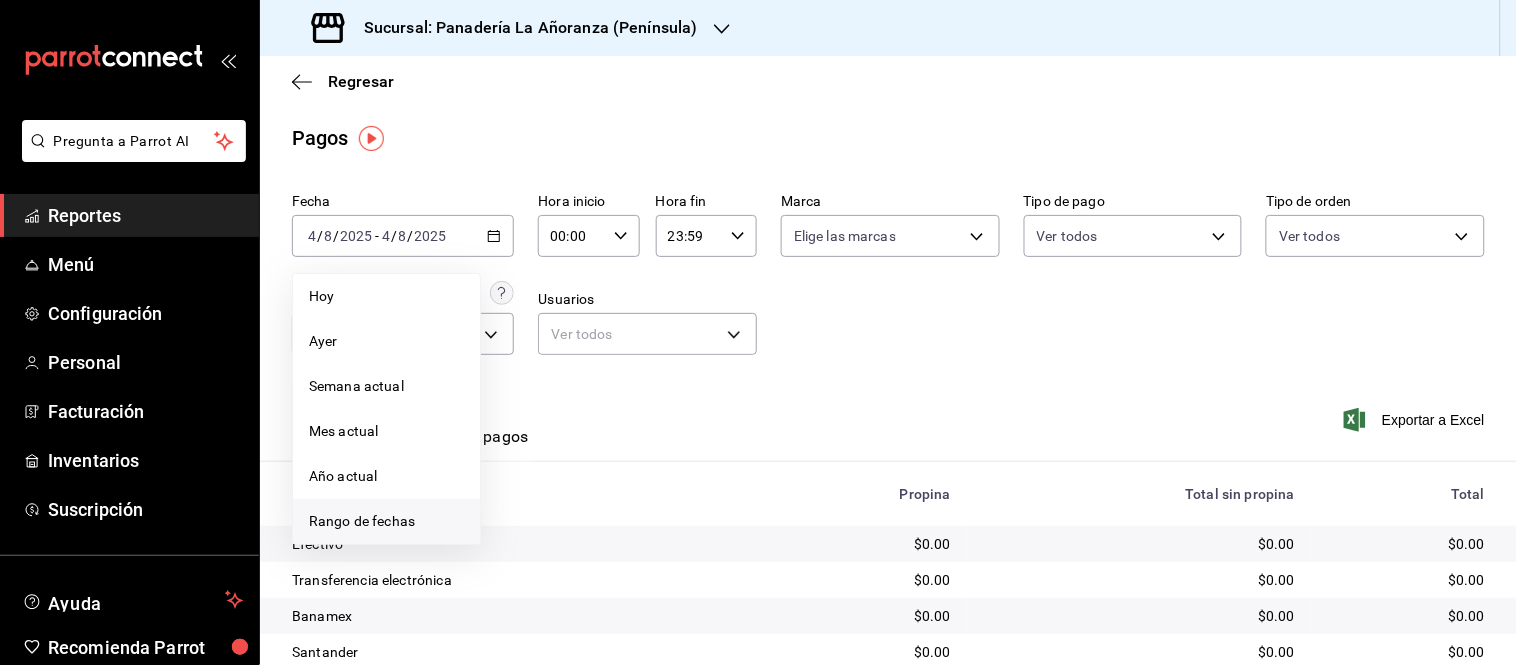 click on "Rango de fechas" at bounding box center [386, 521] 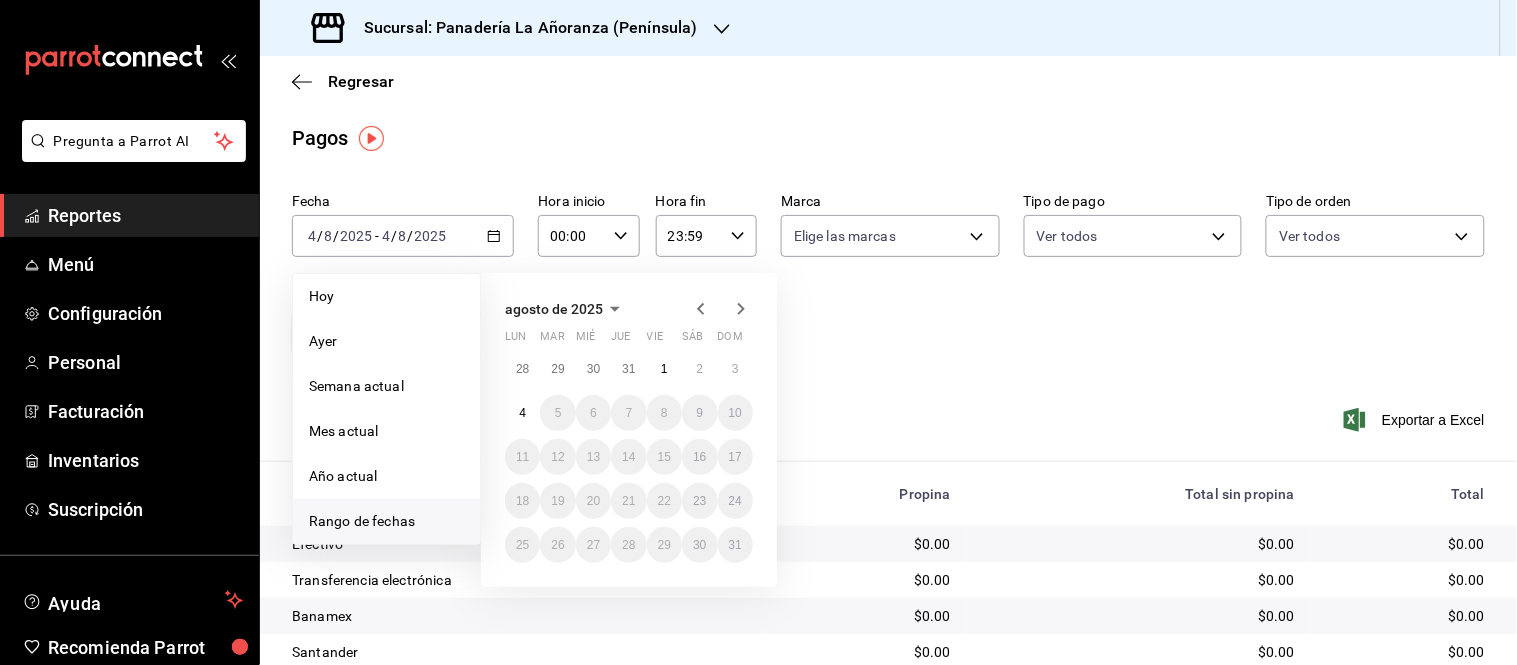 click 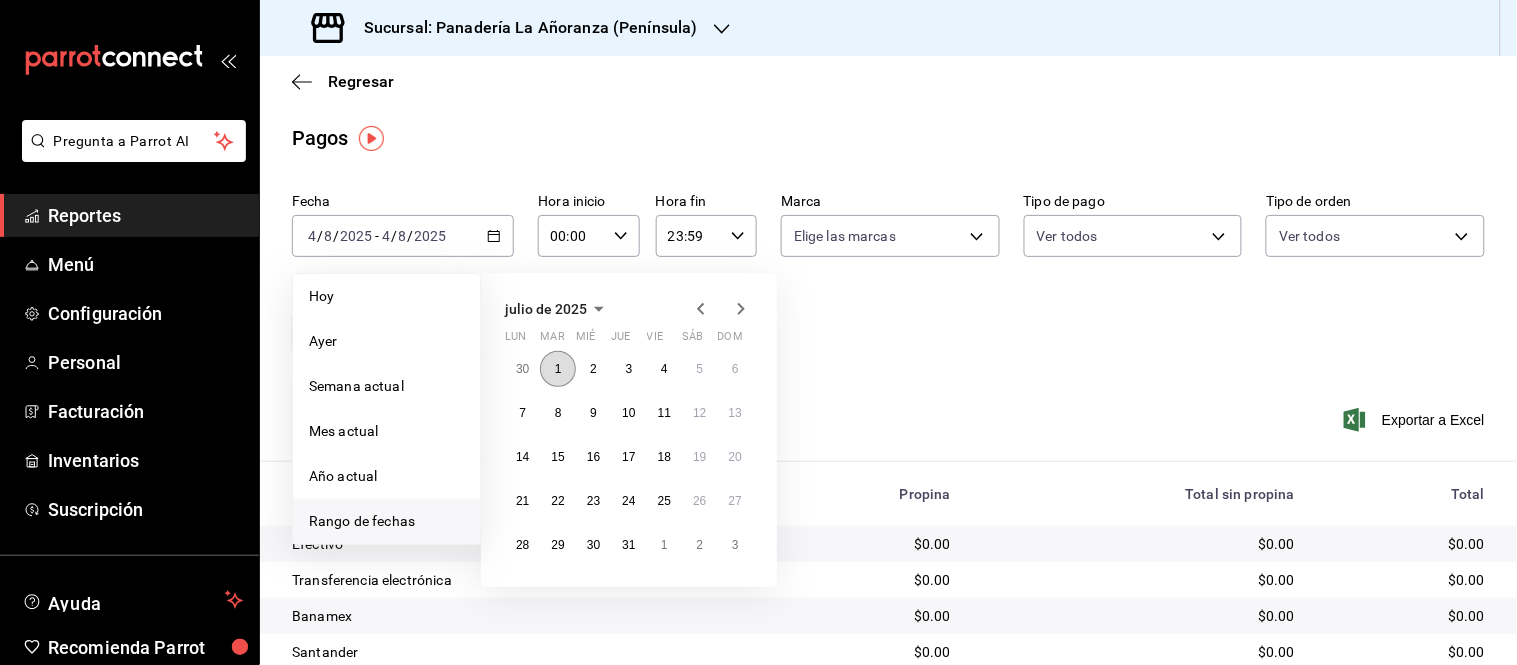 click on "1" at bounding box center (557, 369) 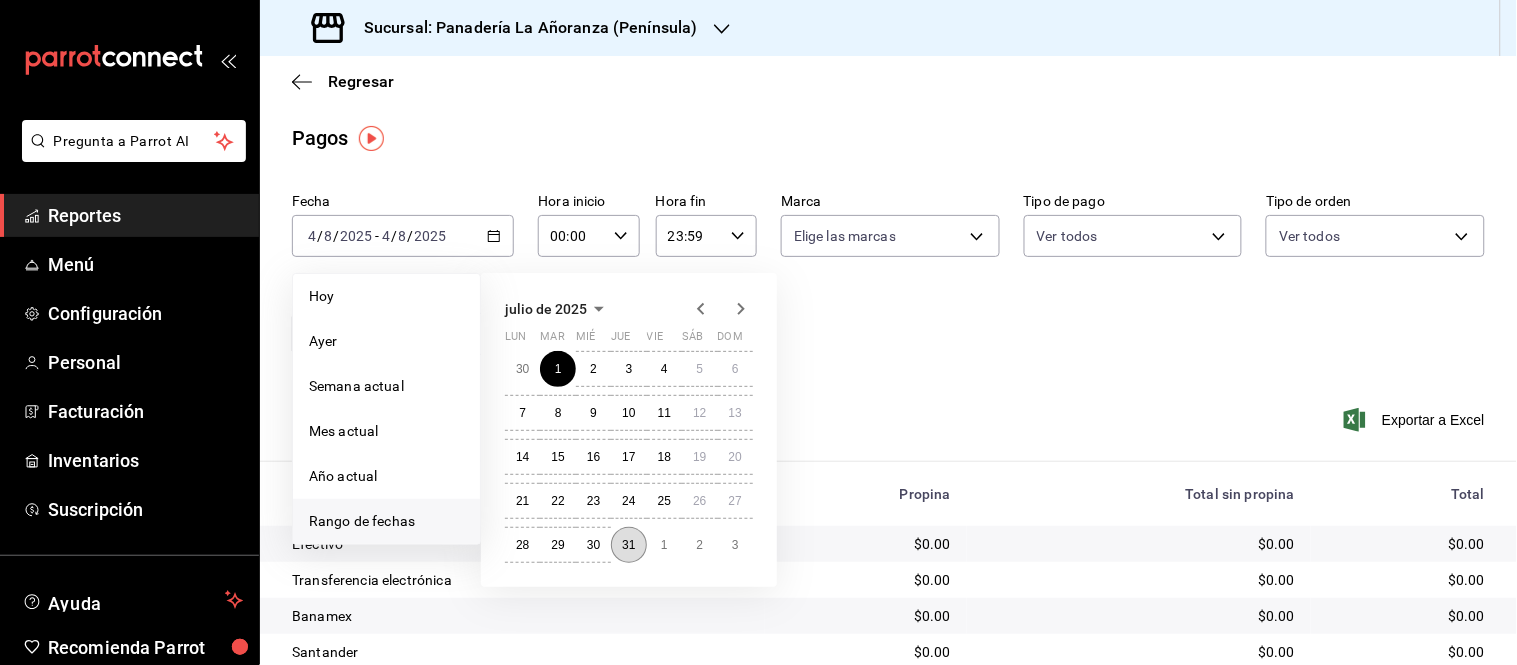 click on "31" at bounding box center [628, 545] 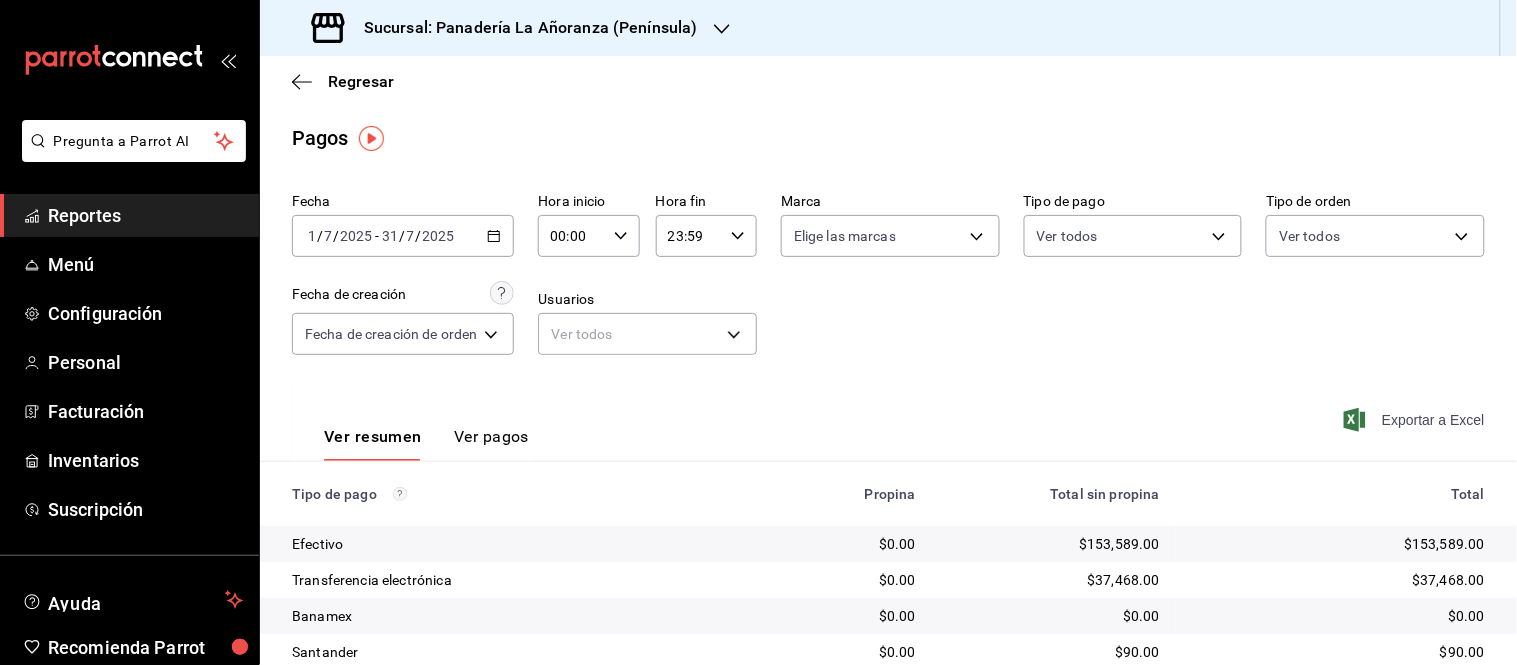 click on "Exportar a Excel" at bounding box center [1416, 420] 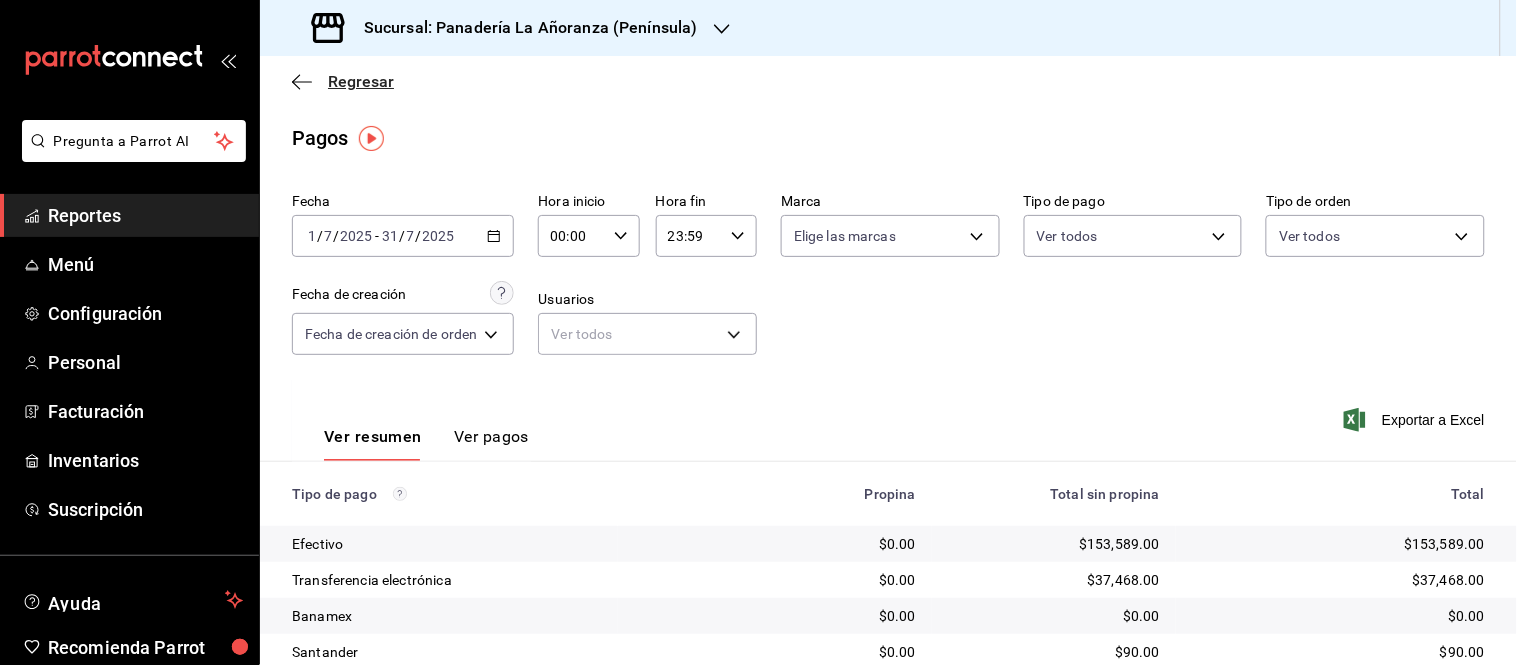 click 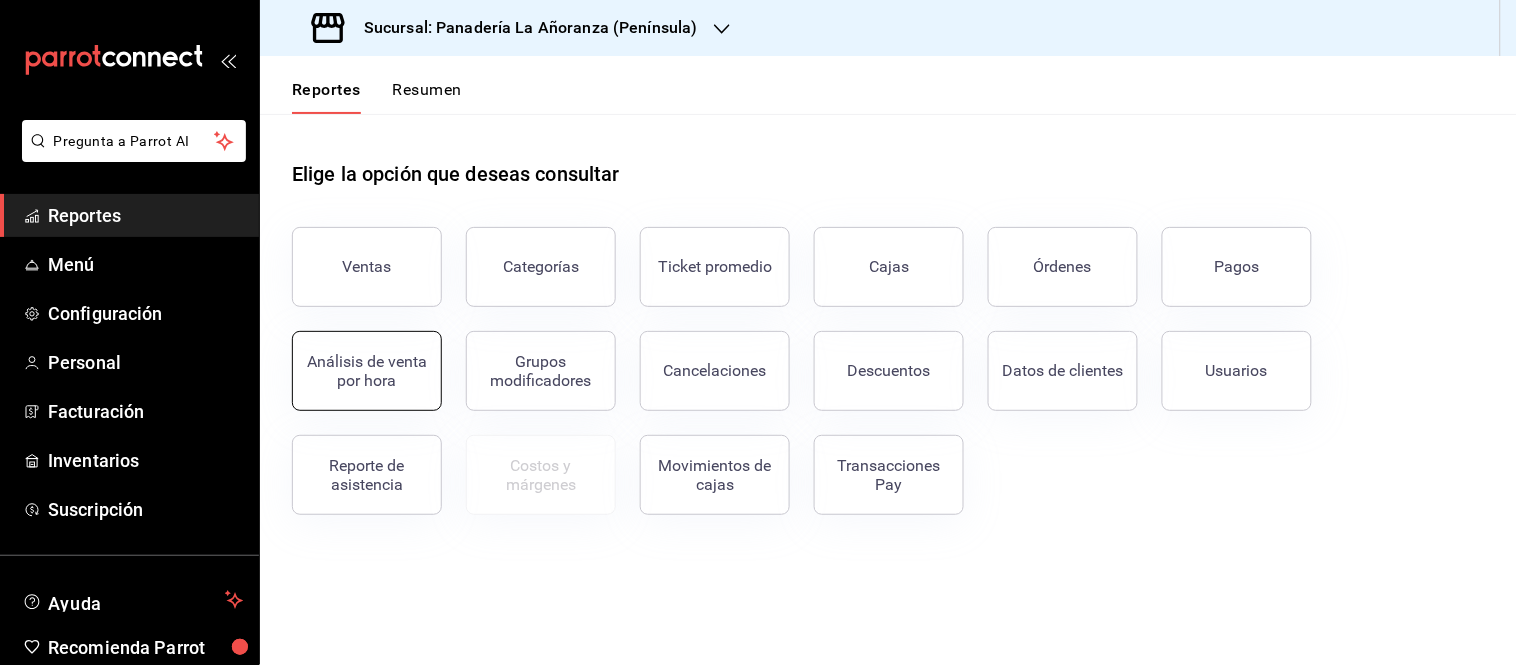 click on "Análisis de venta por hora" at bounding box center [367, 371] 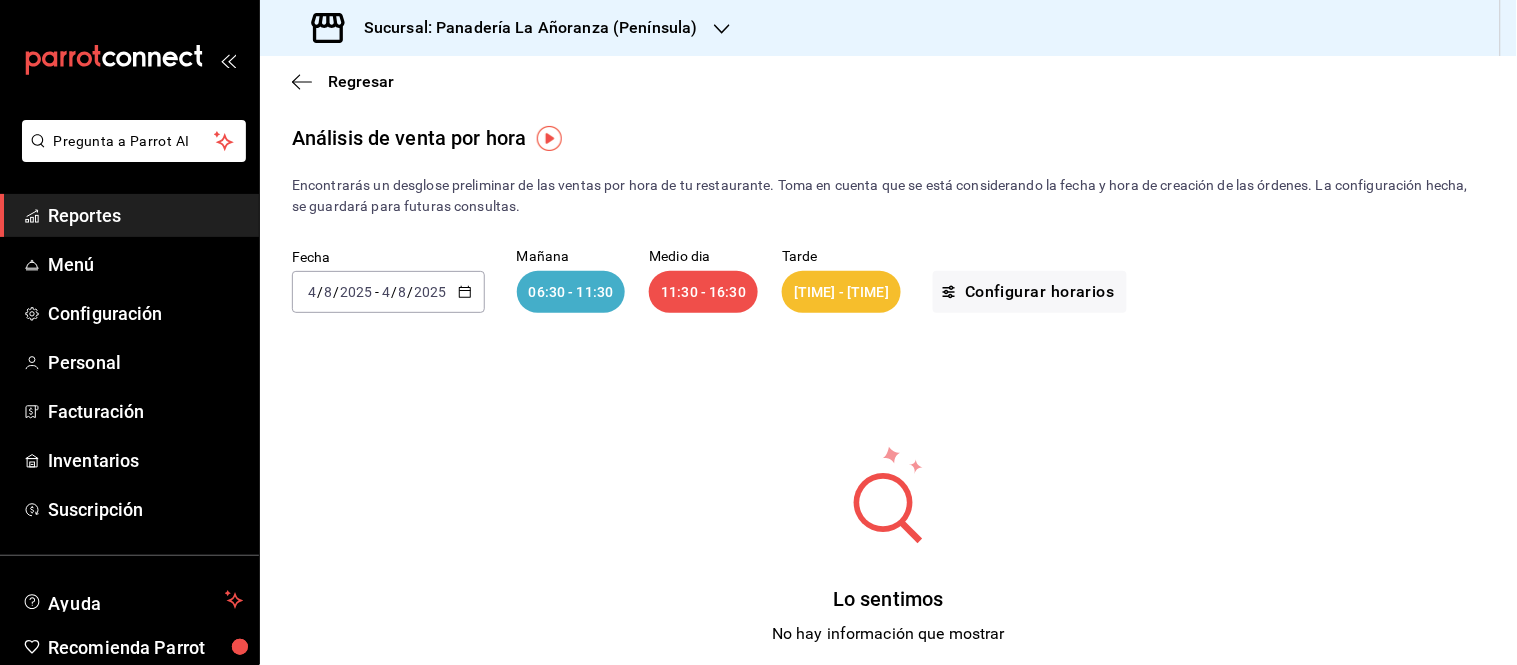 click on "2025" at bounding box center [431, 292] 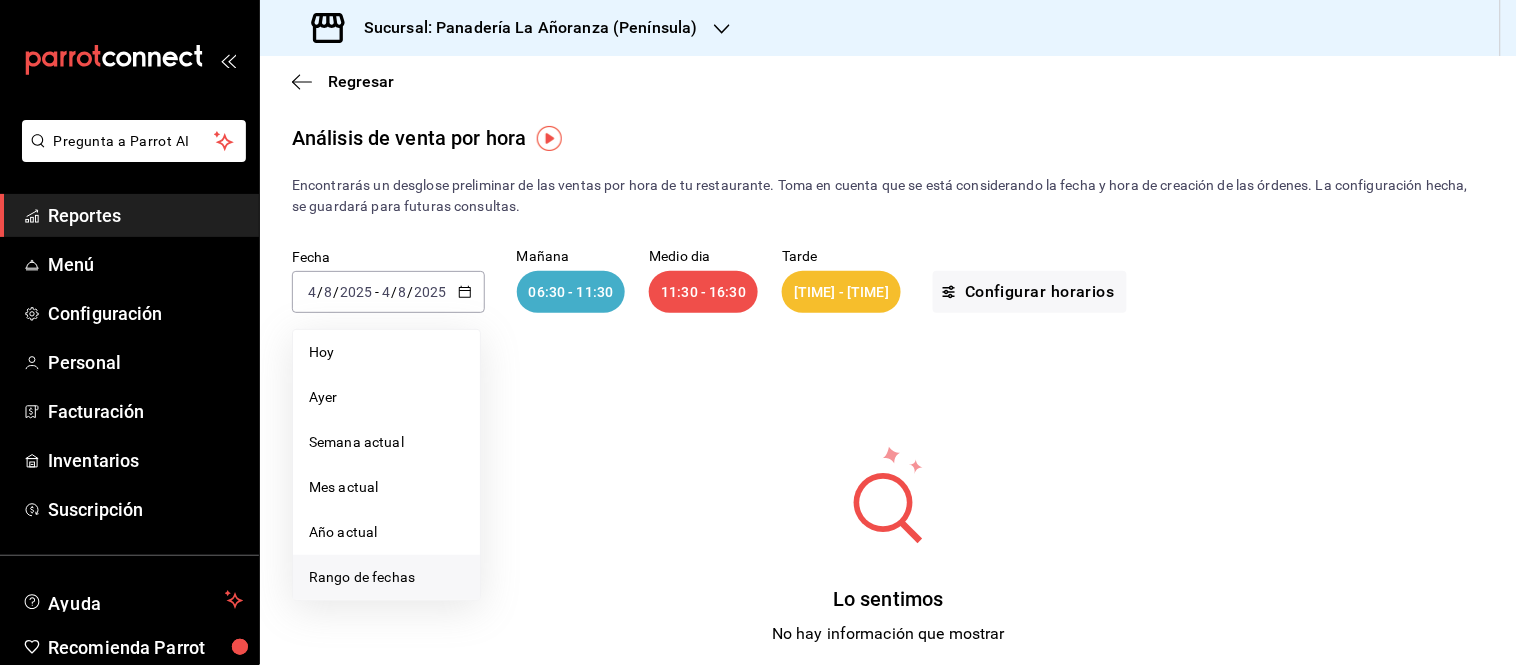 click on "Rango de fechas" at bounding box center [386, 577] 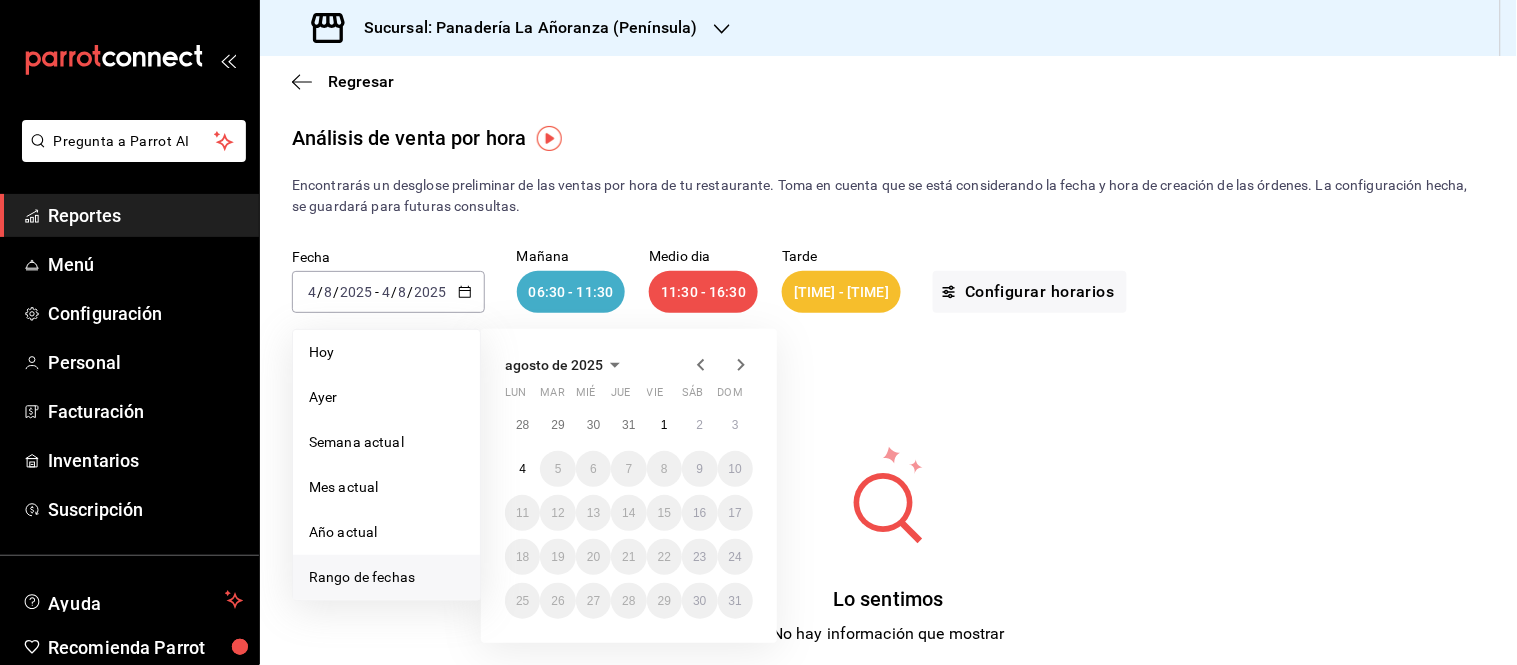 click 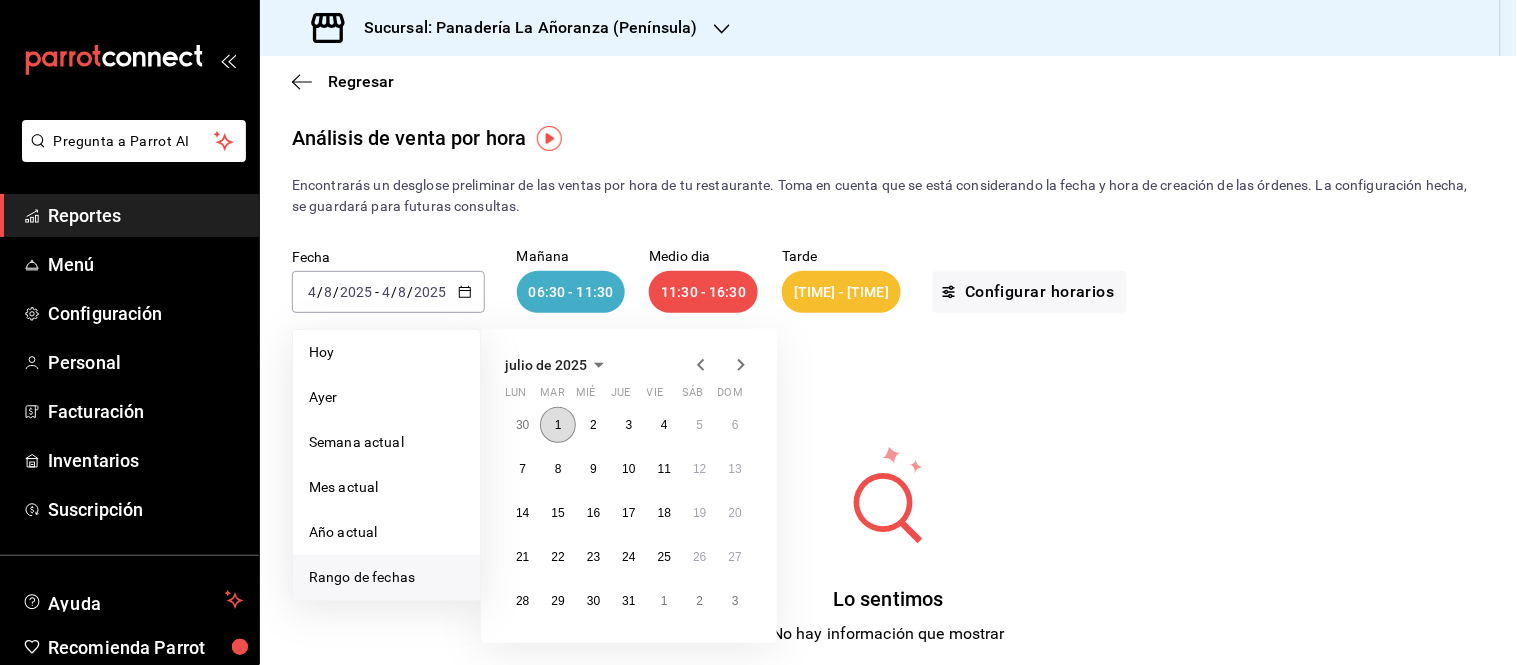 click on "1" at bounding box center [558, 425] 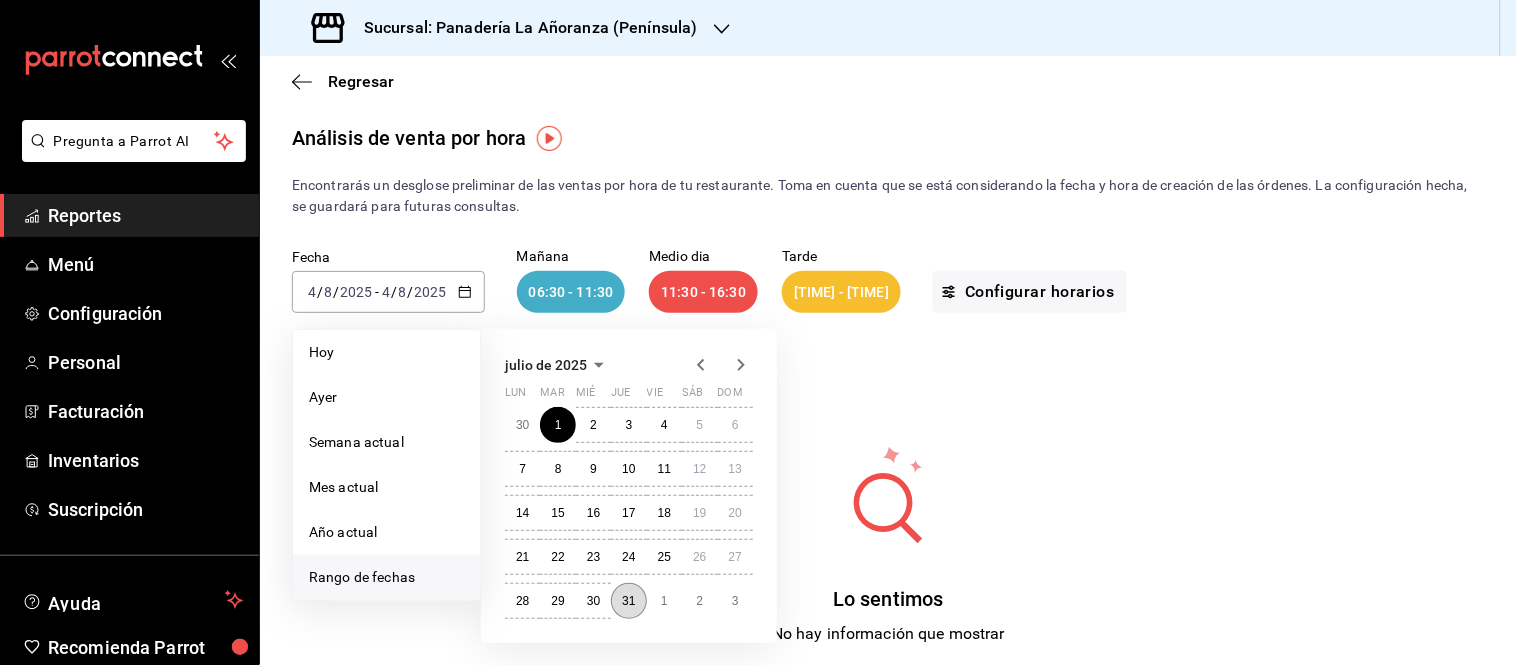 click on "31" at bounding box center [628, 601] 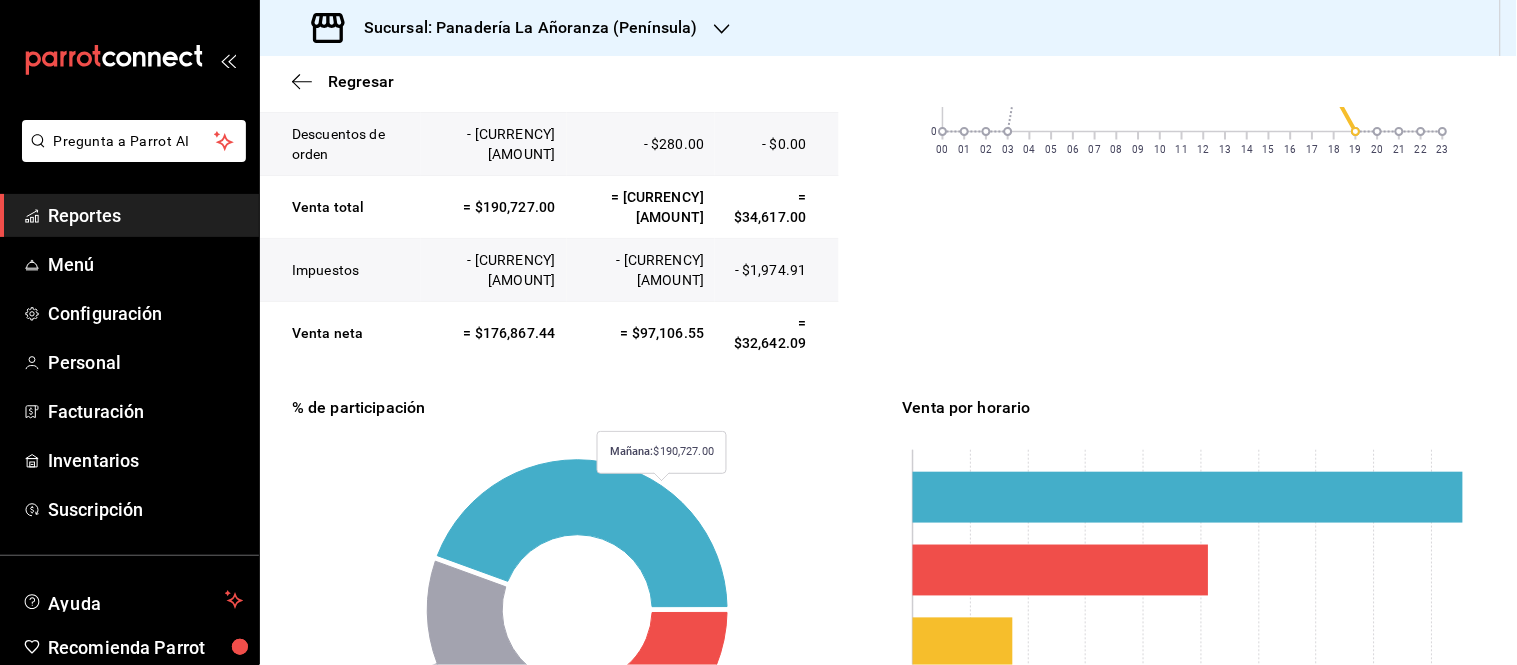 scroll, scrollTop: 595, scrollLeft: 0, axis: vertical 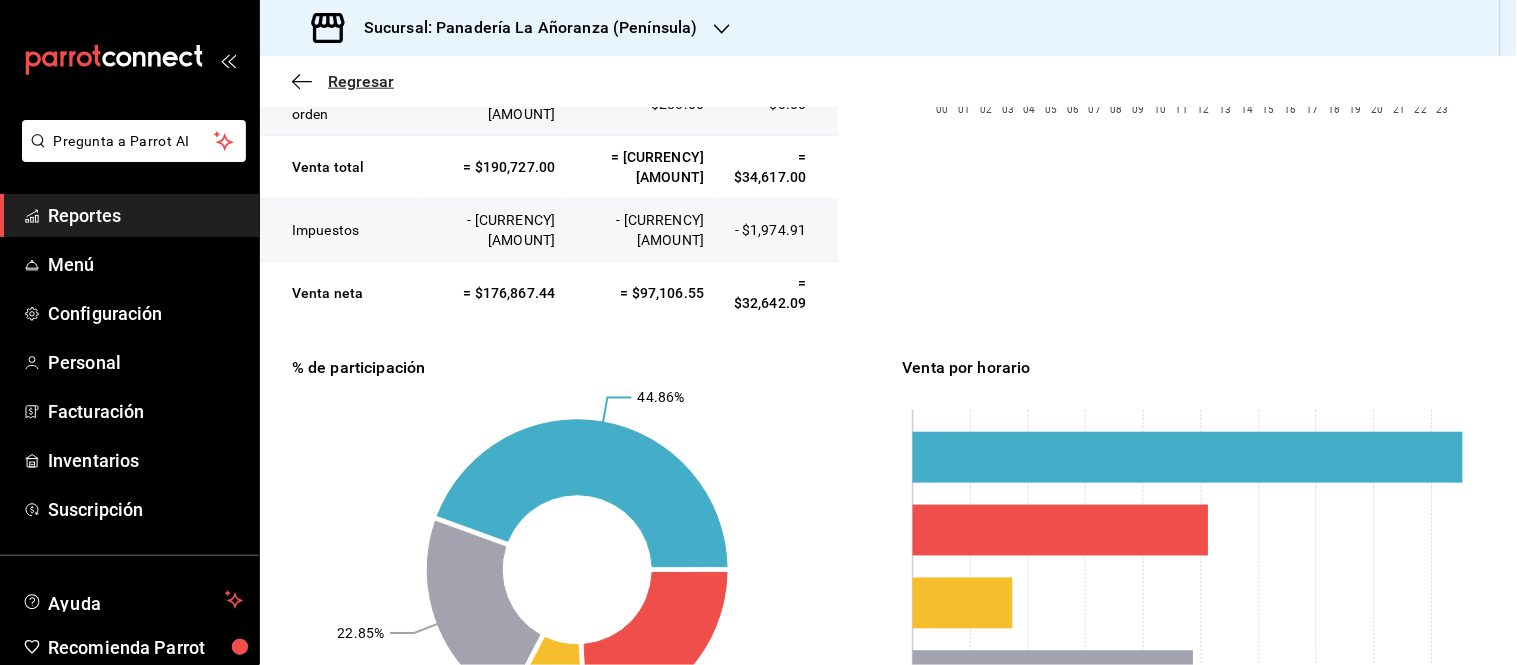 click 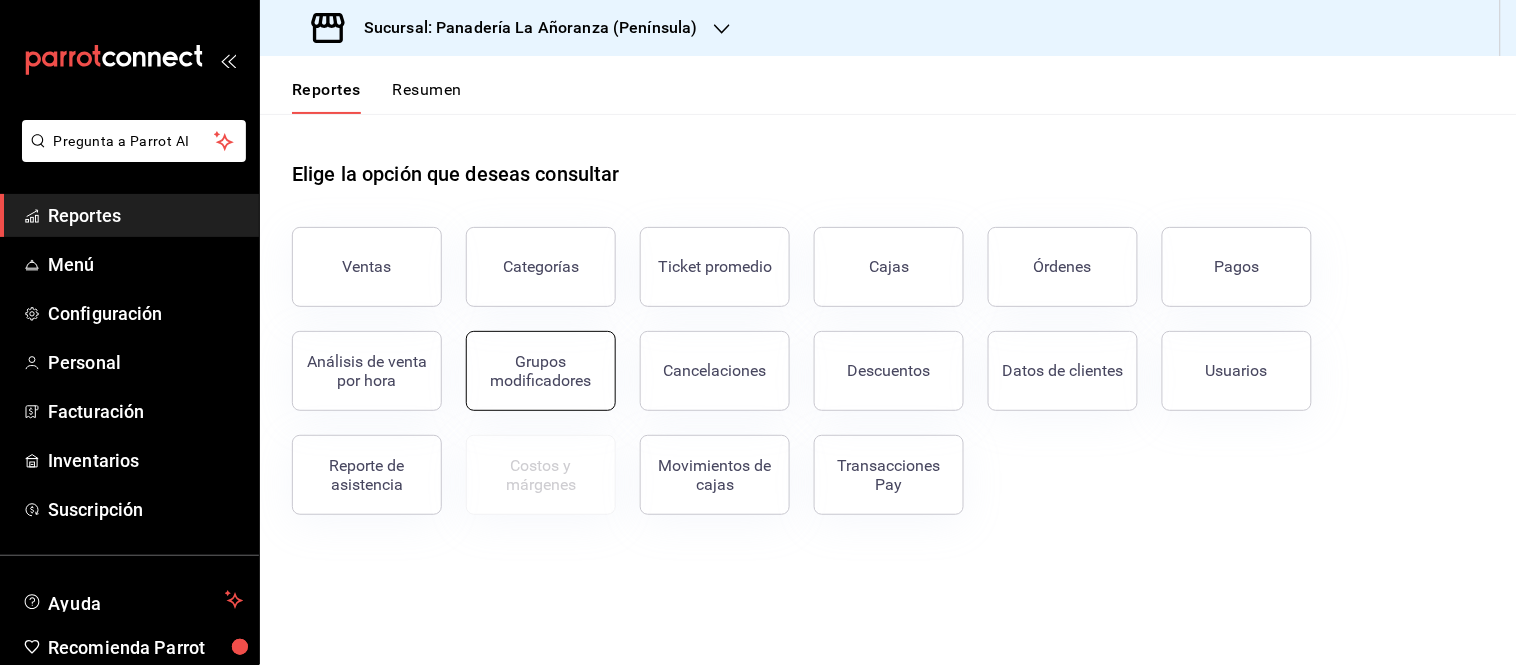 click on "Grupos modificadores" at bounding box center (541, 371) 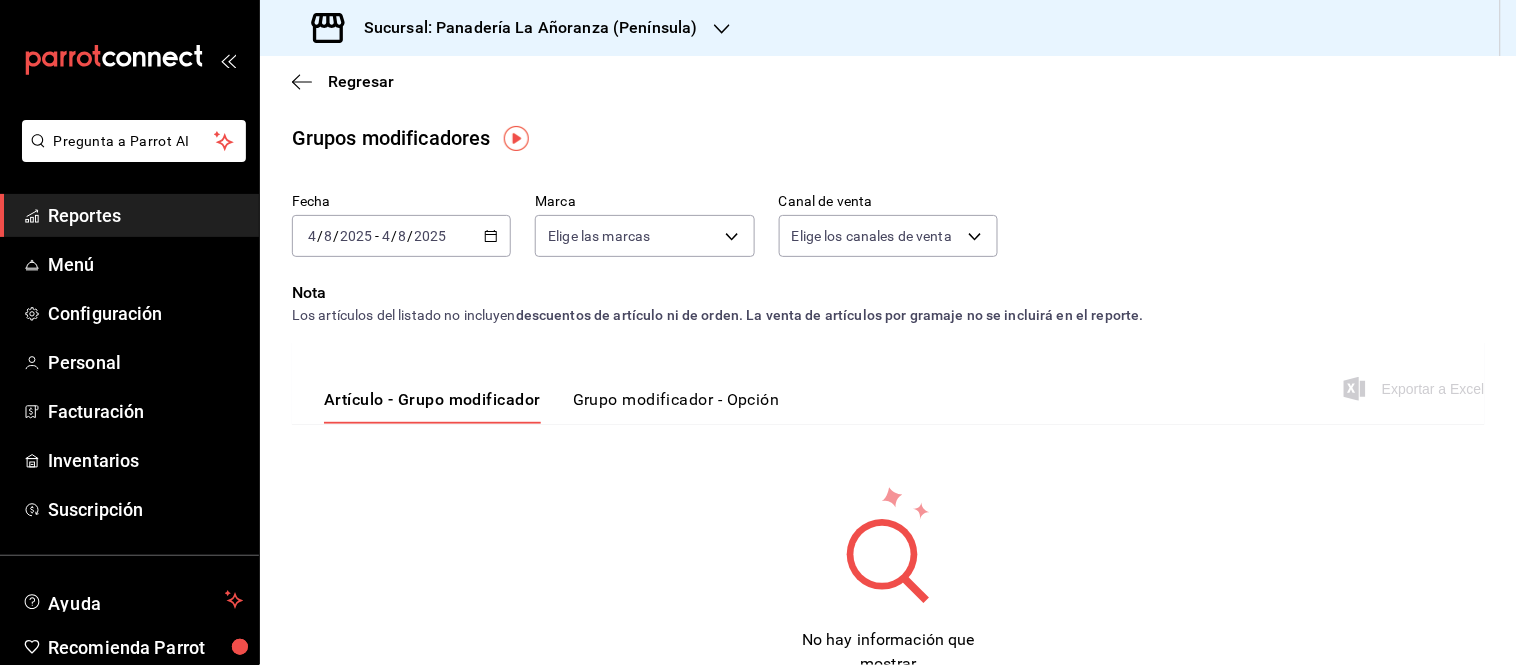 click on "2025" at bounding box center (431, 236) 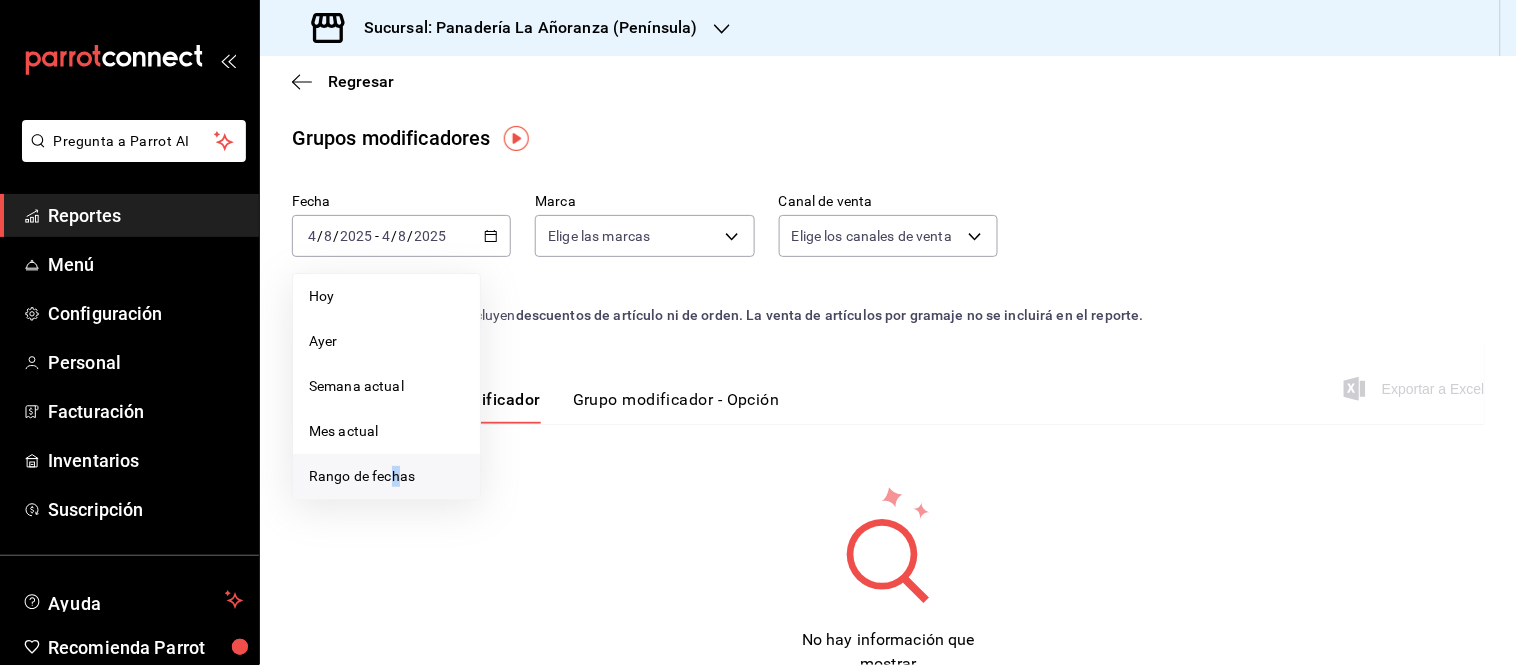 click on "Rango de fechas" at bounding box center [386, 476] 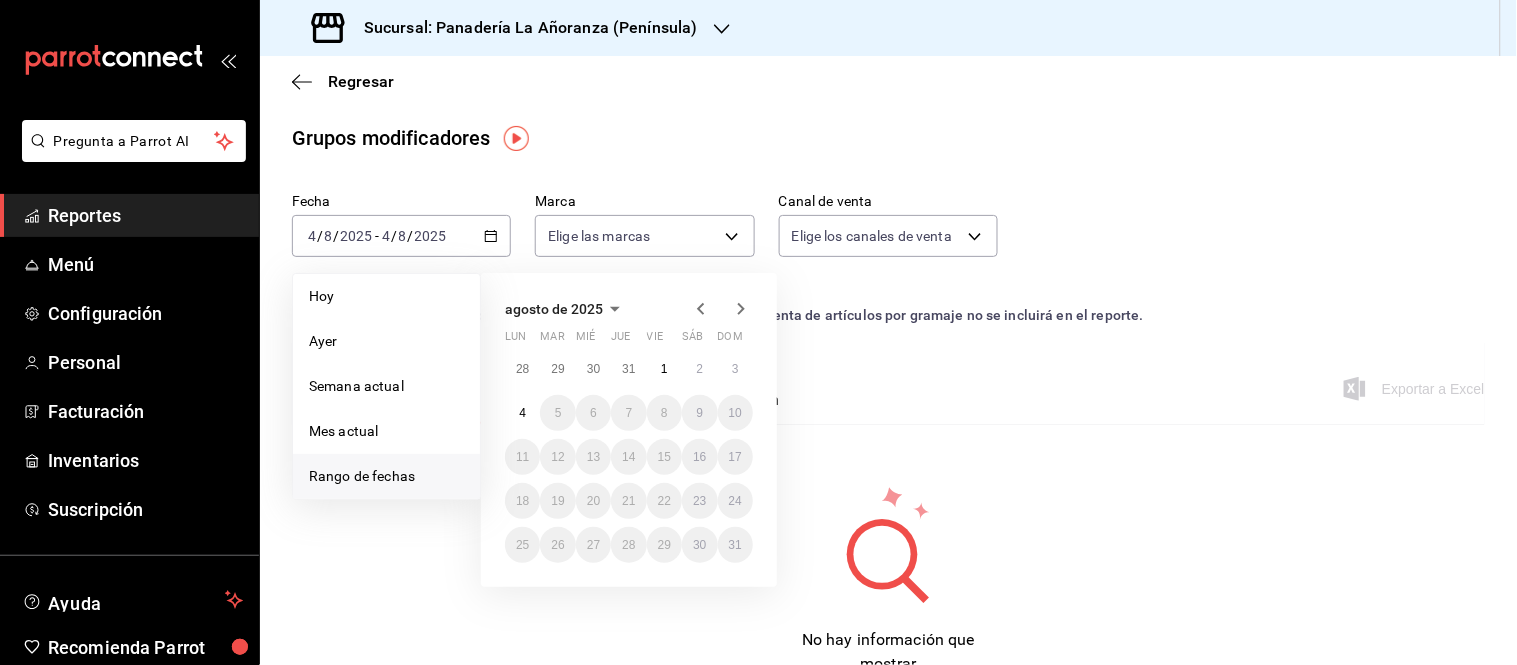 click 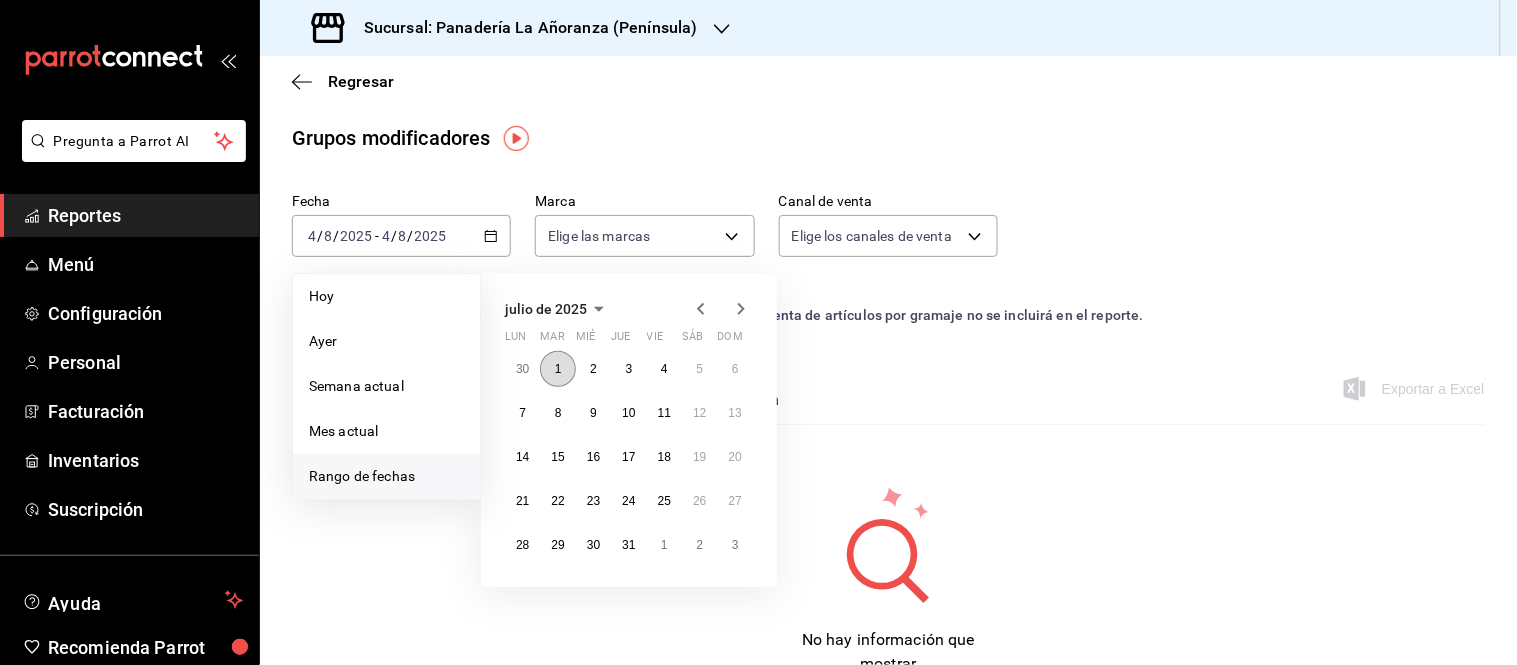 click on "1" at bounding box center [558, 369] 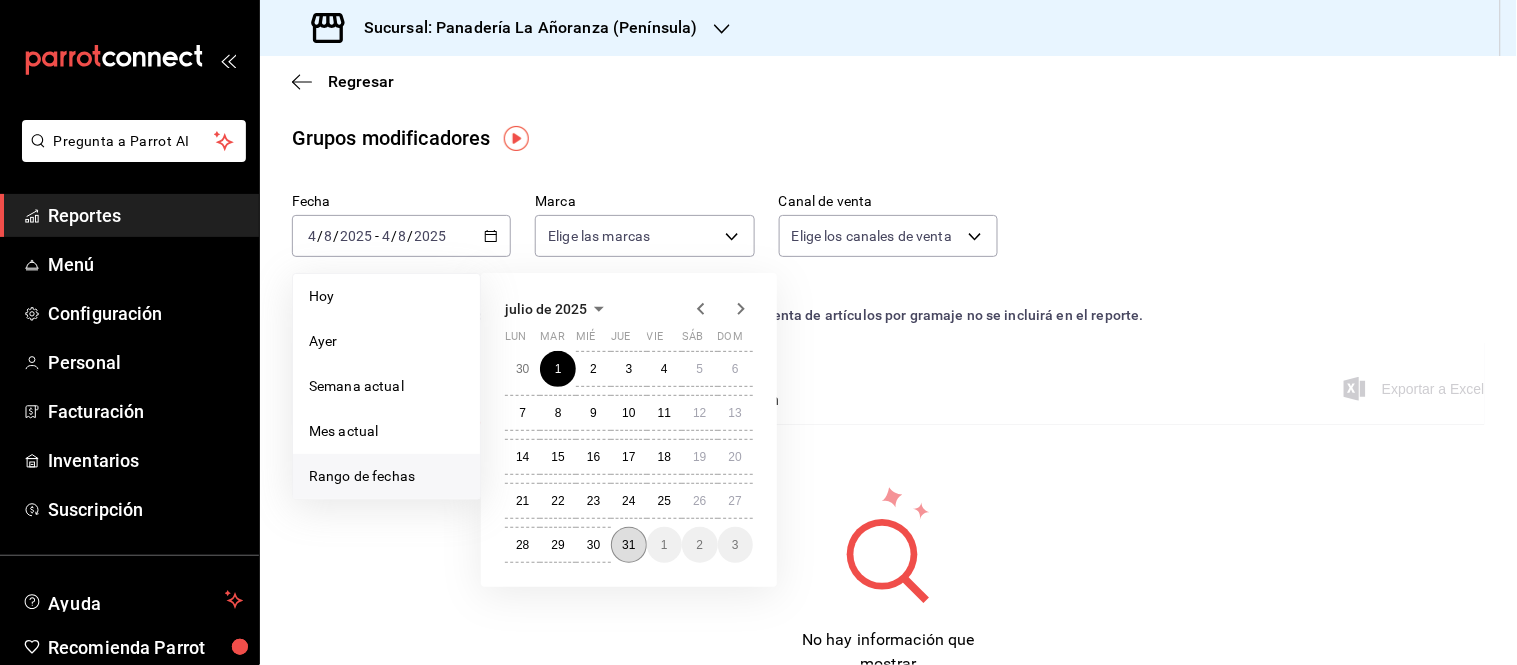 click on "31" at bounding box center [628, 545] 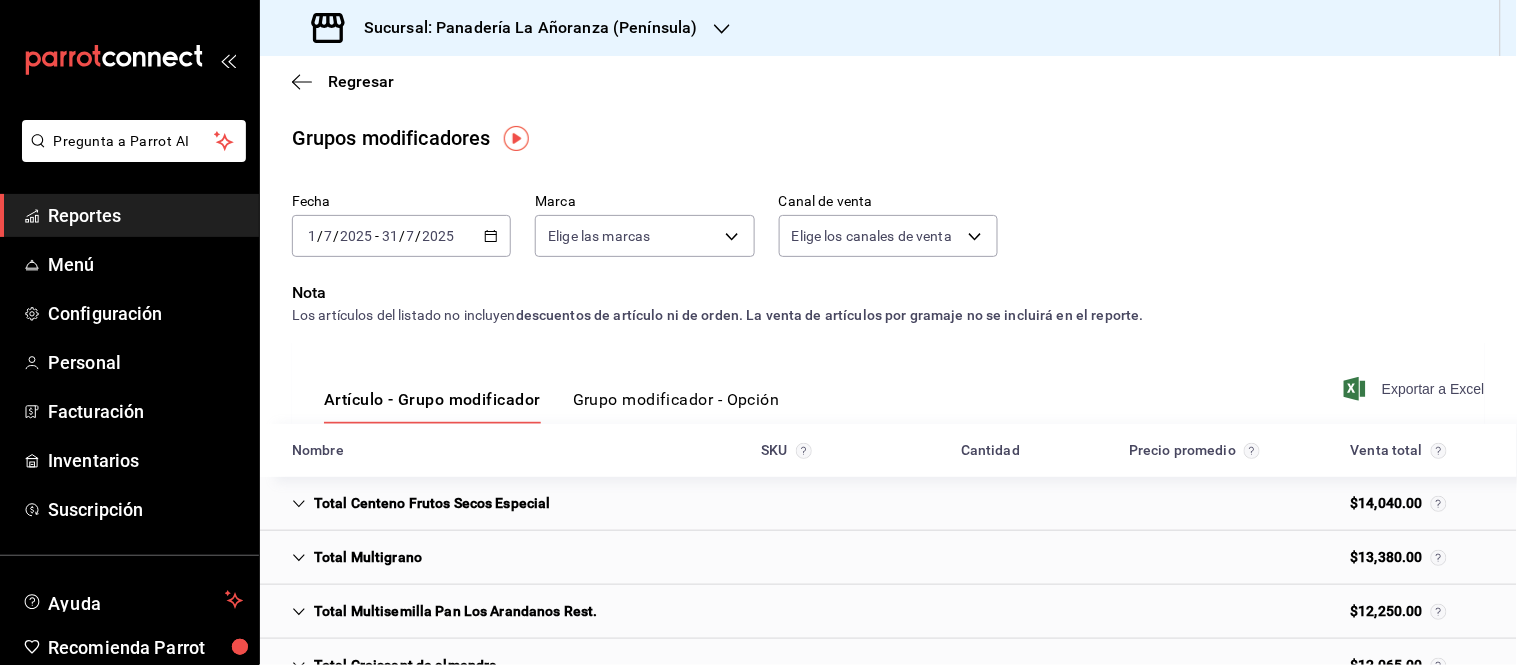 click on "Exportar a Excel" at bounding box center (1416, 389) 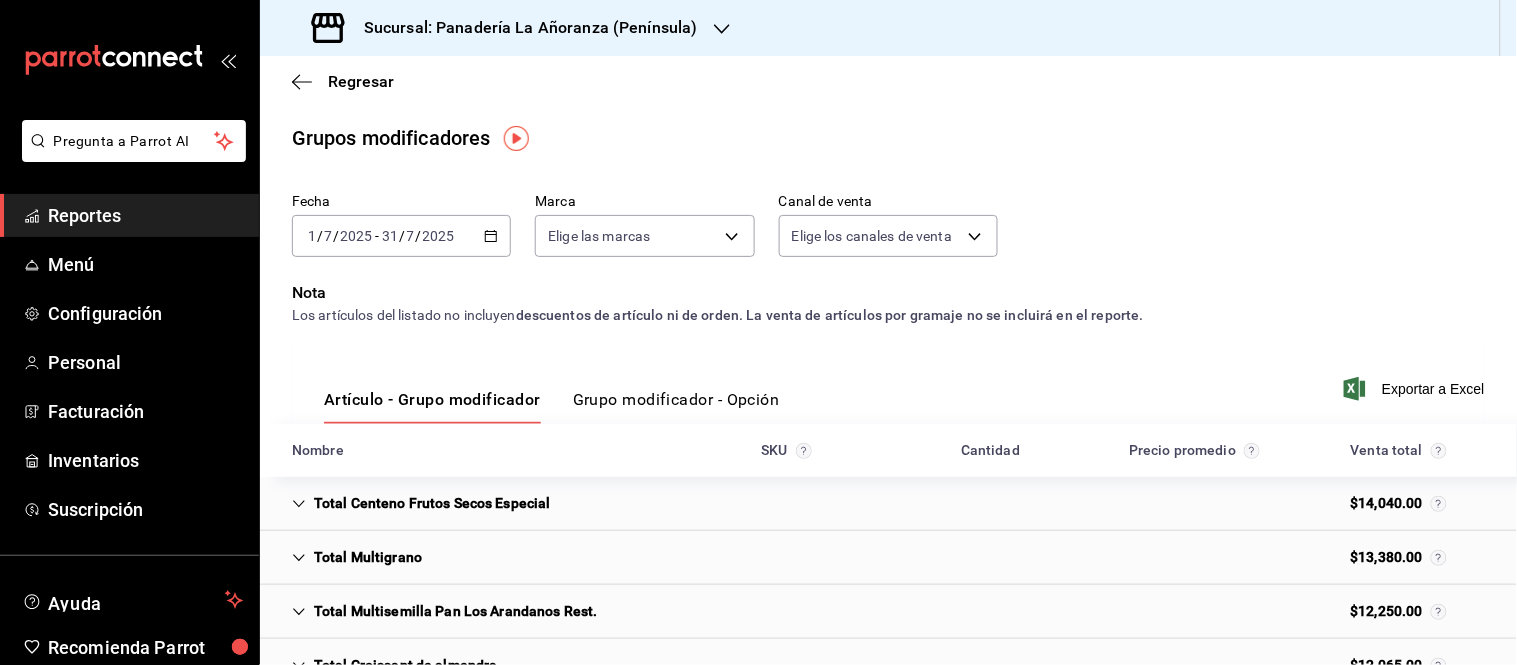 click on "Total Multigrano" at bounding box center [357, 557] 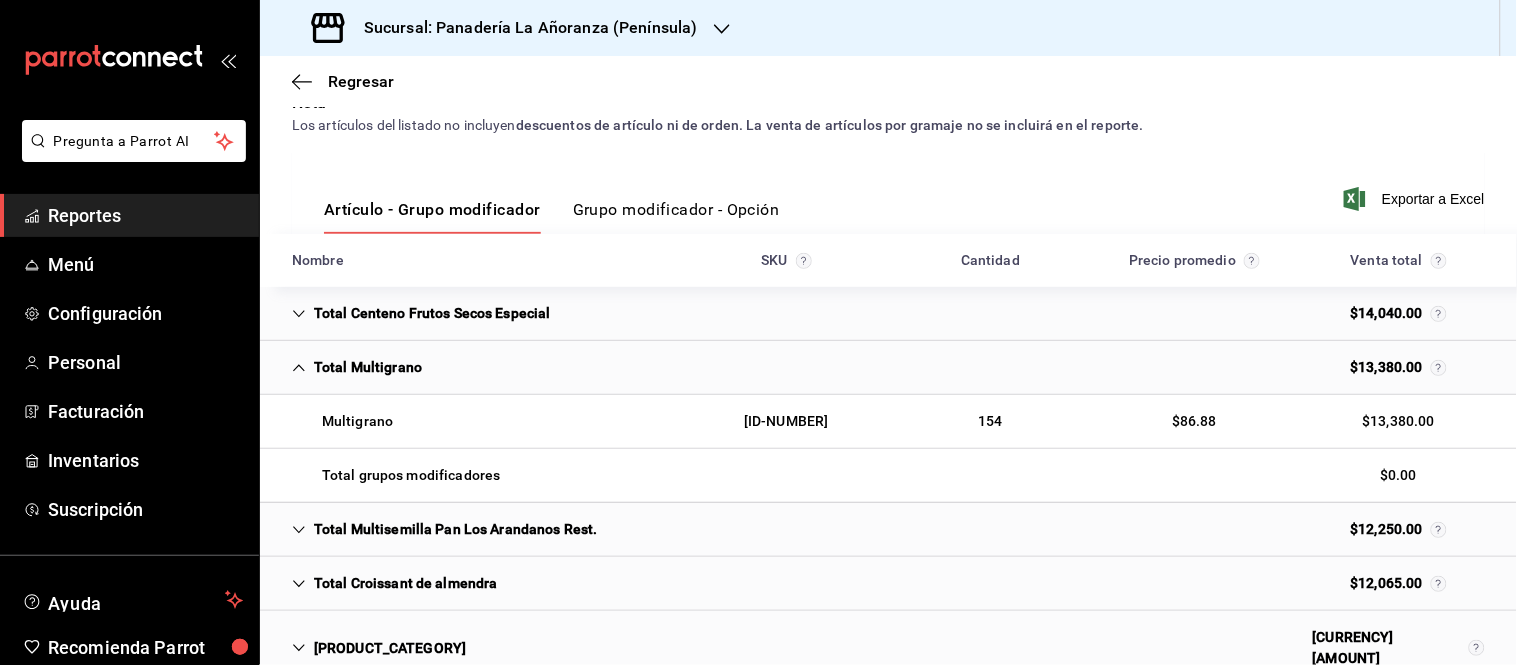 scroll, scrollTop: 222, scrollLeft: 0, axis: vertical 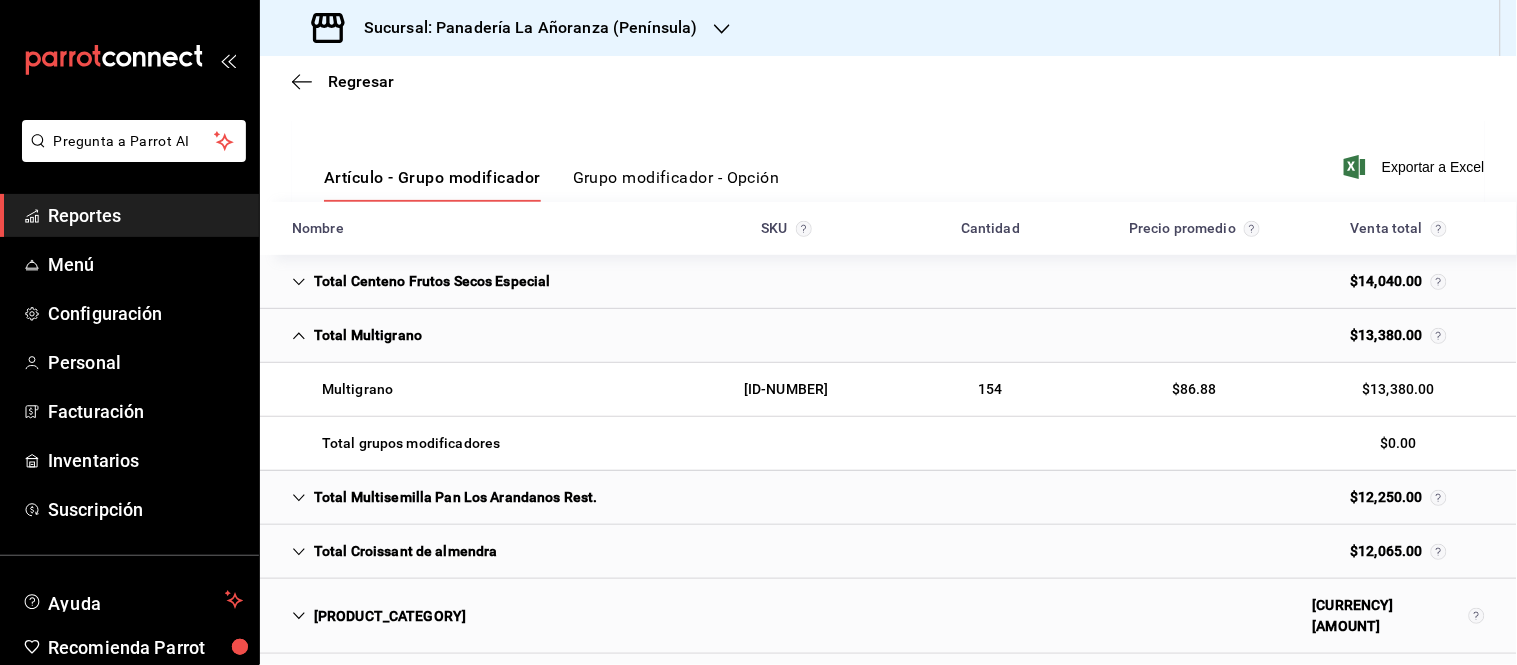 click on "Total Multigrano" at bounding box center [357, 335] 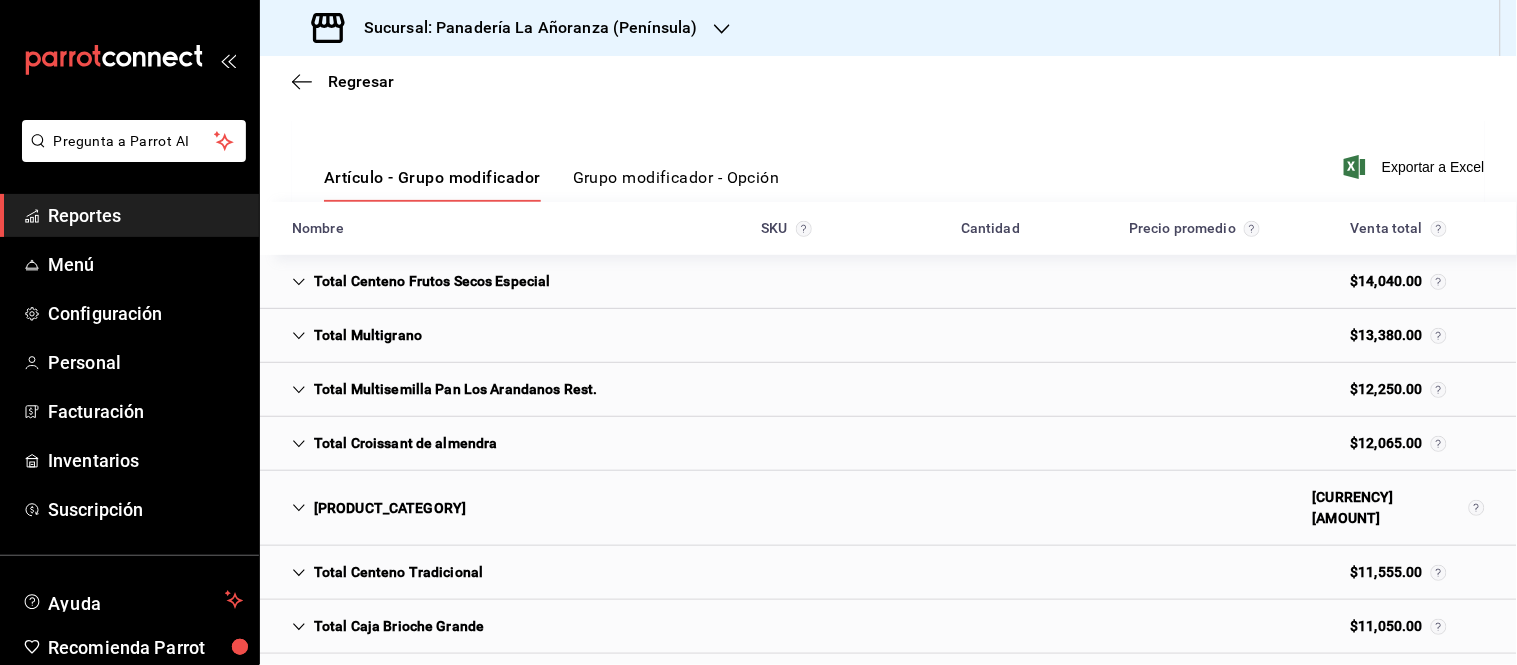 click on "Grupo modificador - Opción" at bounding box center (676, 185) 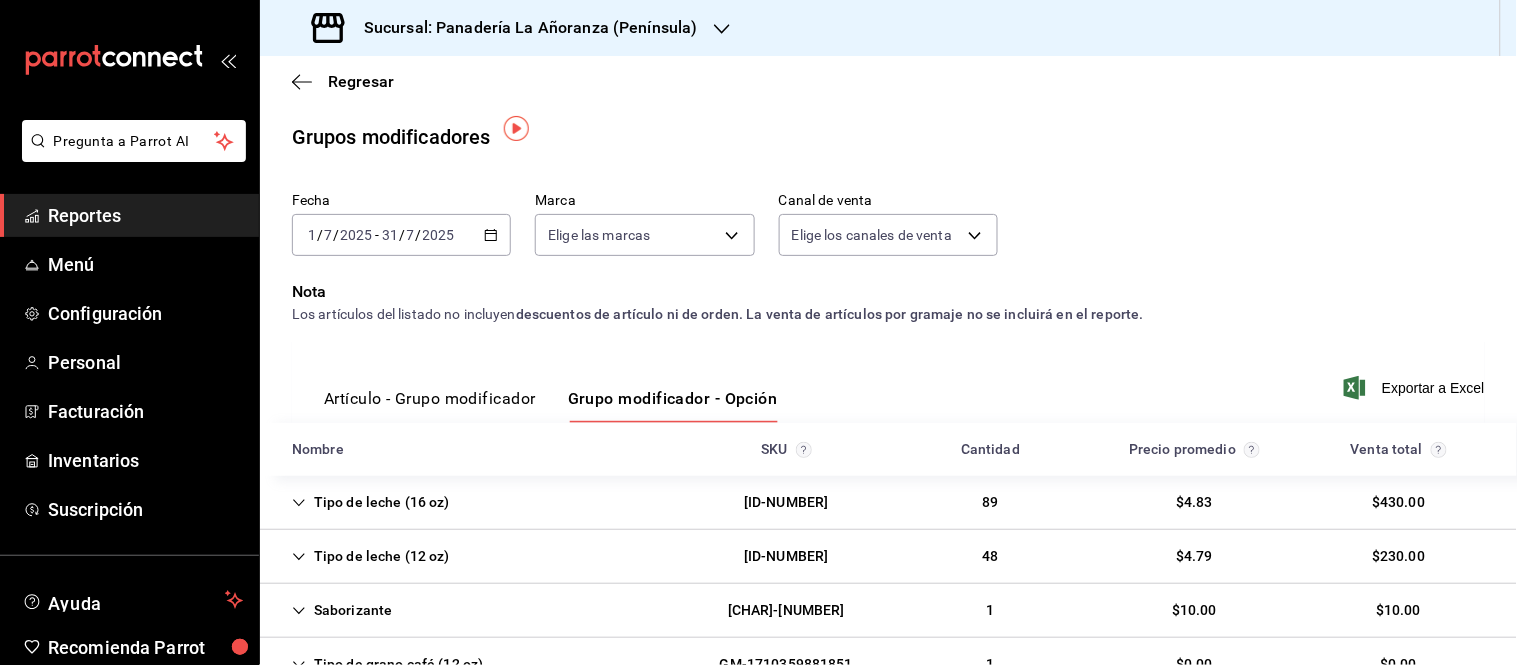 scroll, scrollTop: 0, scrollLeft: 0, axis: both 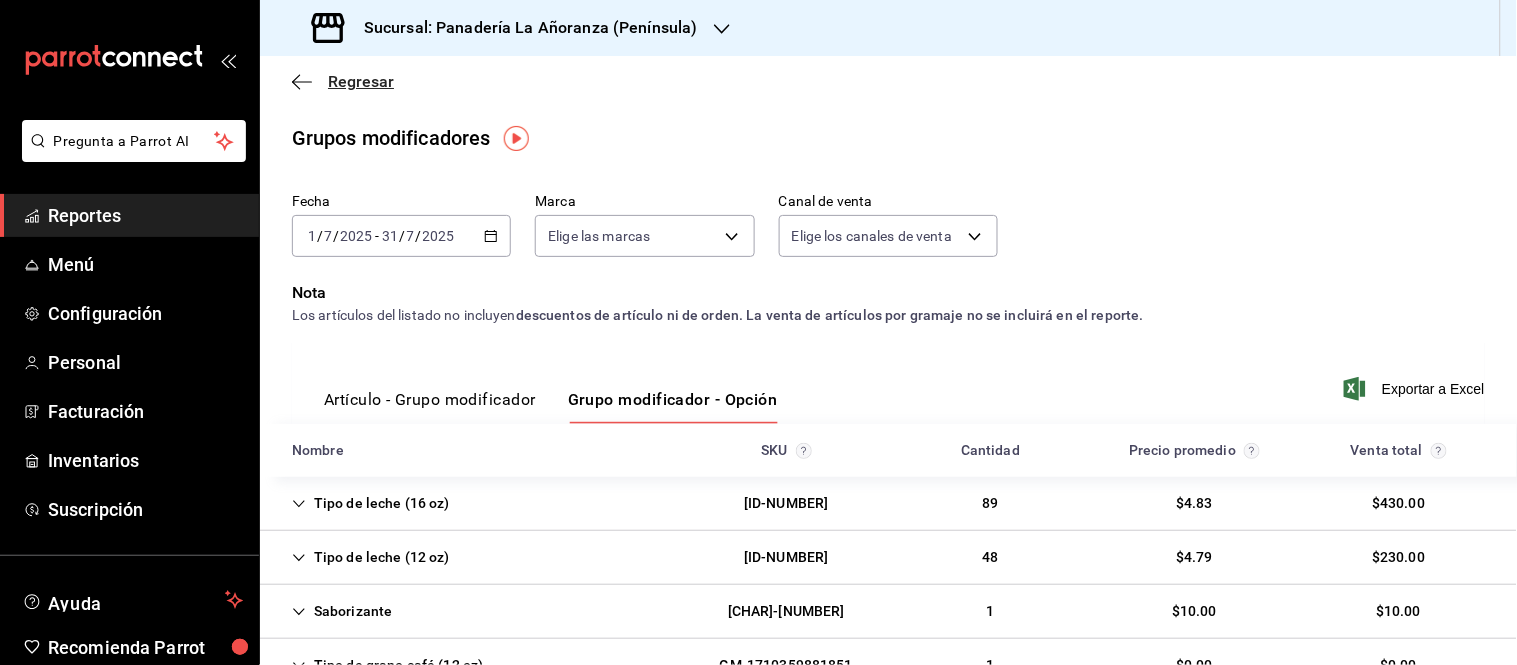 click 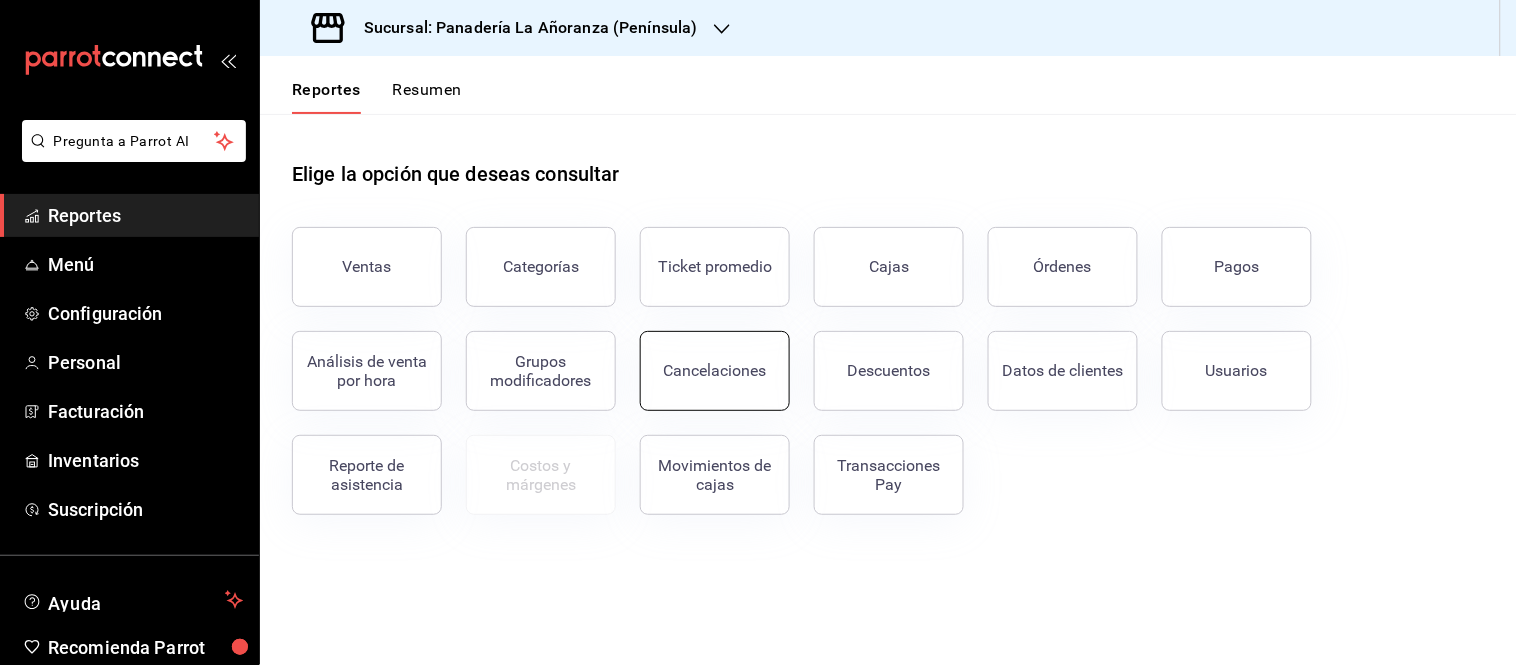 click on "Cancelaciones" at bounding box center [715, 371] 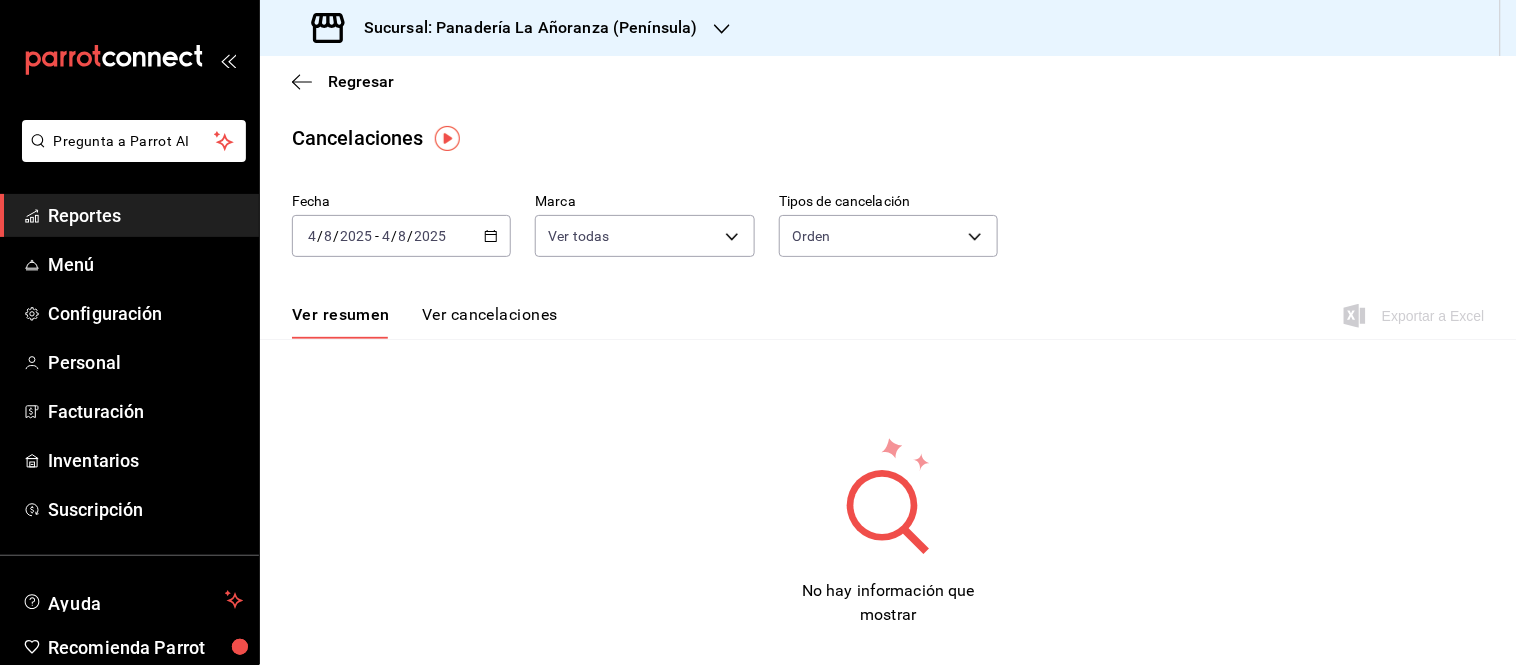 click on "2025" at bounding box center (356, 236) 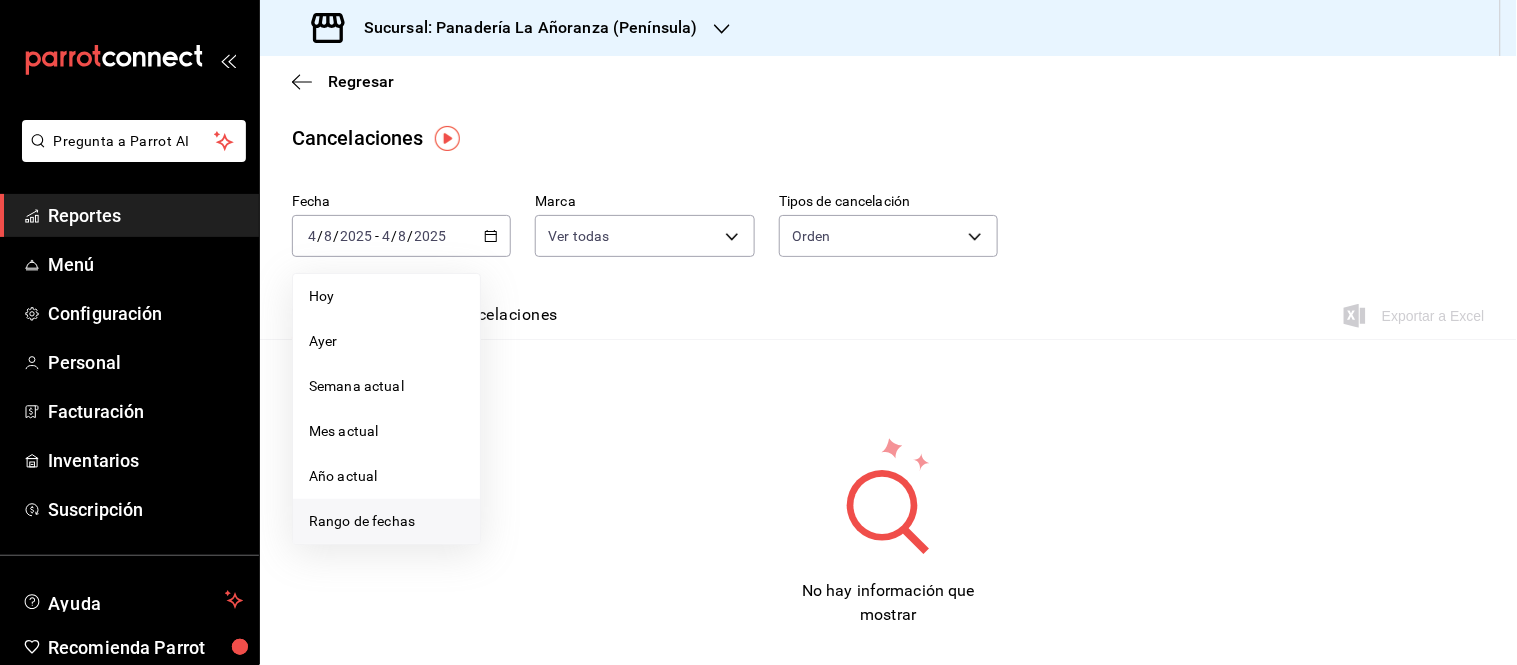 click on "Rango de fechas" at bounding box center (386, 521) 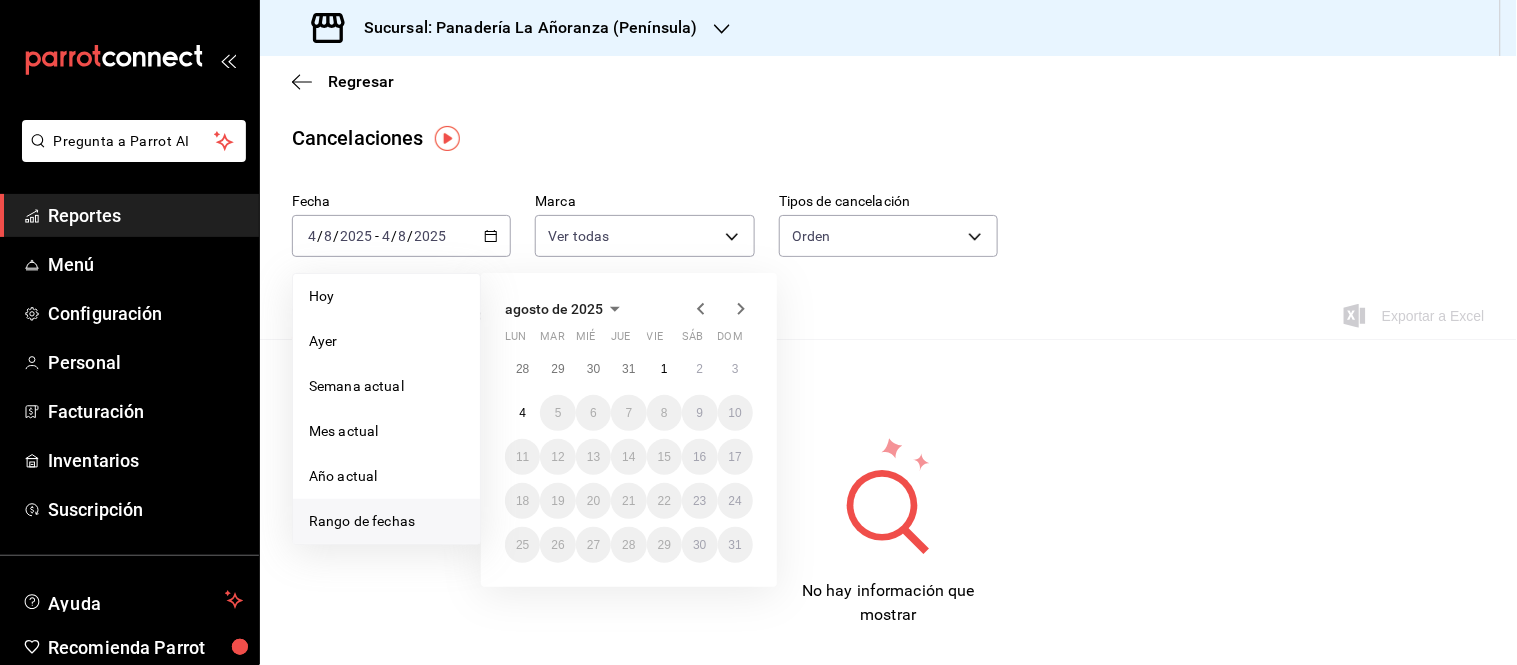 click 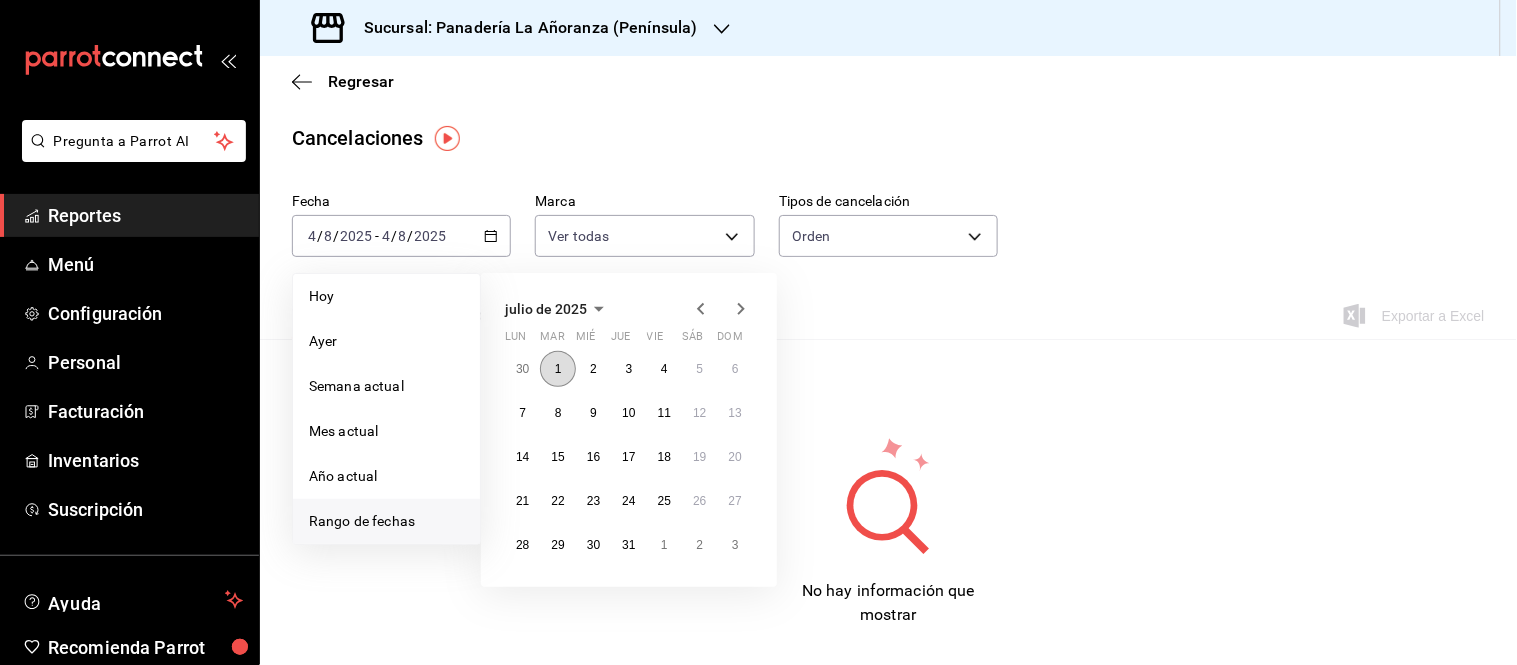 click on "1" at bounding box center [557, 369] 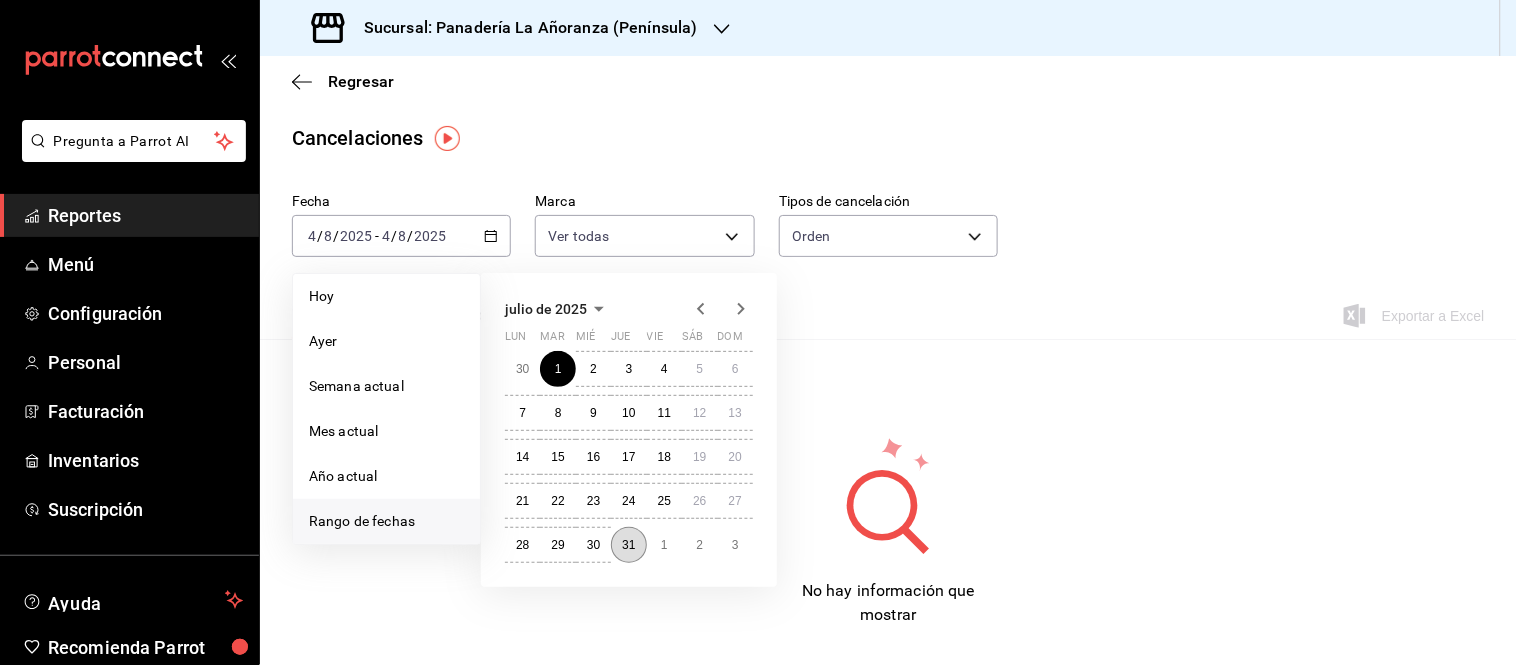 click on "31" at bounding box center (628, 545) 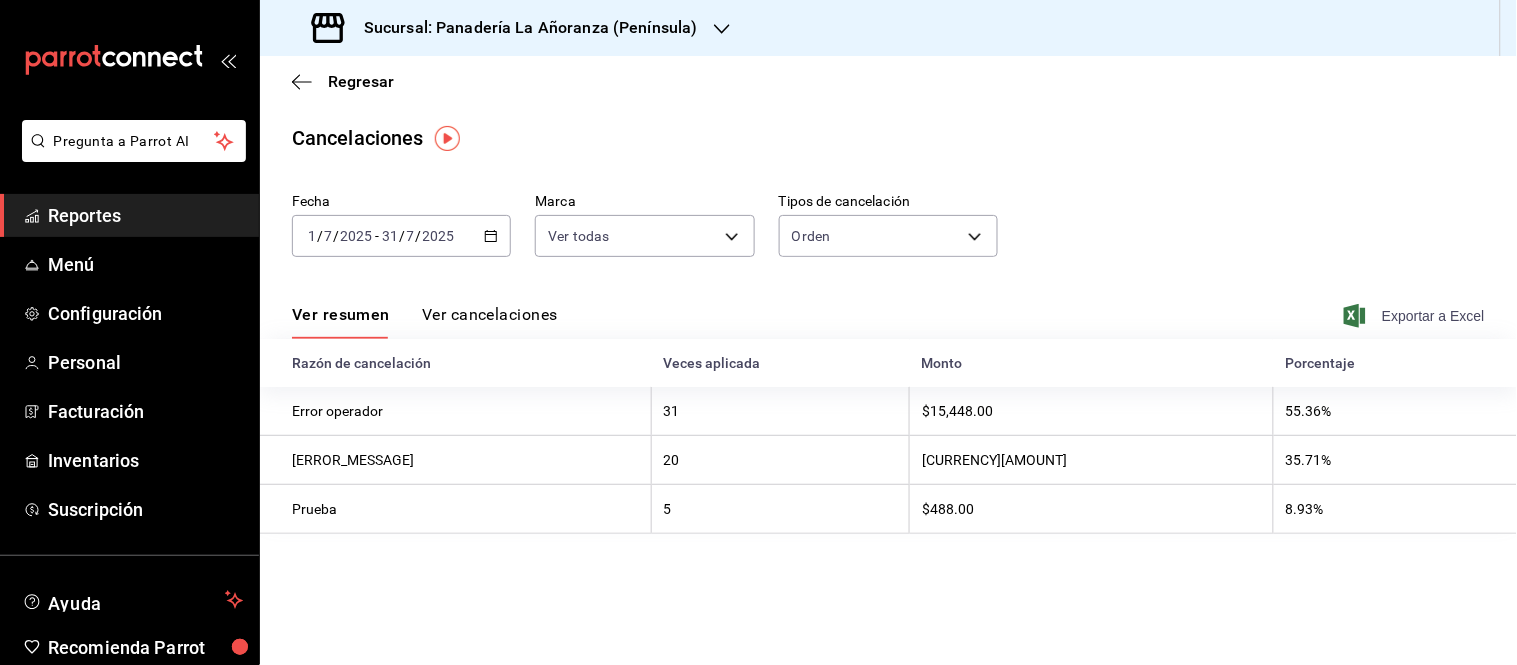 click on "Exportar a Excel" at bounding box center (1416, 316) 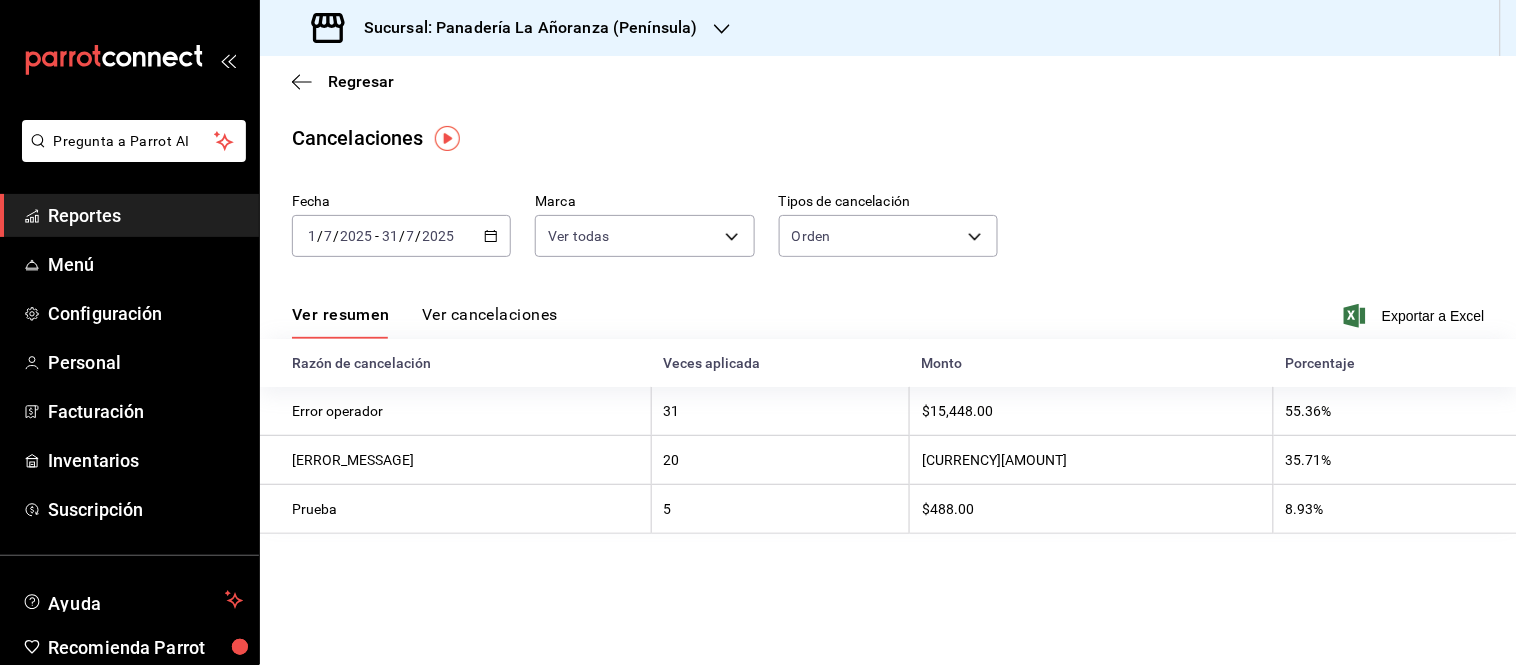 click on "Ver cancelaciones" at bounding box center (490, 322) 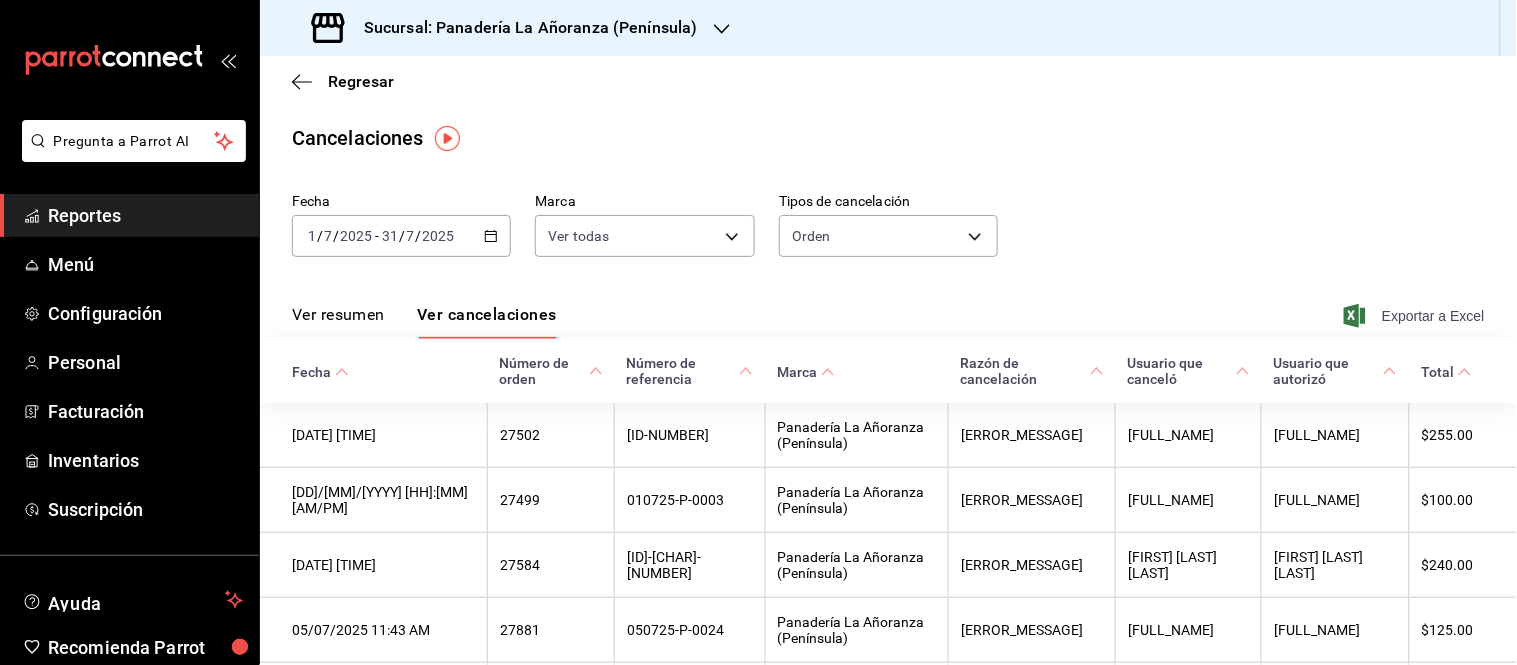 click on "Exportar a Excel" at bounding box center [1416, 316] 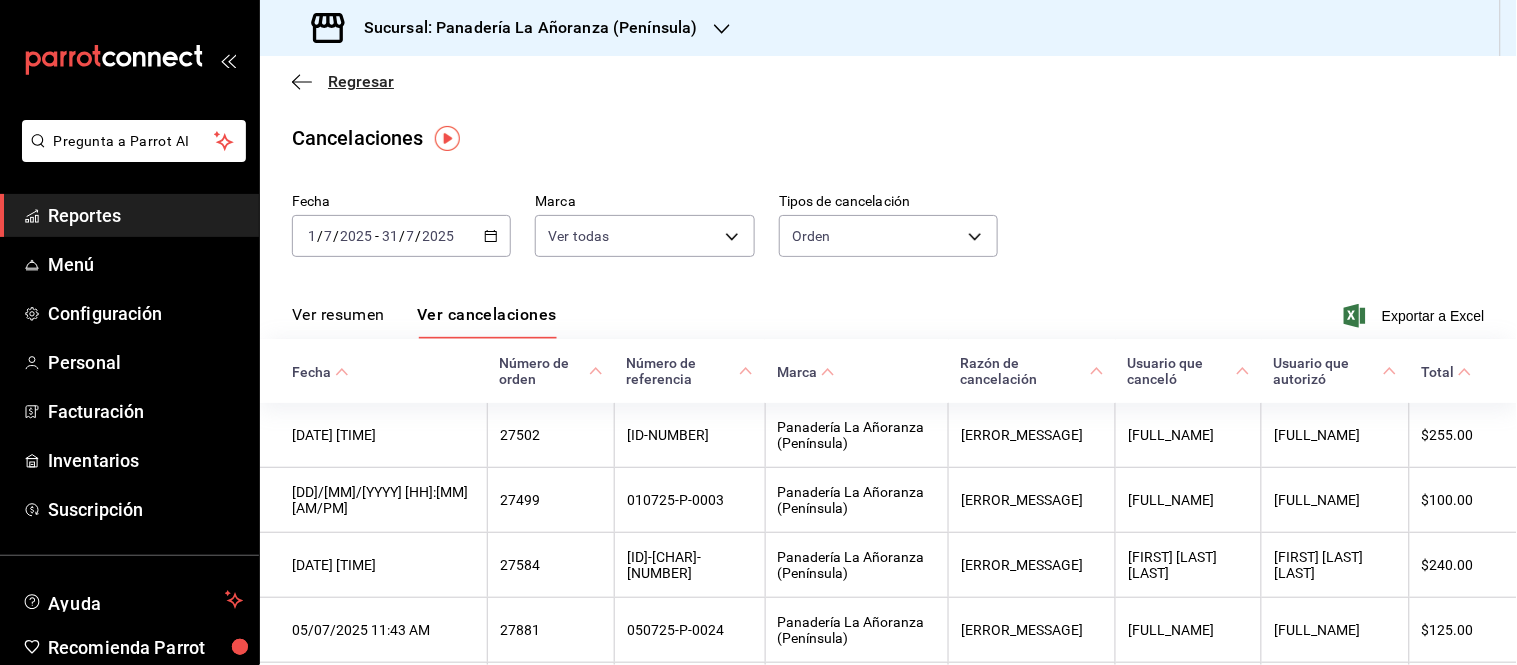 click 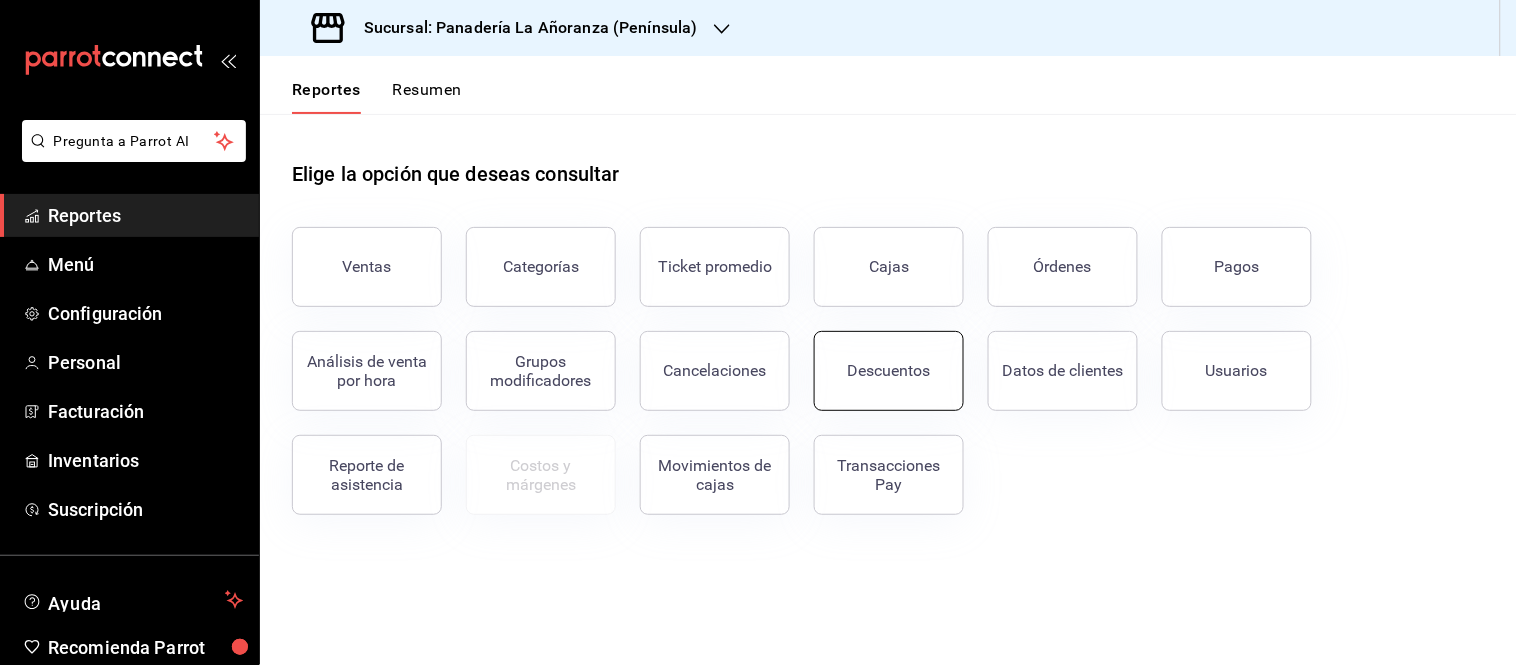 click on "Descuentos" at bounding box center [889, 370] 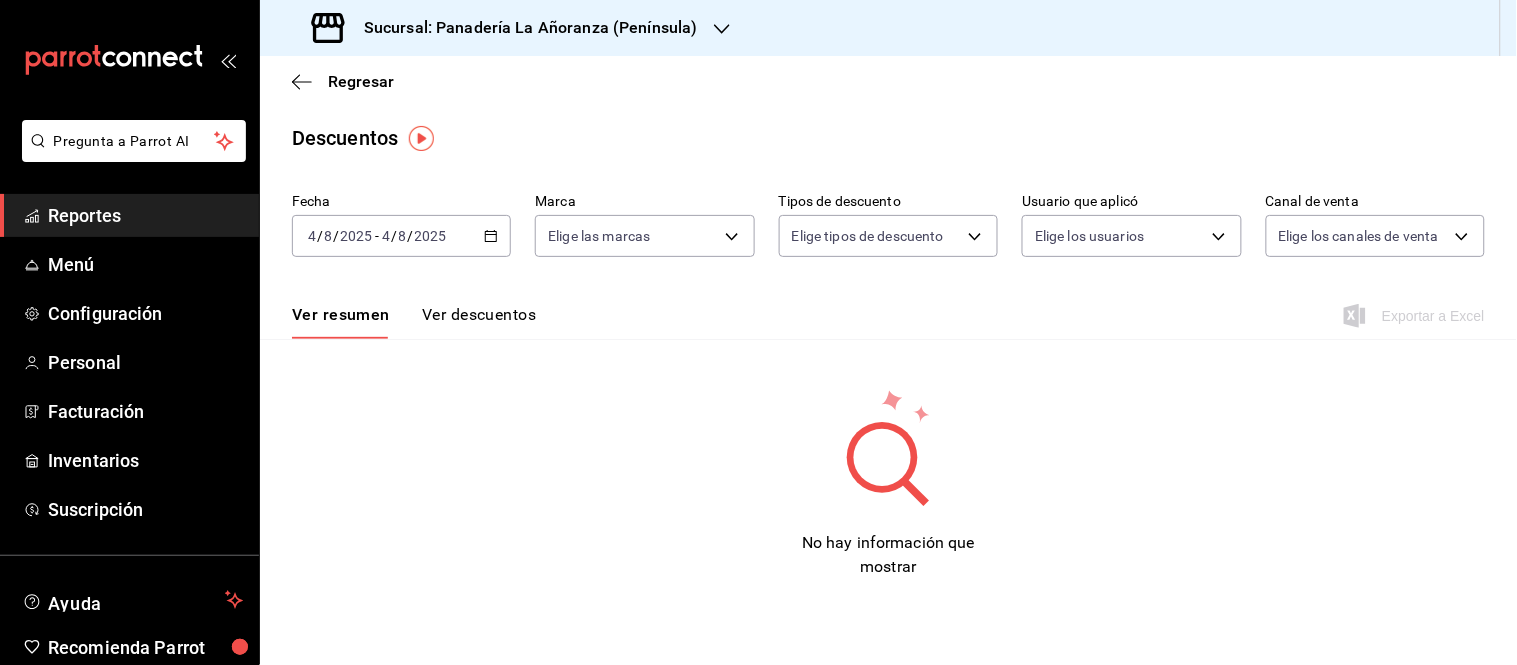 click on "2025" at bounding box center [431, 236] 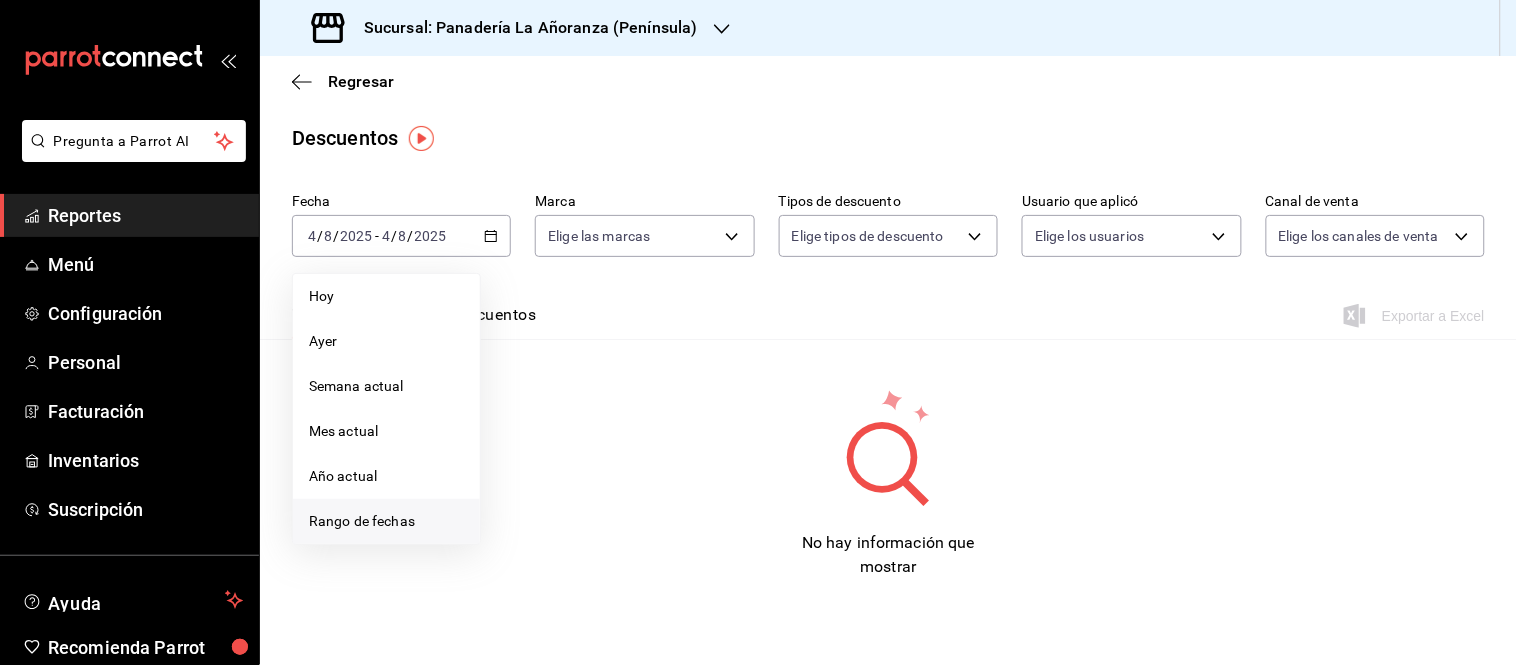 click on "Rango de fechas" at bounding box center (386, 521) 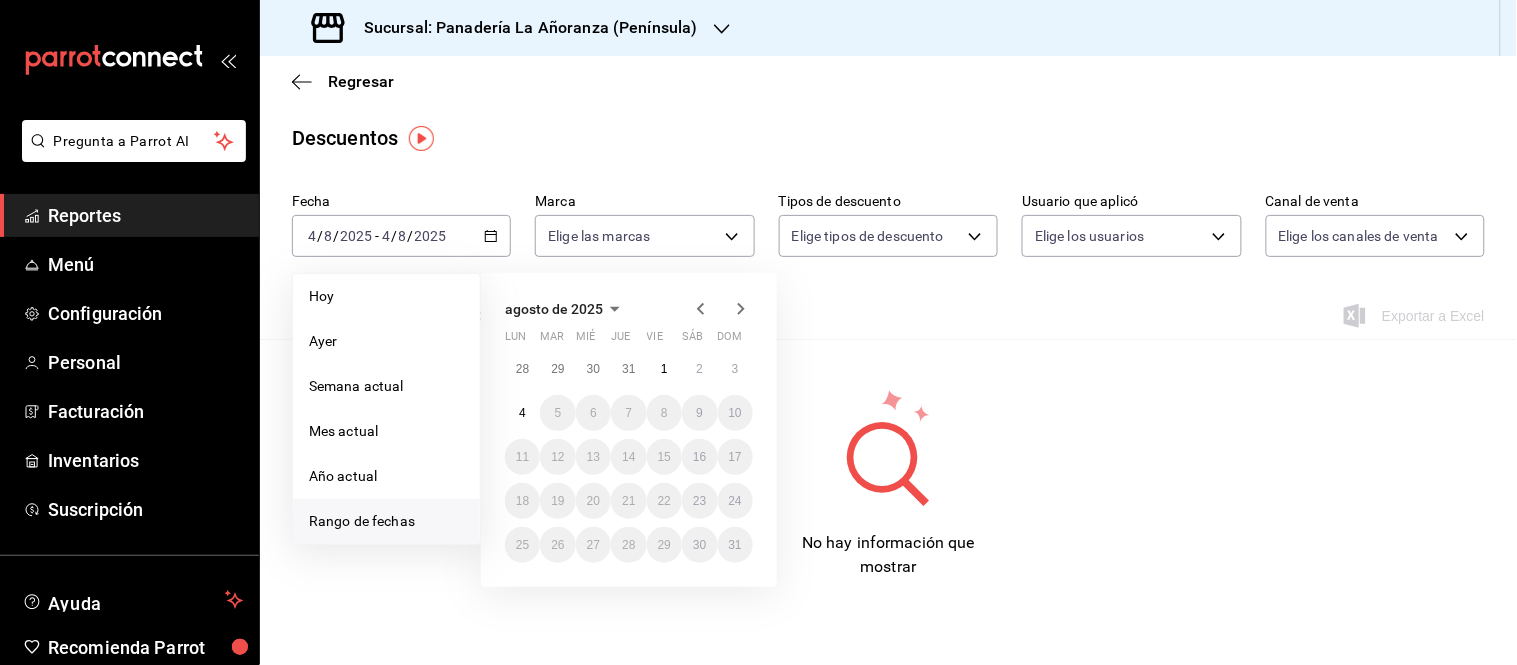 click 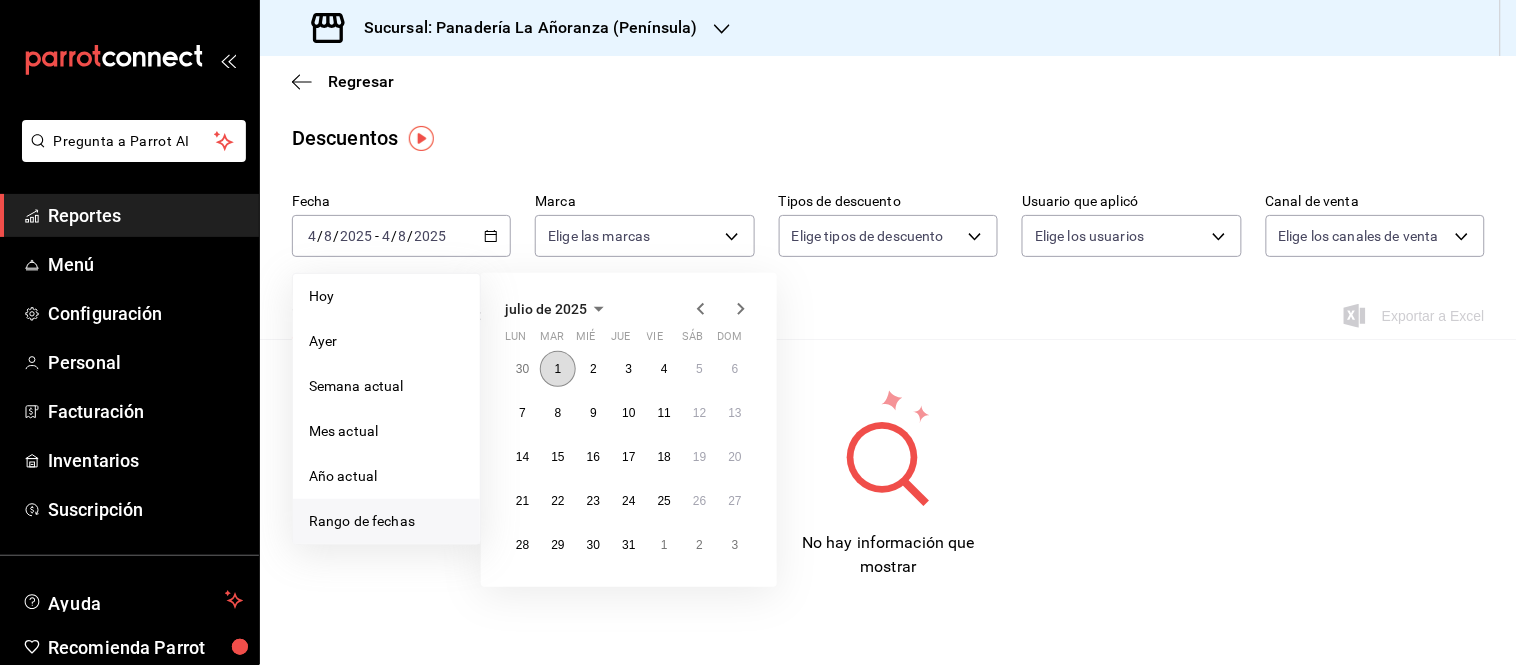 click on "1" at bounding box center [557, 369] 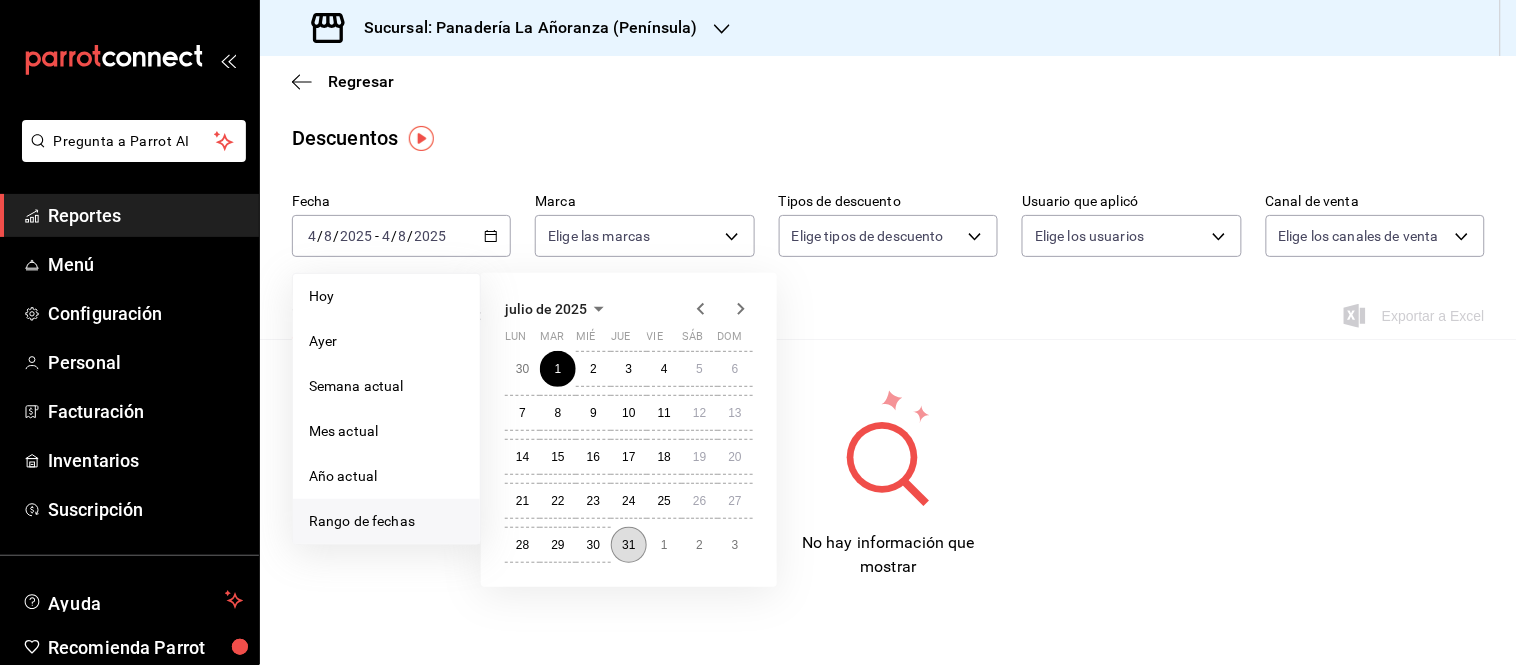 click on "31" at bounding box center [628, 545] 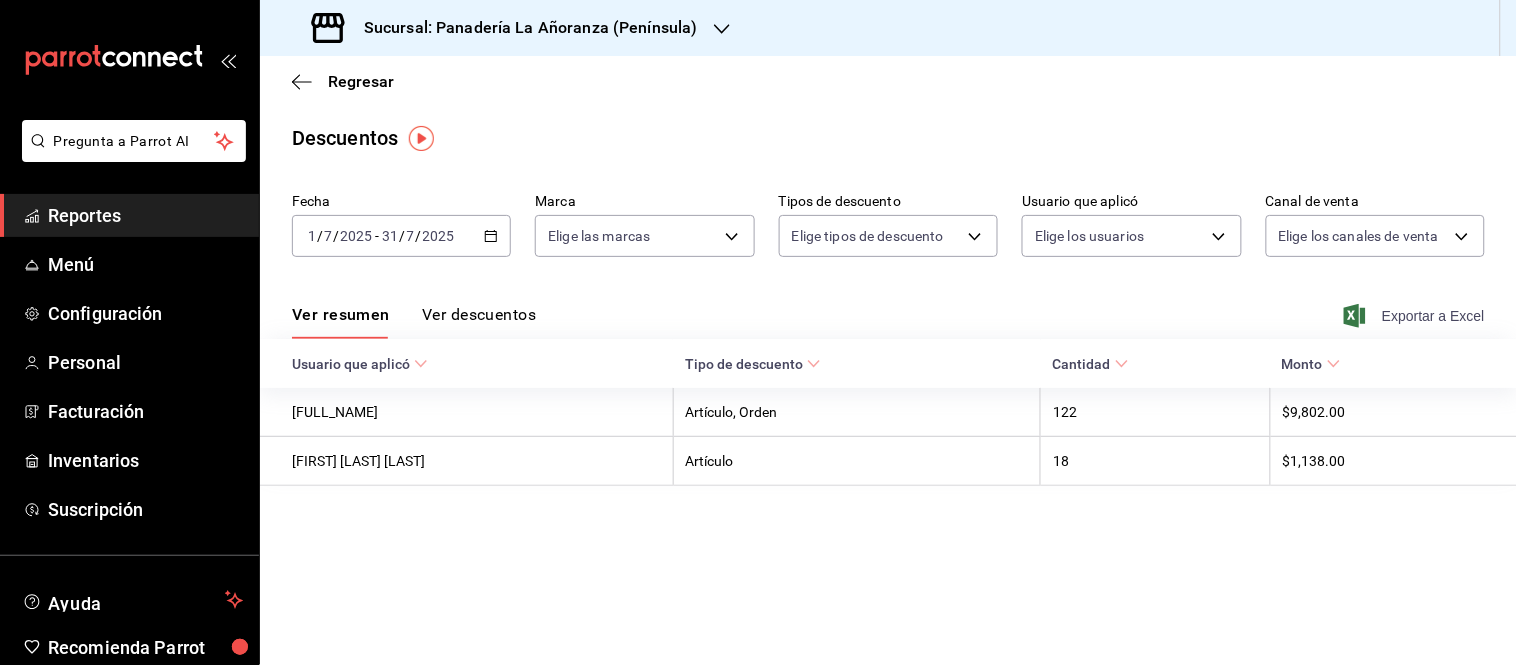 click on "Exportar a Excel" at bounding box center (1416, 316) 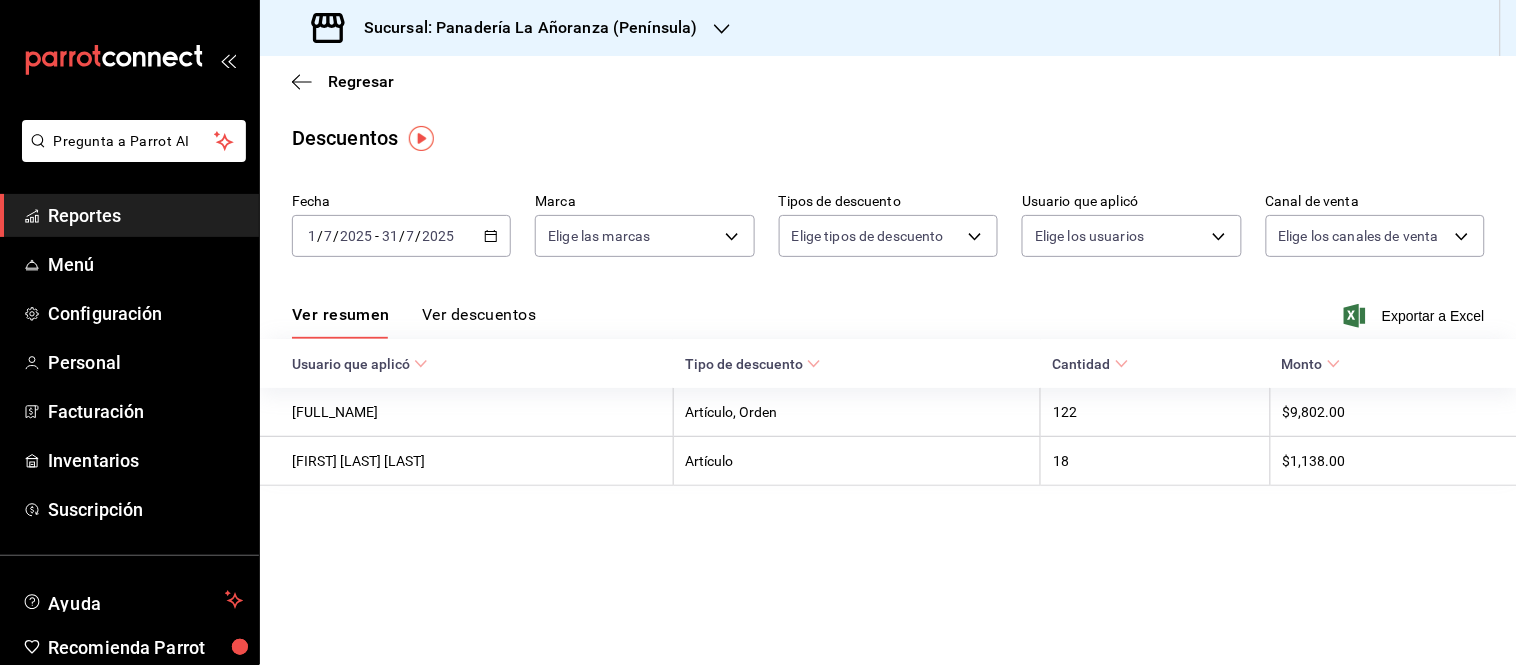 click on "Regresar" at bounding box center [888, 81] 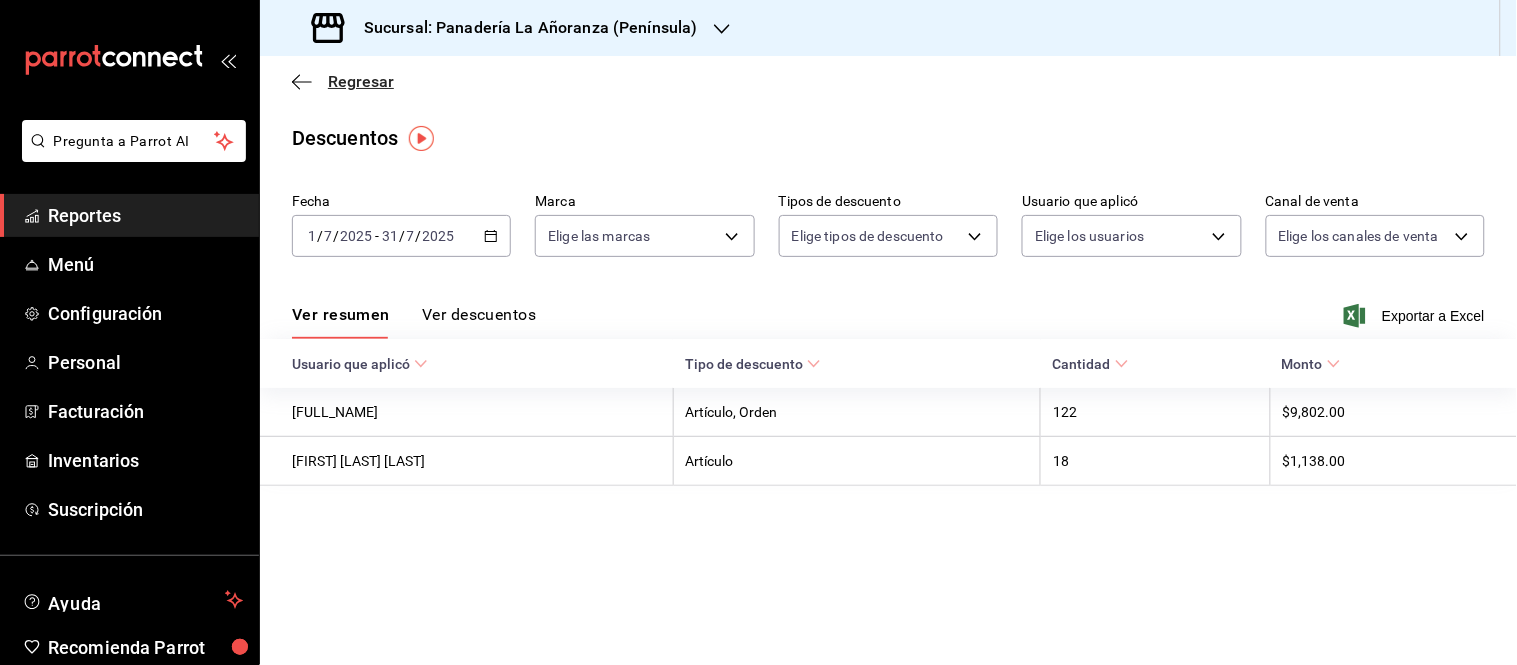 click 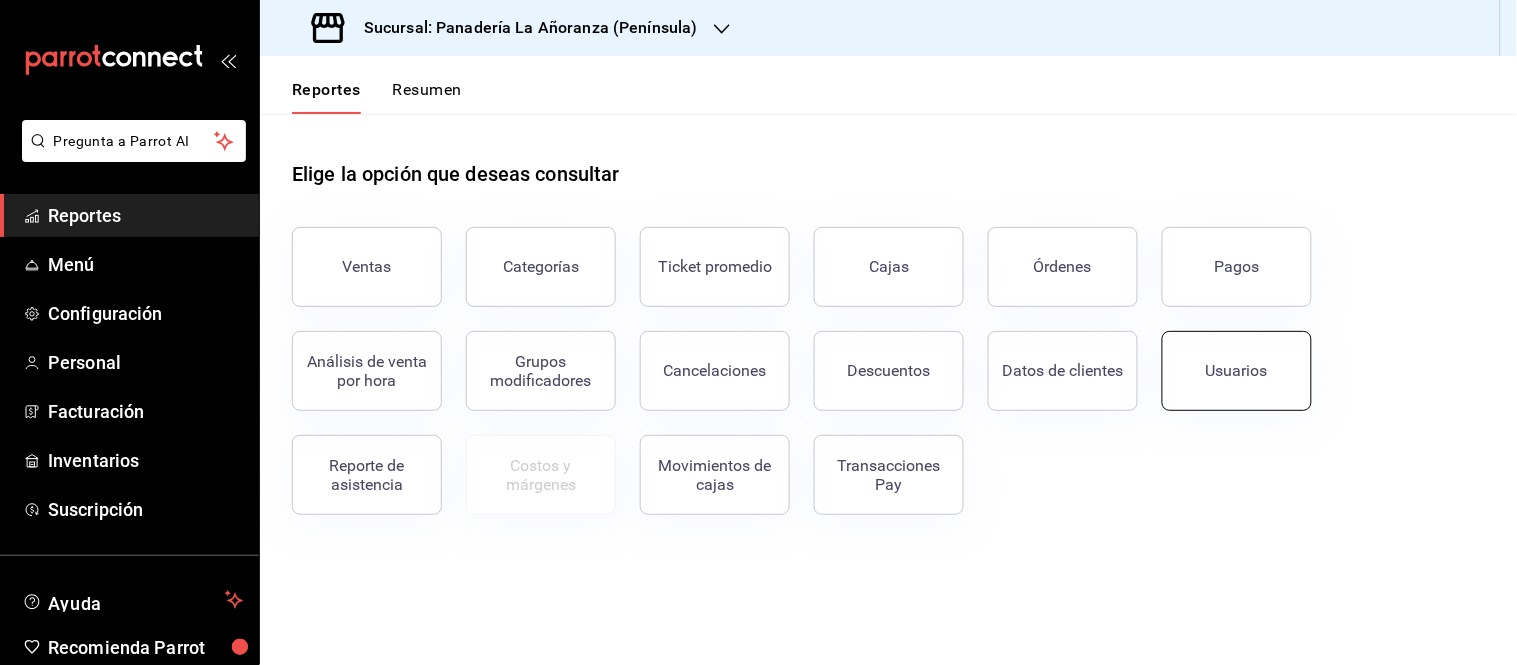 click on "Usuarios" at bounding box center [1237, 371] 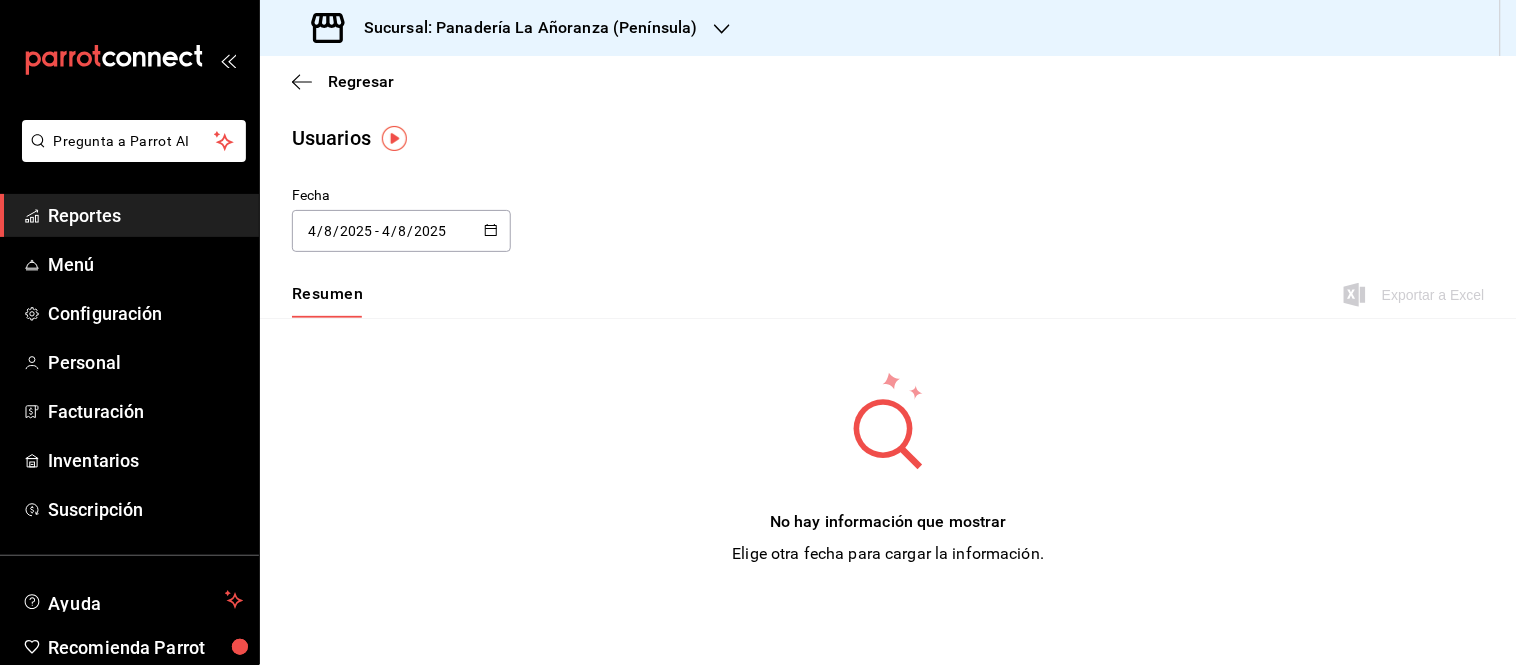 click on "Fecha 2025-08-04 4 / 8 / 2025 - 2025-08-04 4 / 8 / 2025" at bounding box center (401, 218) 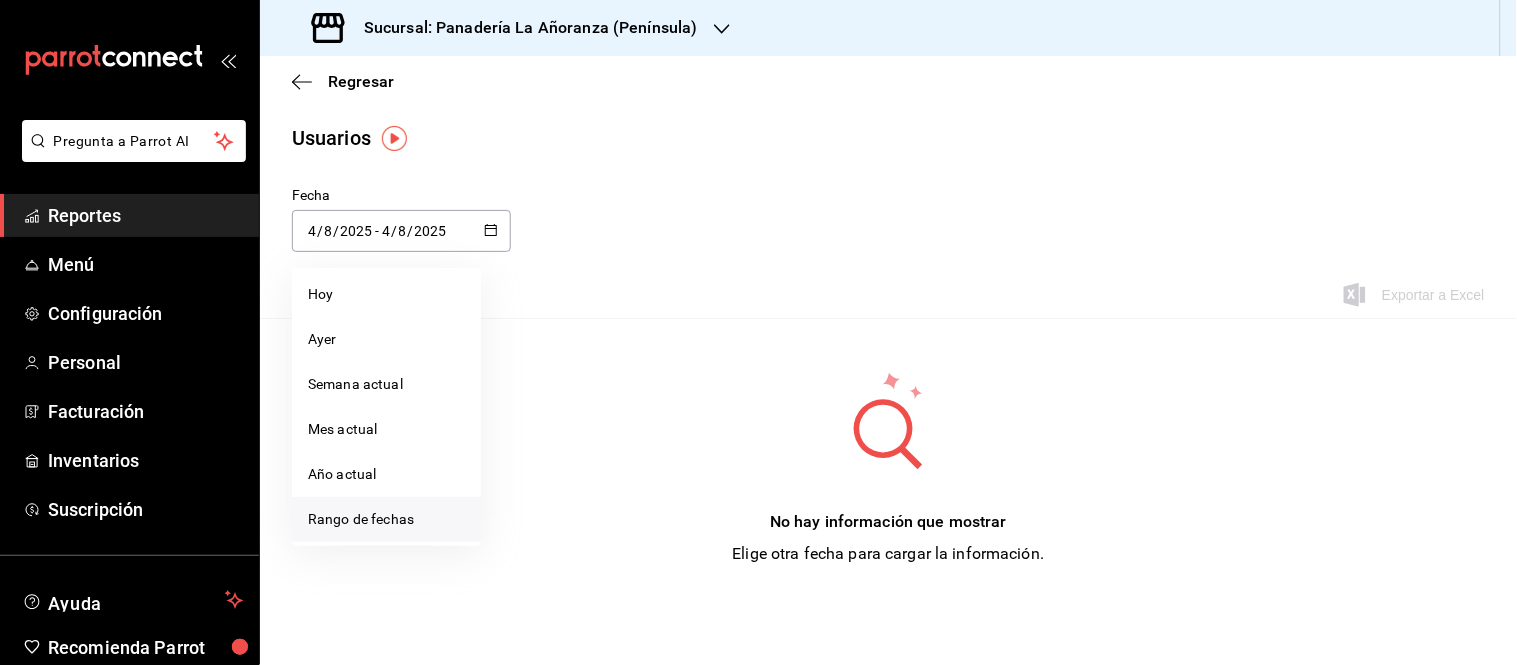 click on "Rango de fechas" at bounding box center [386, 519] 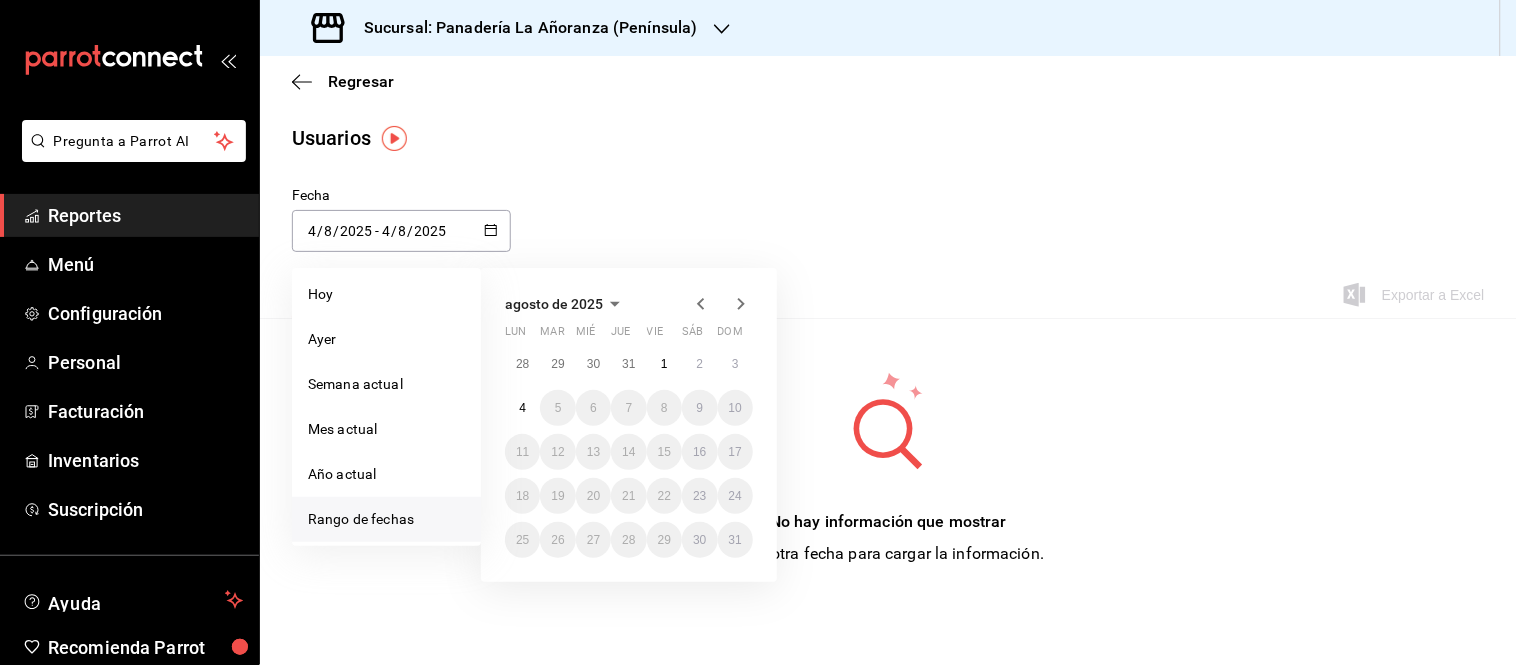 click 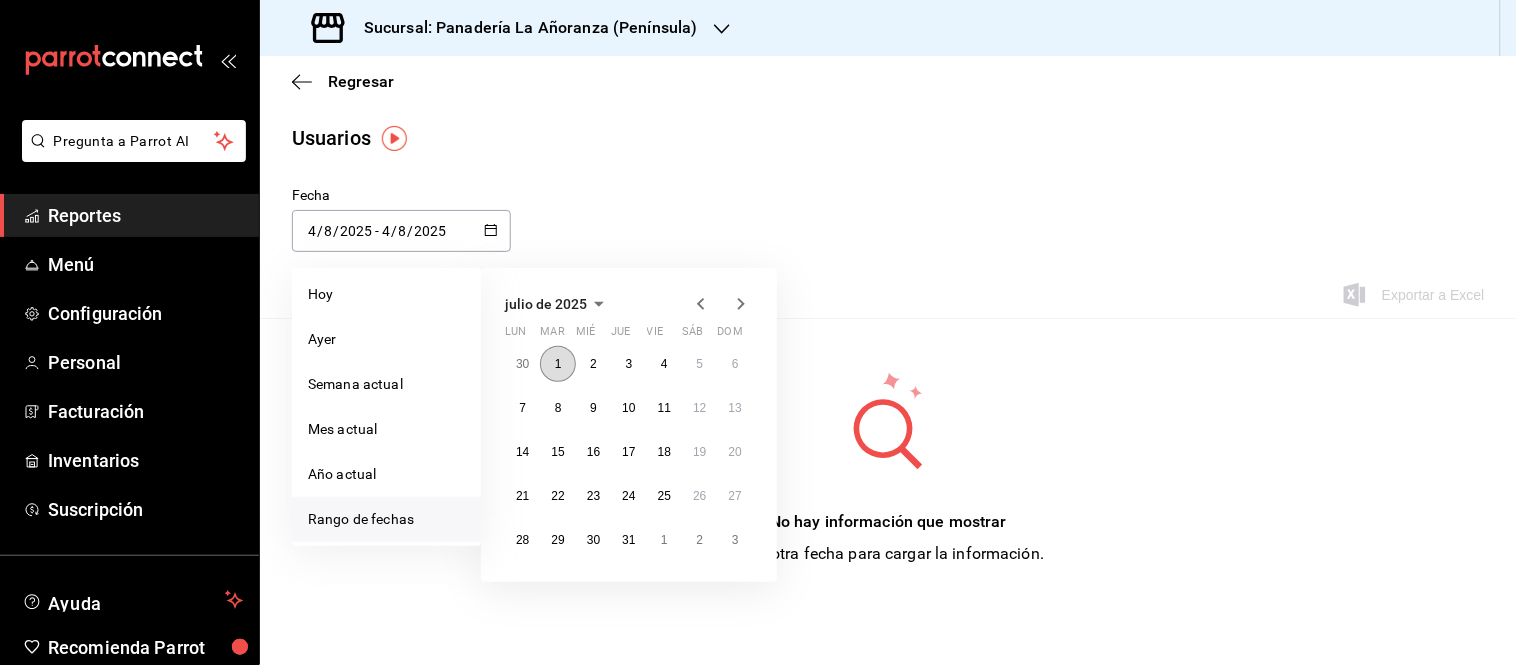 click on "1" at bounding box center (557, 364) 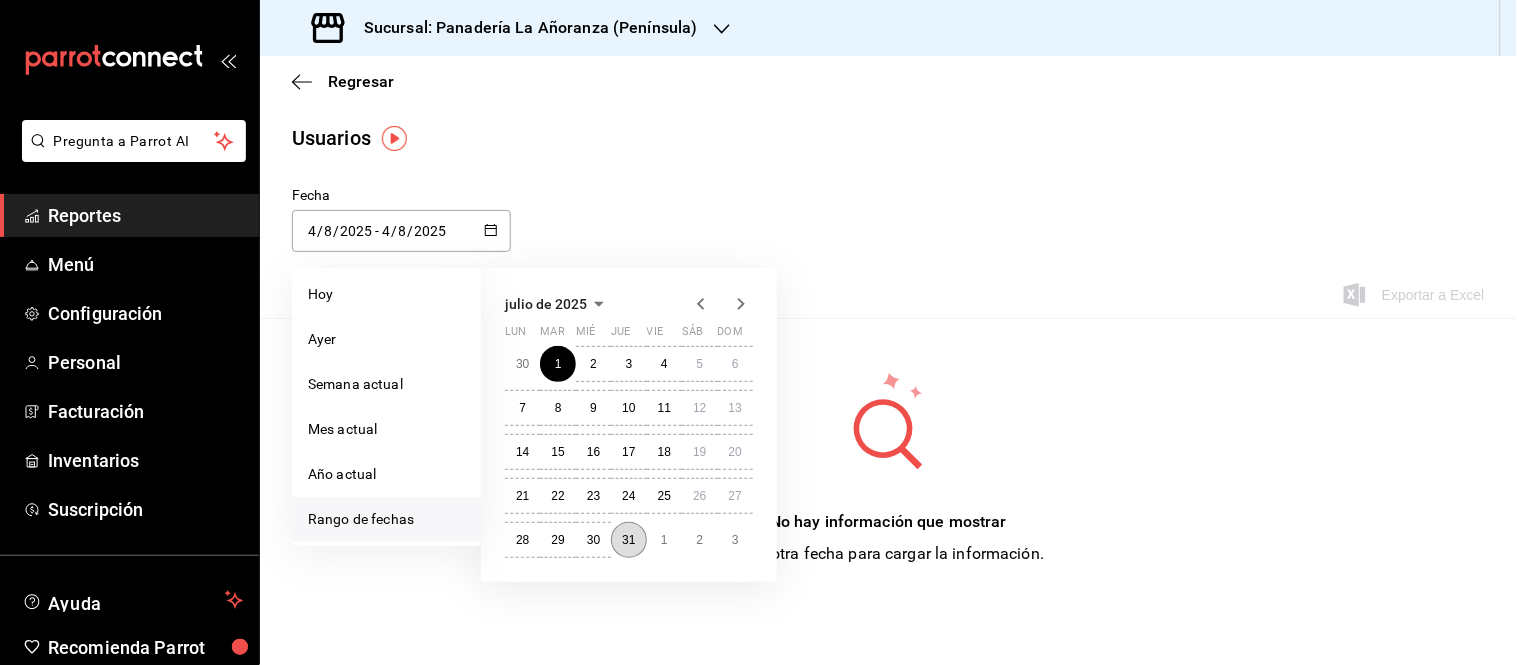click on "31" at bounding box center [628, 540] 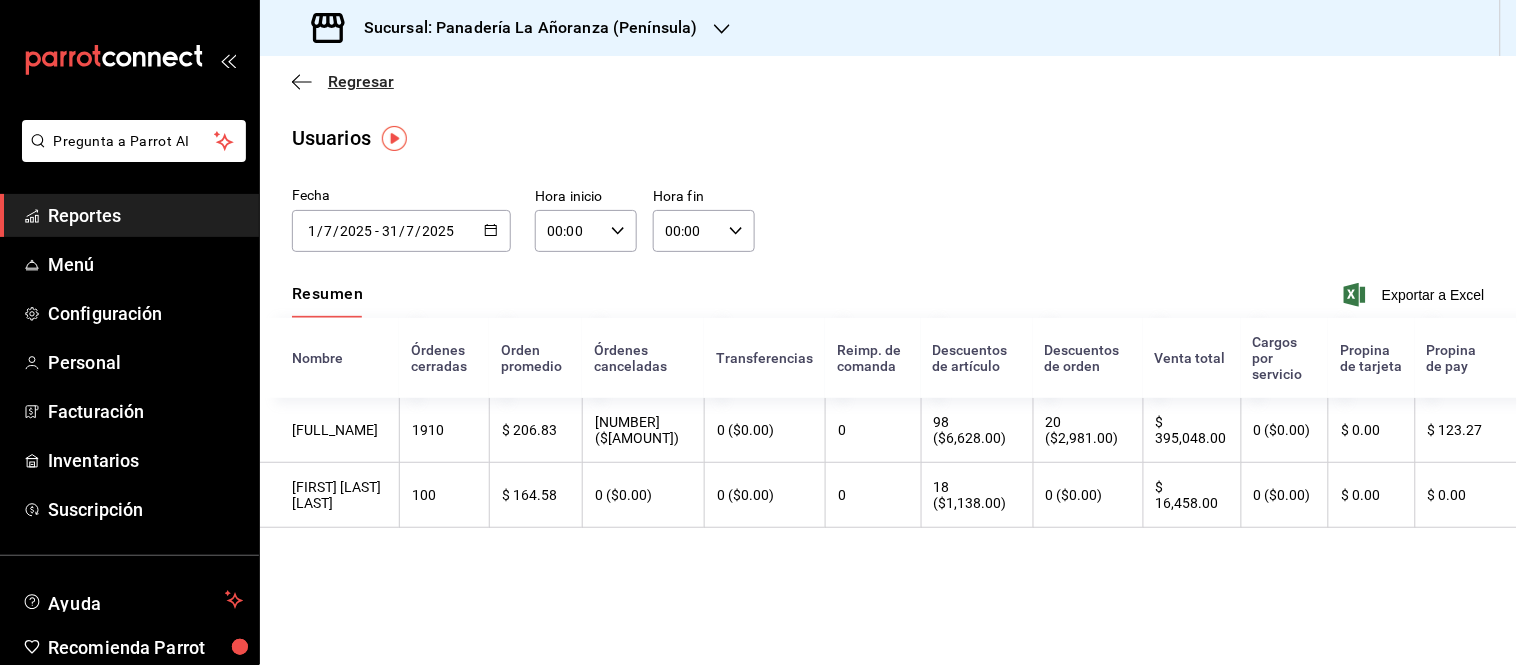click 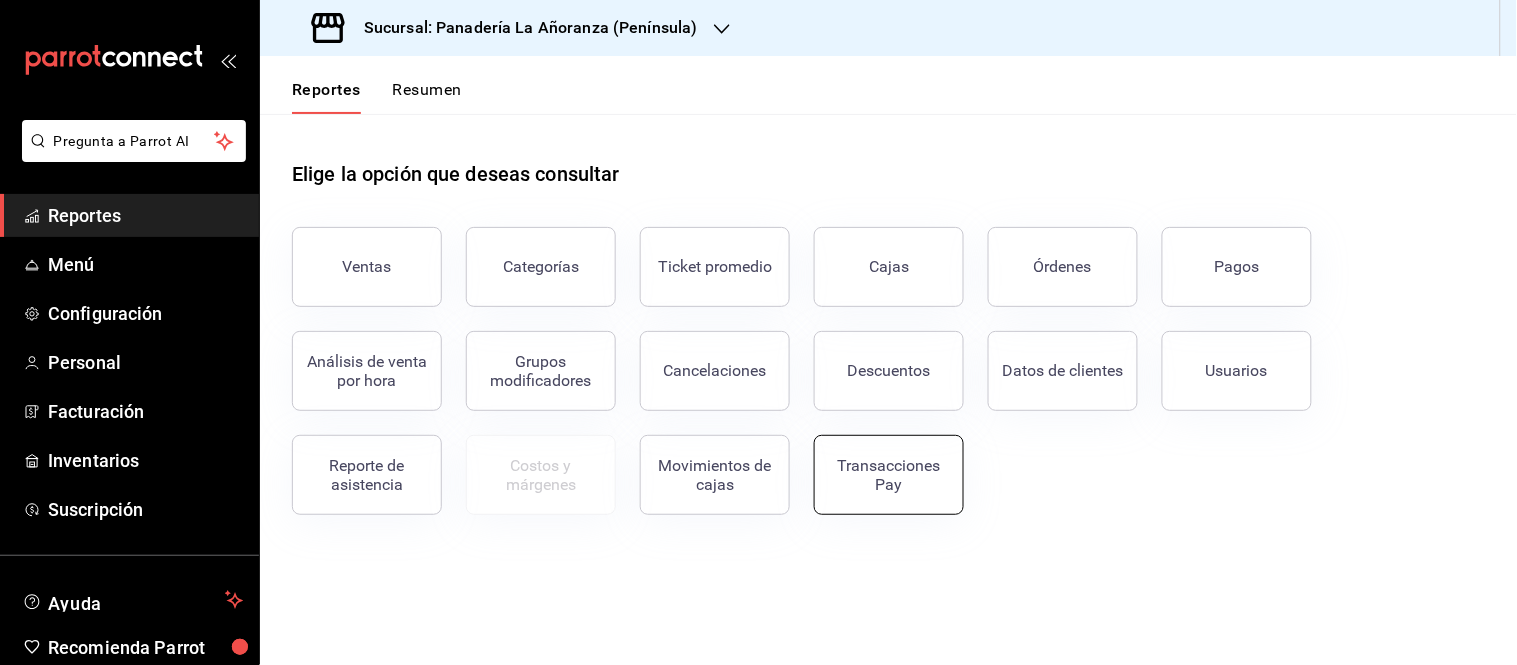 click on "Transacciones Pay" at bounding box center (889, 475) 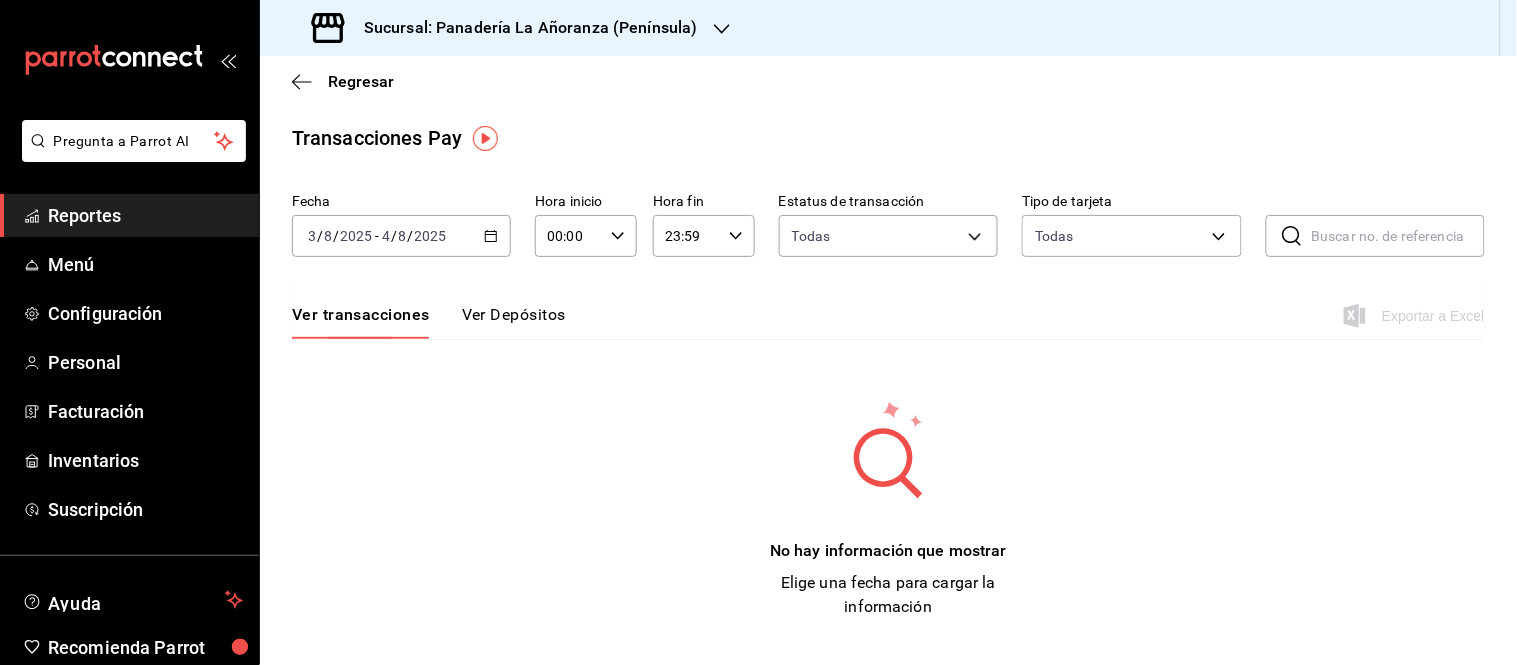 click on "2025" at bounding box center [356, 236] 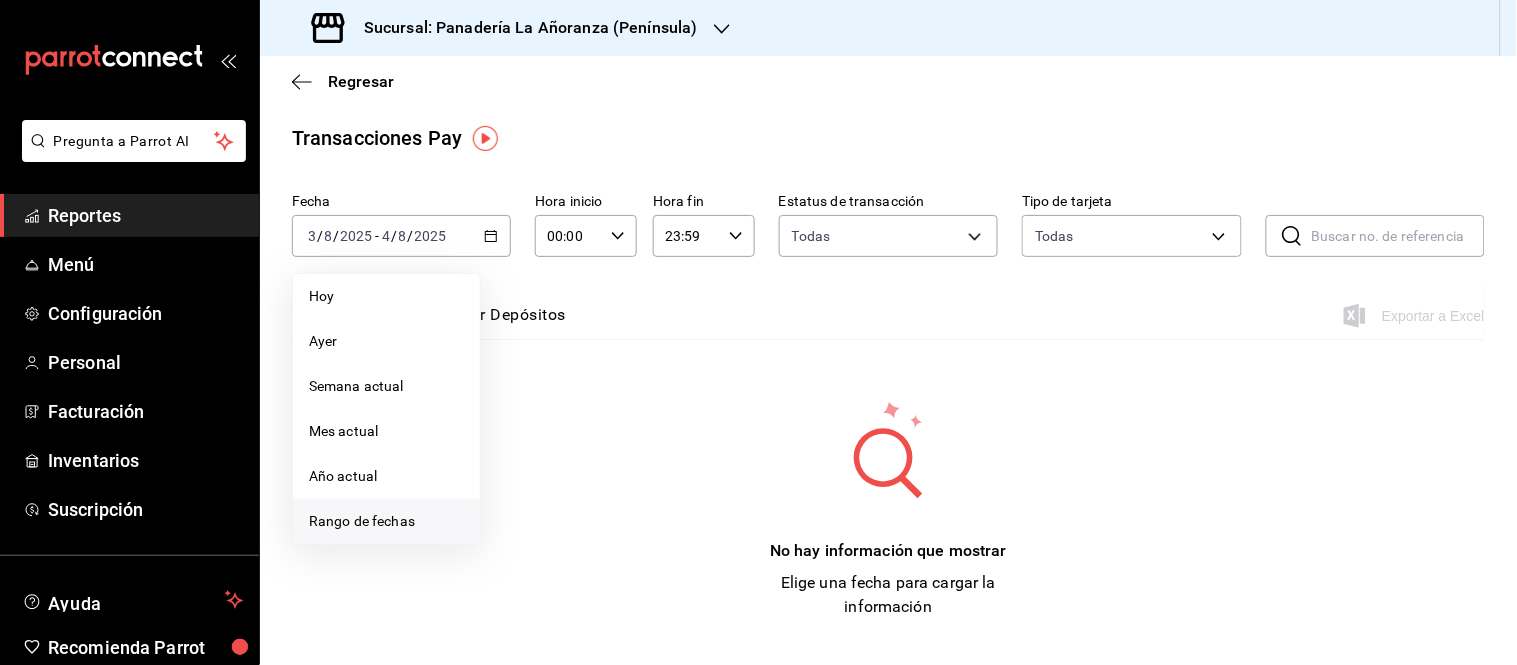 click on "Rango de fechas" at bounding box center (386, 521) 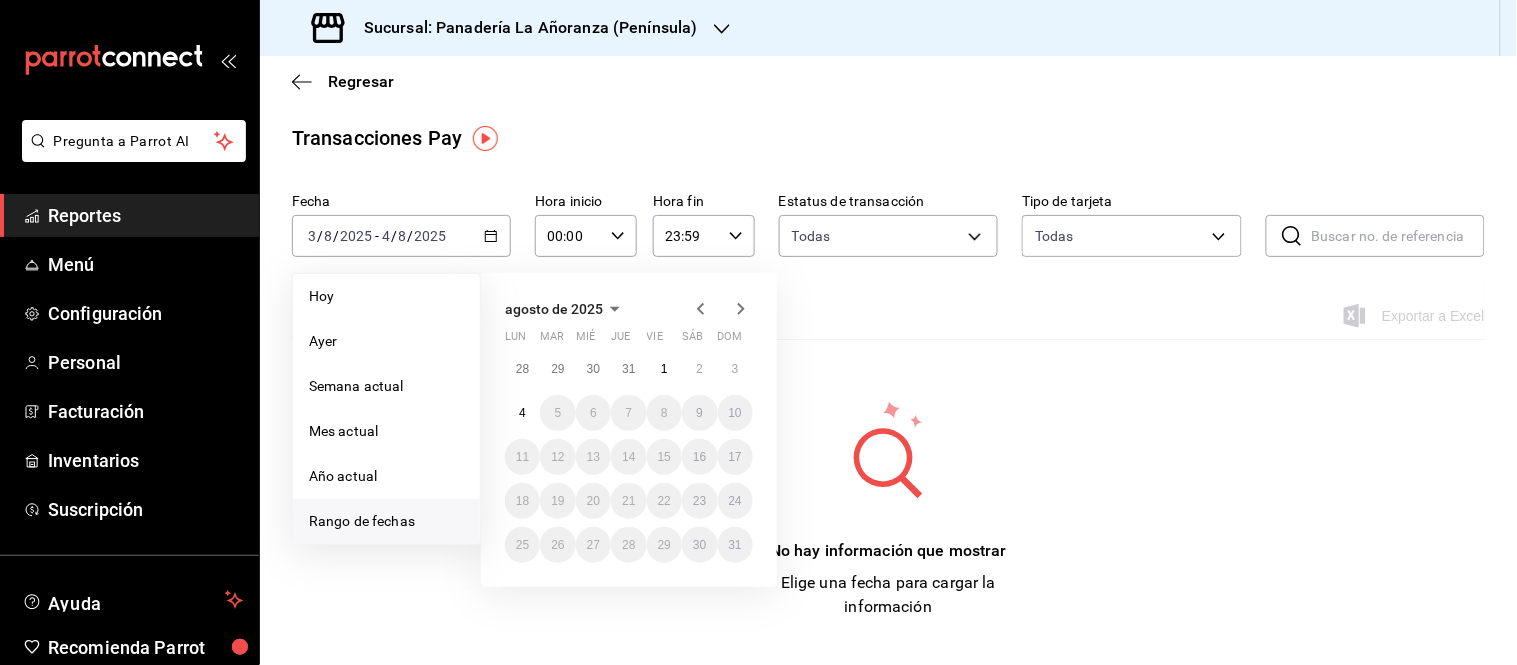 click 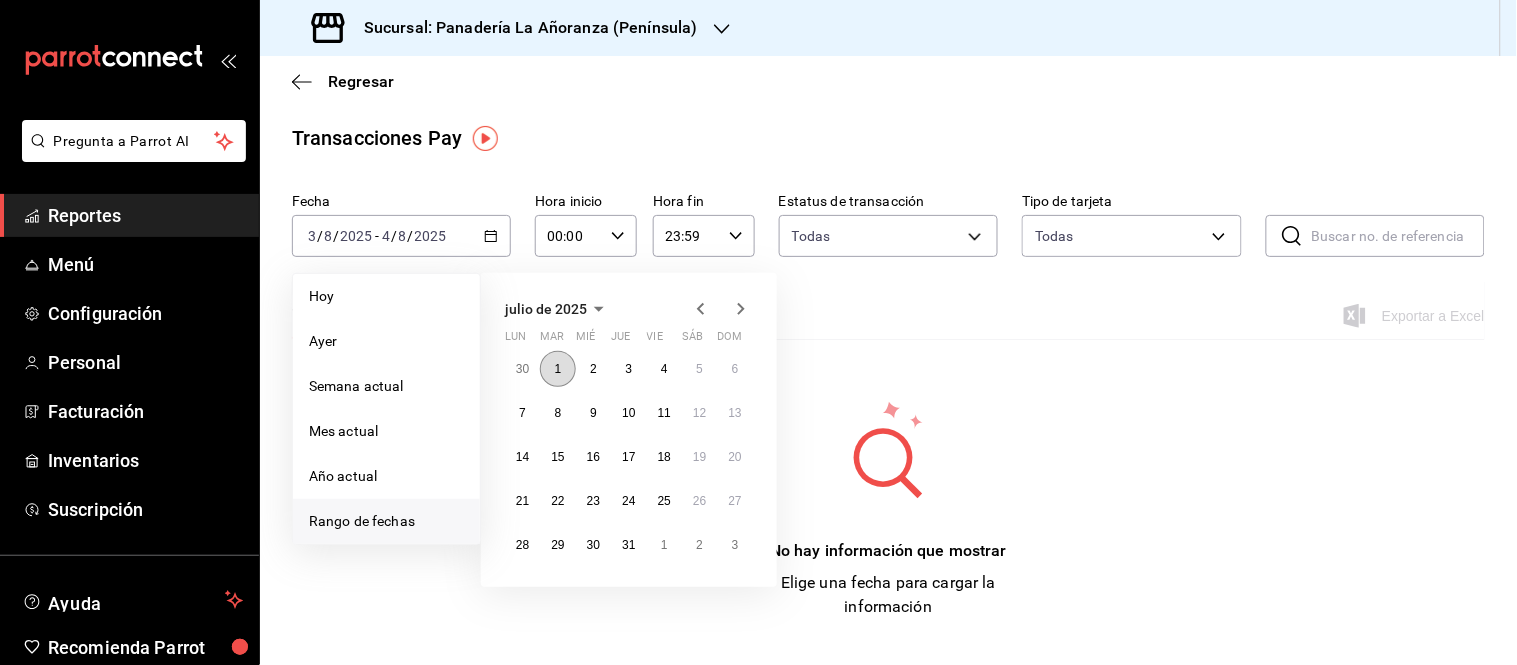 click on "1" at bounding box center (557, 369) 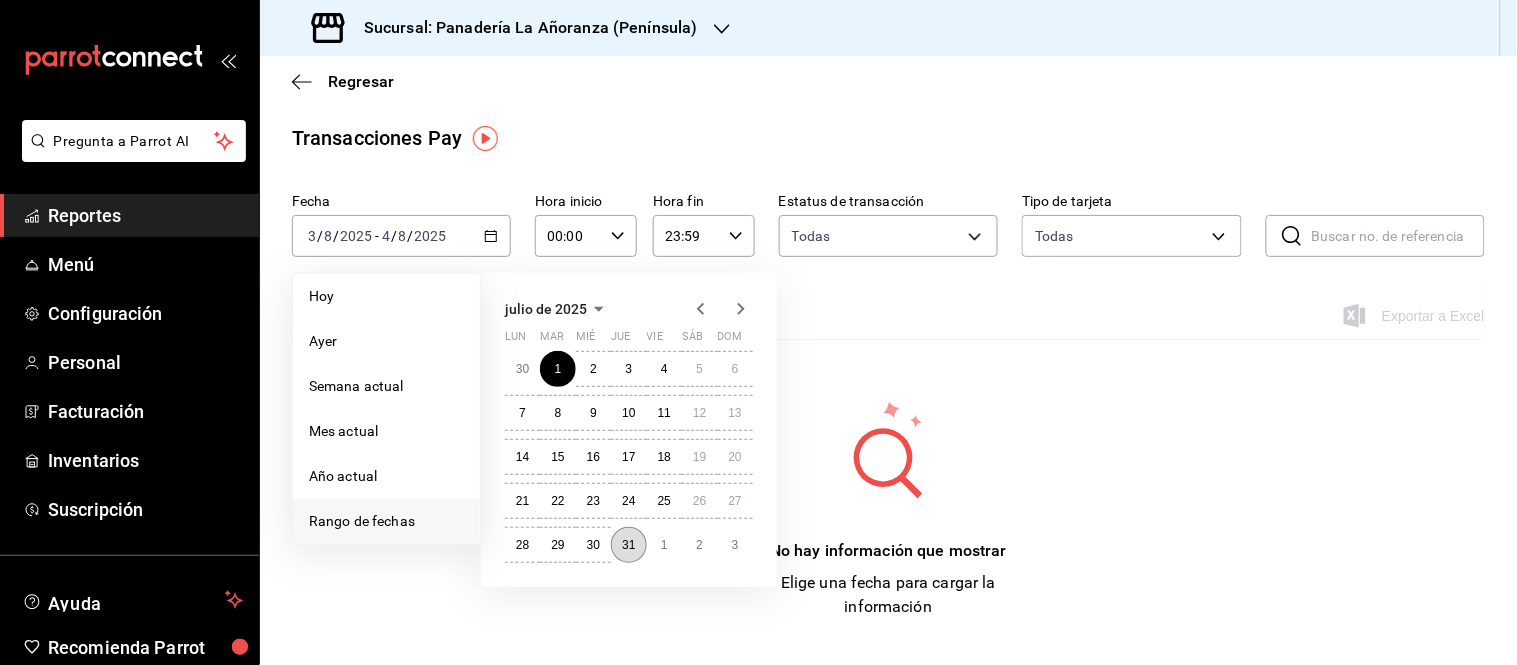 click on "31" at bounding box center (628, 545) 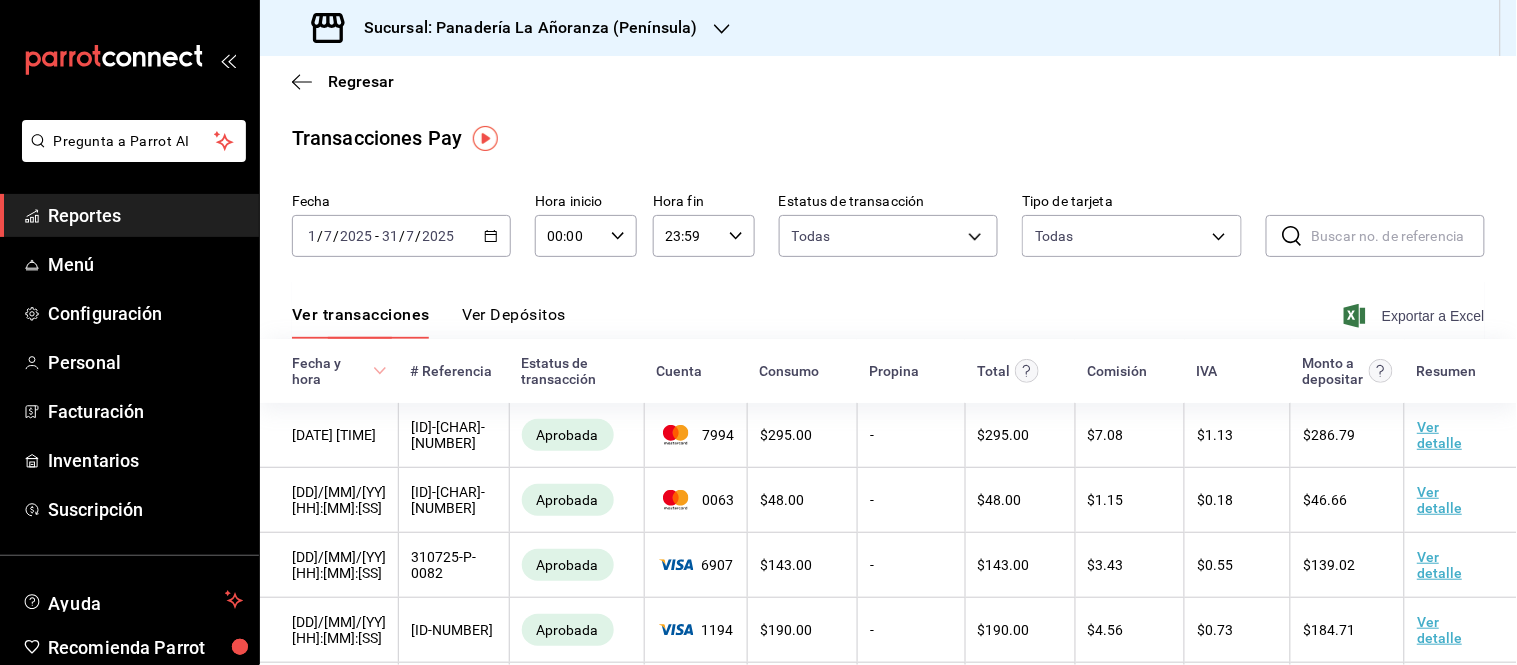 click on "Exportar a Excel" at bounding box center [1416, 316] 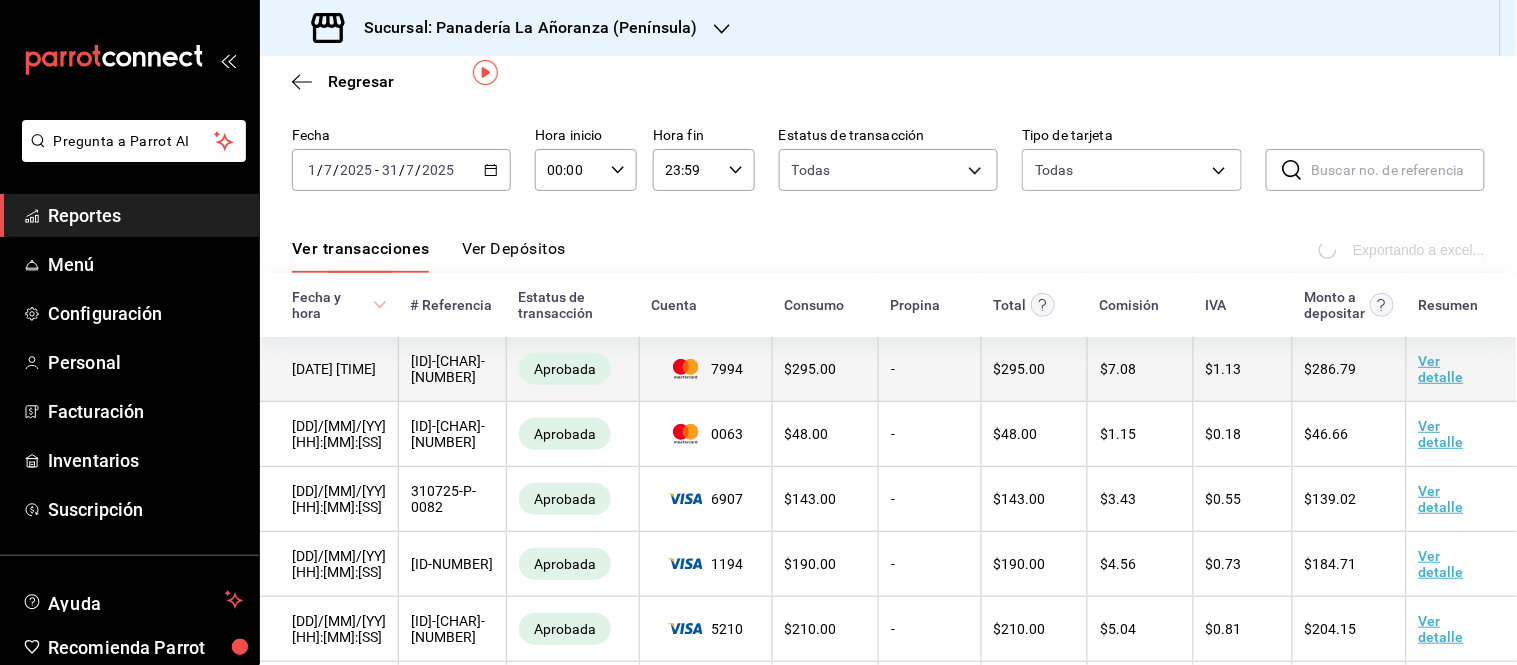 scroll, scrollTop: 0, scrollLeft: 0, axis: both 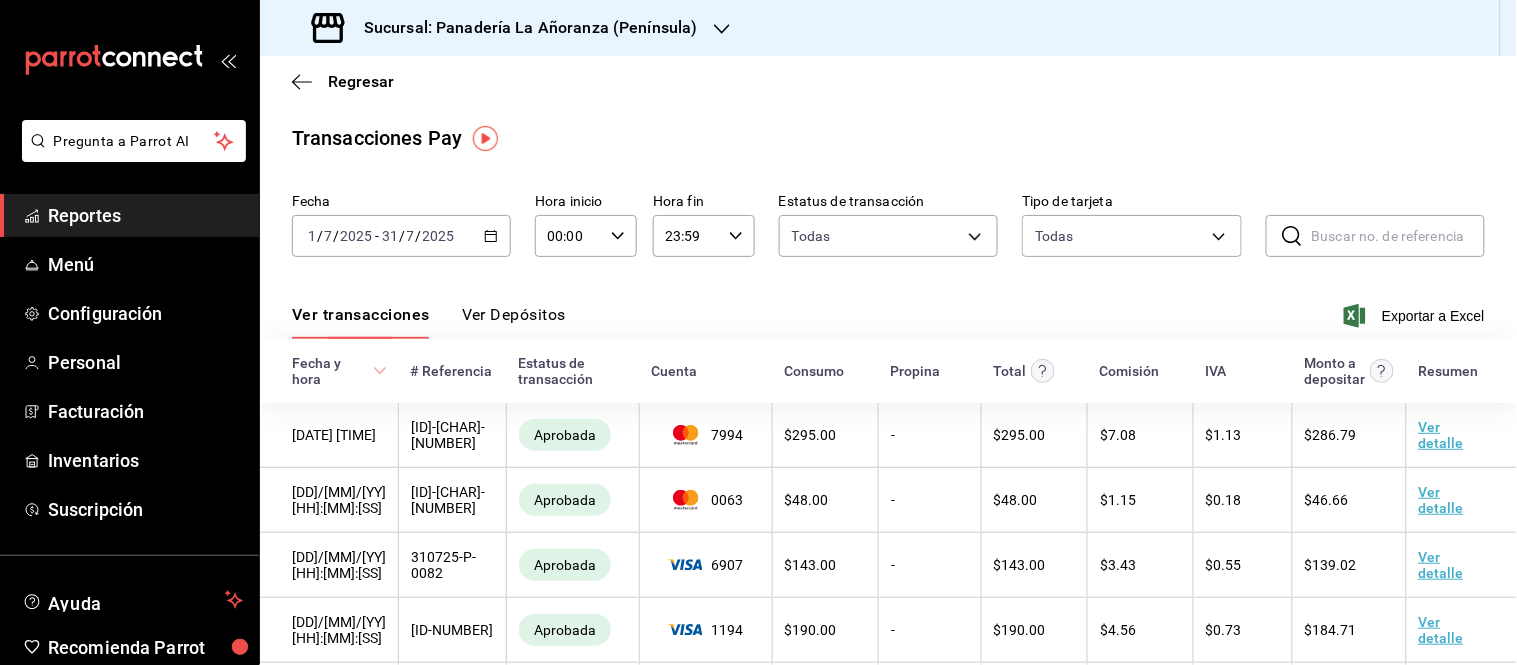click on "Ver Depósitos" at bounding box center (514, 322) 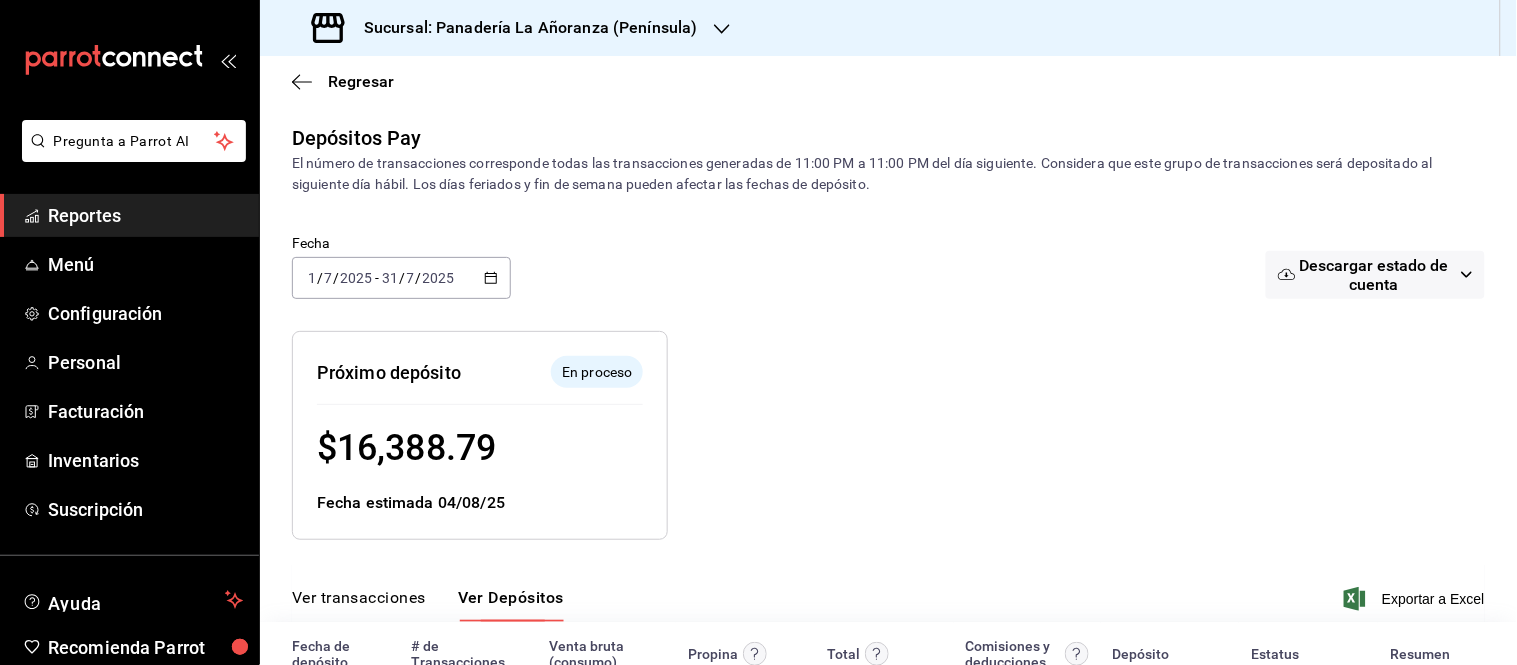 click on "Descargar estado de cuenta" at bounding box center [1374, 275] 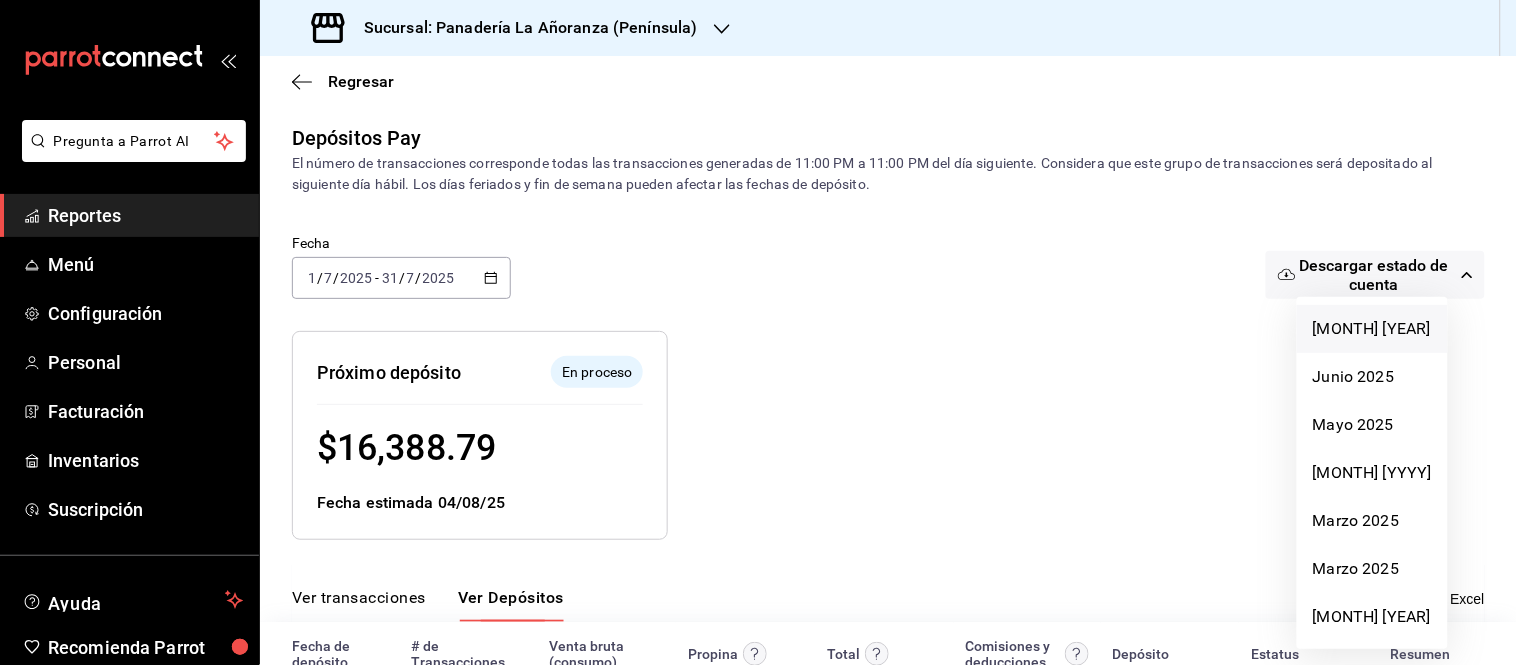 click on "[MONTH] [YEAR]" at bounding box center (1372, 329) 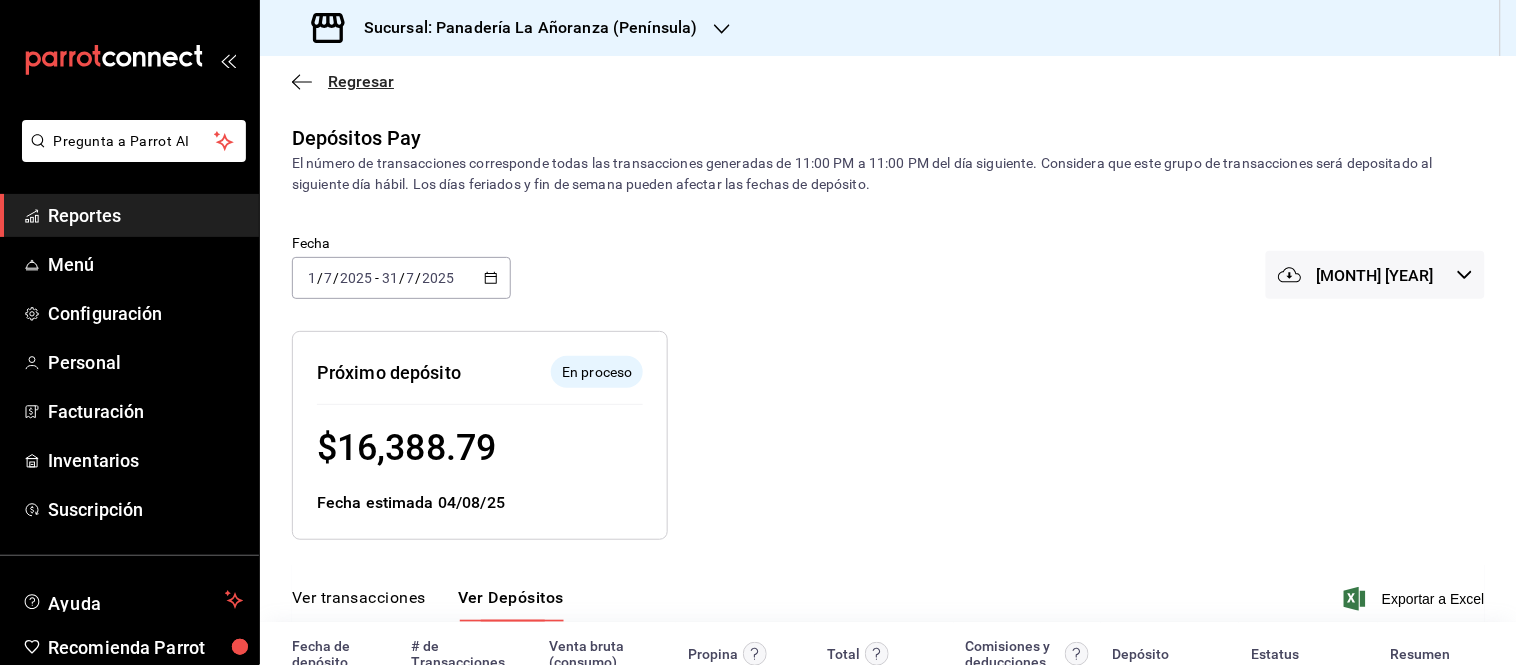 click 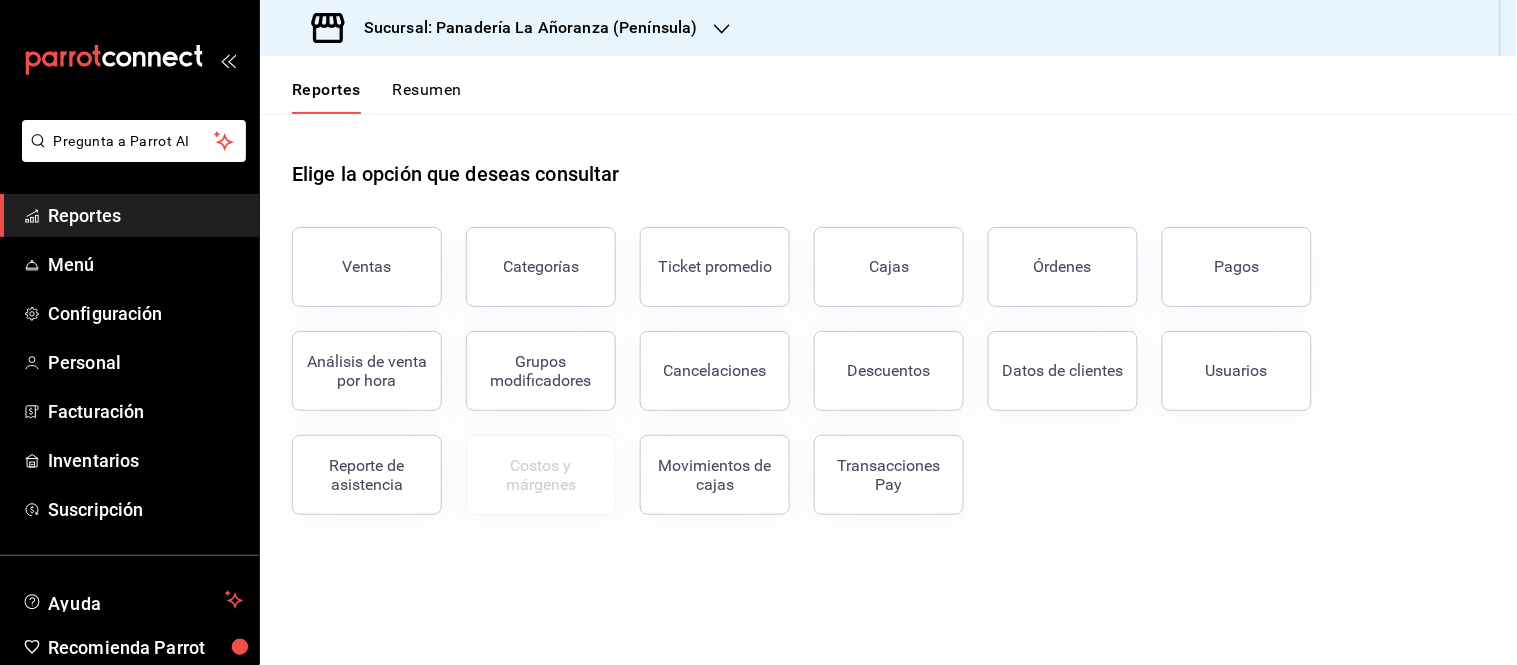 click on "Sucursal: Panadería La Añoranza (Península)" at bounding box center (523, 28) 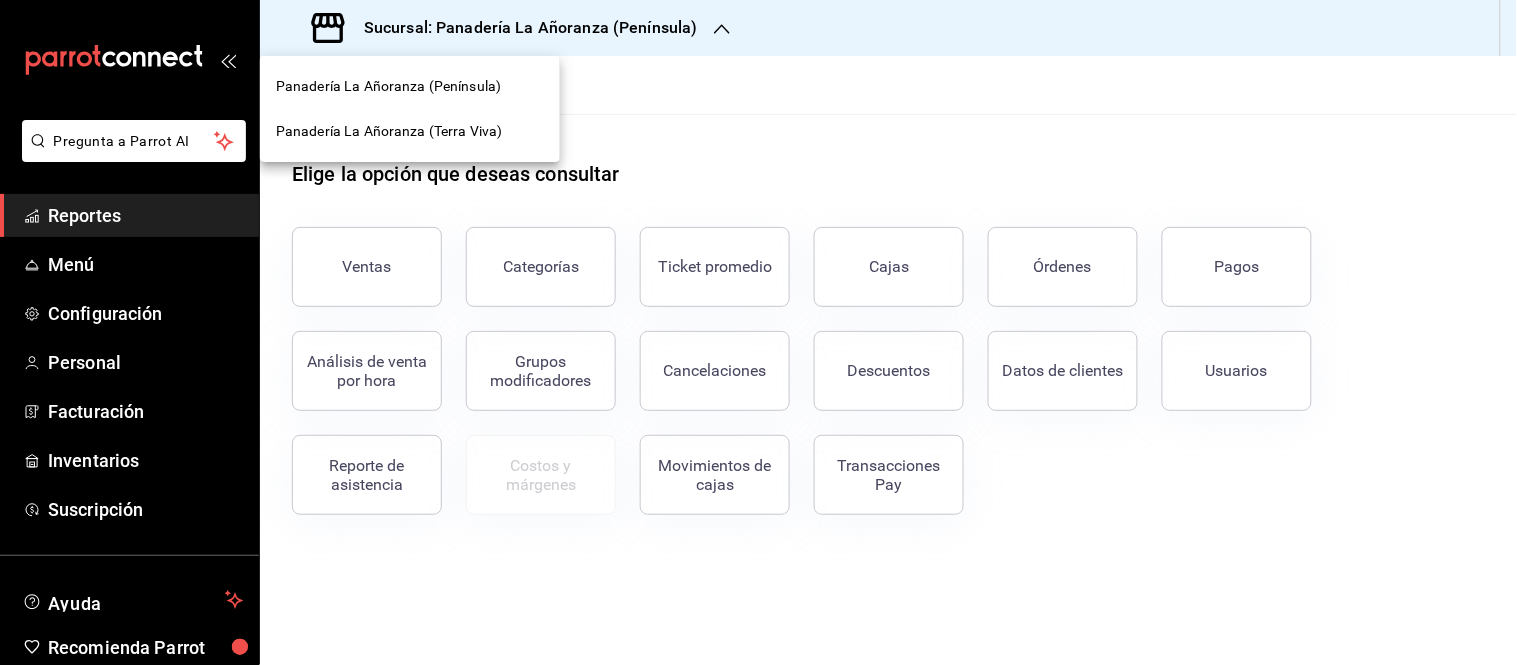 click on "Panadería La Añoranza (Terra Viva)" at bounding box center (389, 131) 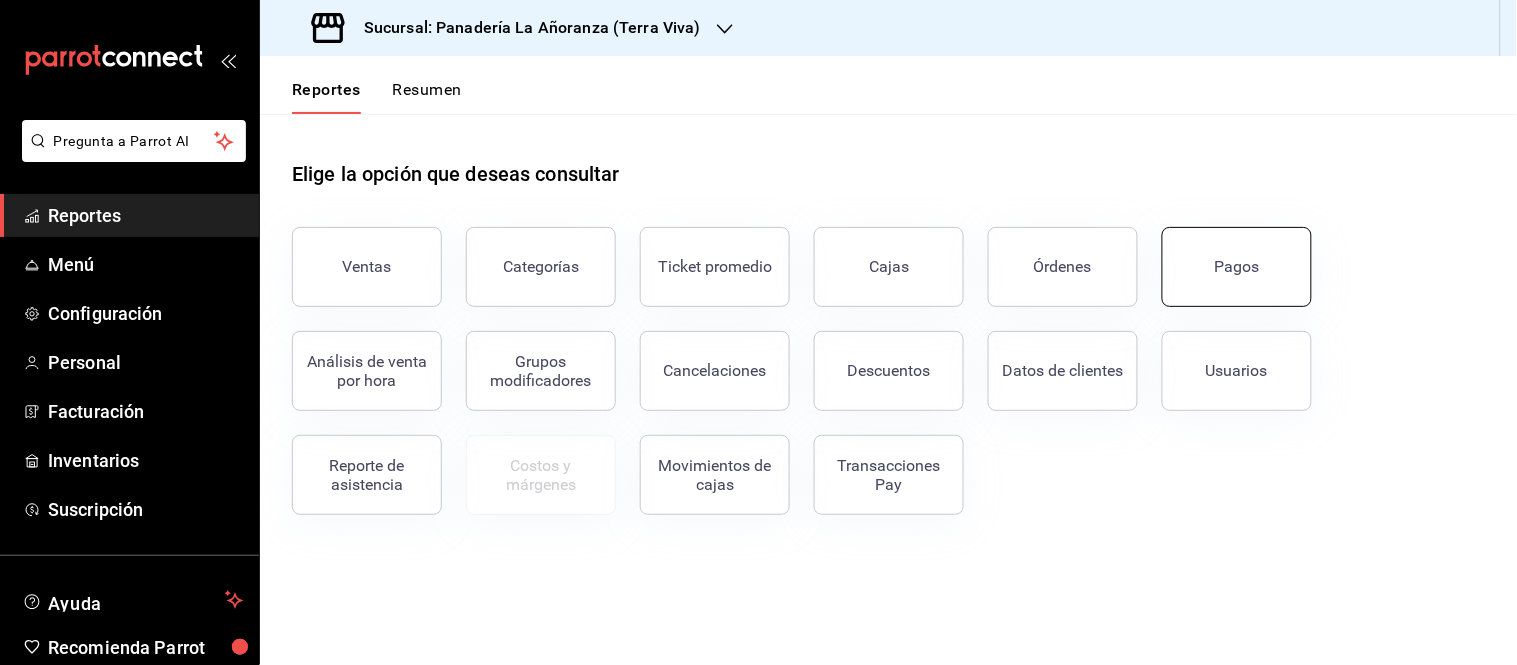 click on "Pagos" at bounding box center (1237, 266) 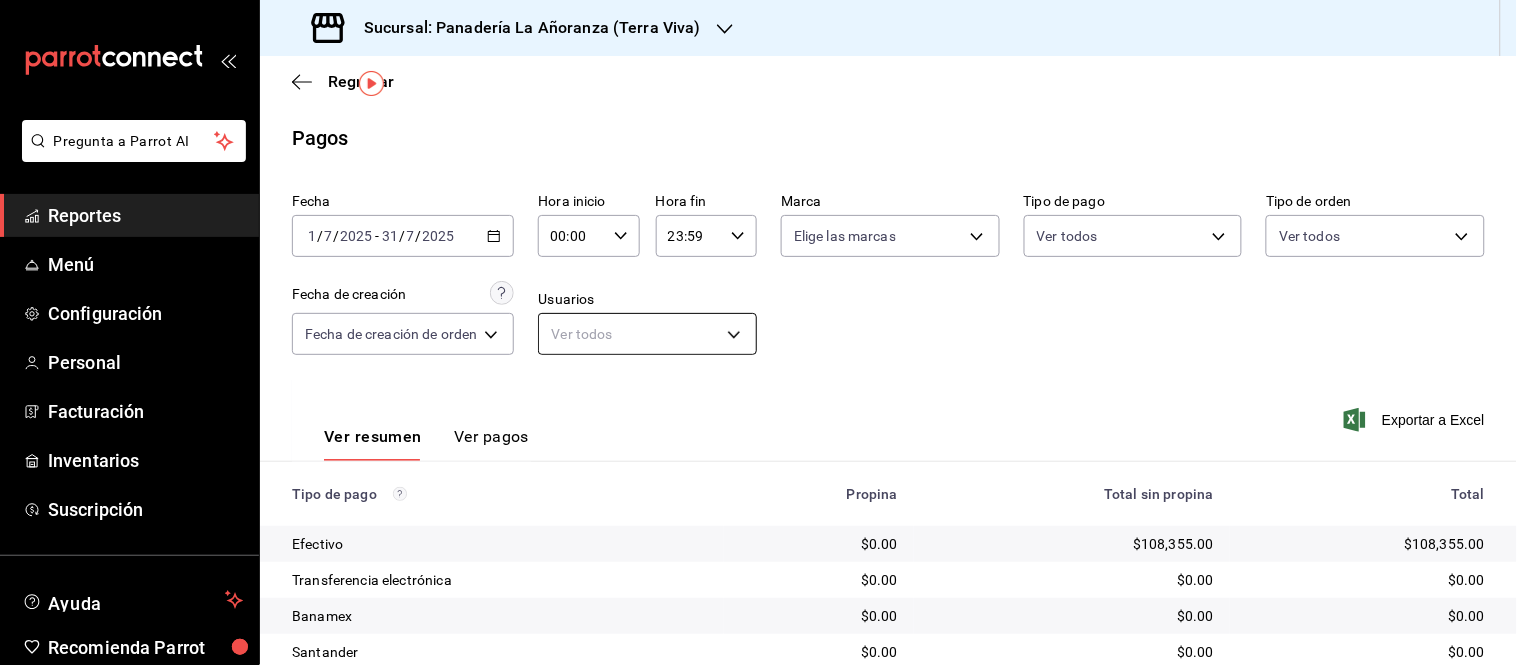scroll, scrollTop: 110, scrollLeft: 0, axis: vertical 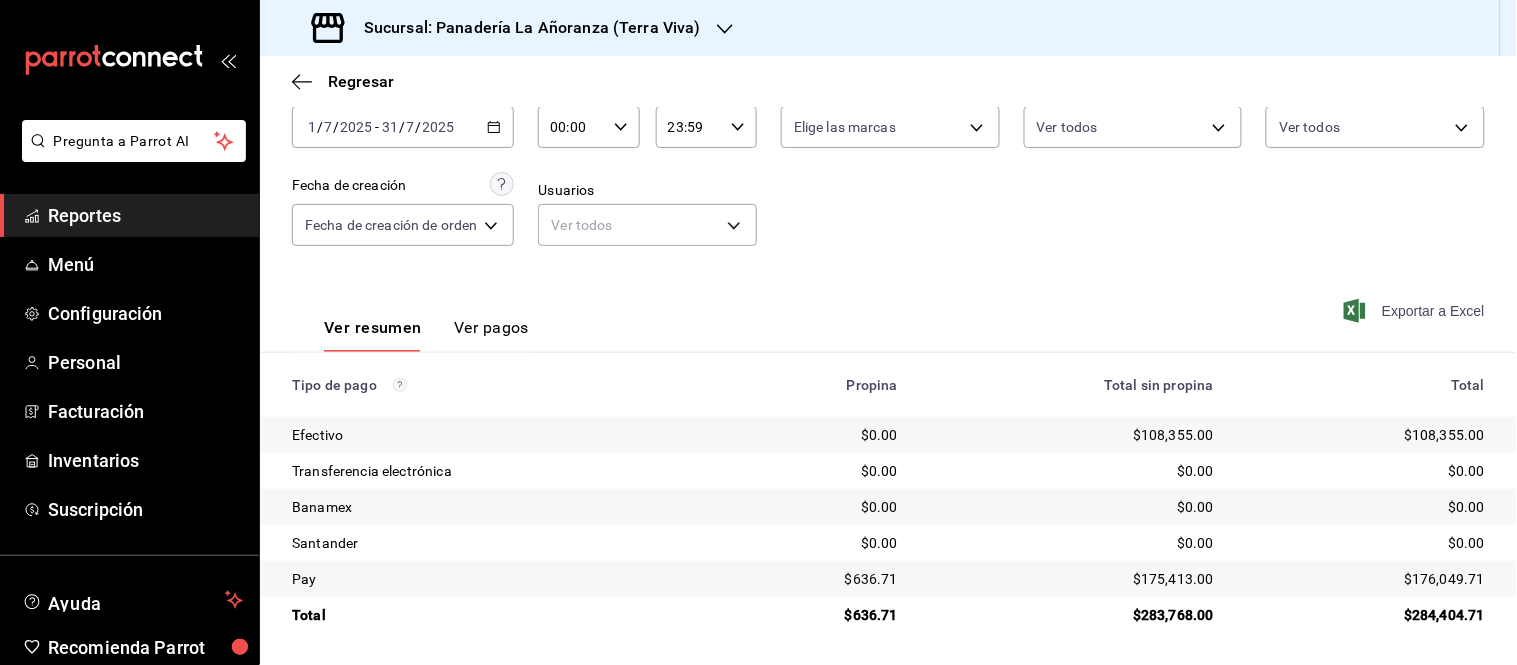 click on "Exportar a Excel" at bounding box center [1416, 311] 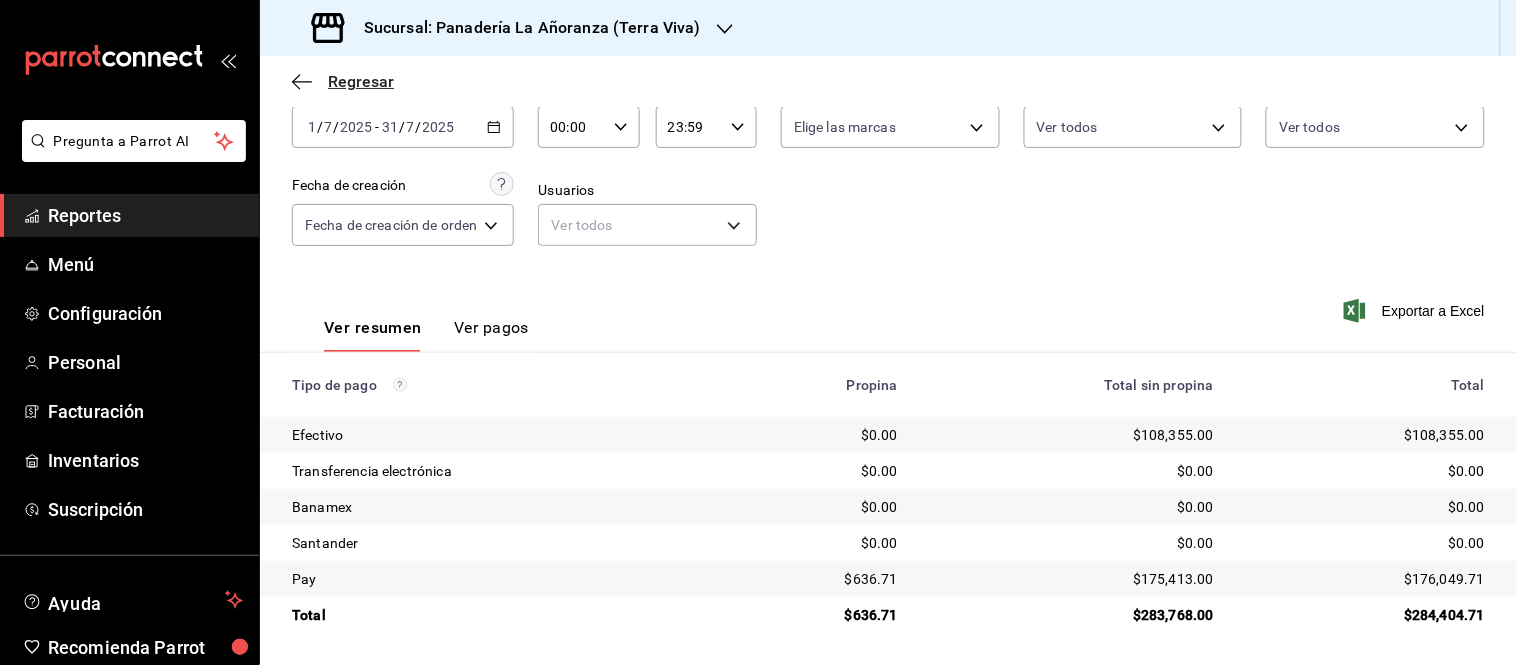 click 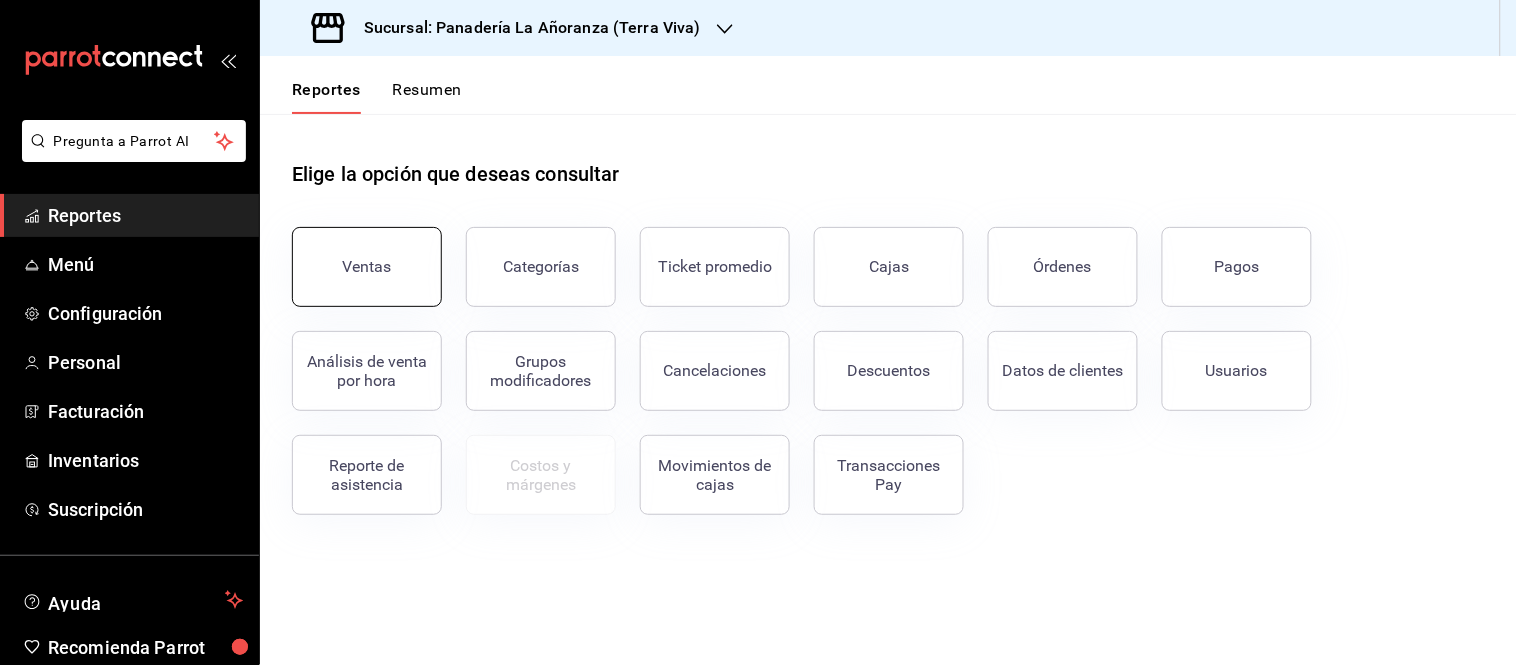 click on "Ventas" at bounding box center (367, 267) 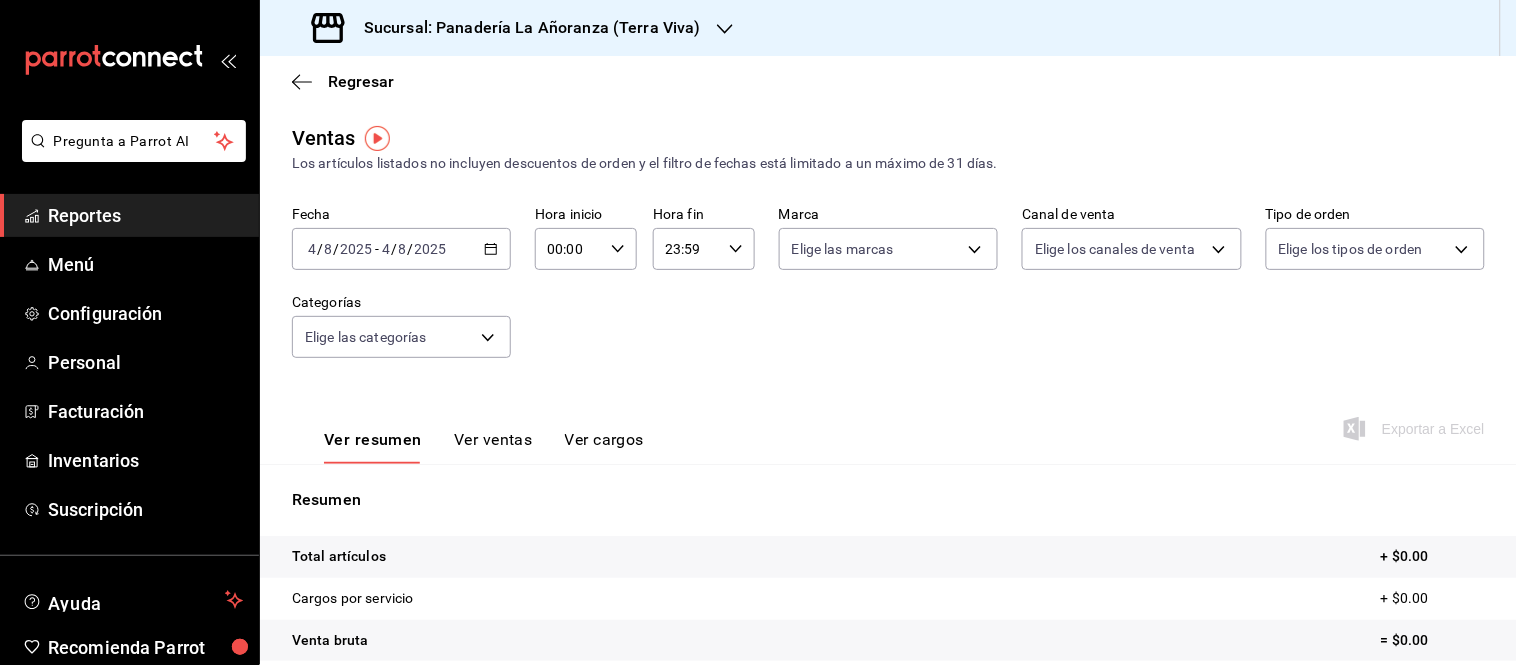 click 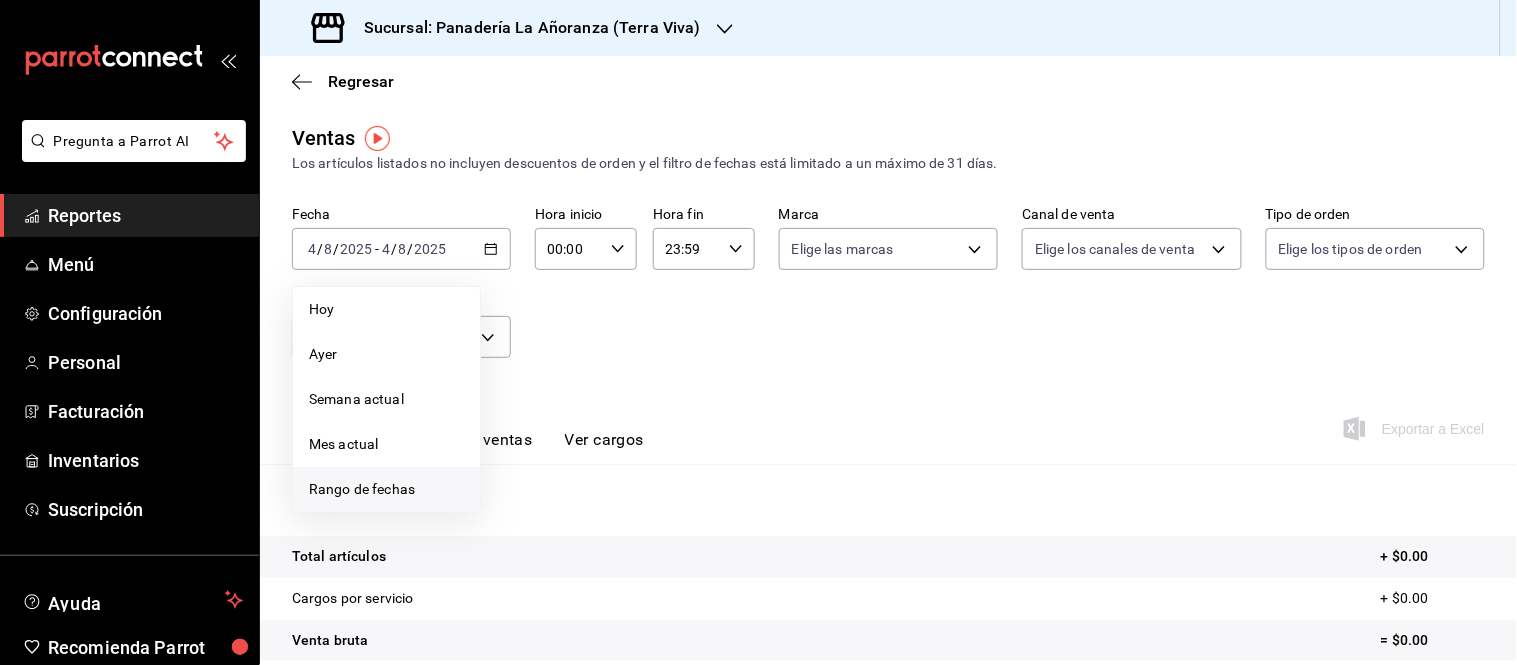 click on "Rango de fechas" at bounding box center (386, 489) 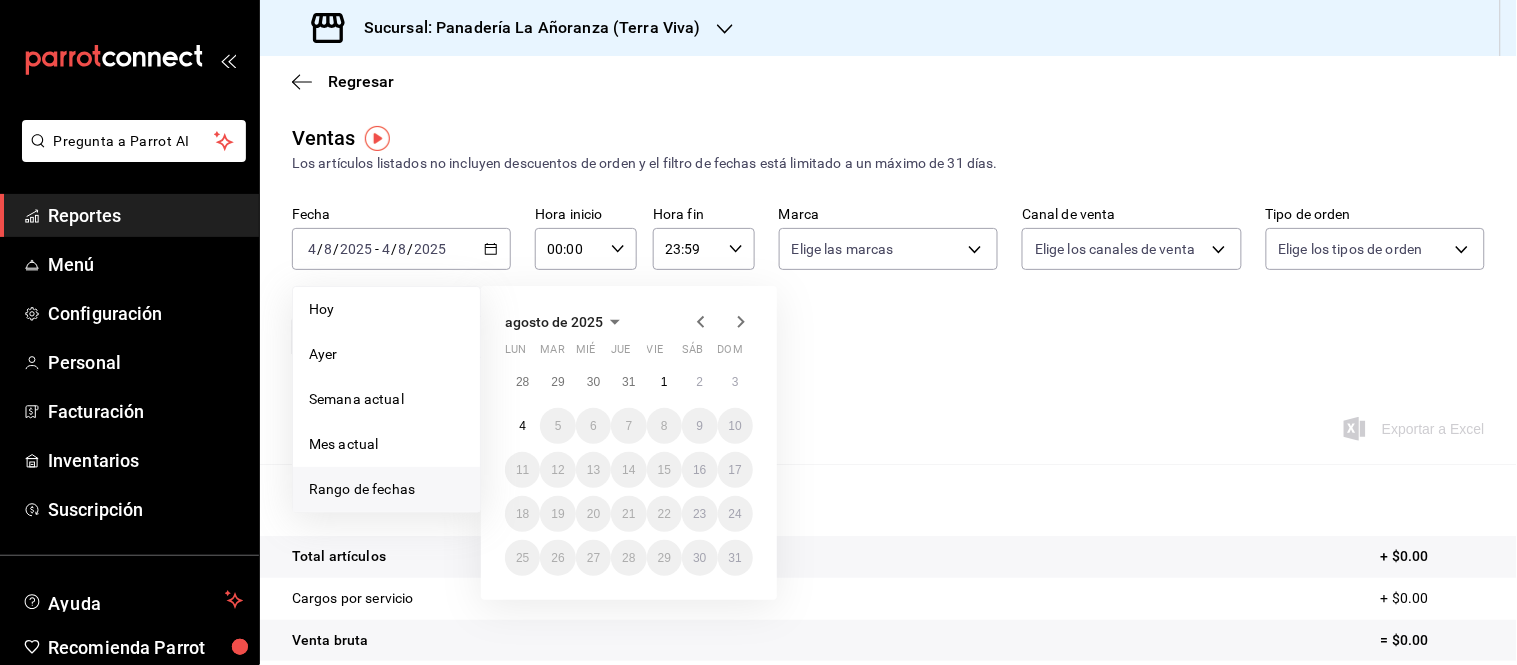 click 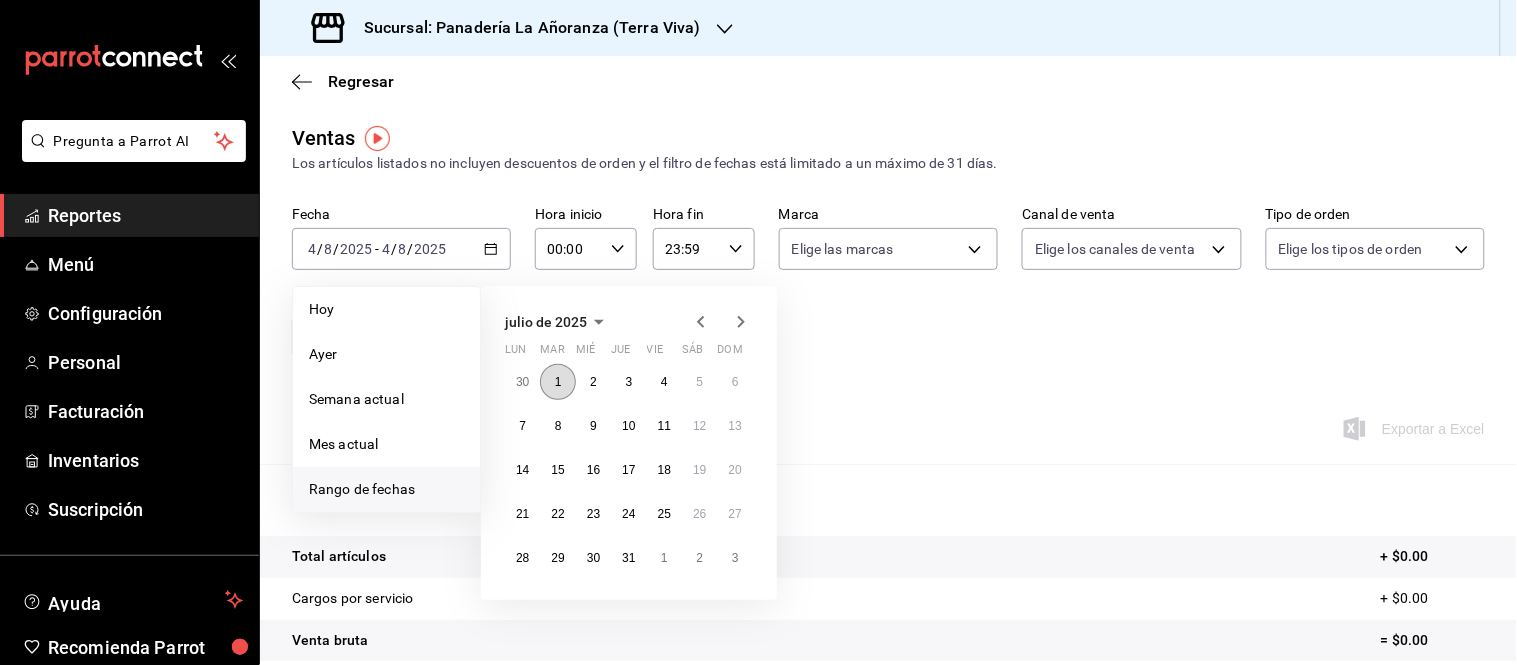 click on "1" at bounding box center (557, 382) 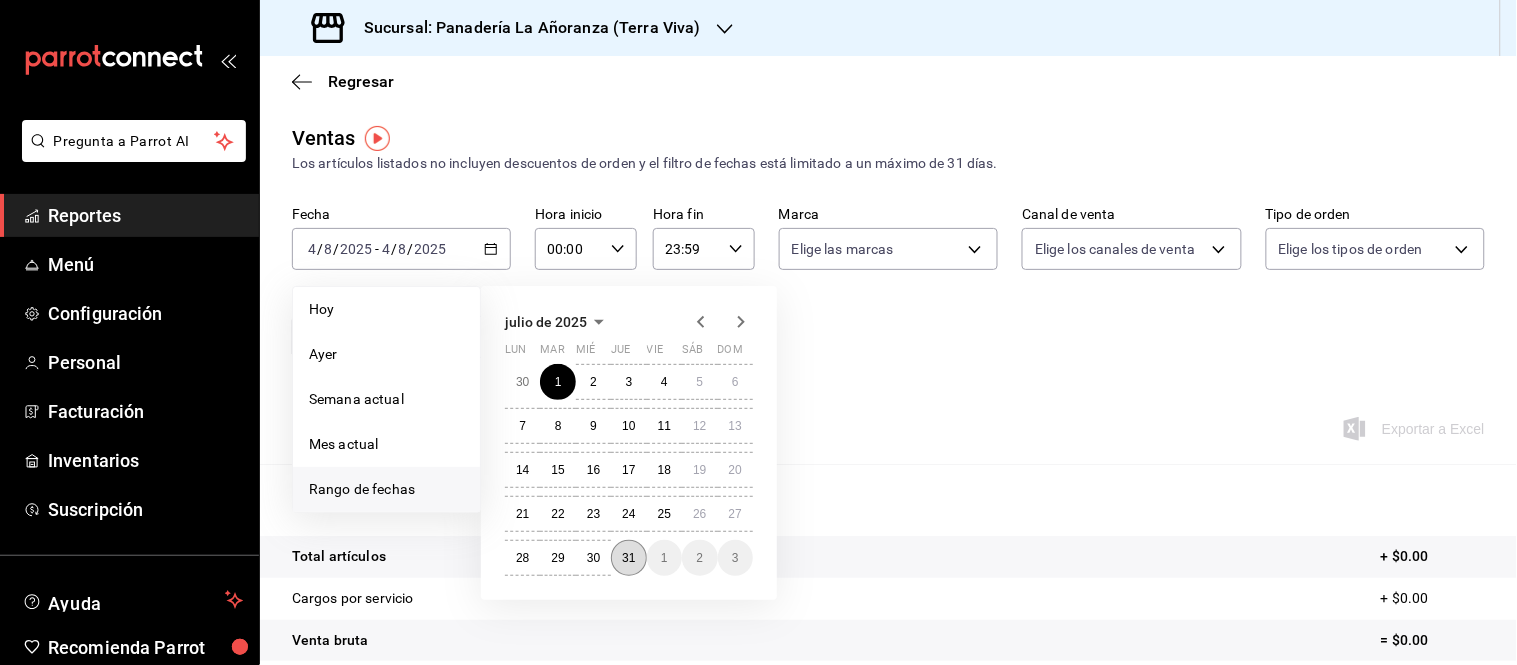 click on "31" at bounding box center (628, 558) 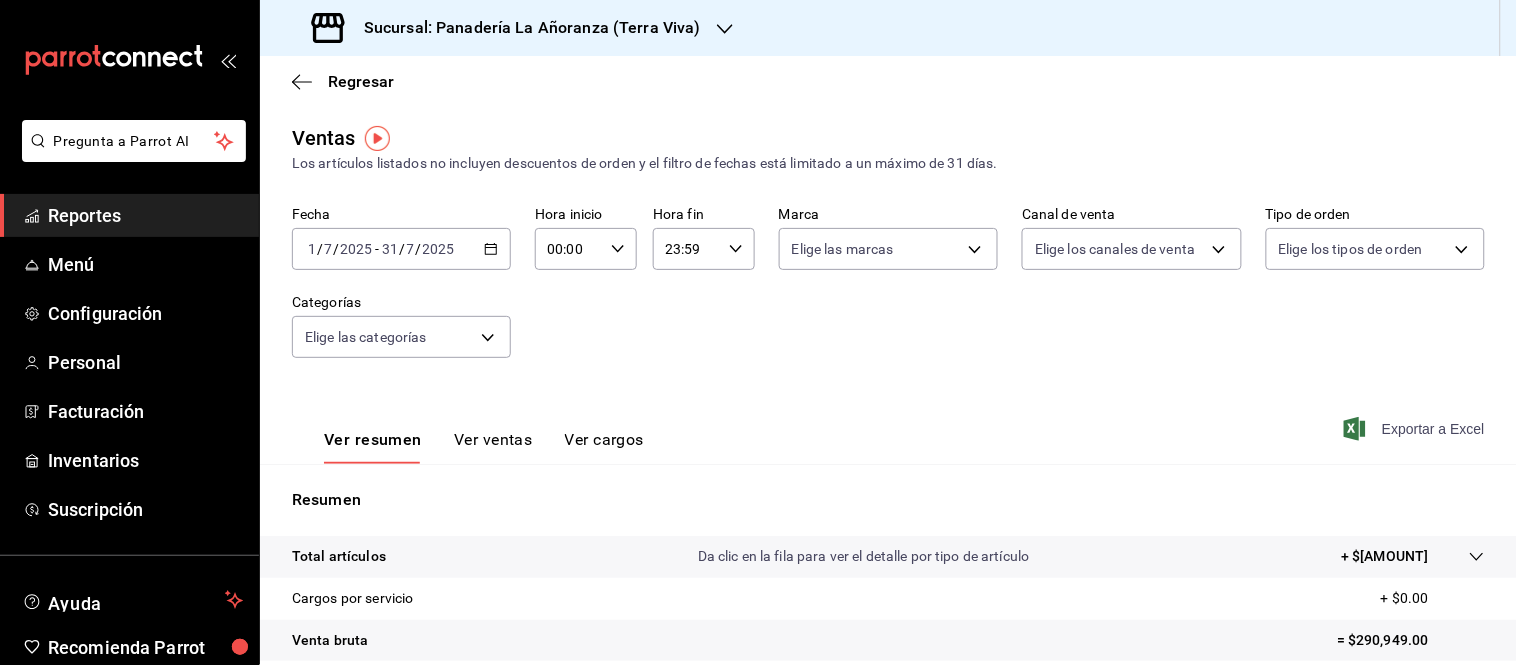 click on "Exportar a Excel" at bounding box center (1416, 429) 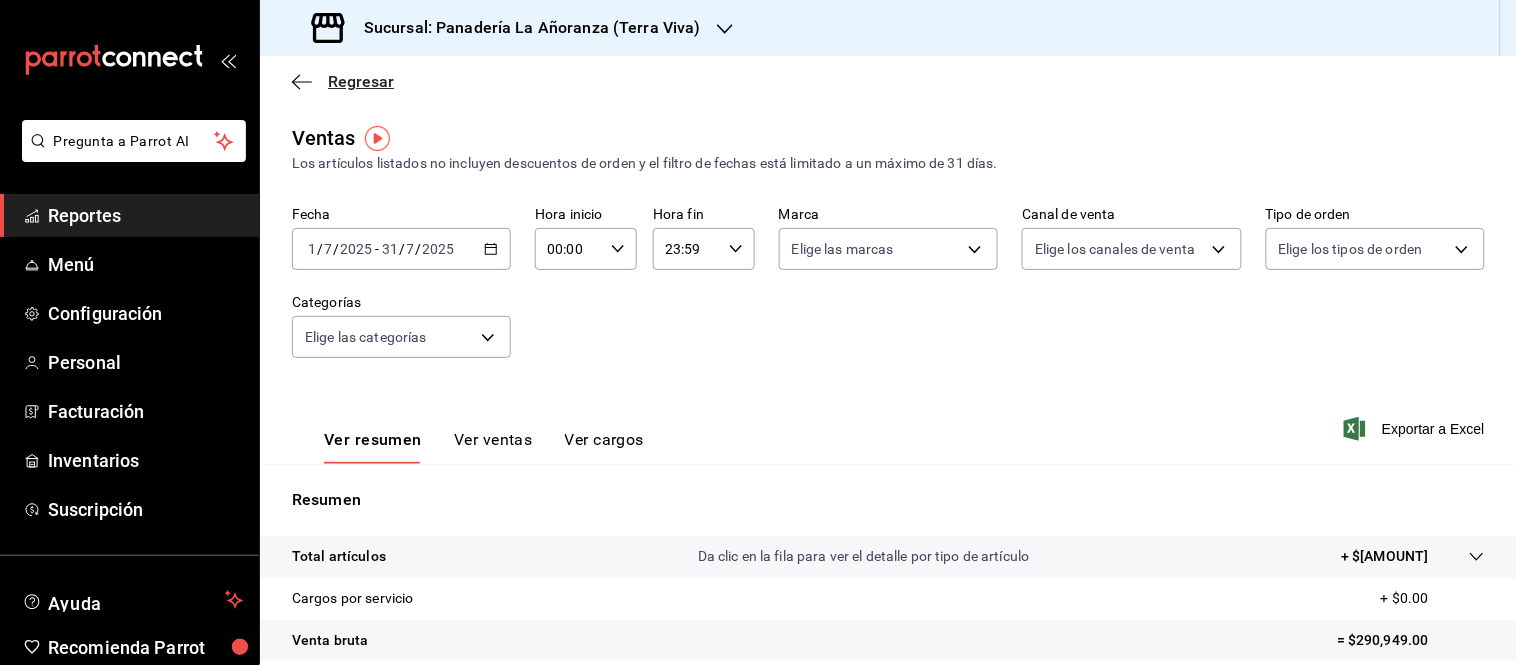 click 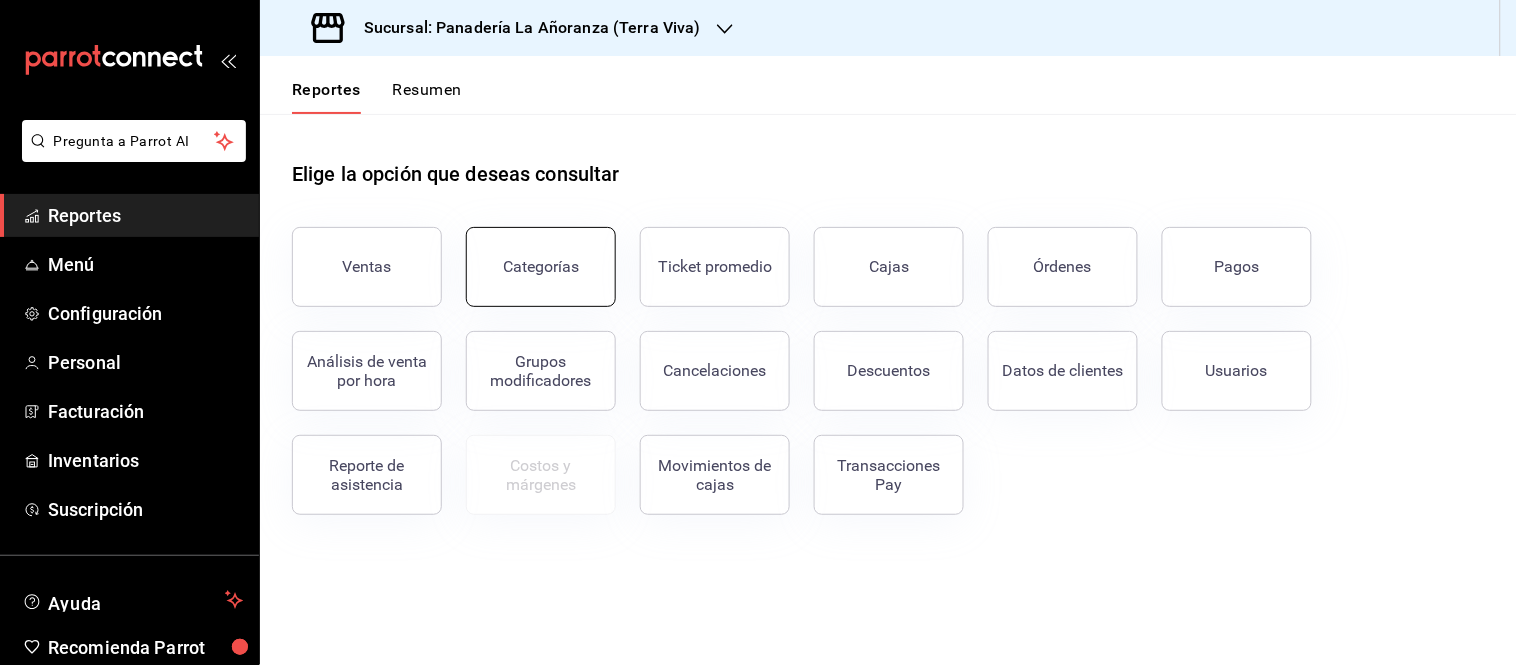 click on "Categorías" at bounding box center (541, 266) 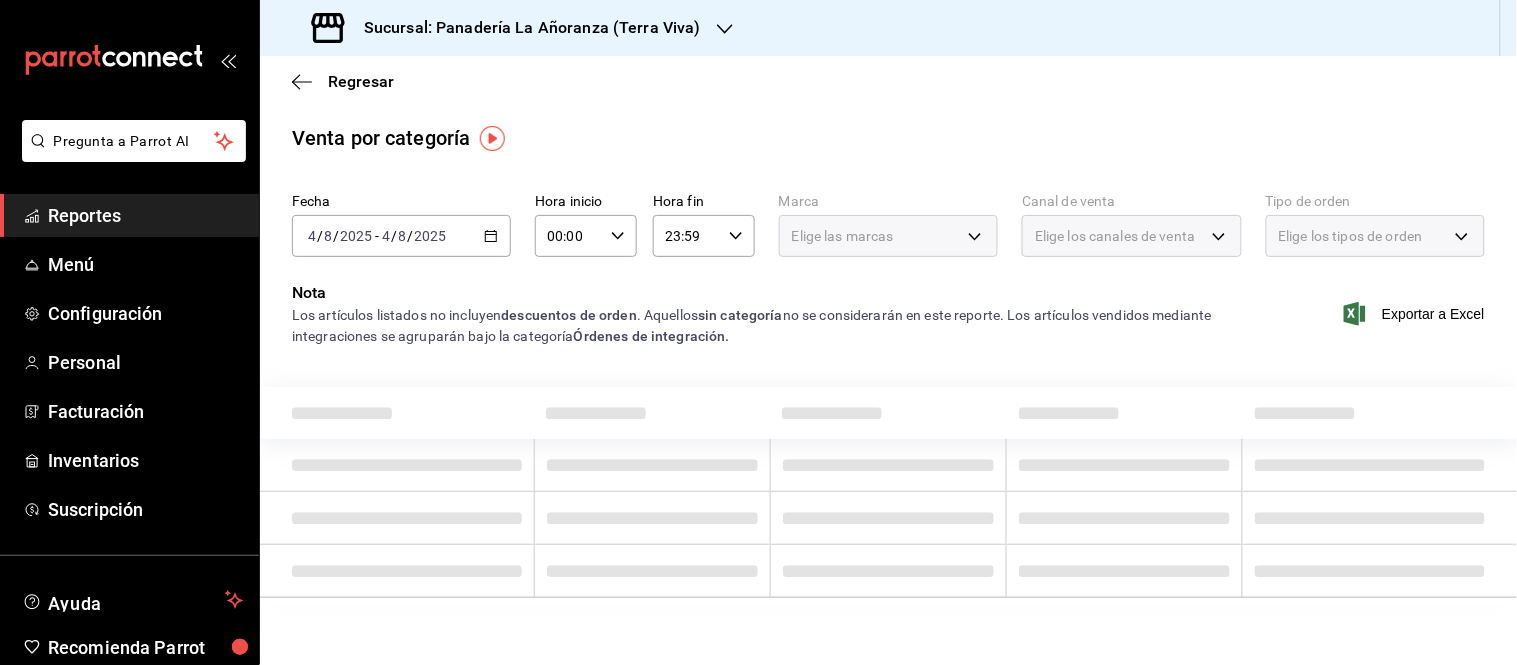 click 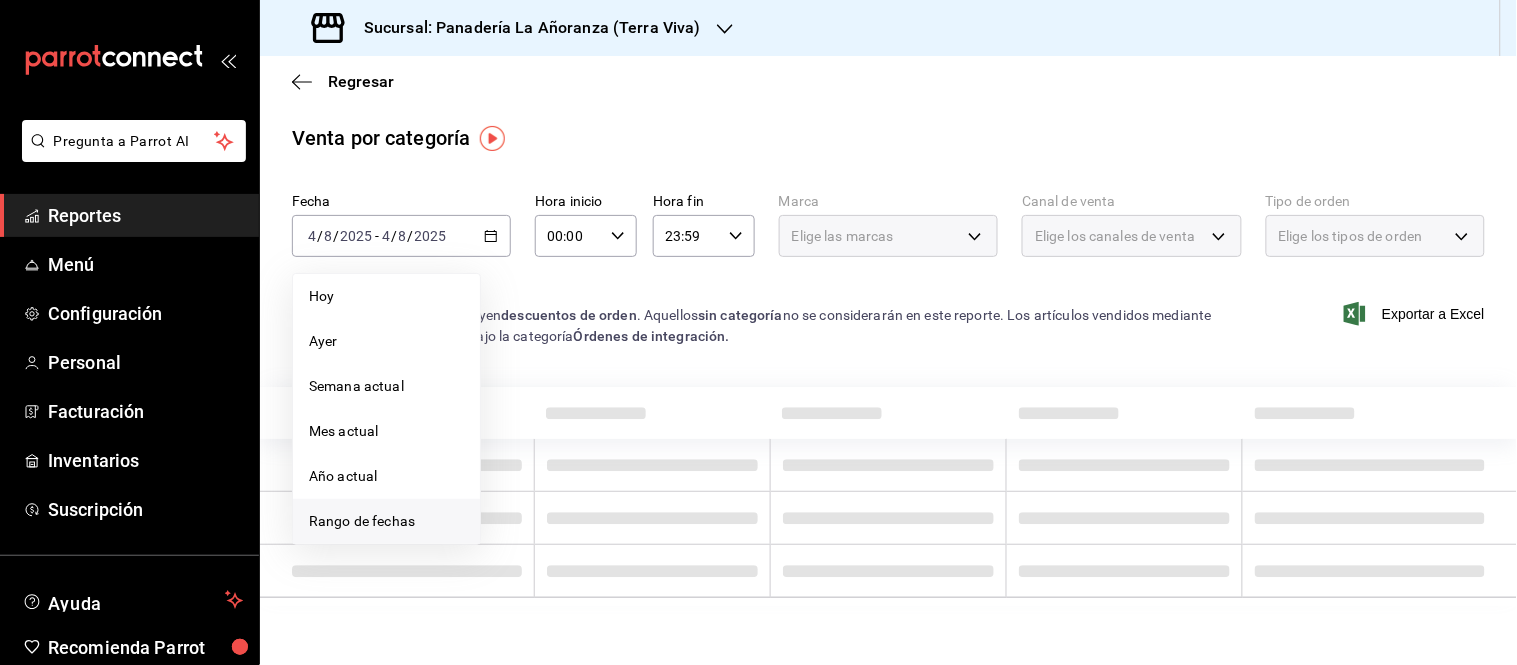 click on "Rango de fechas" at bounding box center (386, 521) 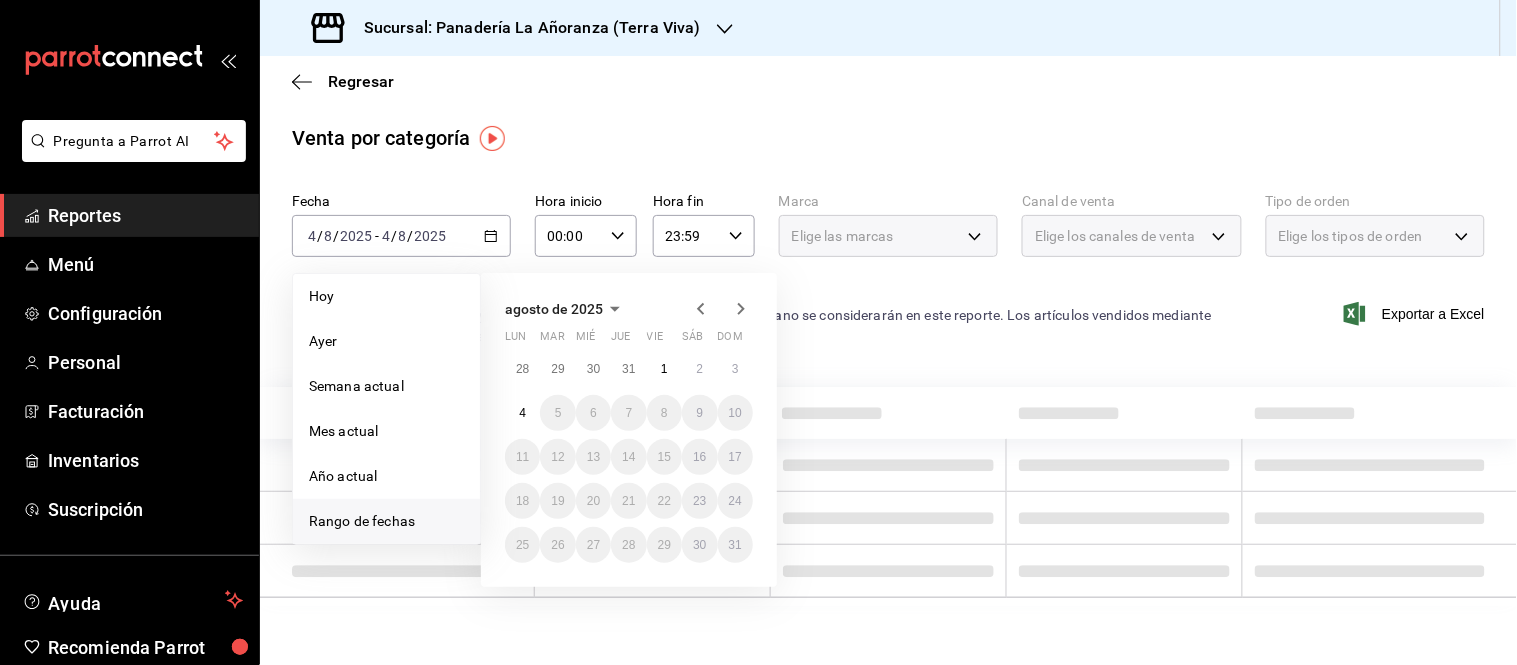 click 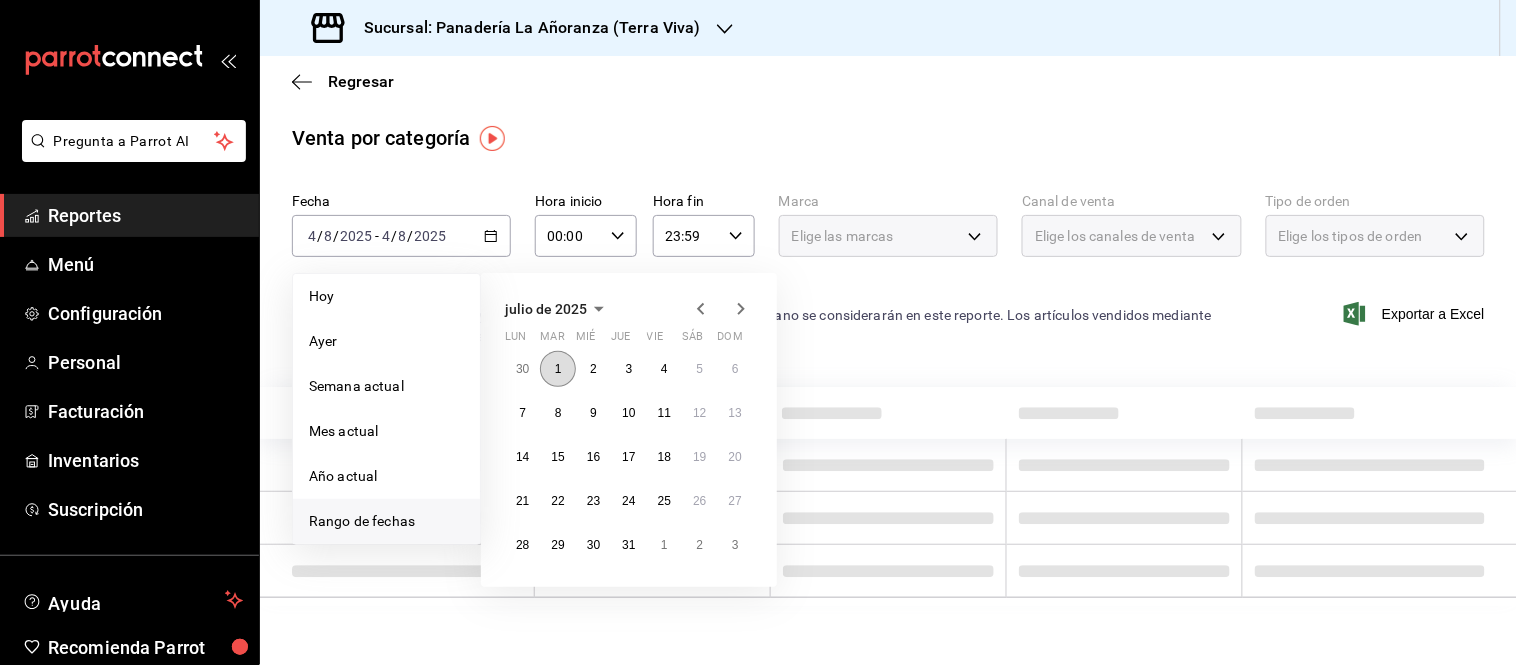 click on "1" at bounding box center [558, 369] 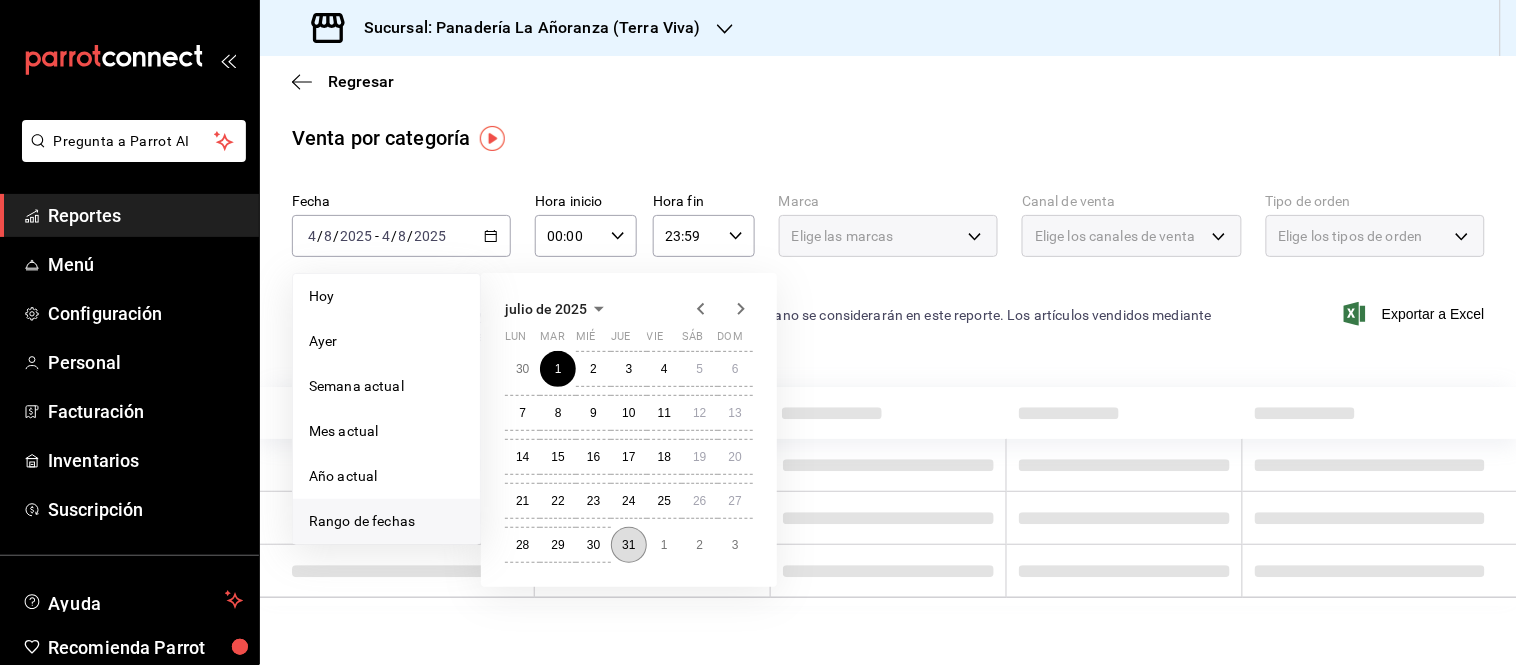 click on "31" at bounding box center (628, 545) 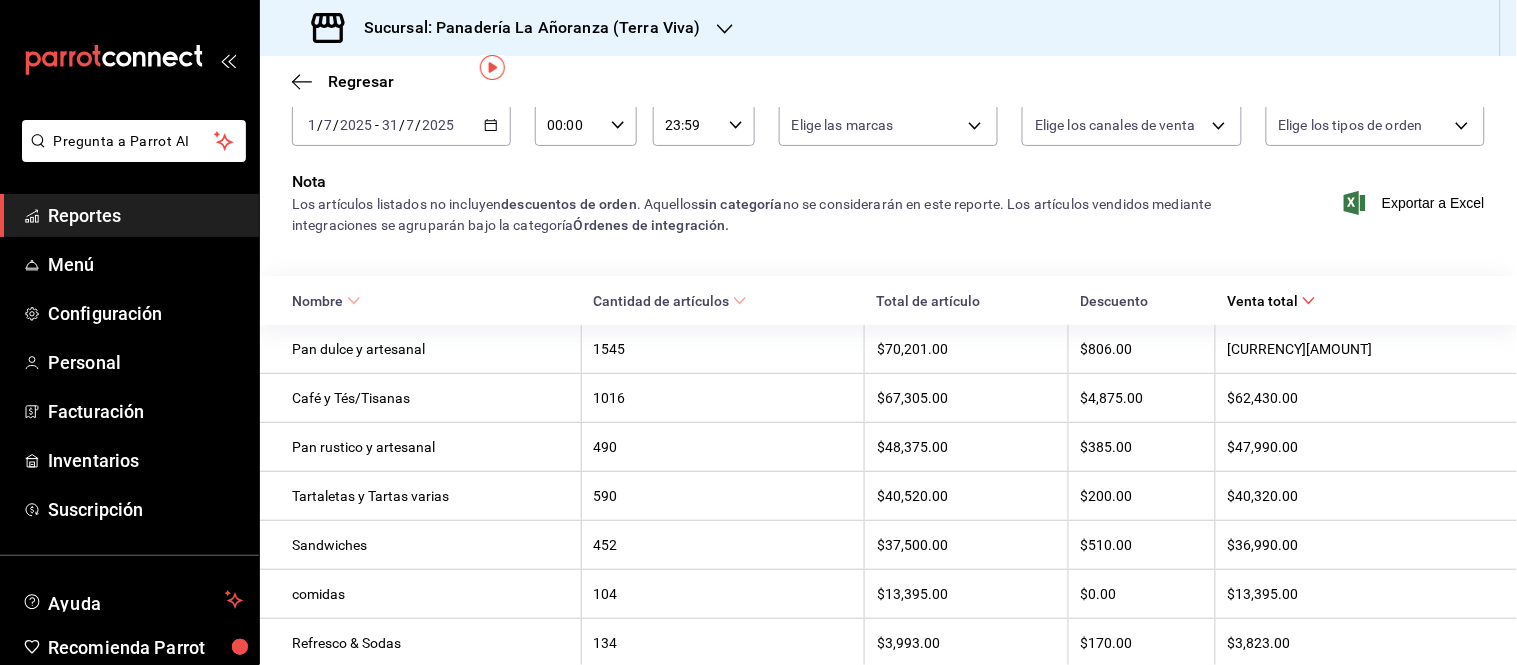 scroll, scrollTop: 0, scrollLeft: 0, axis: both 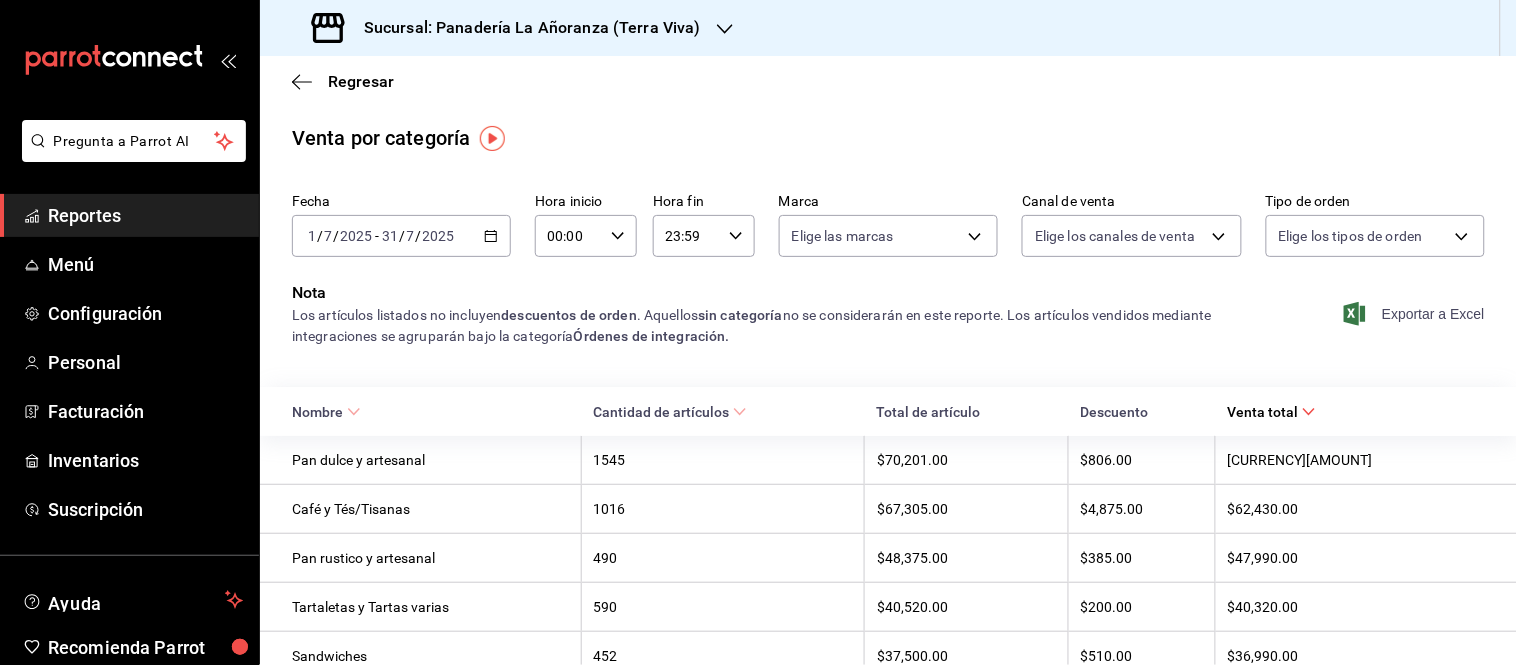 click on "Exportar a Excel" at bounding box center (1416, 314) 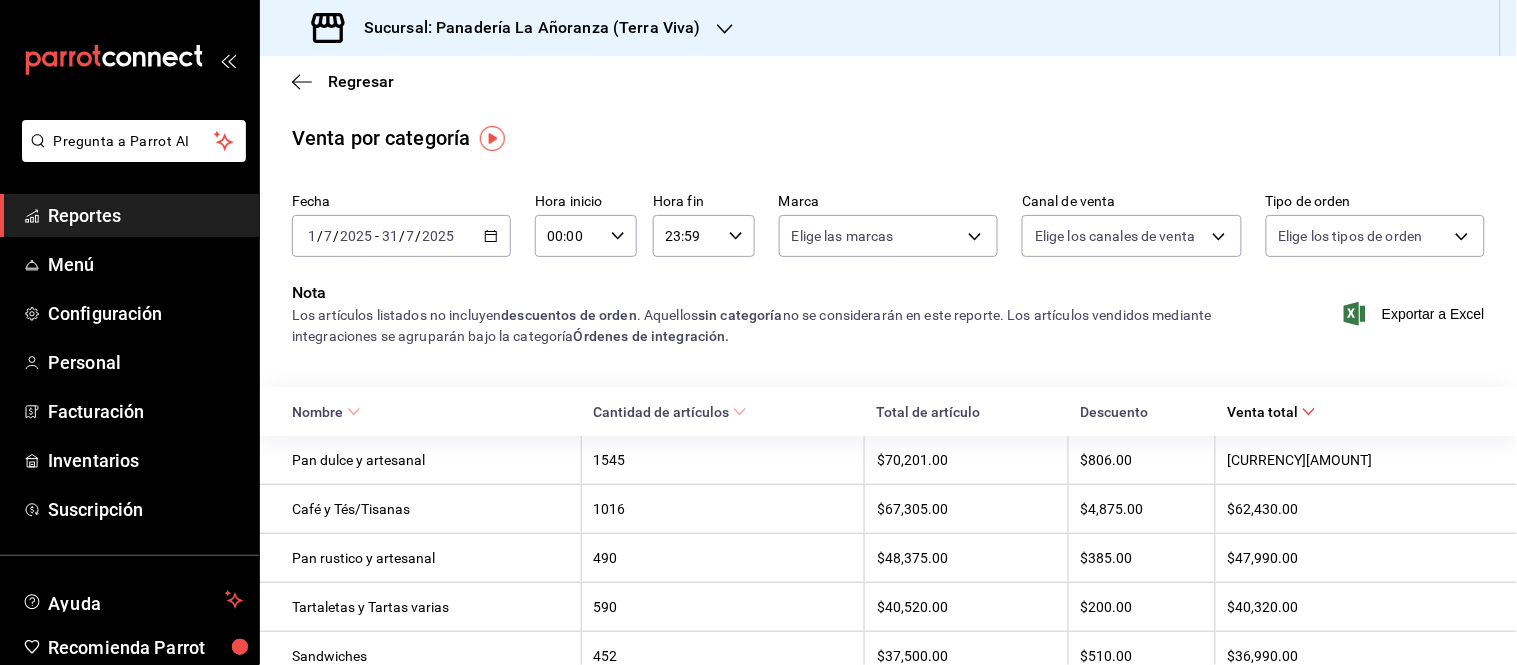 type 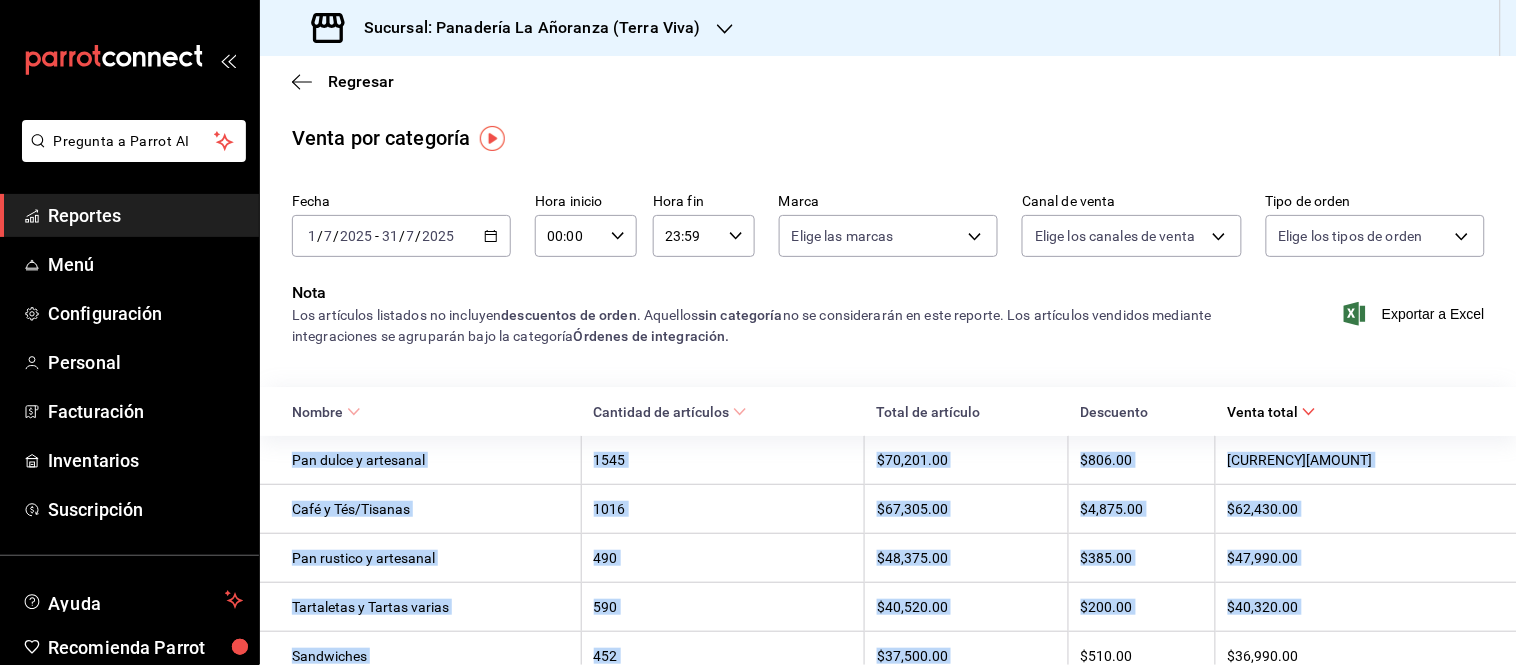 scroll, scrollTop: 427, scrollLeft: 0, axis: vertical 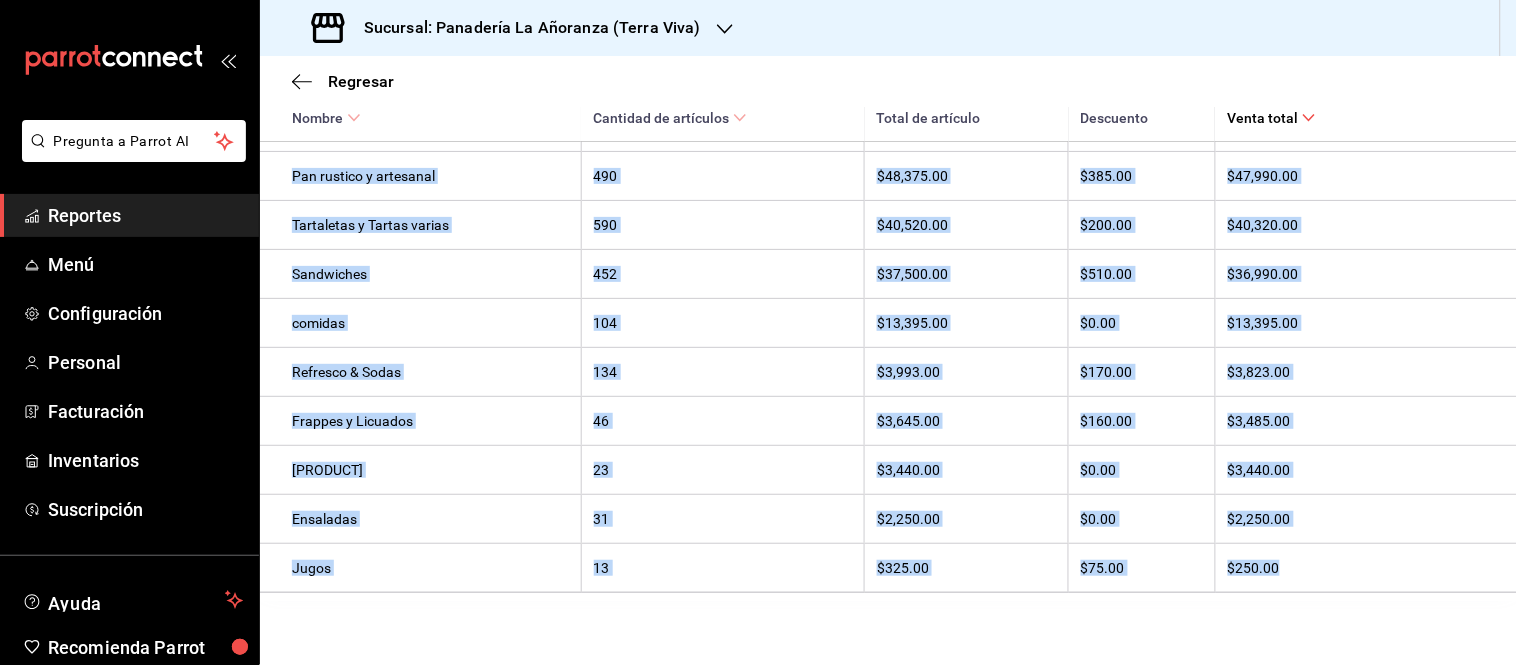 drag, startPoint x: 290, startPoint y: 456, endPoint x: 1351, endPoint y: 567, distance: 1066.7905 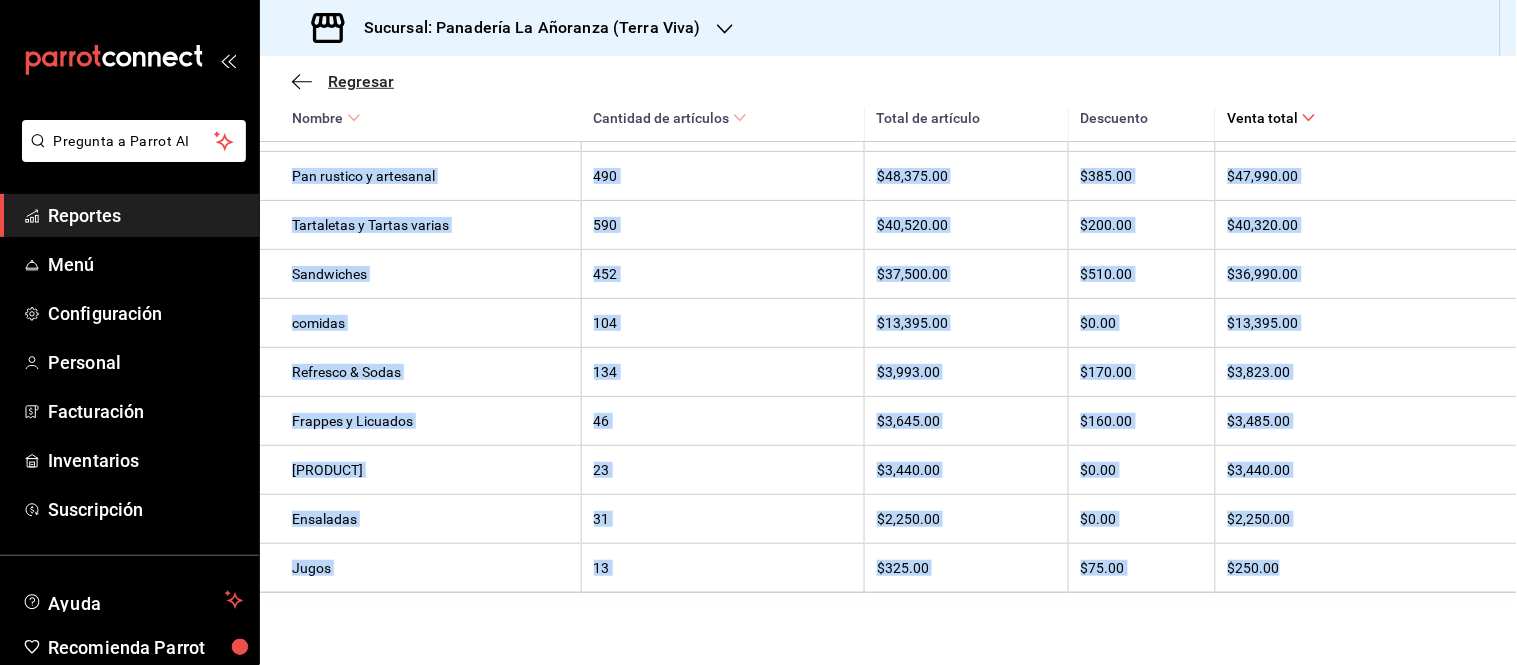 click 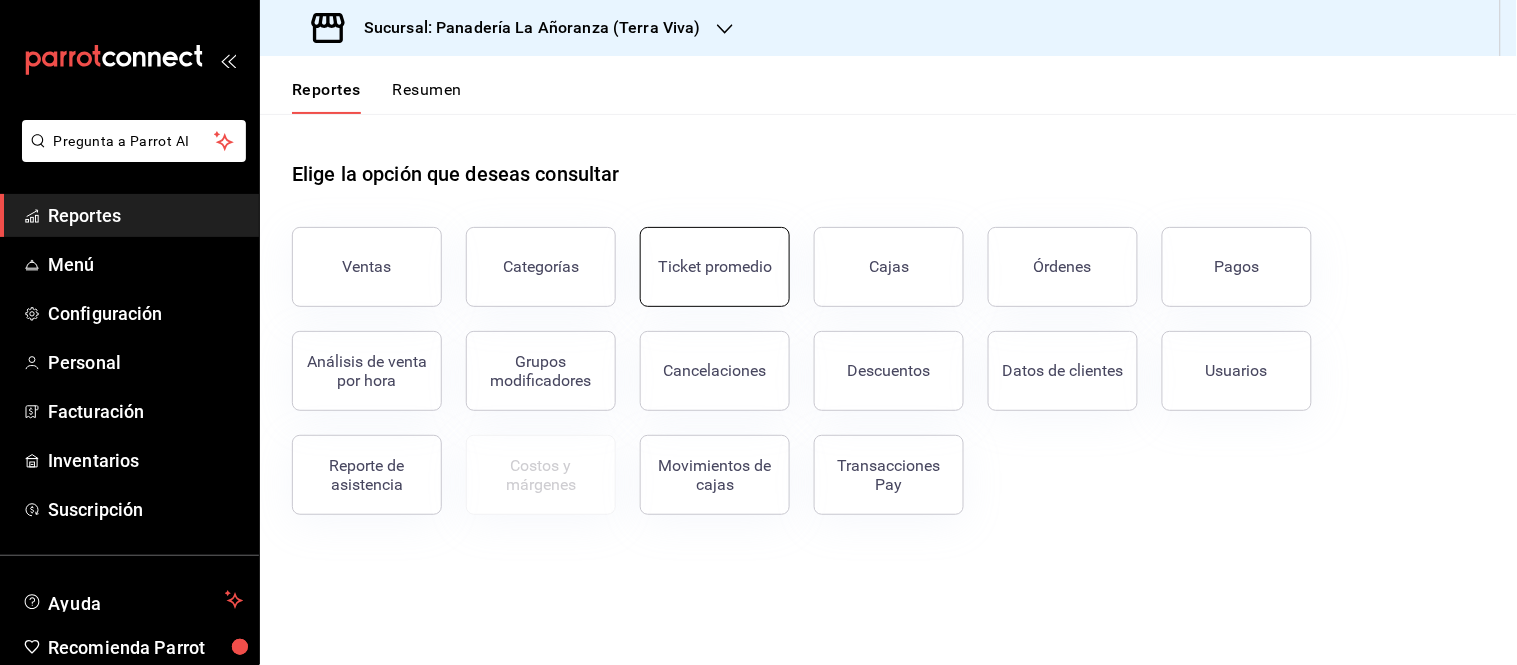 click on "Ticket promedio" at bounding box center [715, 266] 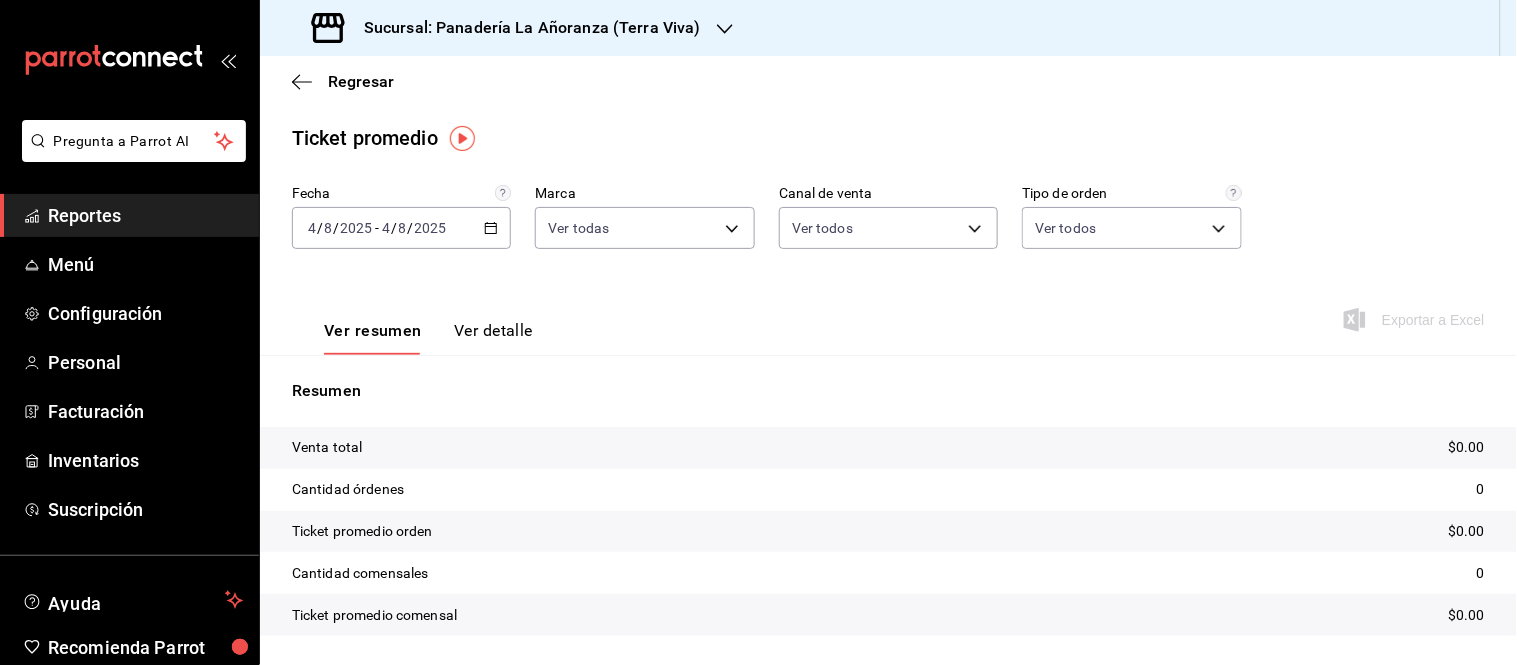 click 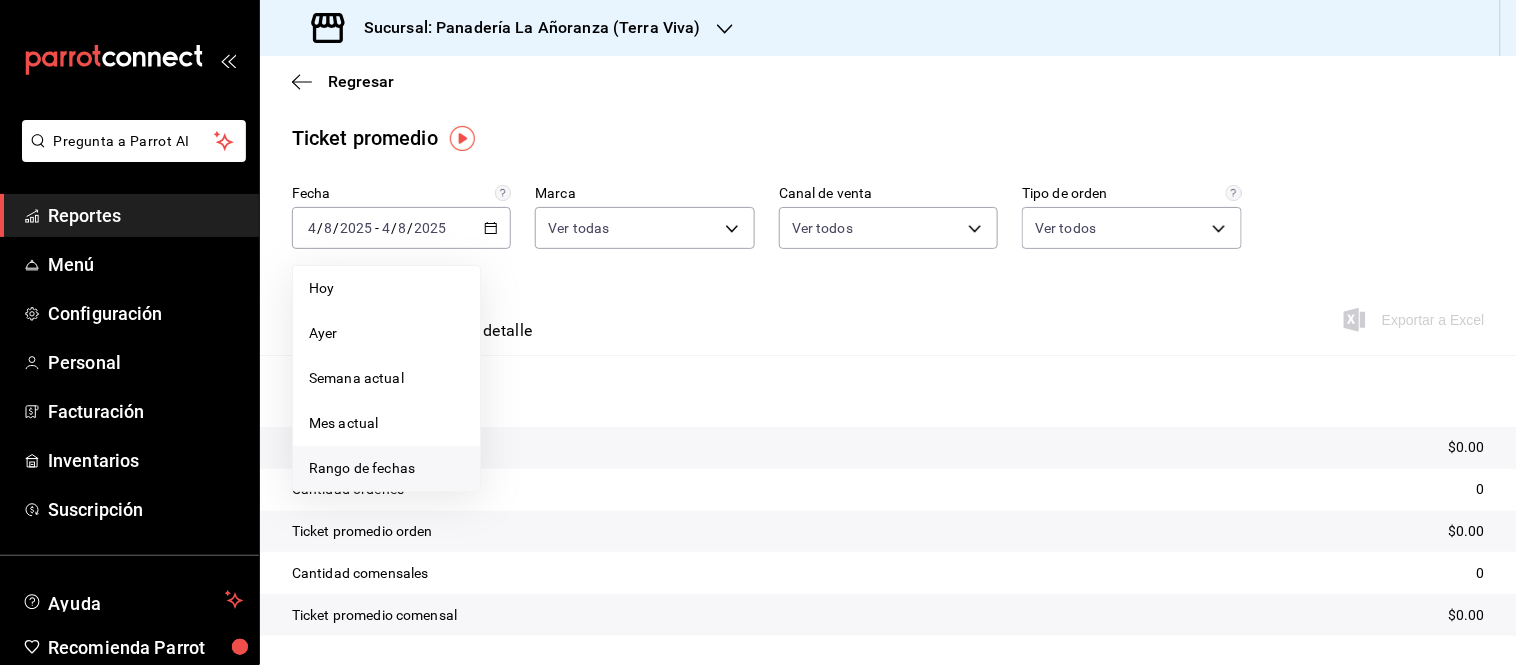 click on "Rango de fechas" at bounding box center (386, 468) 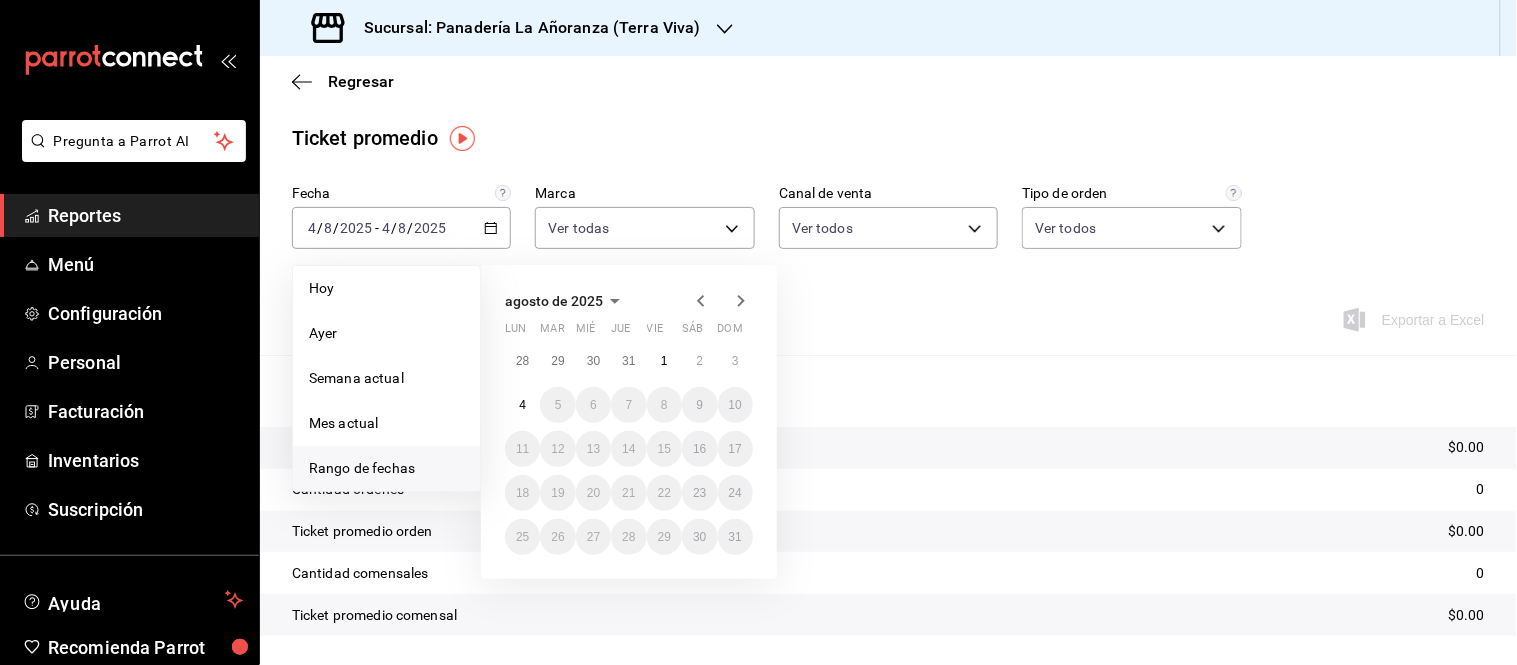 click 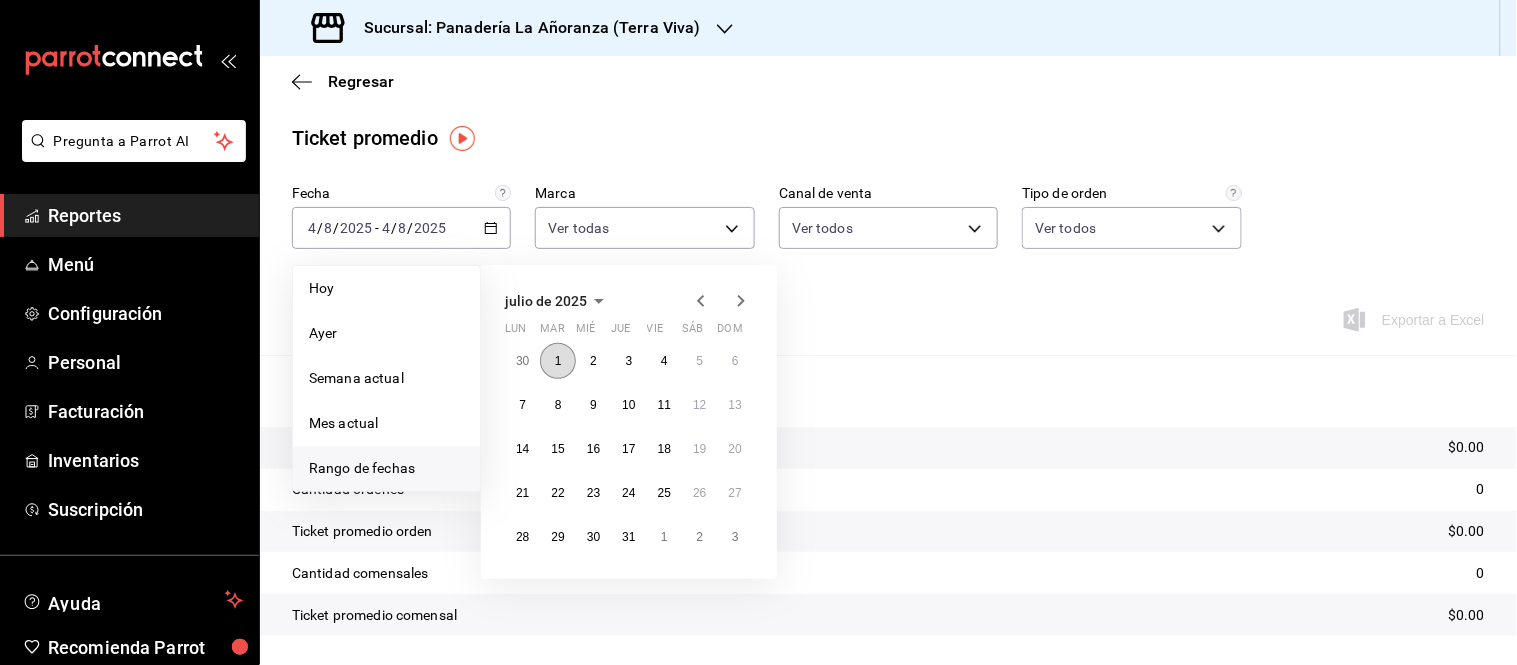 click on "1" at bounding box center (558, 361) 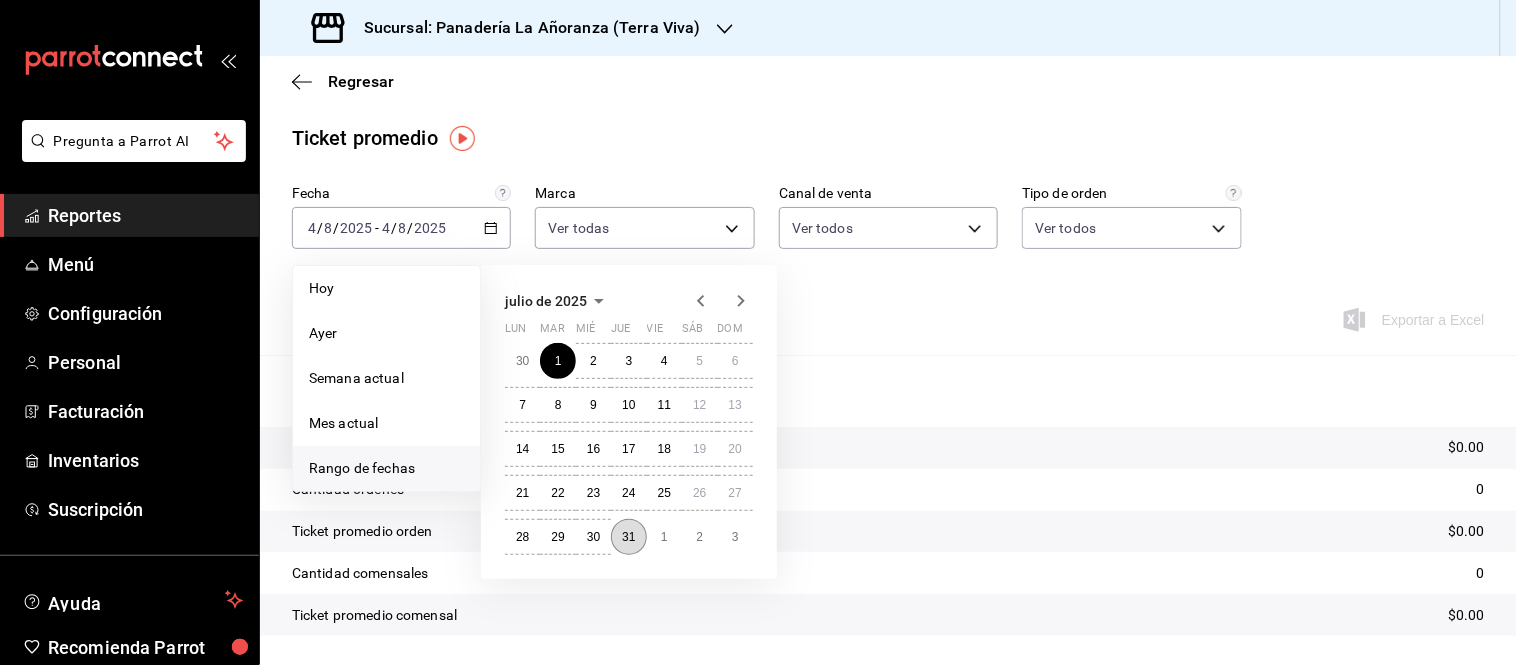 click on "31" at bounding box center [628, 537] 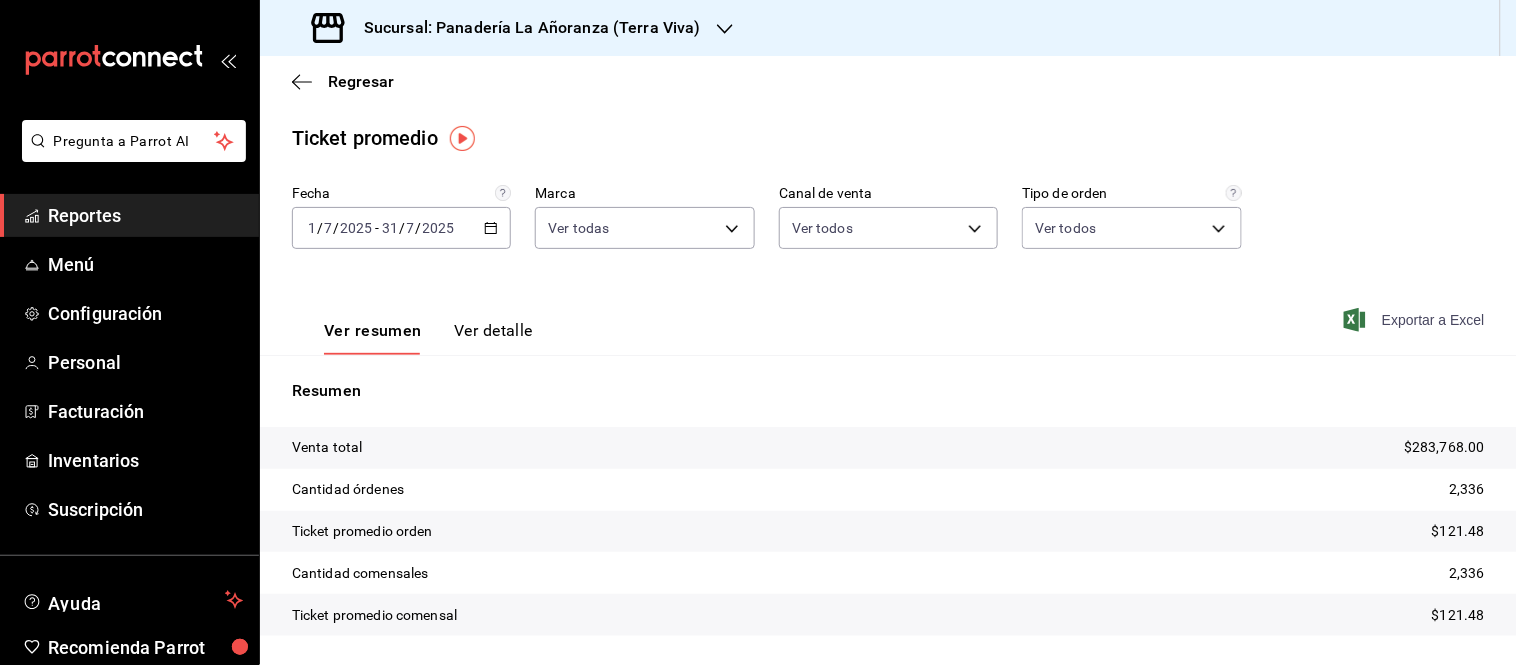 click on "Exportar a Excel" at bounding box center (1416, 320) 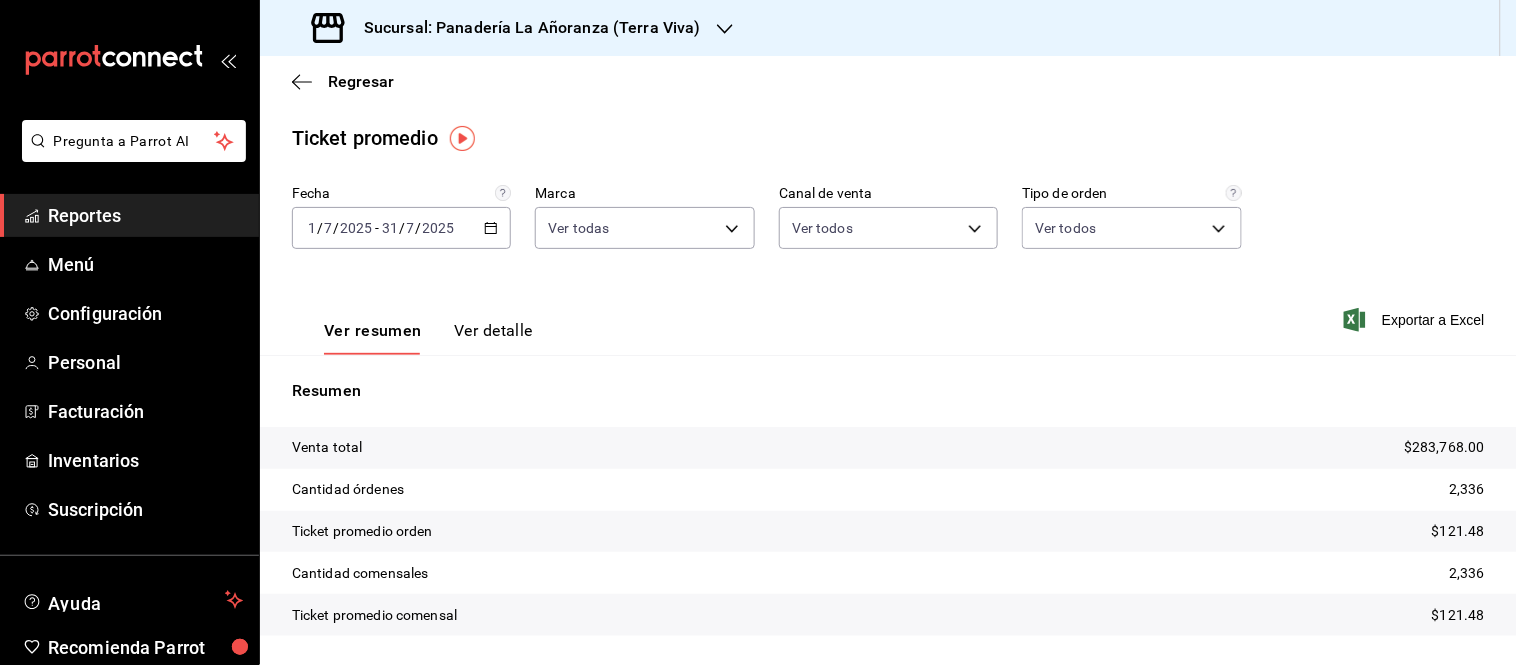 click on "Ver detalle" at bounding box center (493, 338) 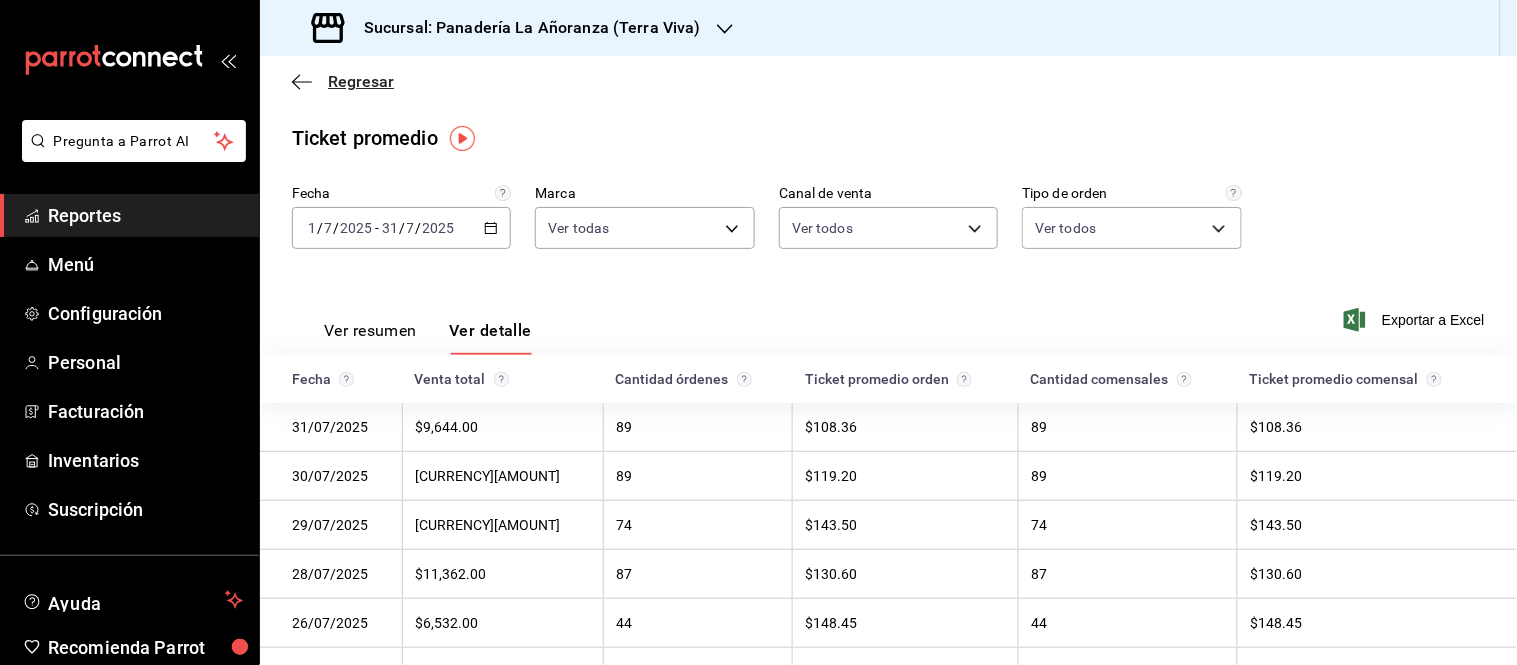 click 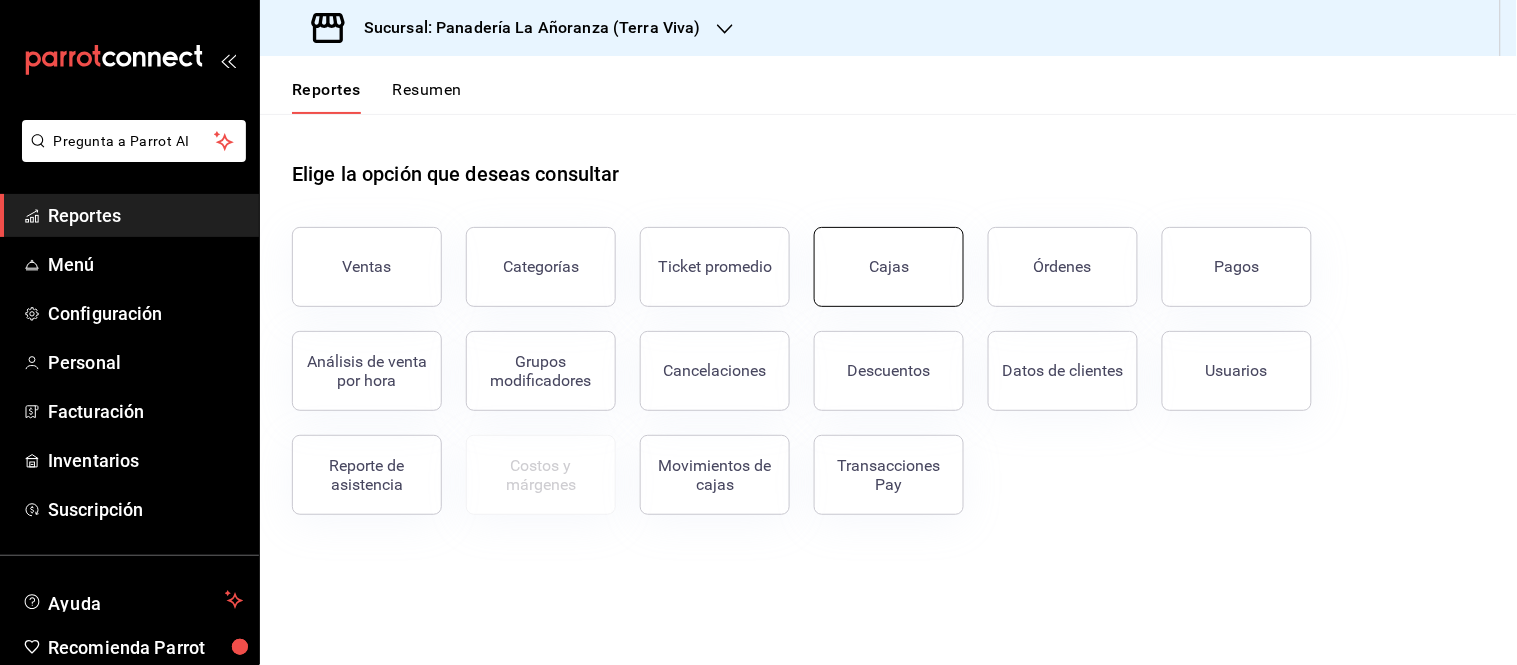 click on "Cajas" at bounding box center [889, 266] 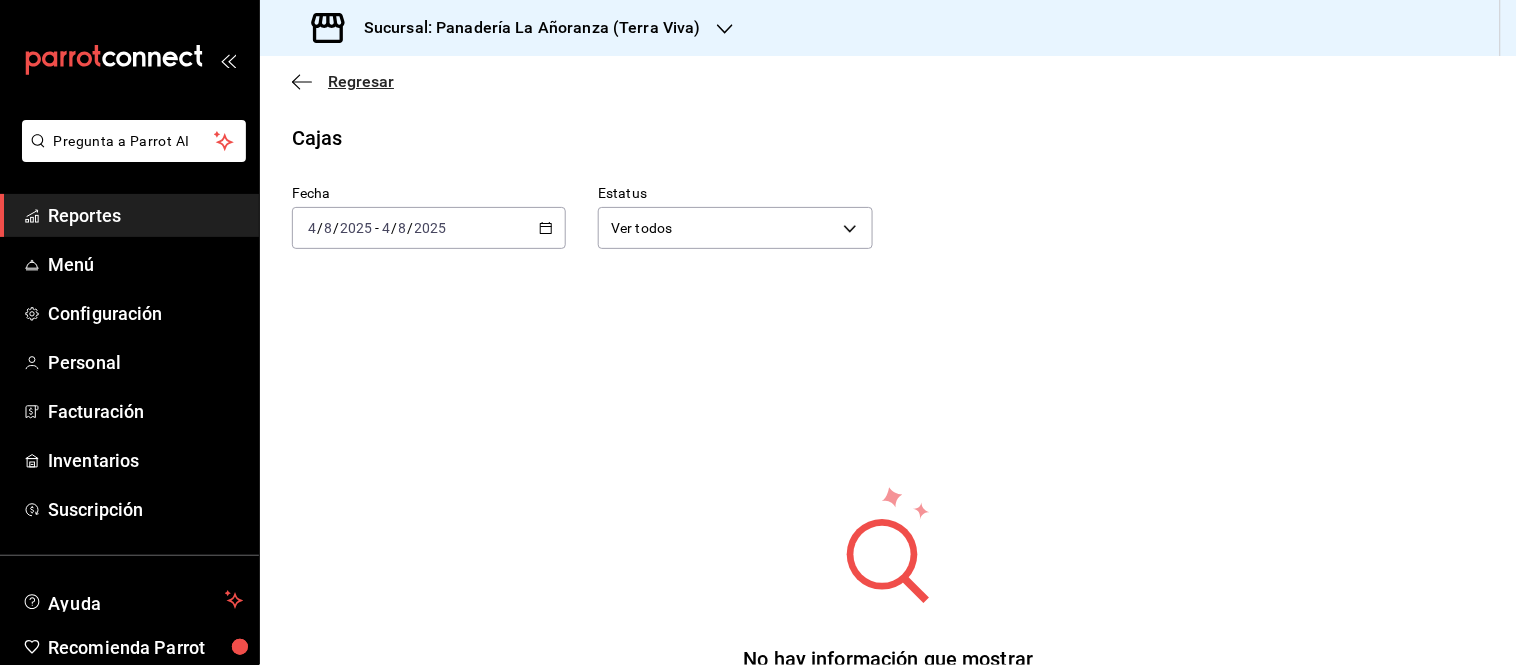click 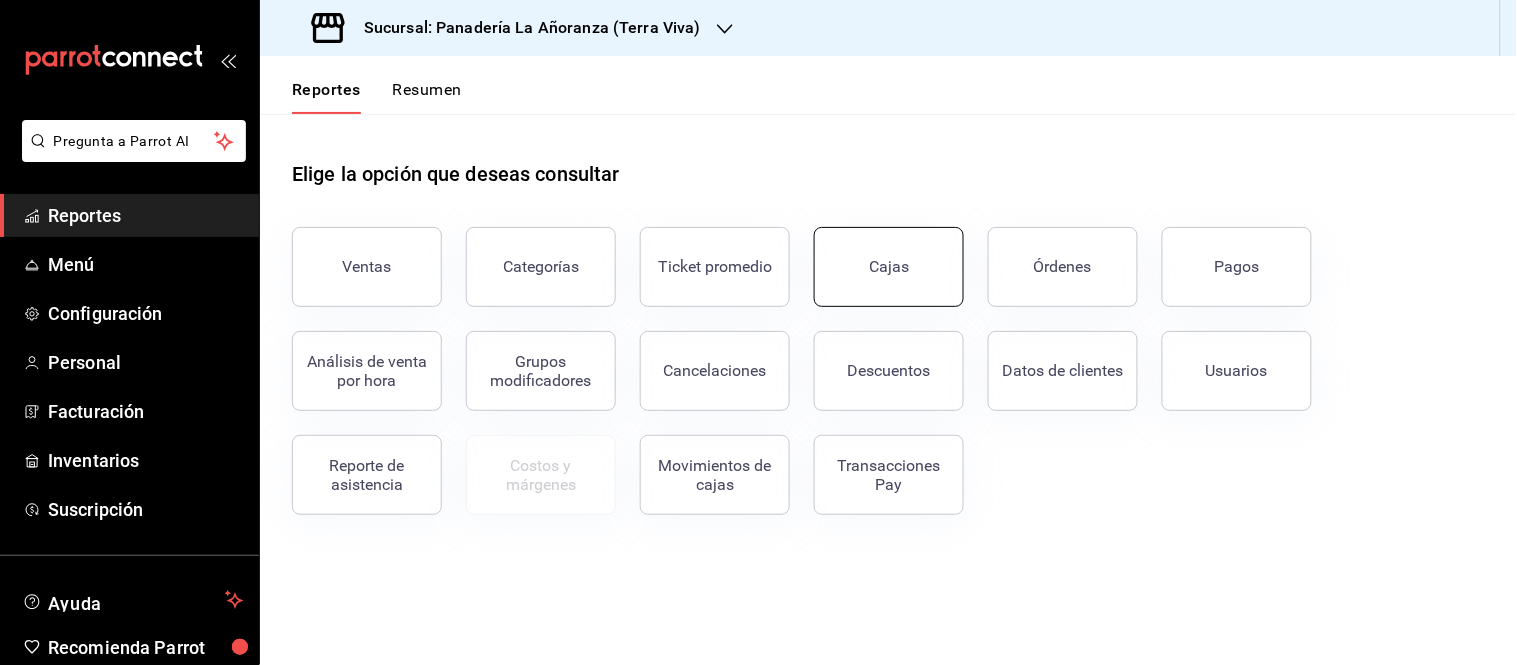 click on "Cajas" at bounding box center (889, 267) 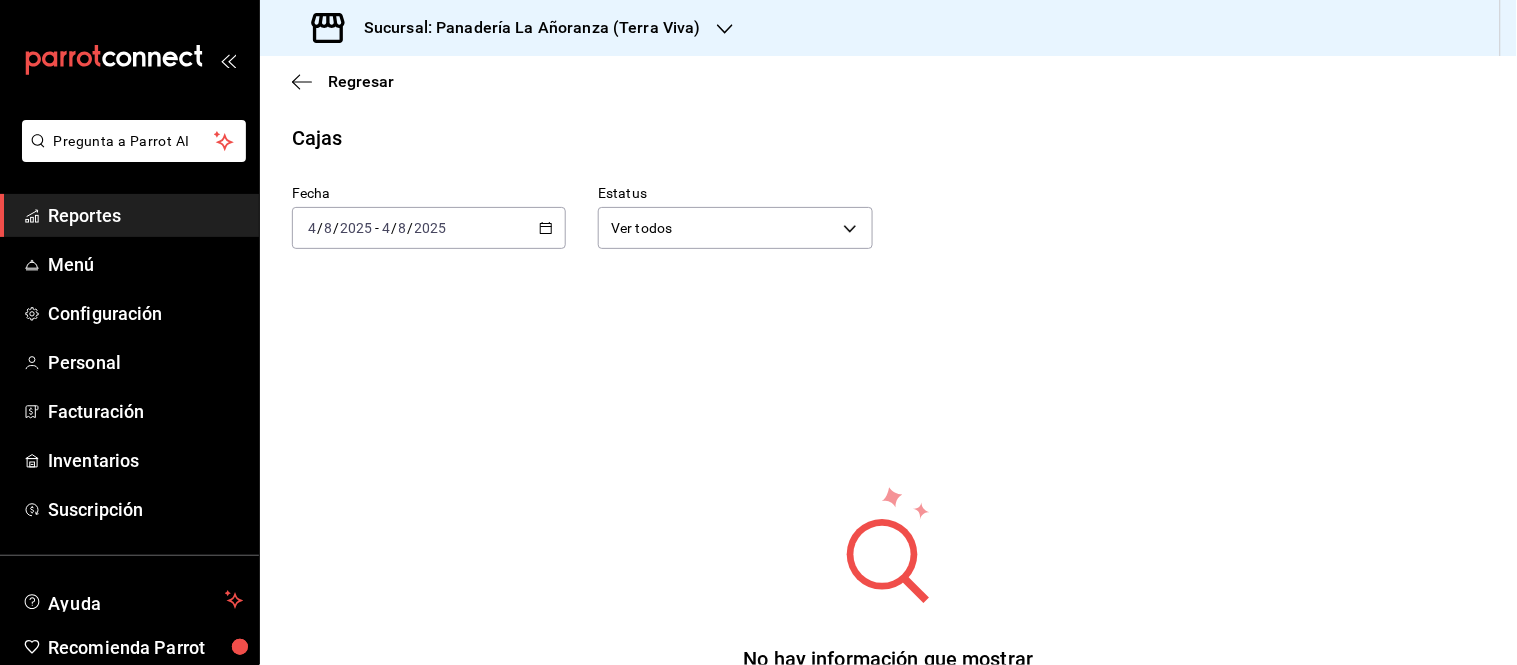click on "8" at bounding box center (403, 228) 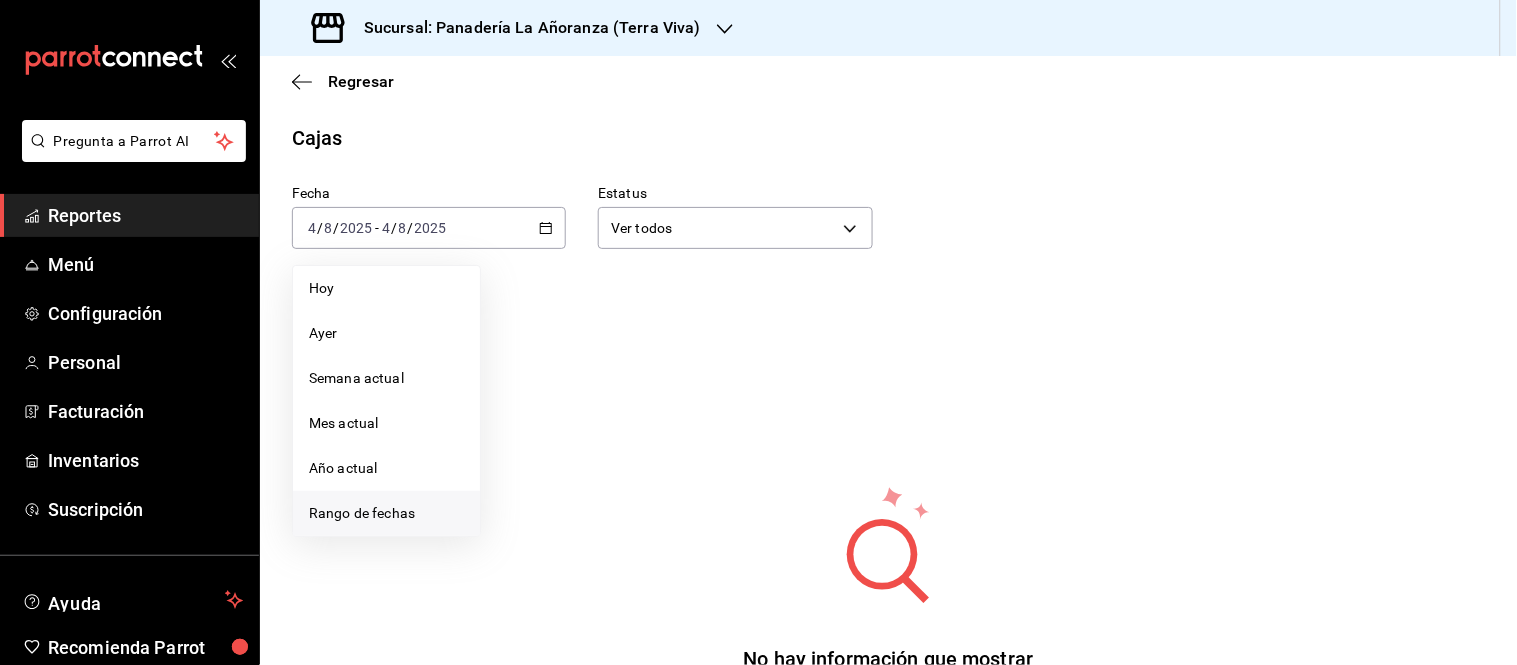click on "Rango de fechas" at bounding box center (386, 513) 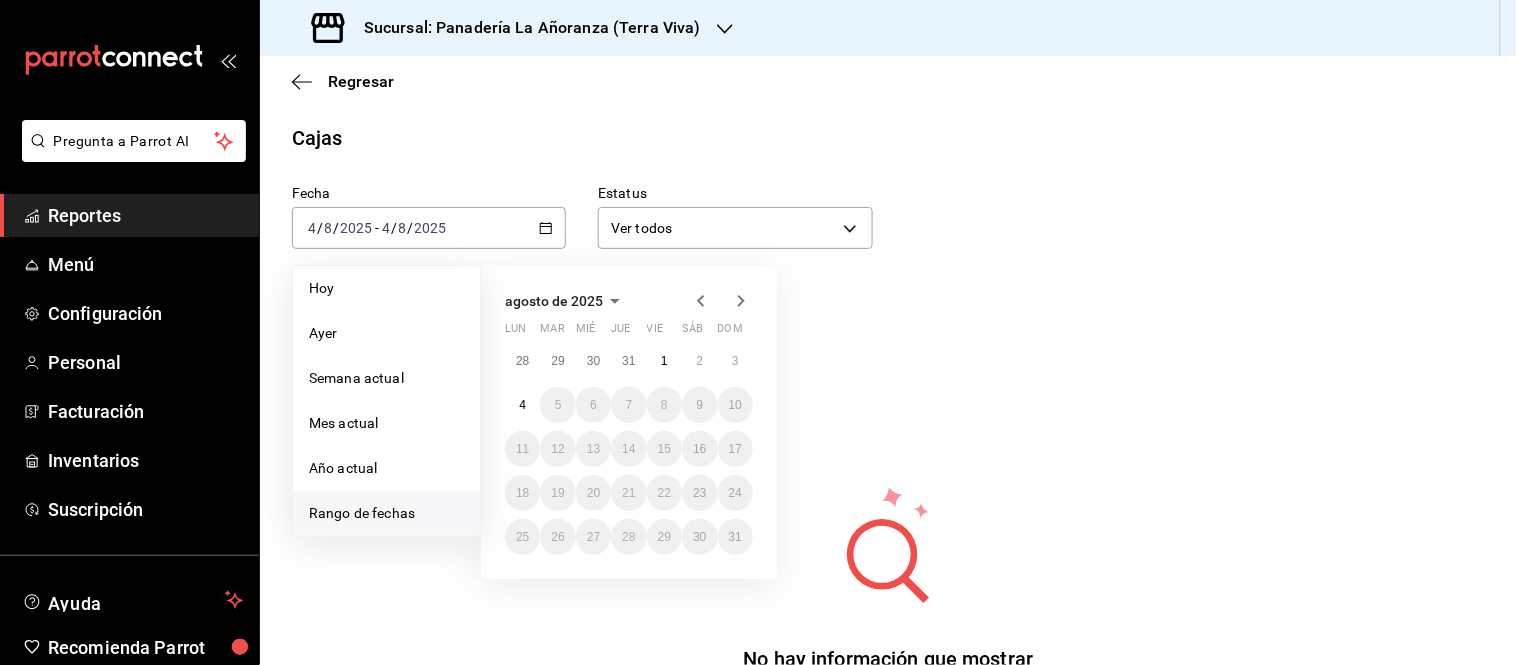 click 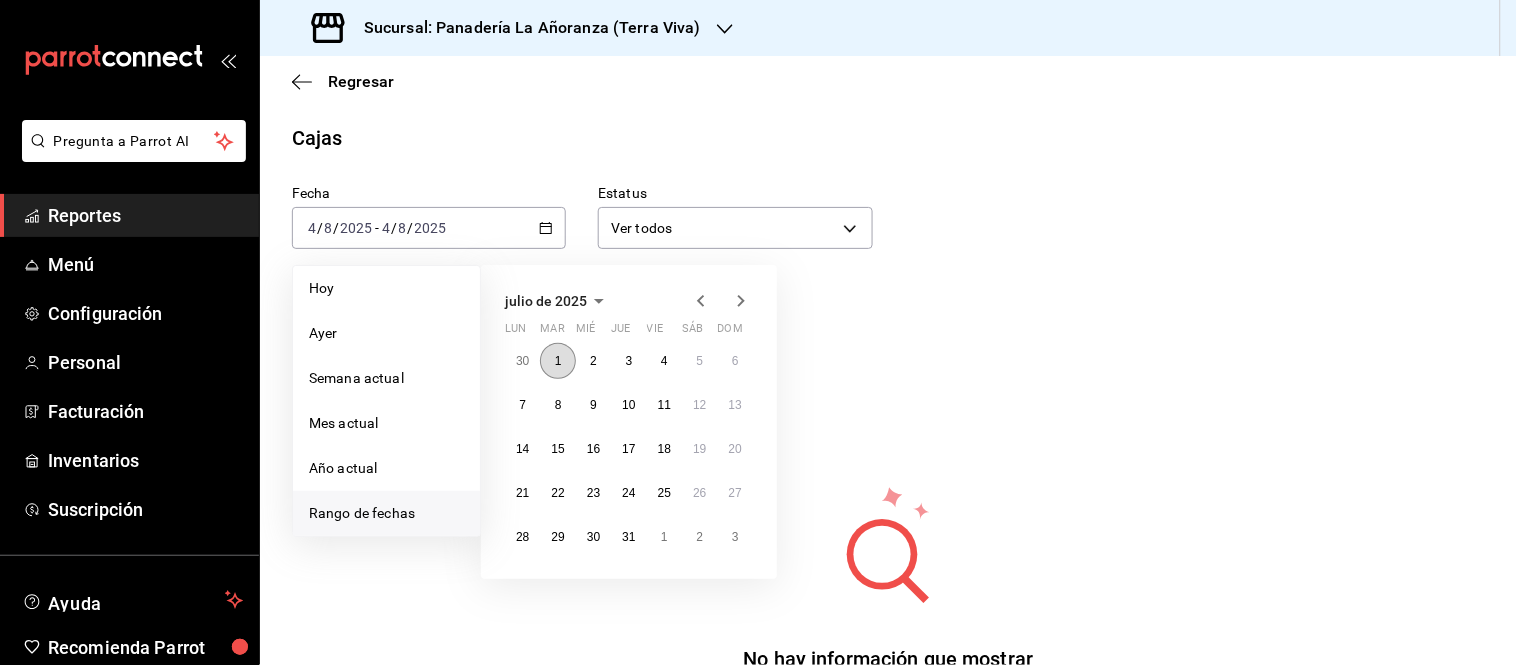 click on "1" at bounding box center (557, 361) 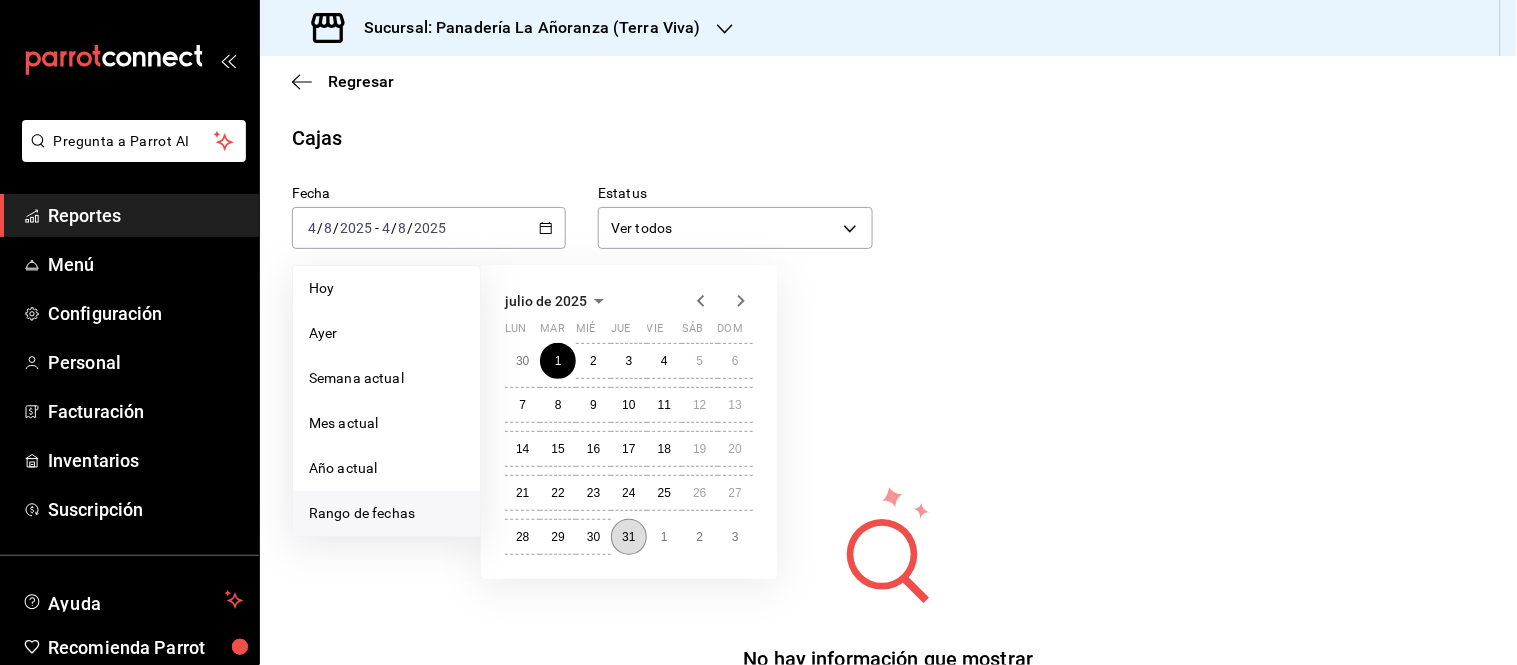 click on "31" at bounding box center [628, 537] 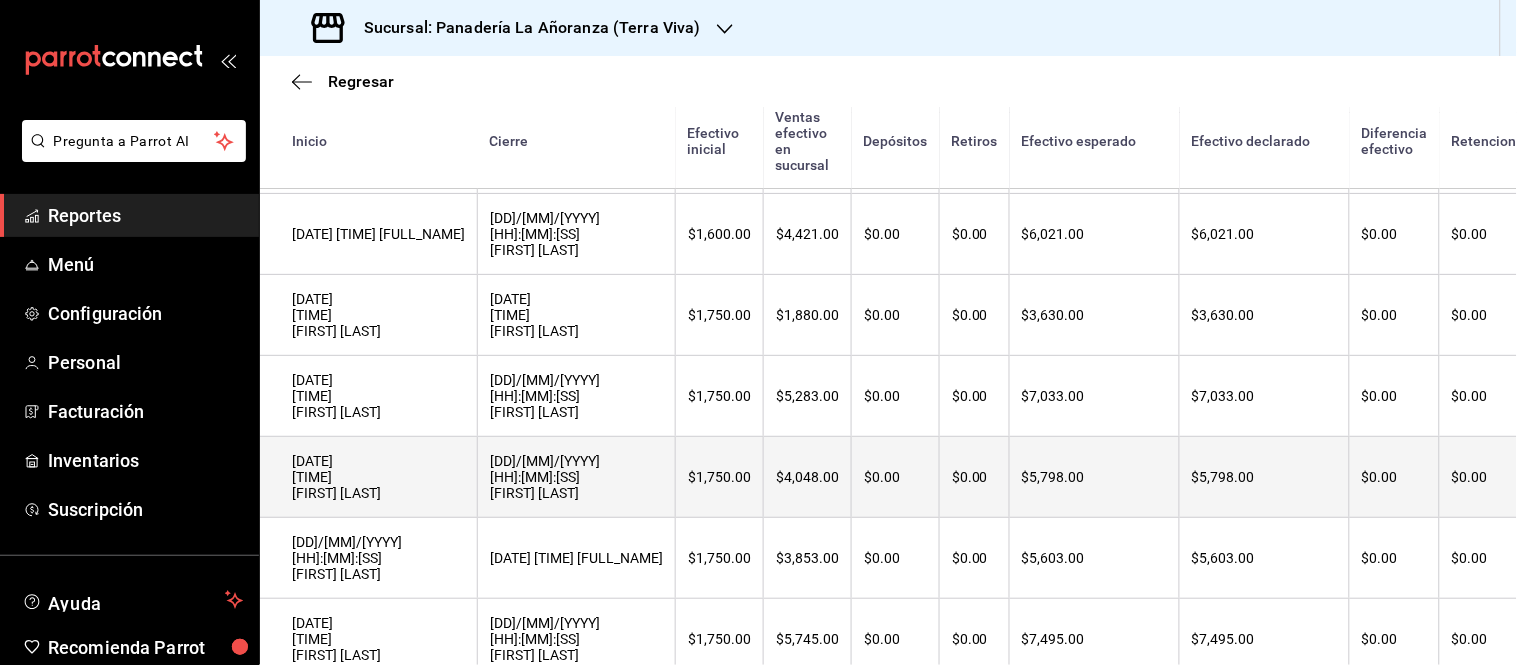 scroll, scrollTop: 2052, scrollLeft: 0, axis: vertical 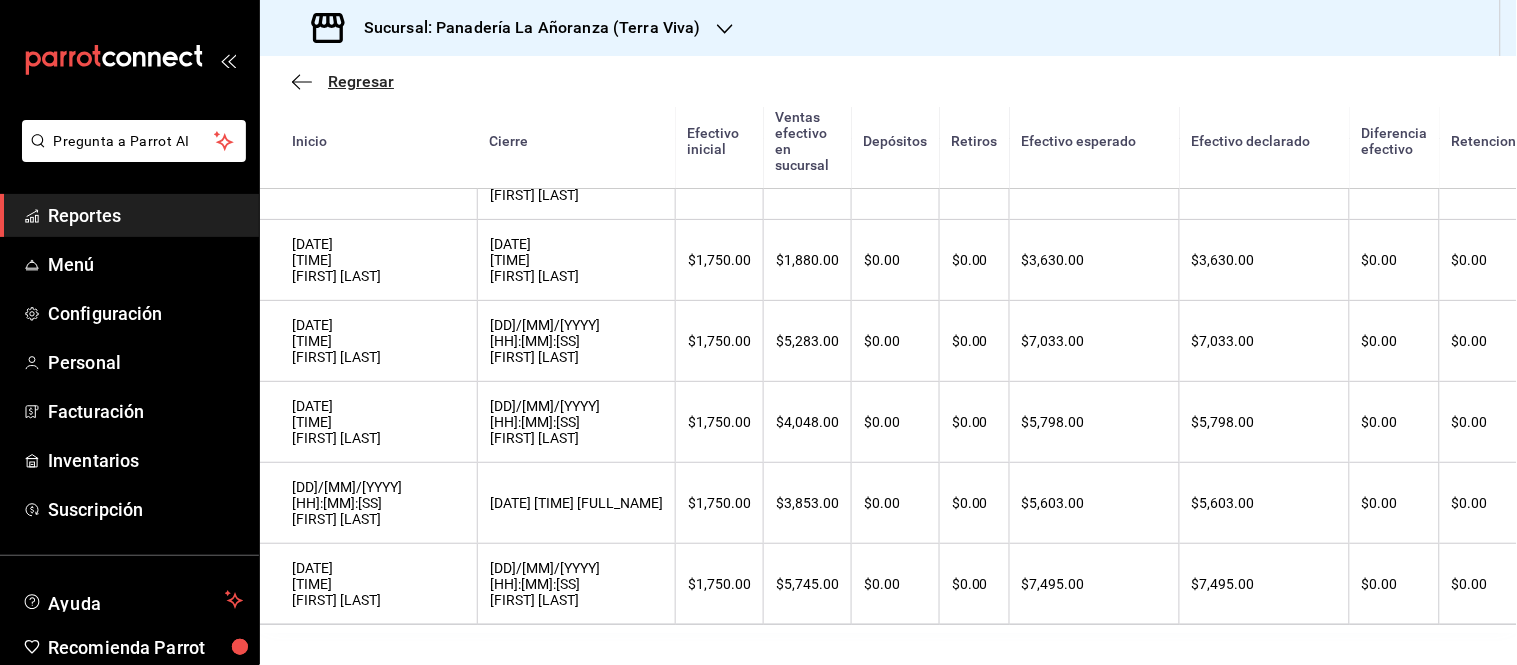 click on "Regresar" at bounding box center (343, 81) 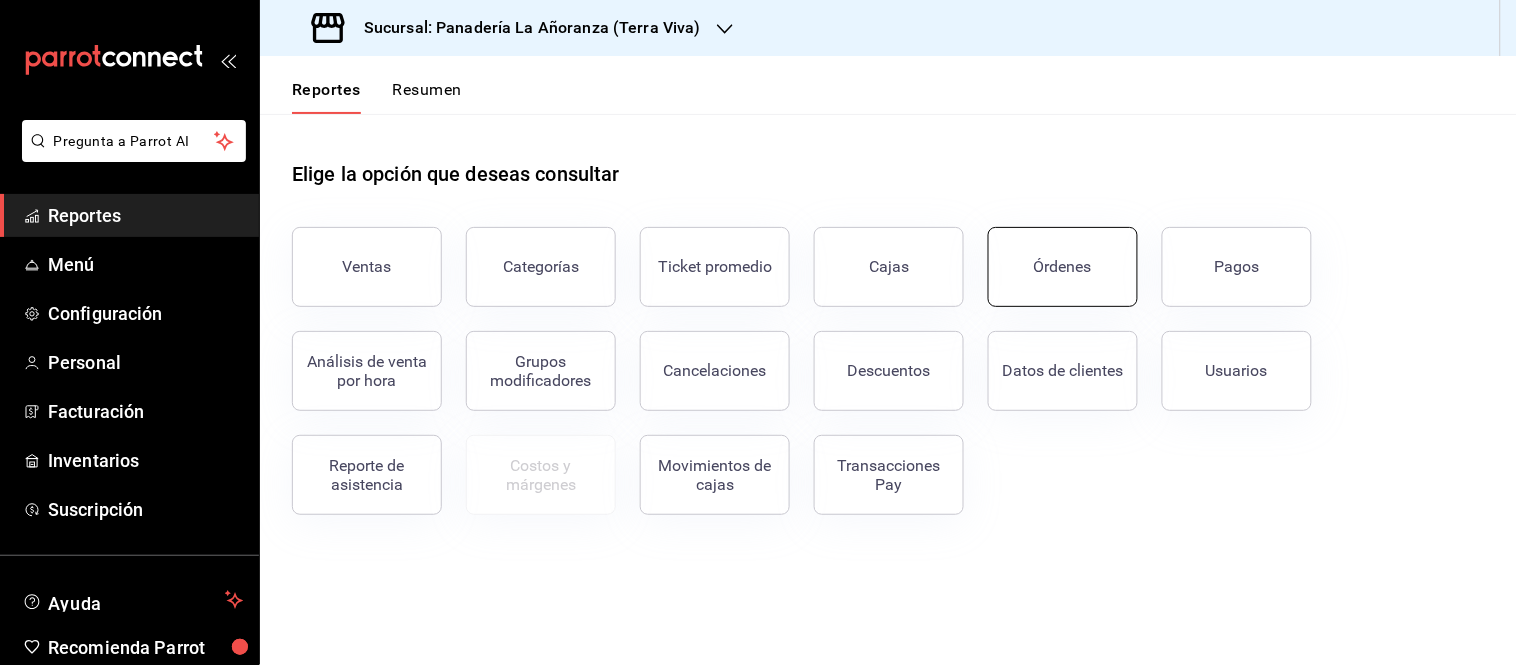 click on "Órdenes" at bounding box center [1063, 266] 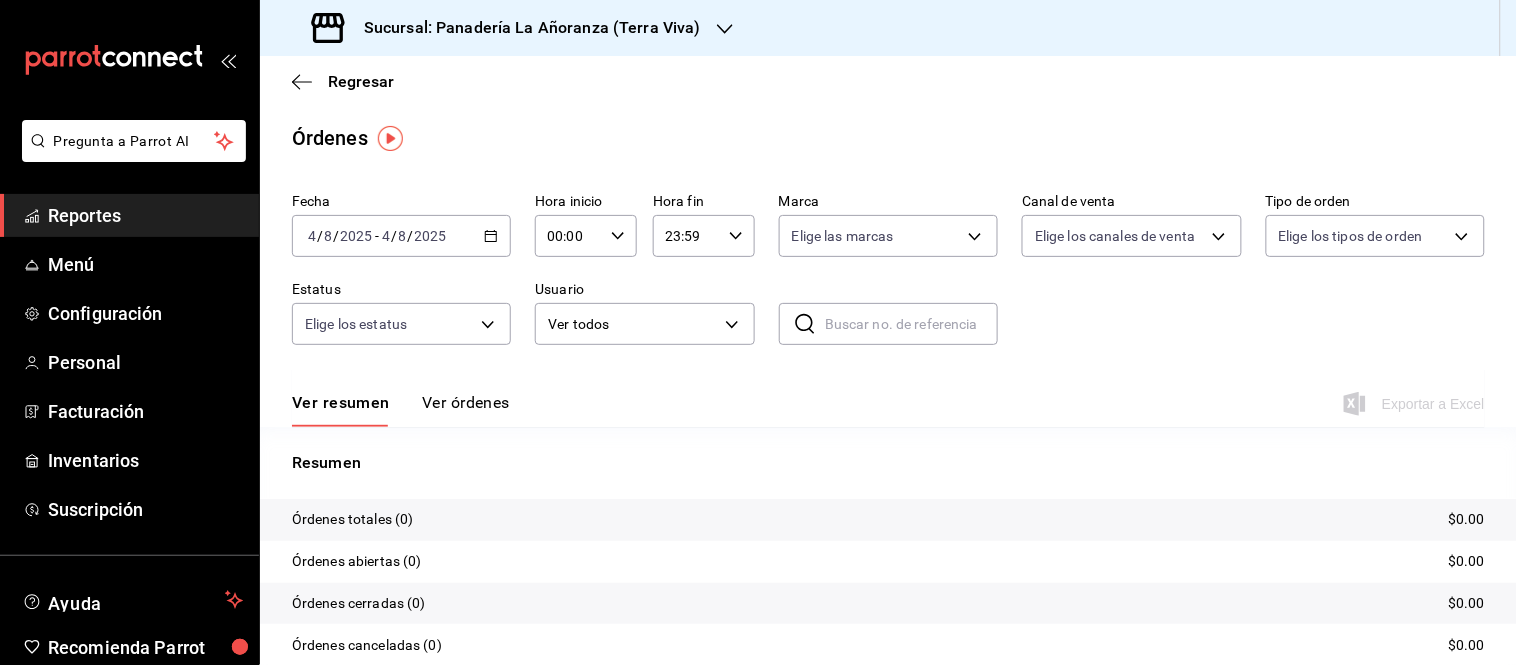 click on "/" at bounding box center (411, 236) 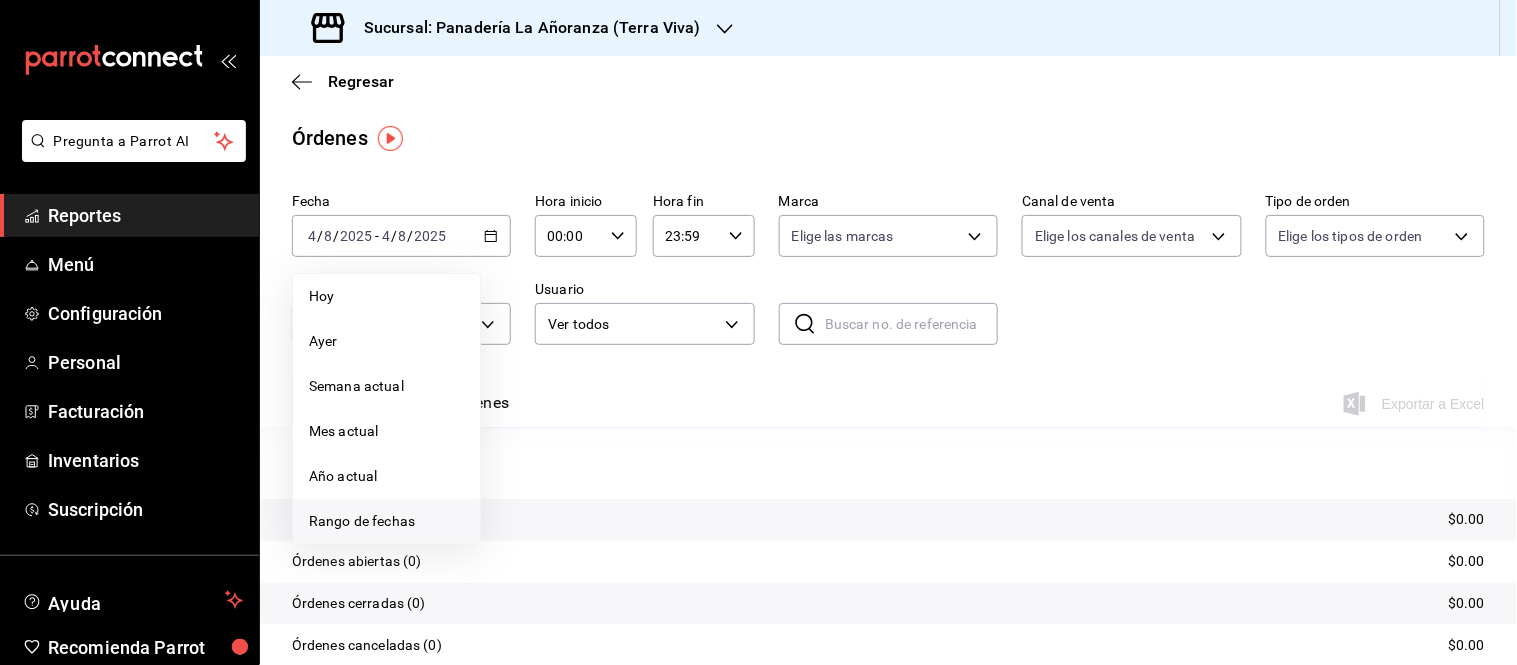 click on "Rango de fechas" at bounding box center (386, 521) 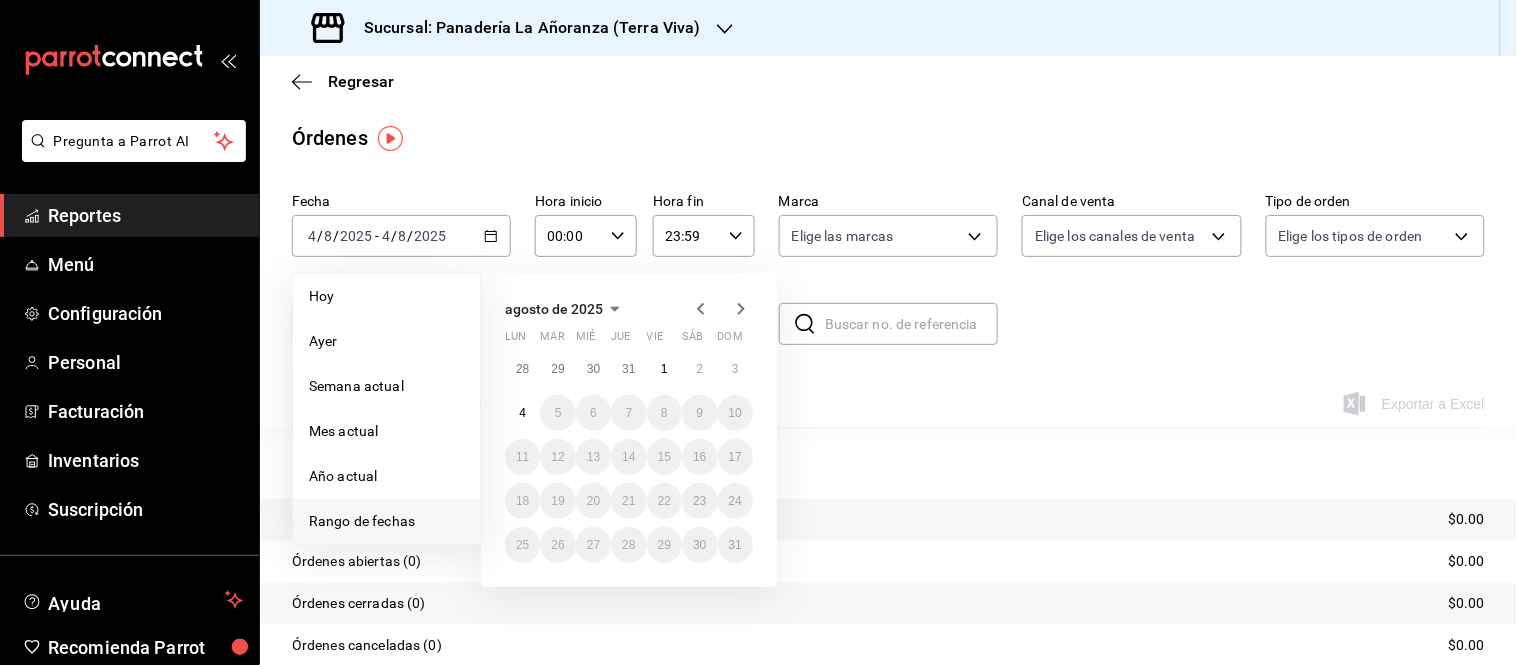 click 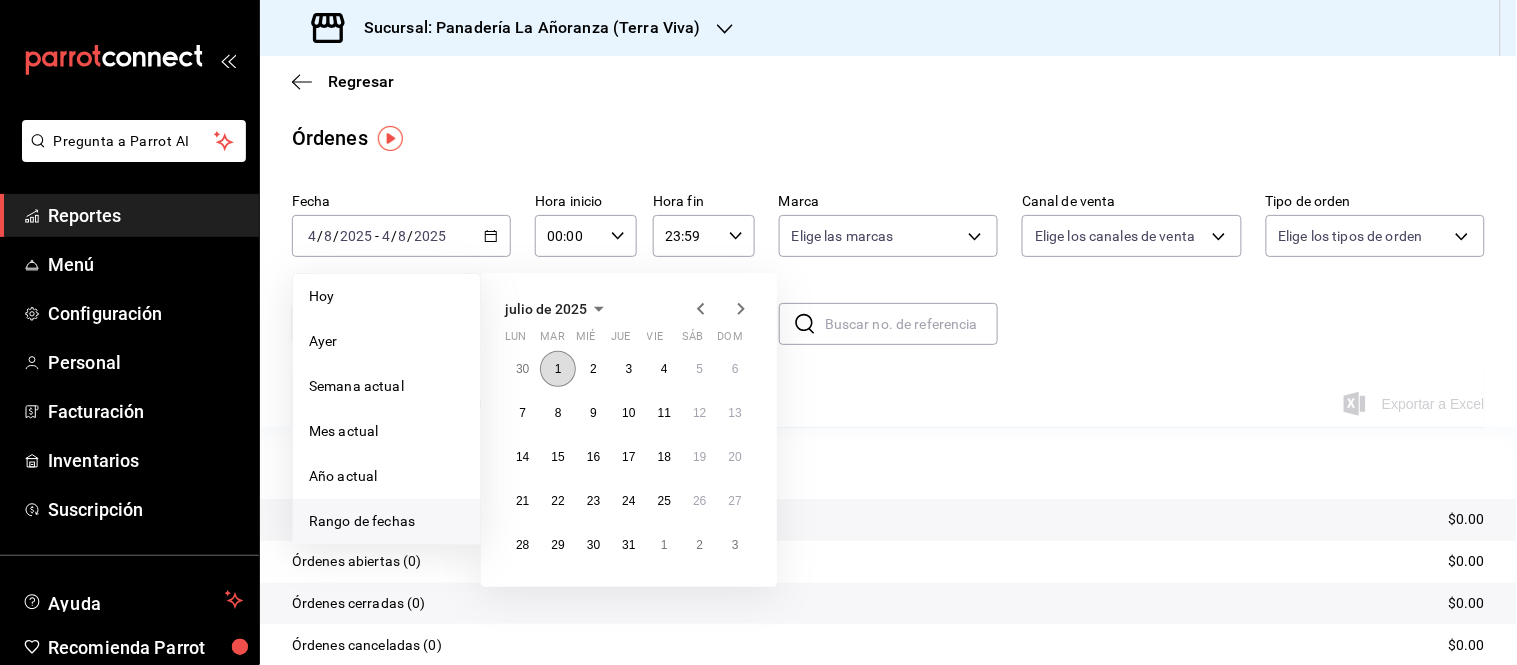 click on "1" at bounding box center [558, 369] 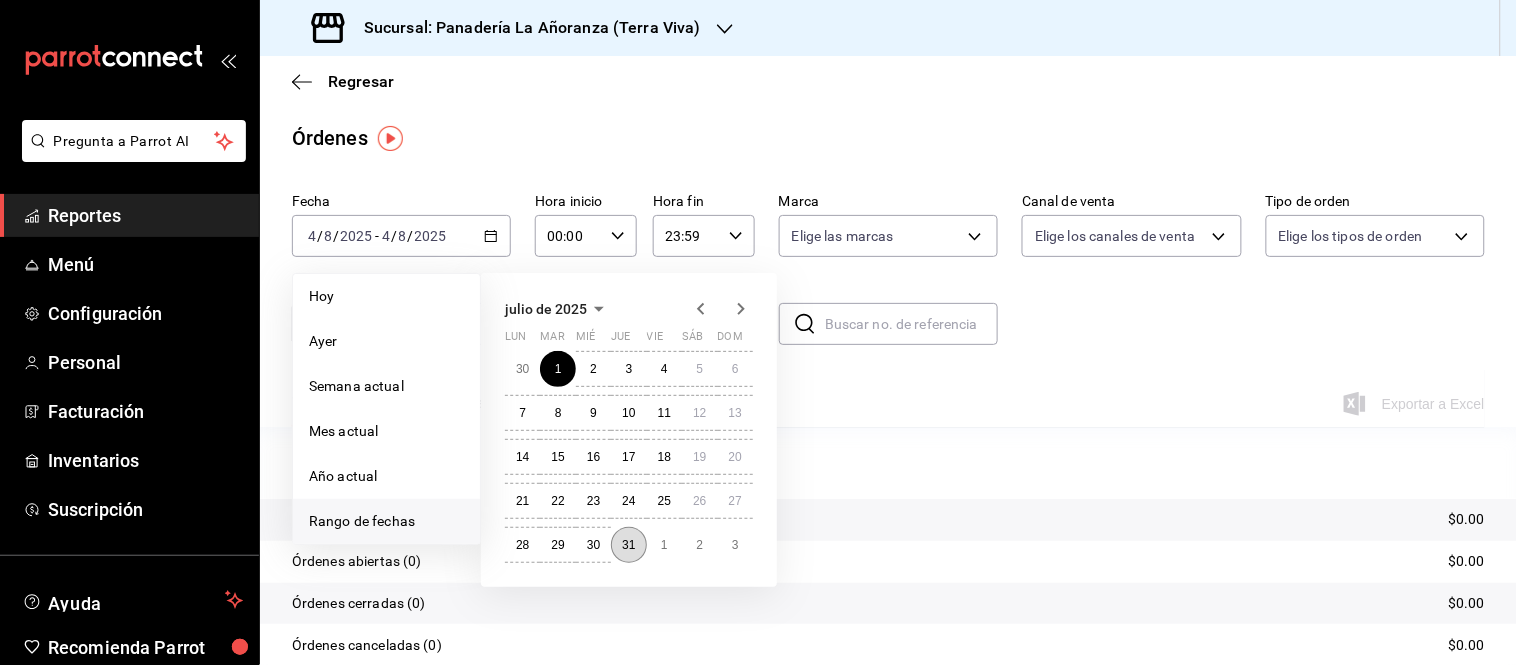 click on "31" at bounding box center [628, 545] 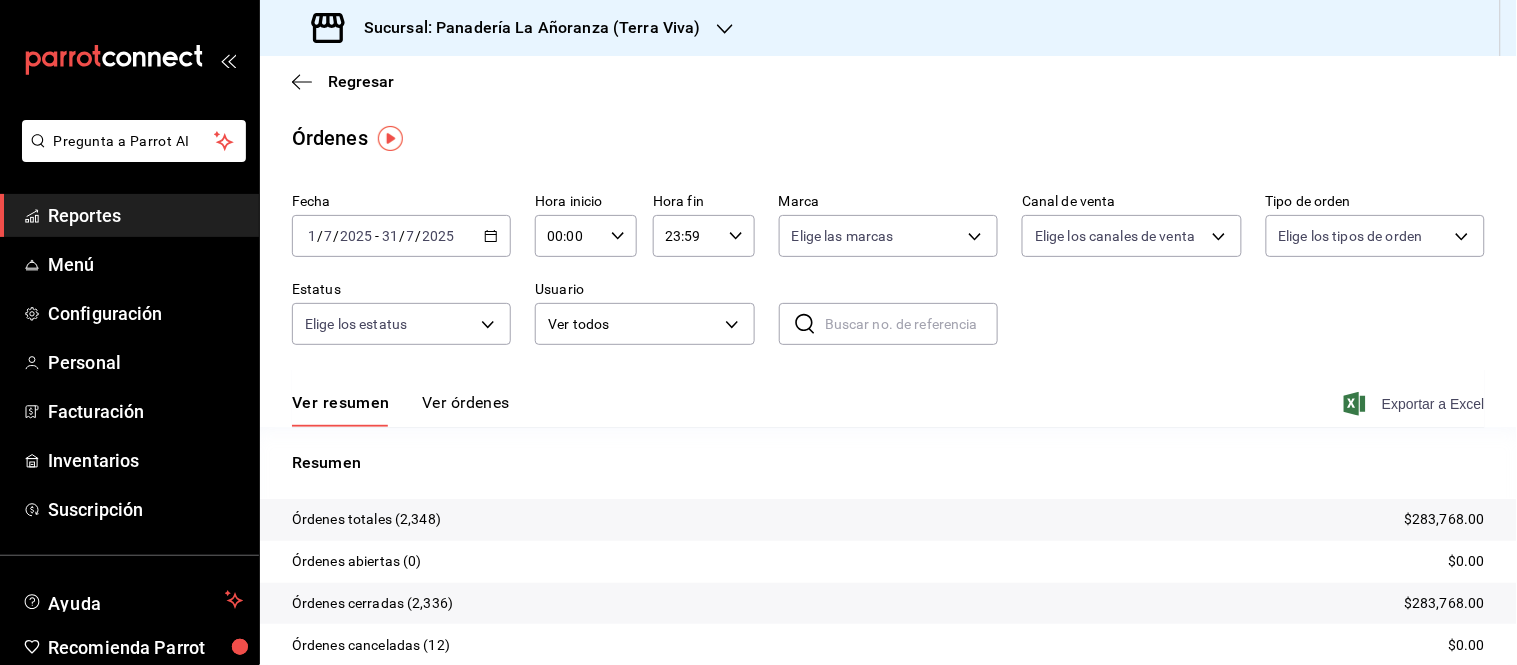 click on "Exportar a Excel" at bounding box center (1416, 404) 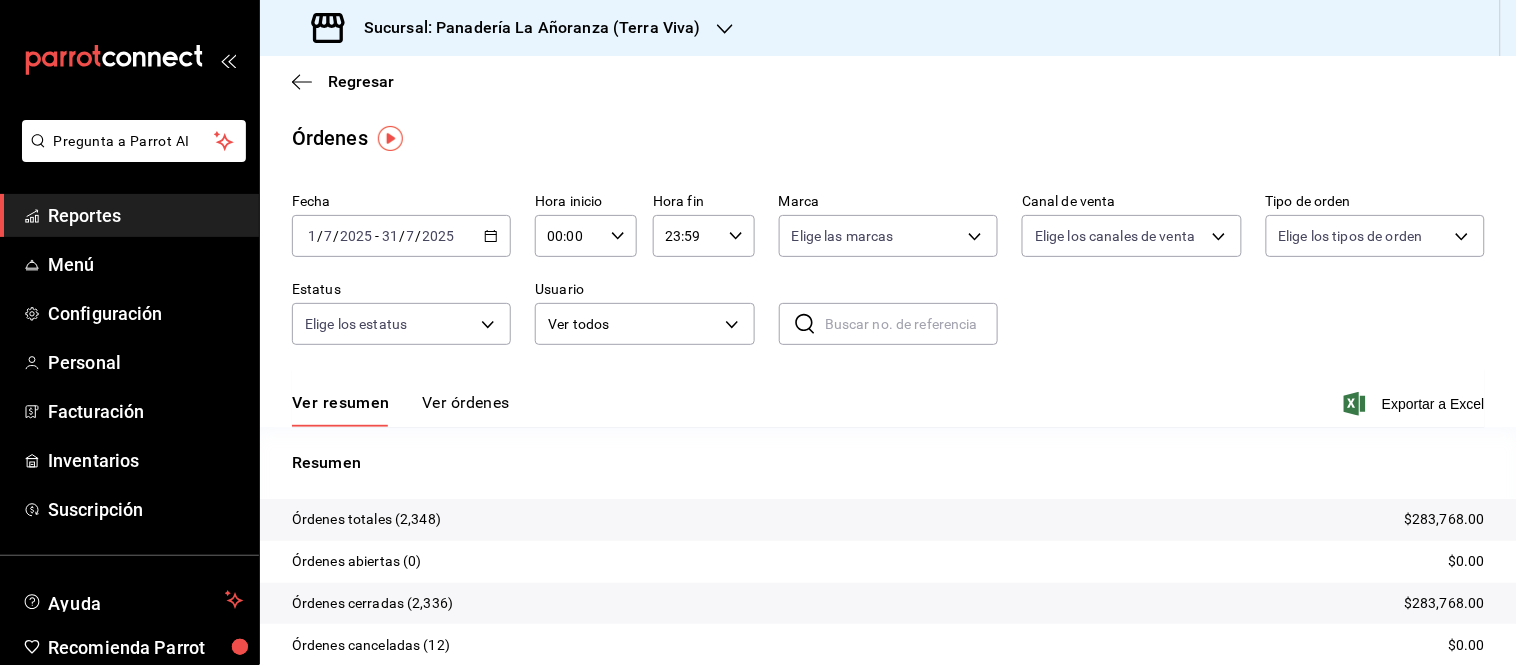 click on "Regresar" at bounding box center (888, 81) 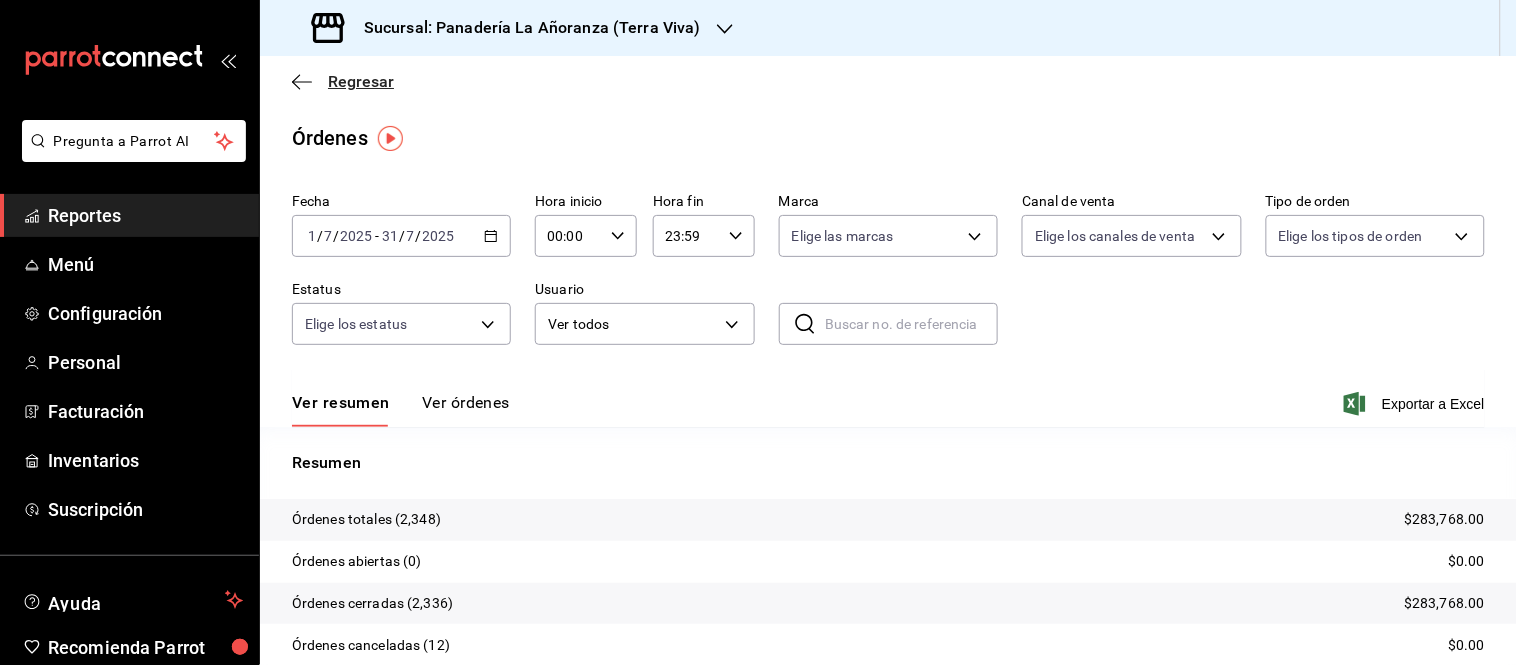 click 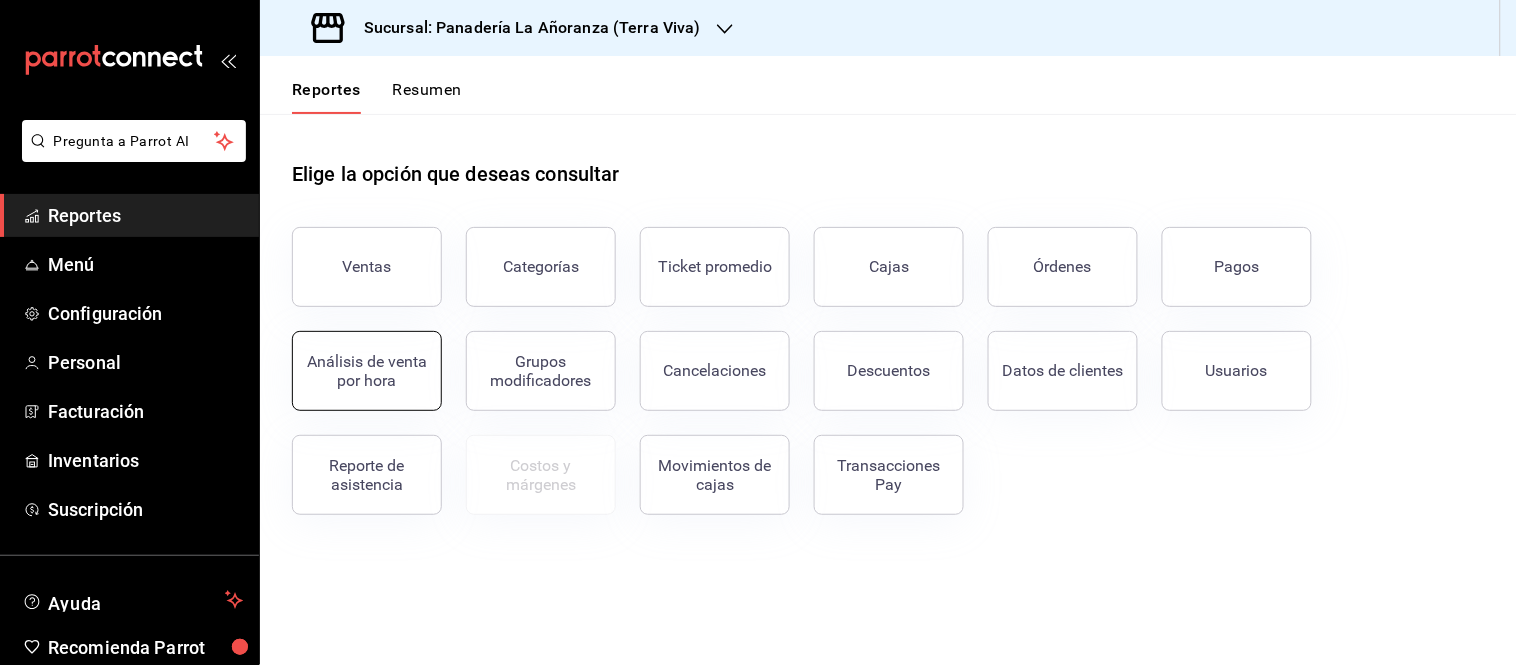 click on "Análisis de venta por hora" at bounding box center [367, 371] 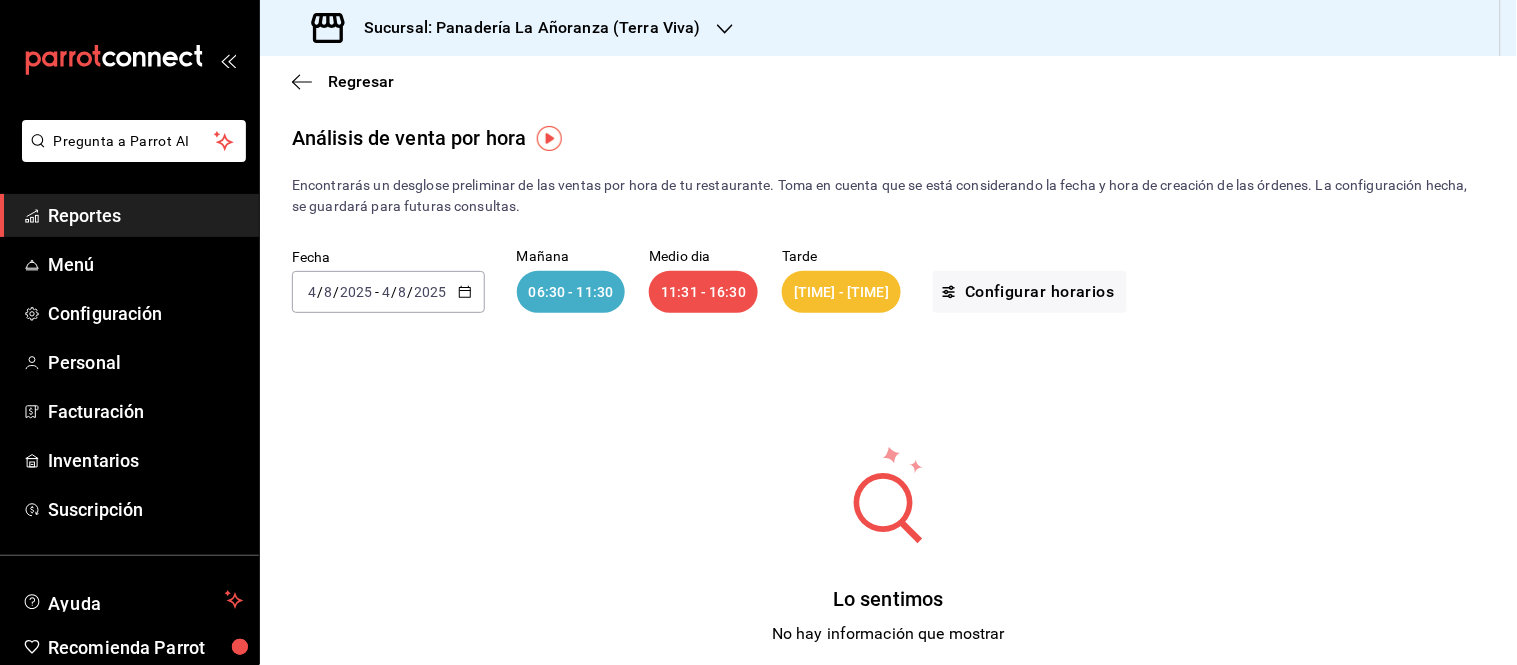 click on "8" at bounding box center [403, 292] 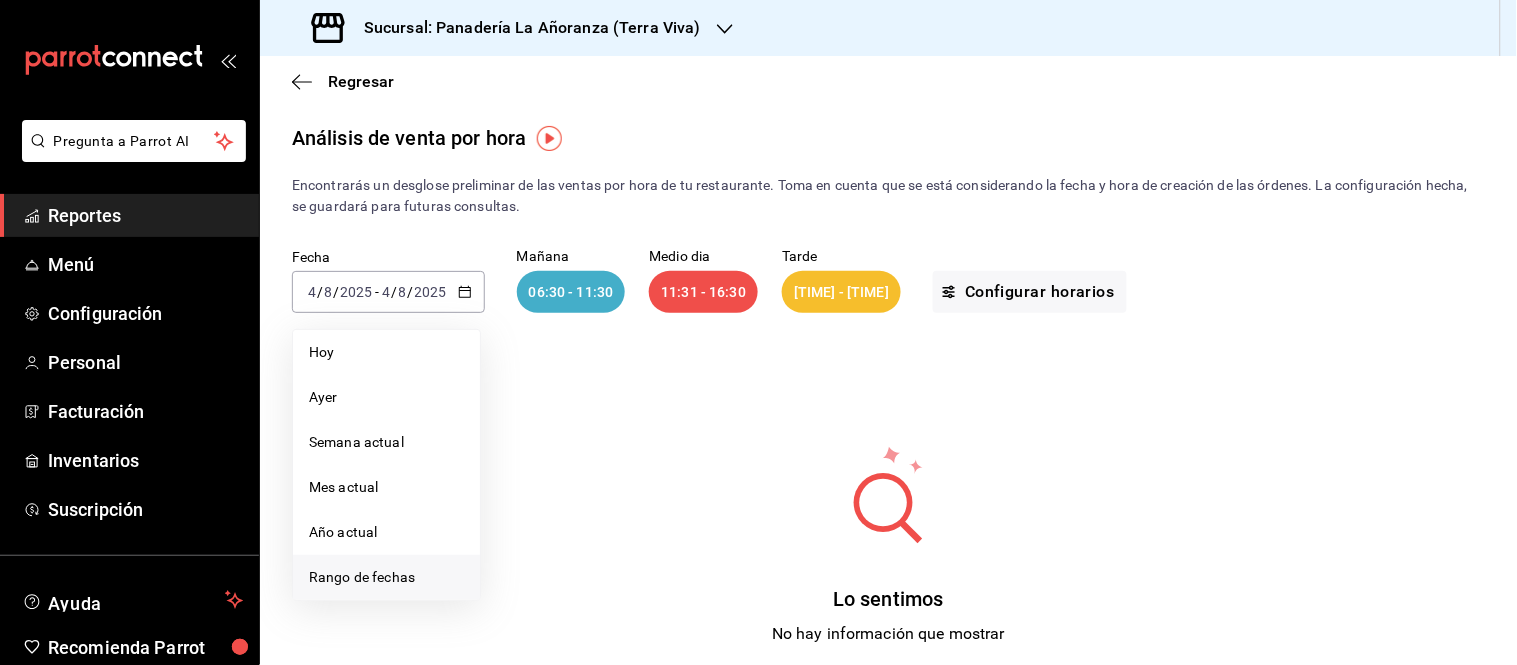 click on "Rango de fechas" at bounding box center [386, 577] 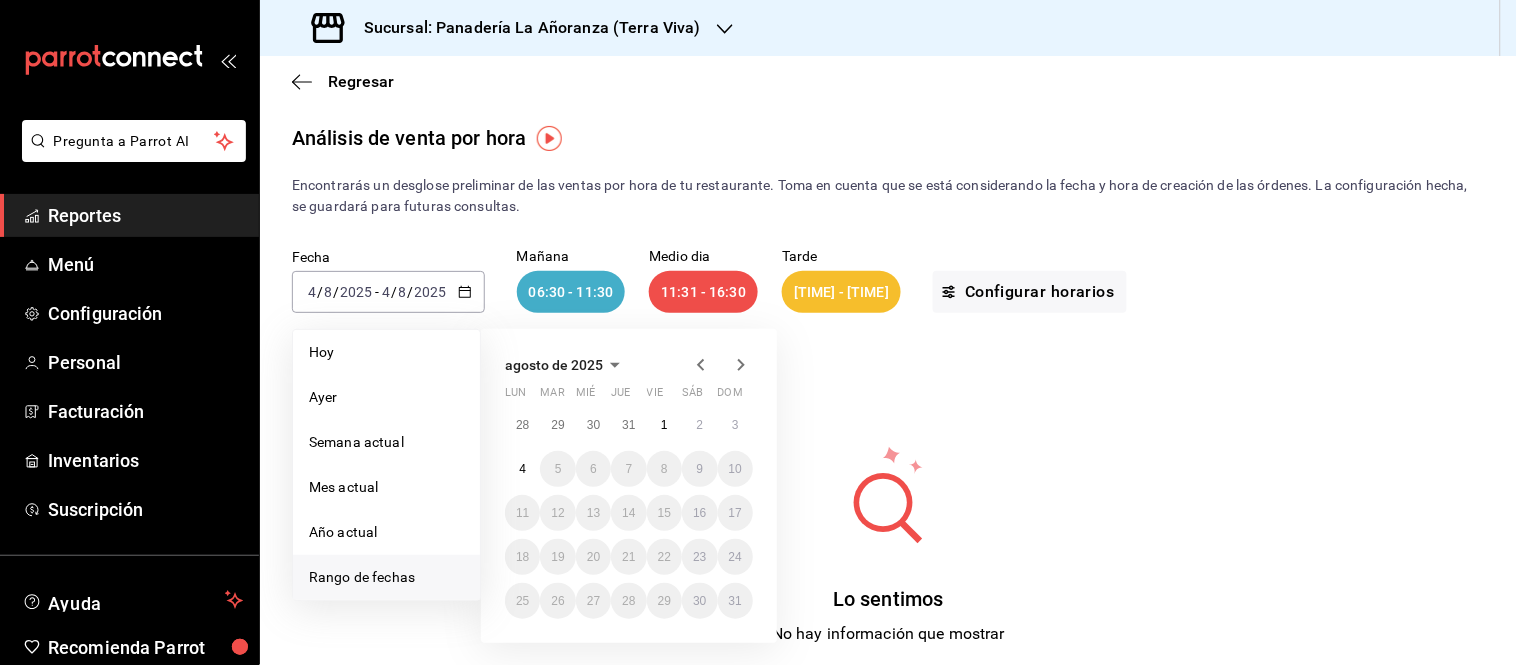 click 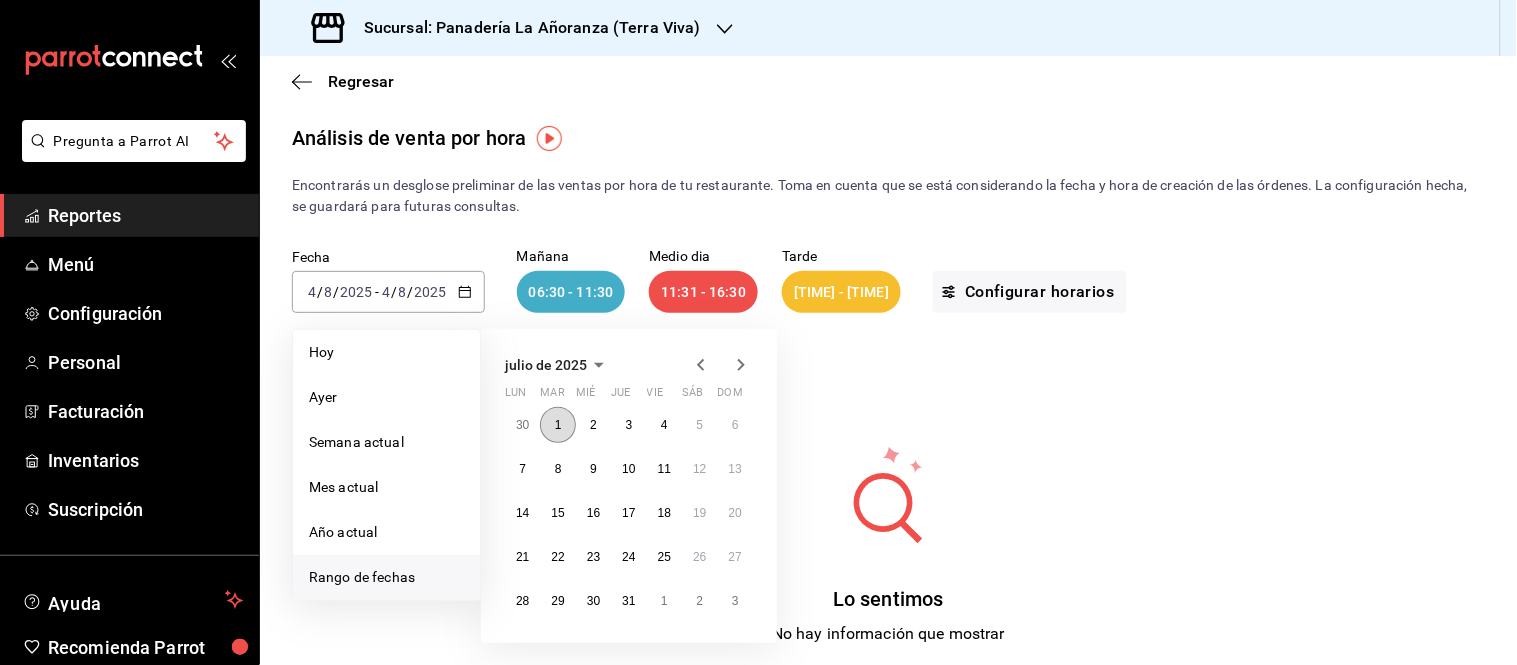 click on "1" at bounding box center [557, 425] 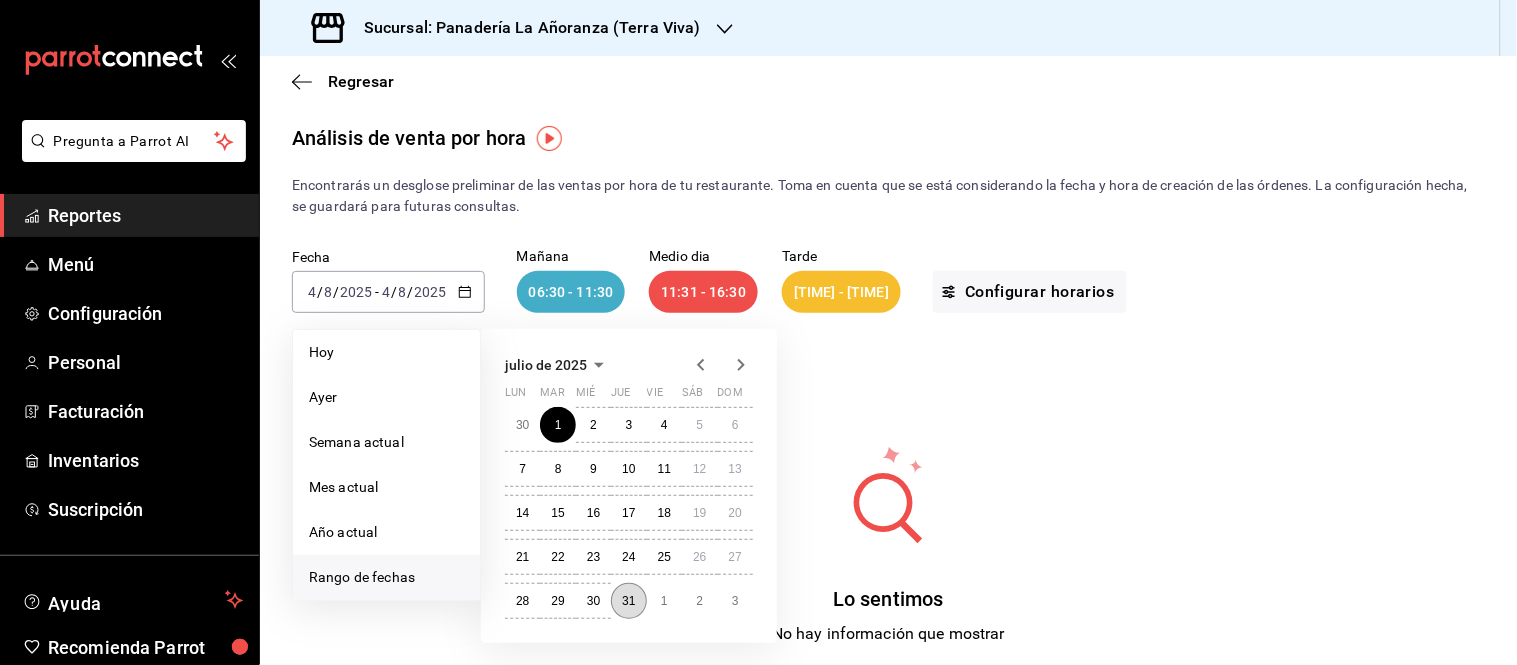 click on "31" at bounding box center [628, 601] 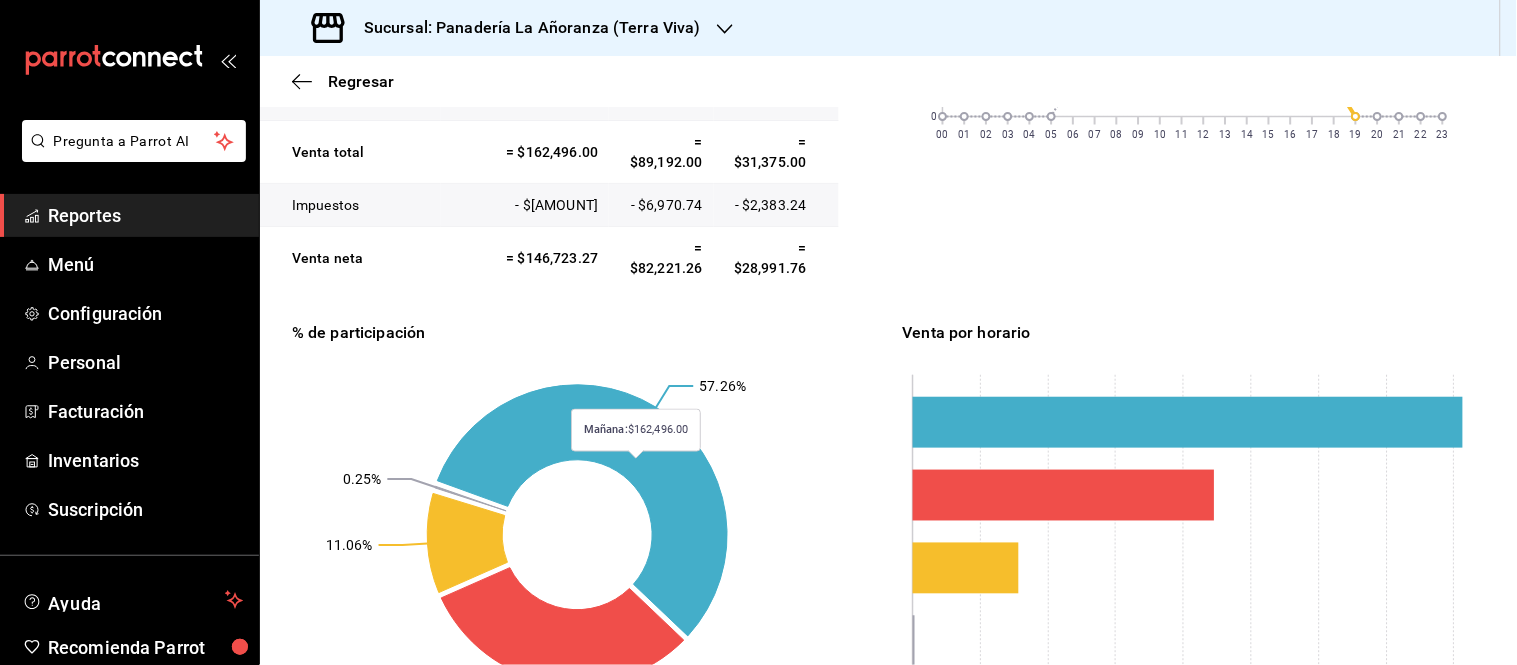 scroll, scrollTop: 595, scrollLeft: 0, axis: vertical 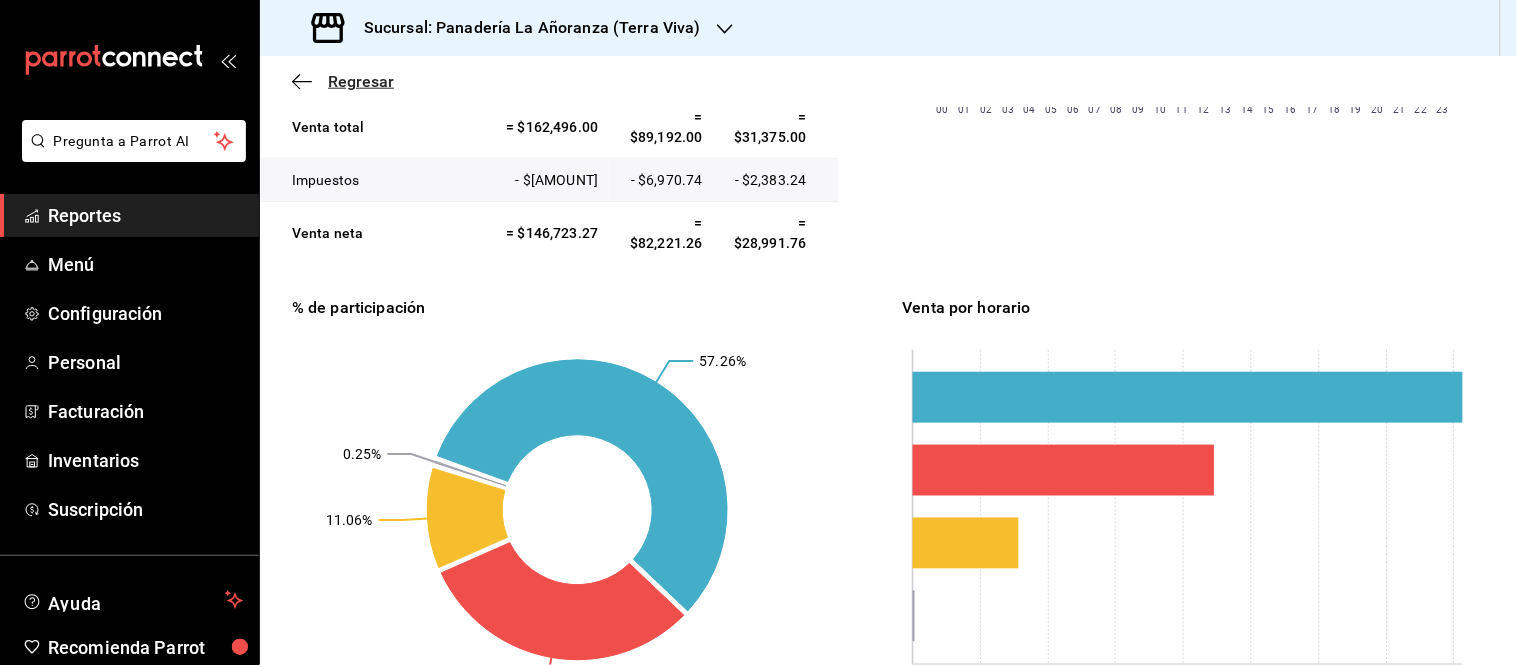 click 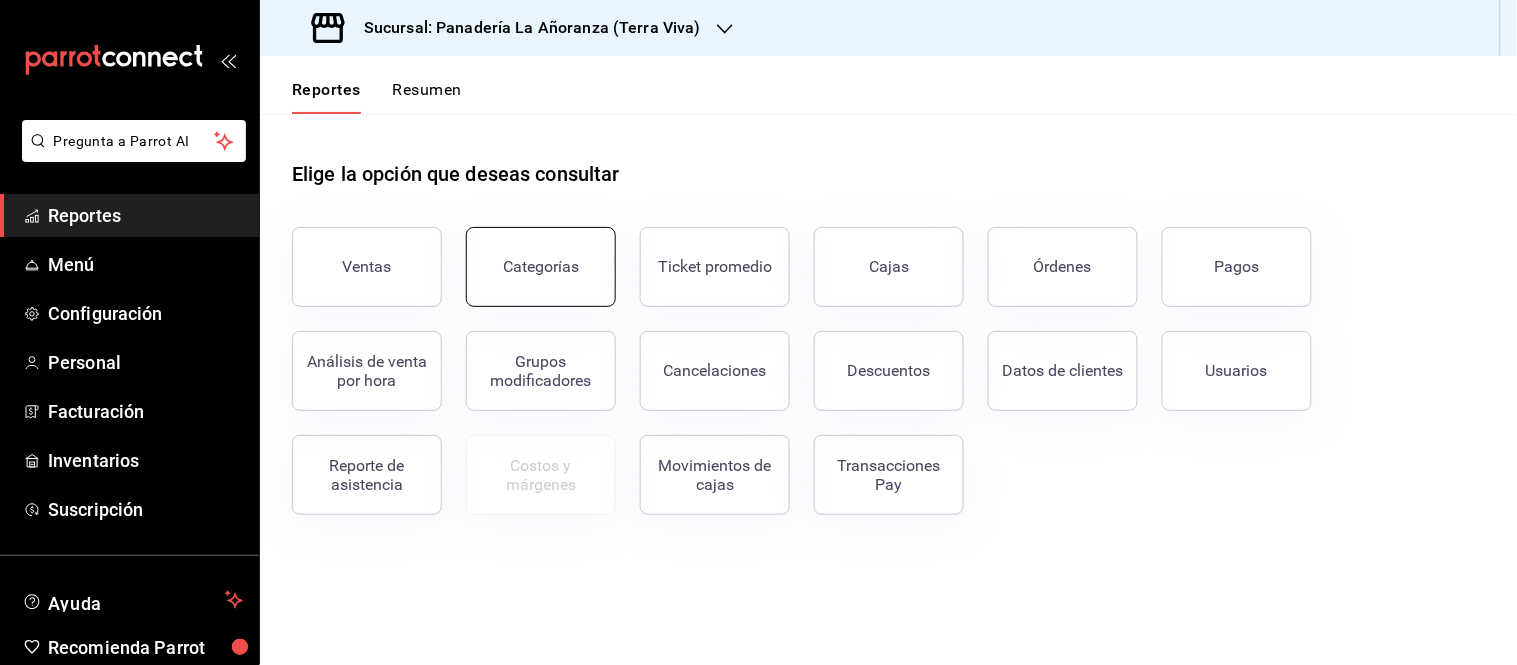click on "Categorías" at bounding box center (541, 266) 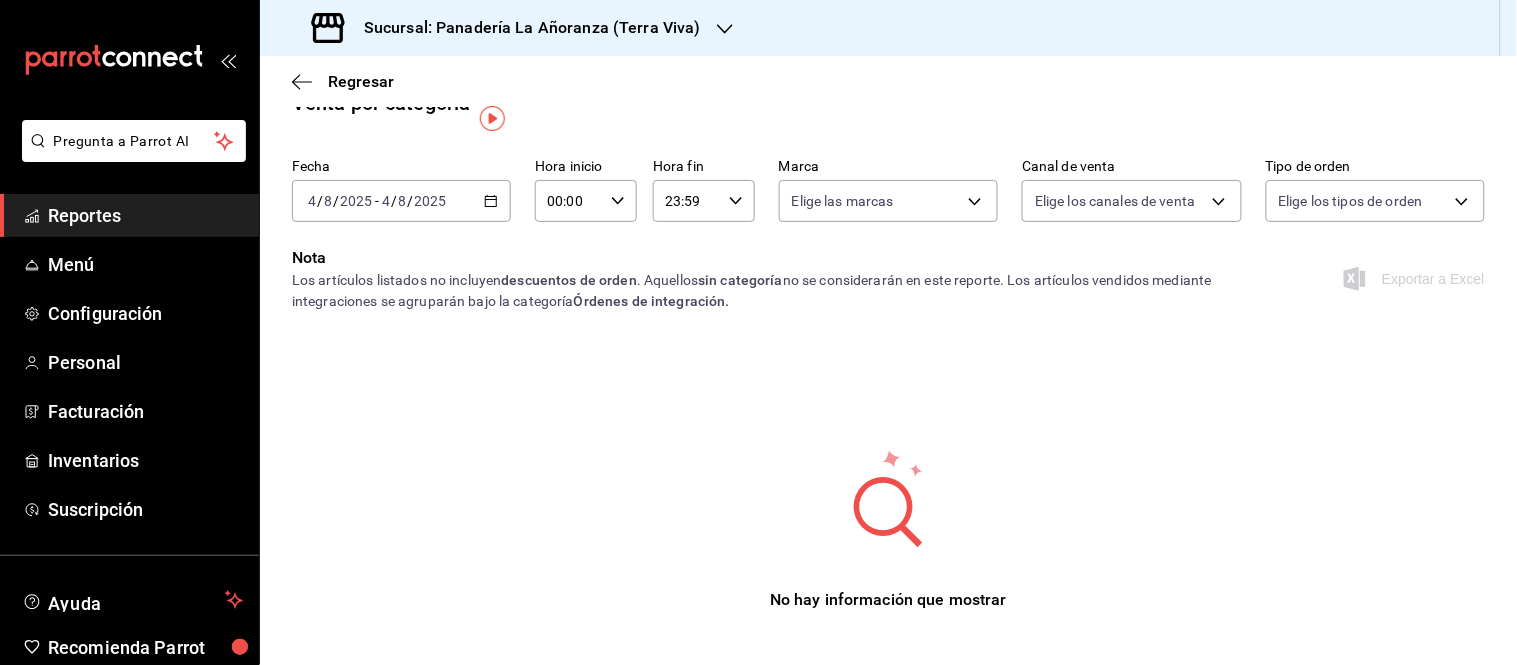 scroll, scrollTop: 54, scrollLeft: 0, axis: vertical 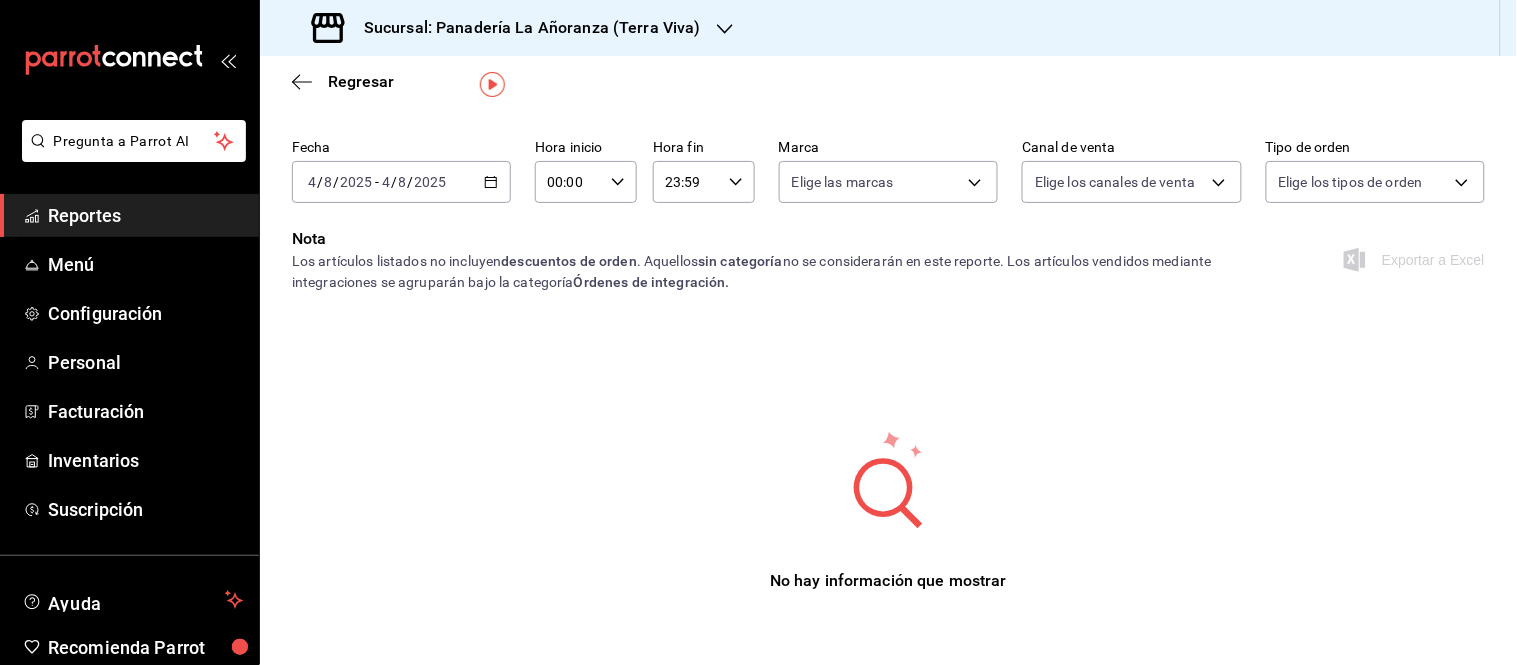 click on "Fecha [DATE] [DATE] - [DATE] [DATE] Hora inicio [TIME] Hora inicio Hora fin [TIME] Hora fin Marca Elige las marcas Canal de venta Elige los canales de venta Tipo de orden Elige los tipos de orden" at bounding box center [888, 179] 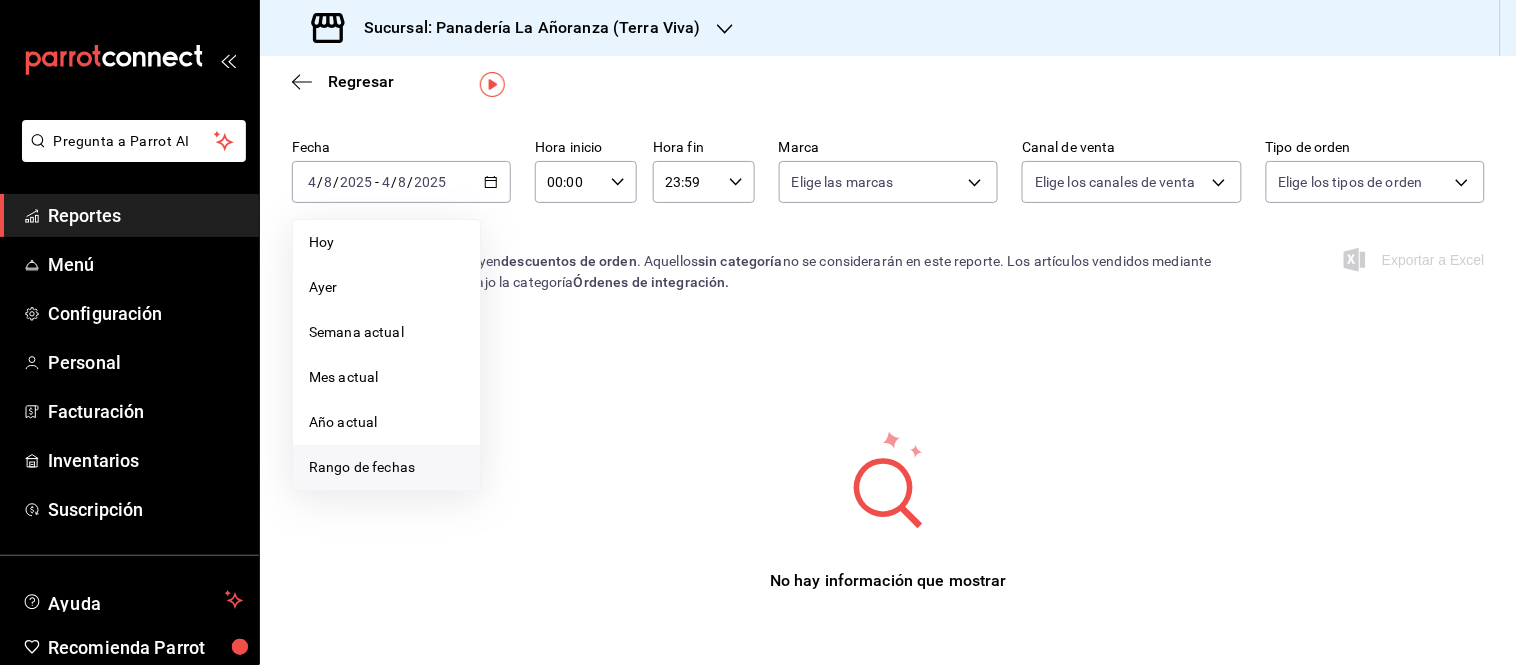 click on "Rango de fechas" at bounding box center [386, 467] 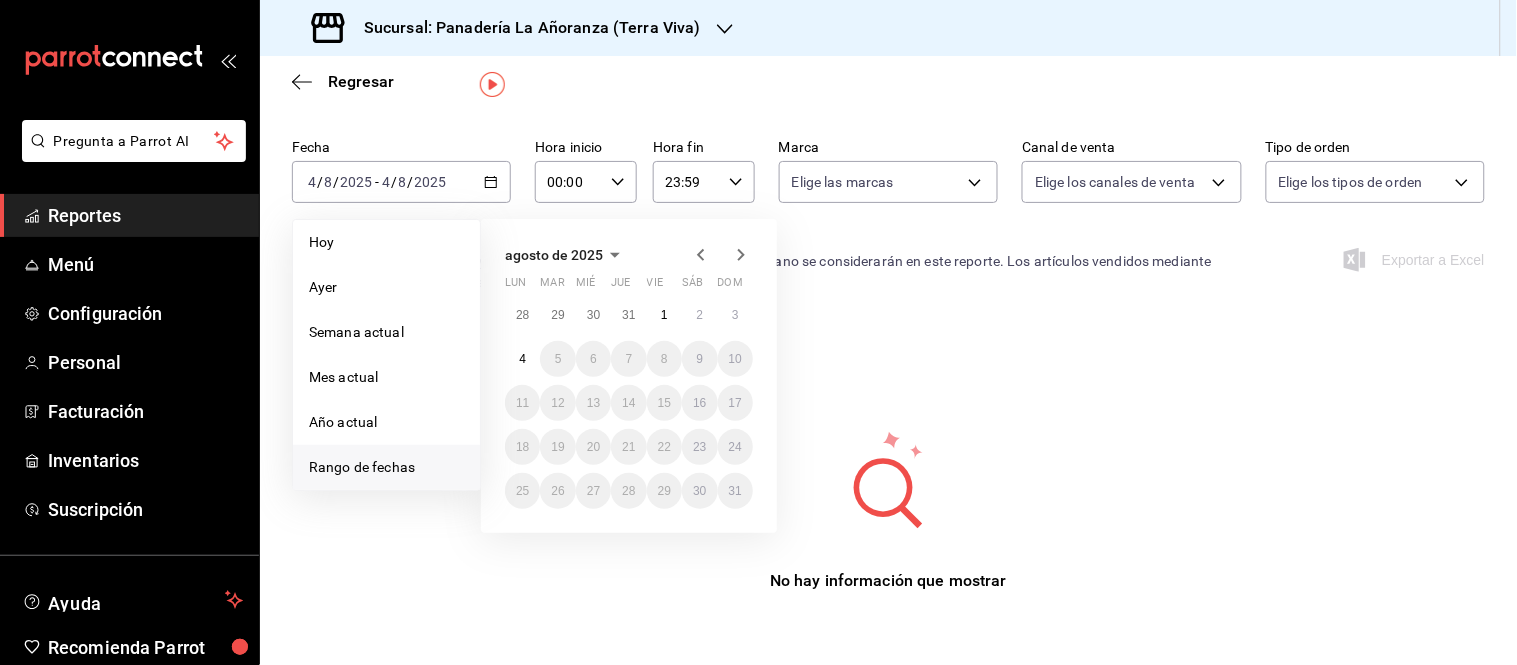 click 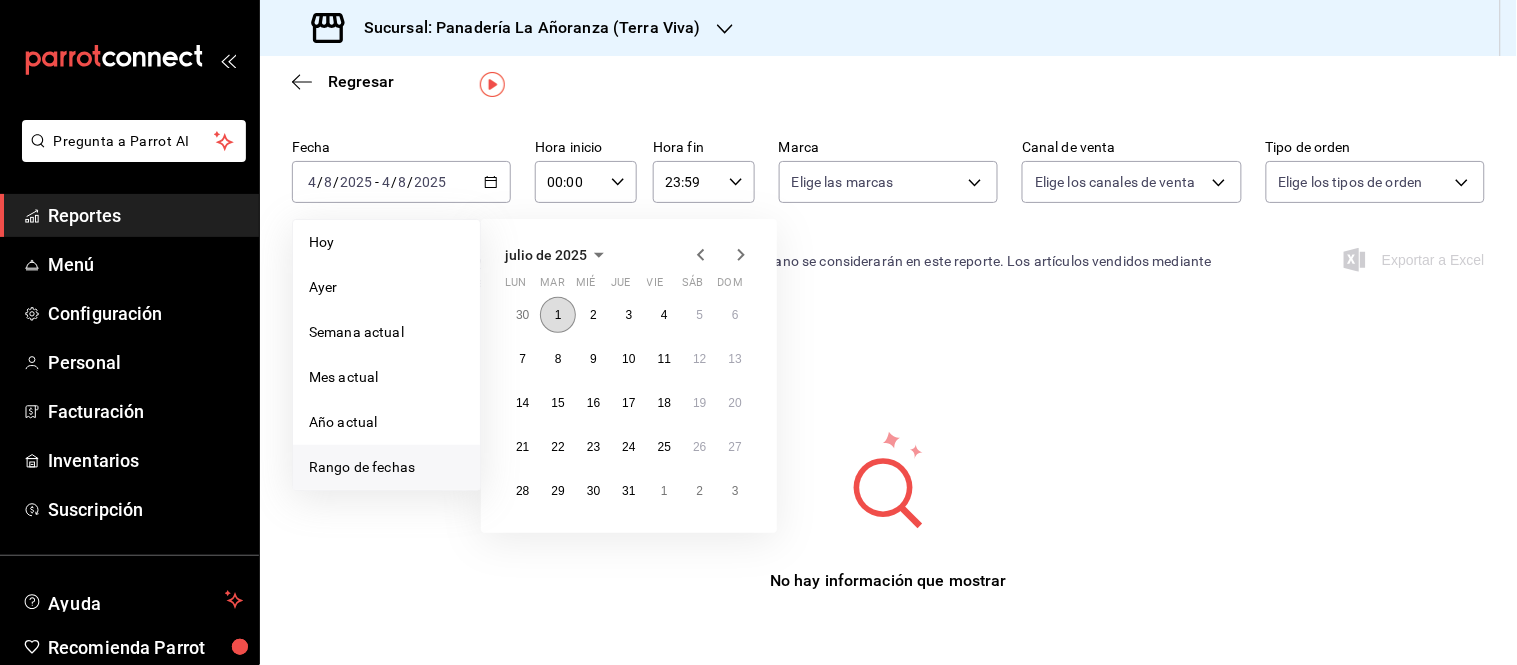 click on "1" at bounding box center (558, 315) 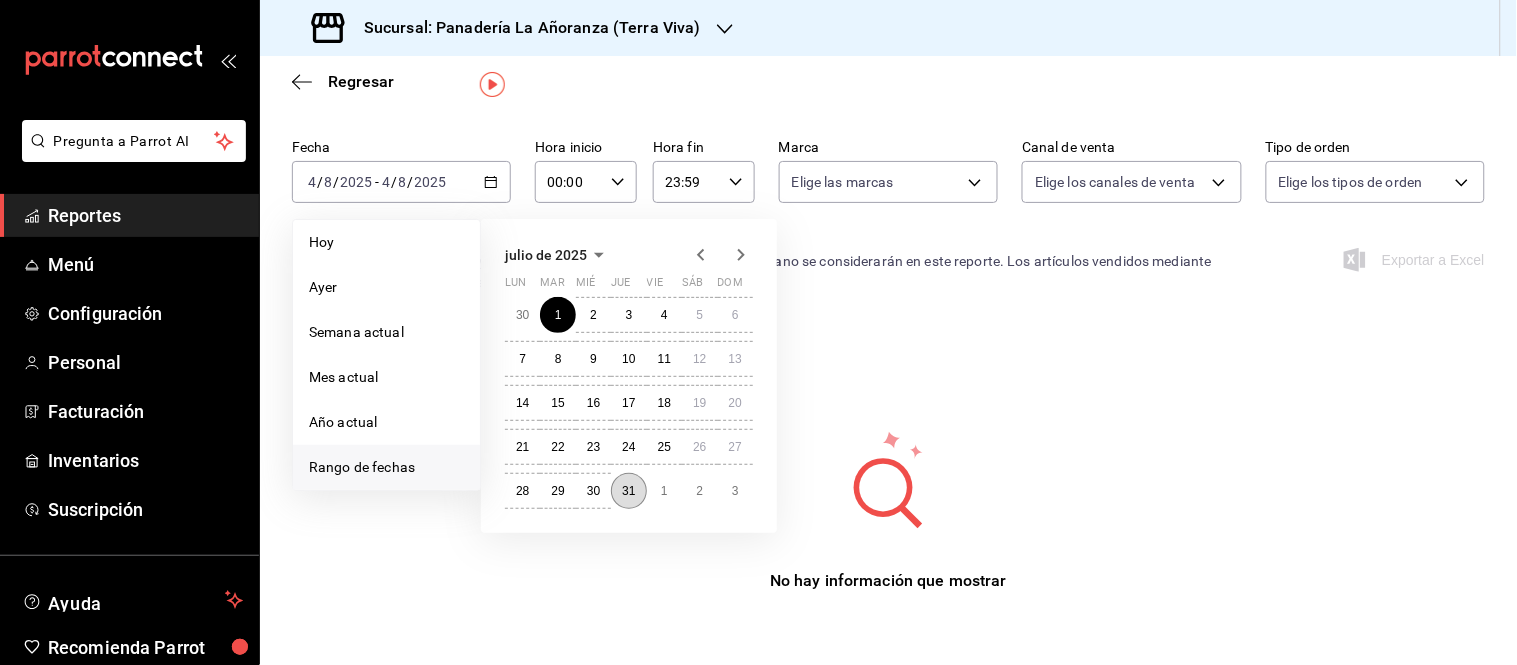 click on "31" at bounding box center [628, 491] 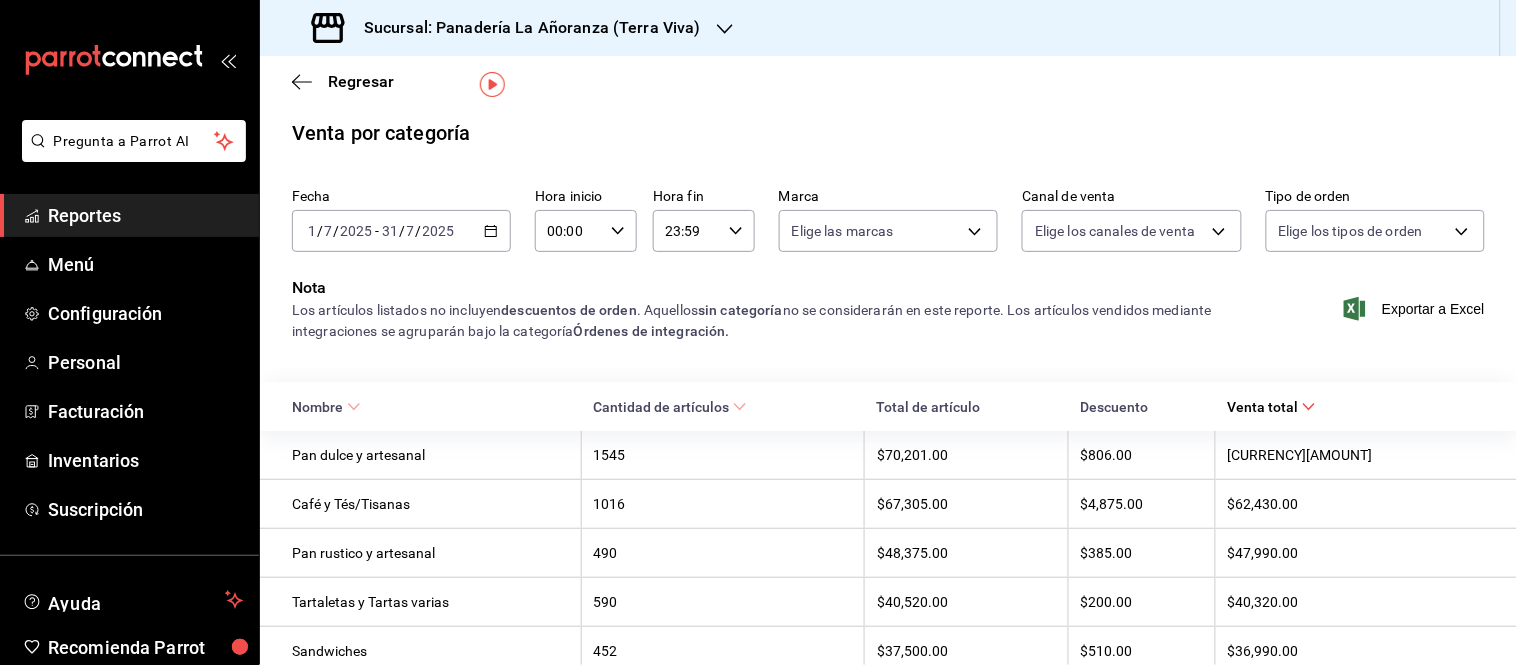 scroll, scrollTop: 54, scrollLeft: 0, axis: vertical 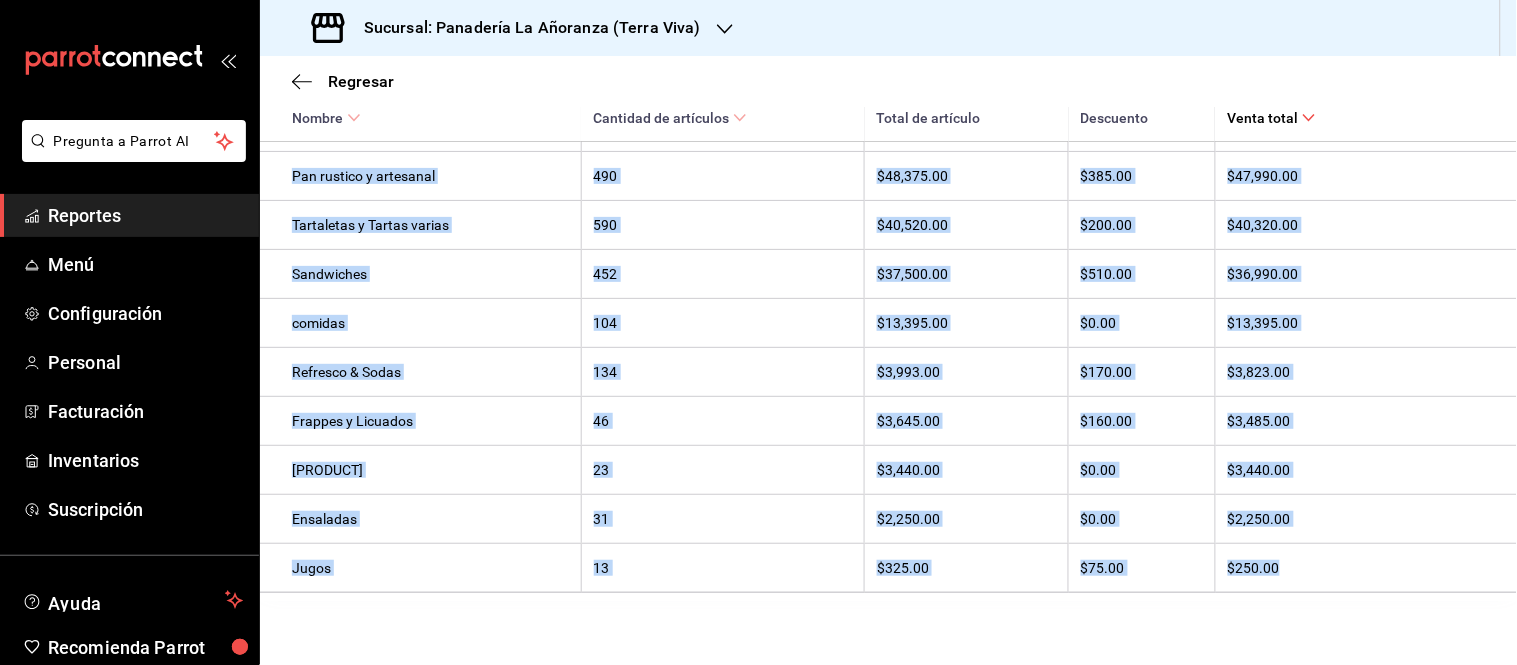 drag, startPoint x: 291, startPoint y: 410, endPoint x: 1381, endPoint y: 575, distance: 1102.4178 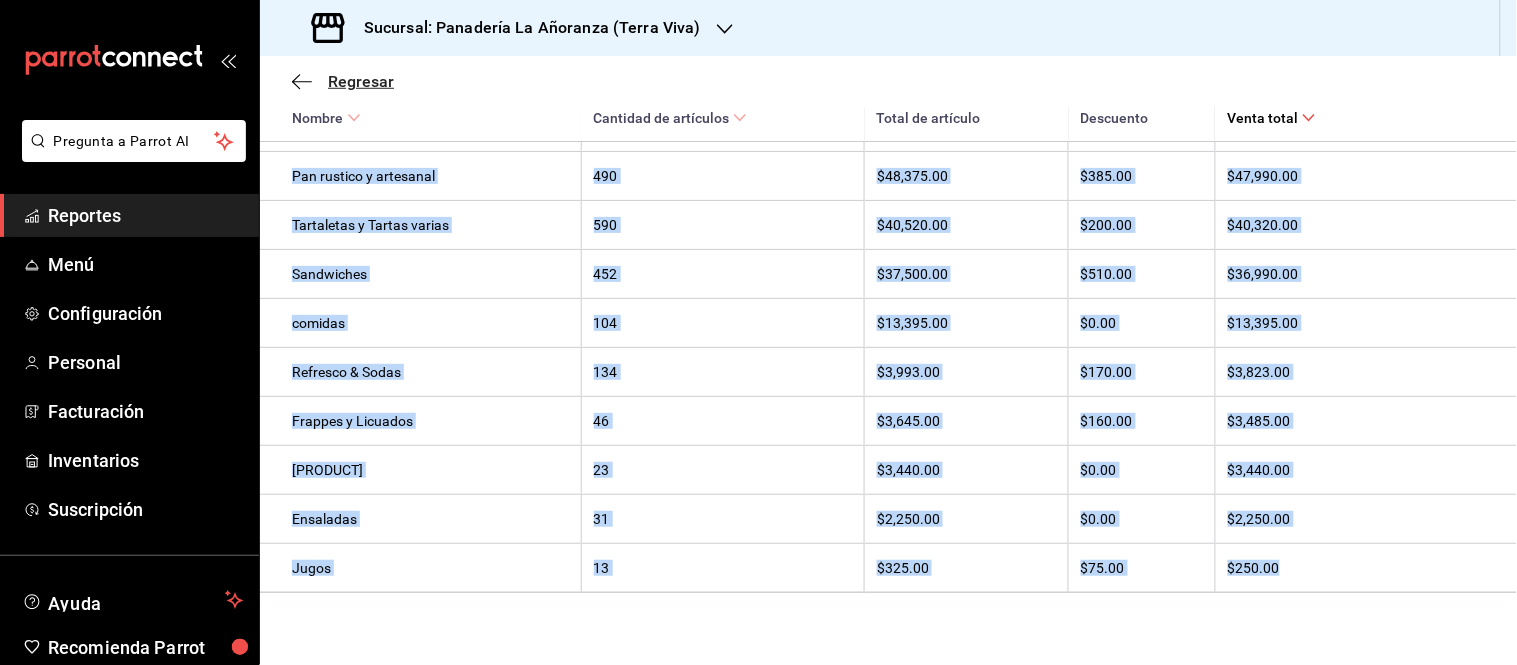 click 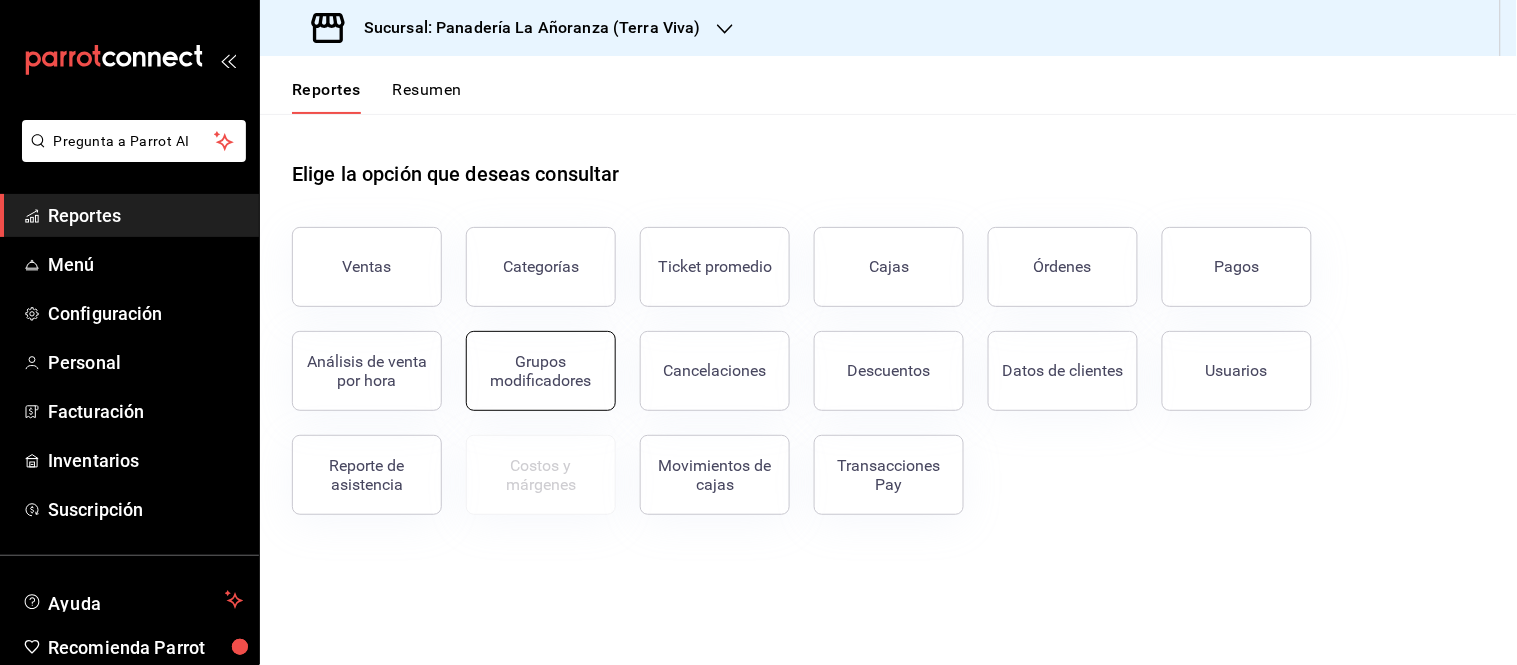 click on "Grupos modificadores" at bounding box center (541, 371) 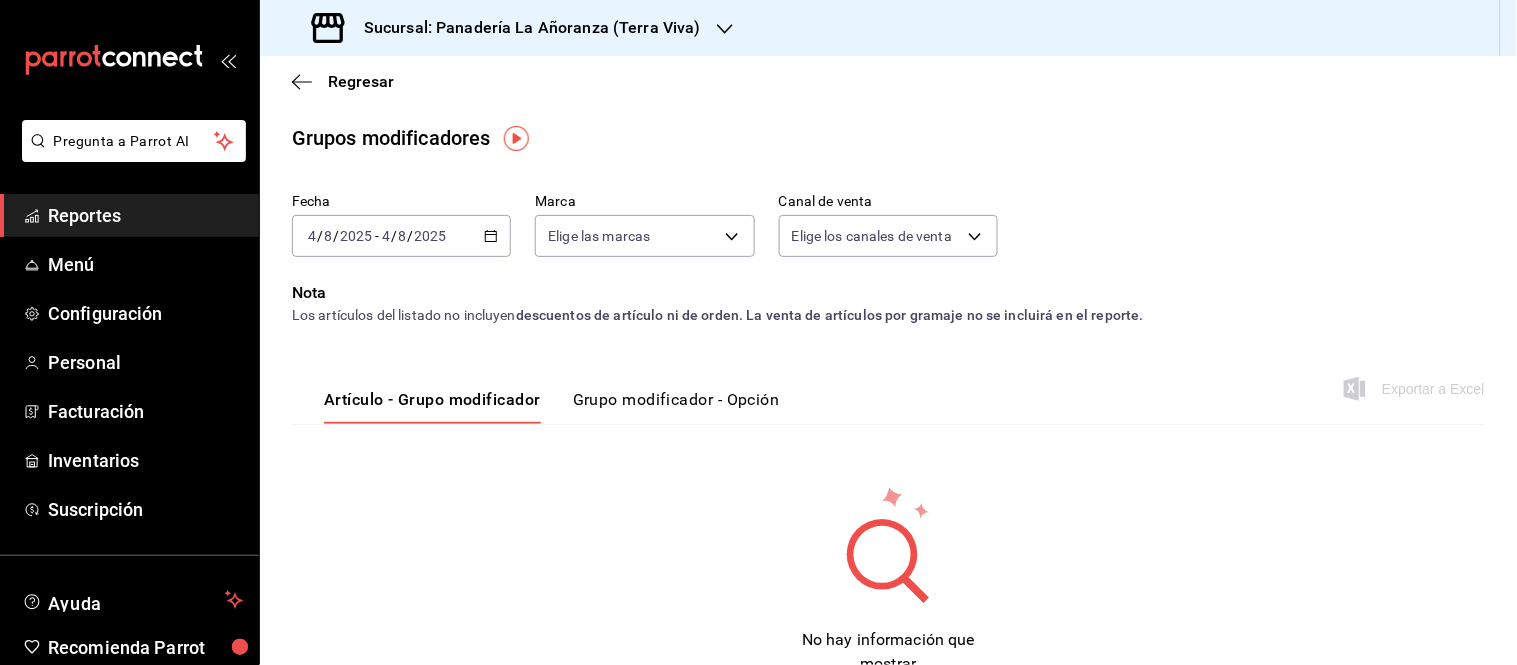click on "2025-08-04 4 / 8 / 2025 - 2025-08-04 4 / 8 / 2025" at bounding box center [401, 236] 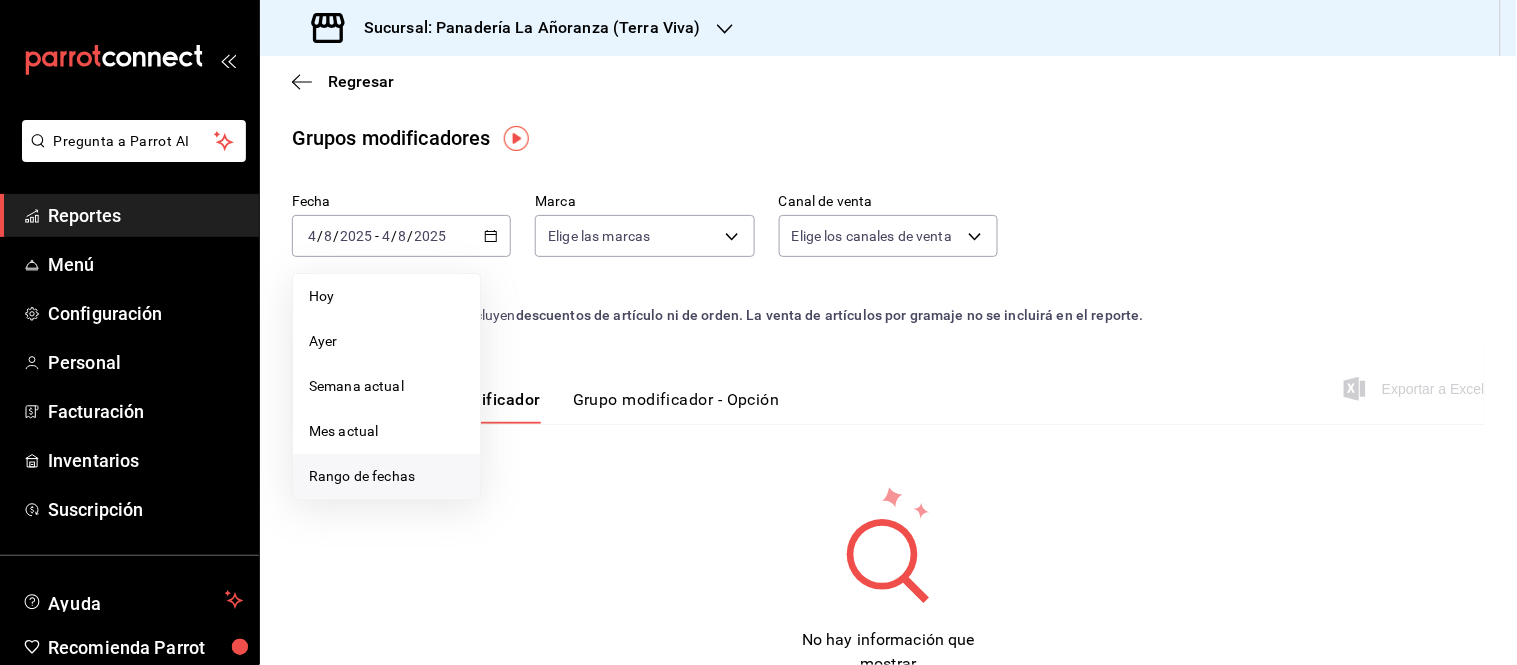 click on "Rango de fechas" at bounding box center (386, 476) 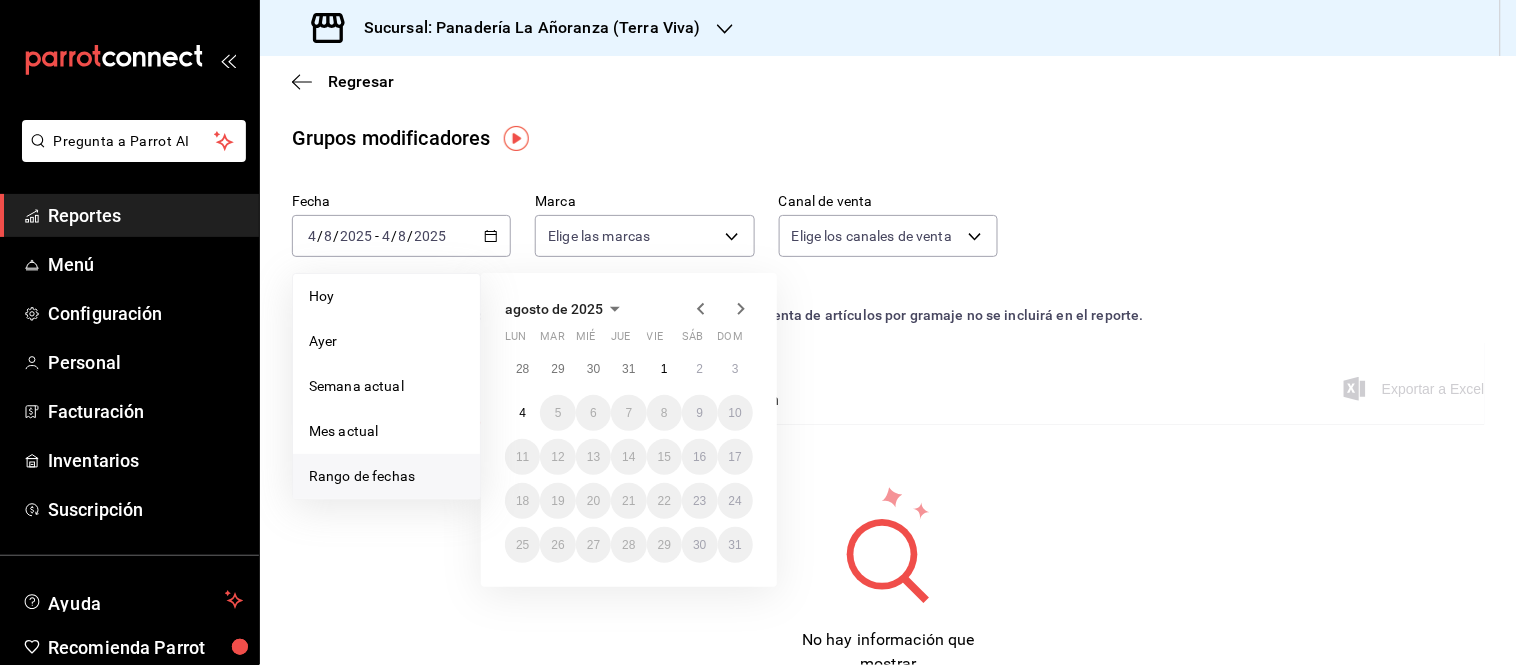 click 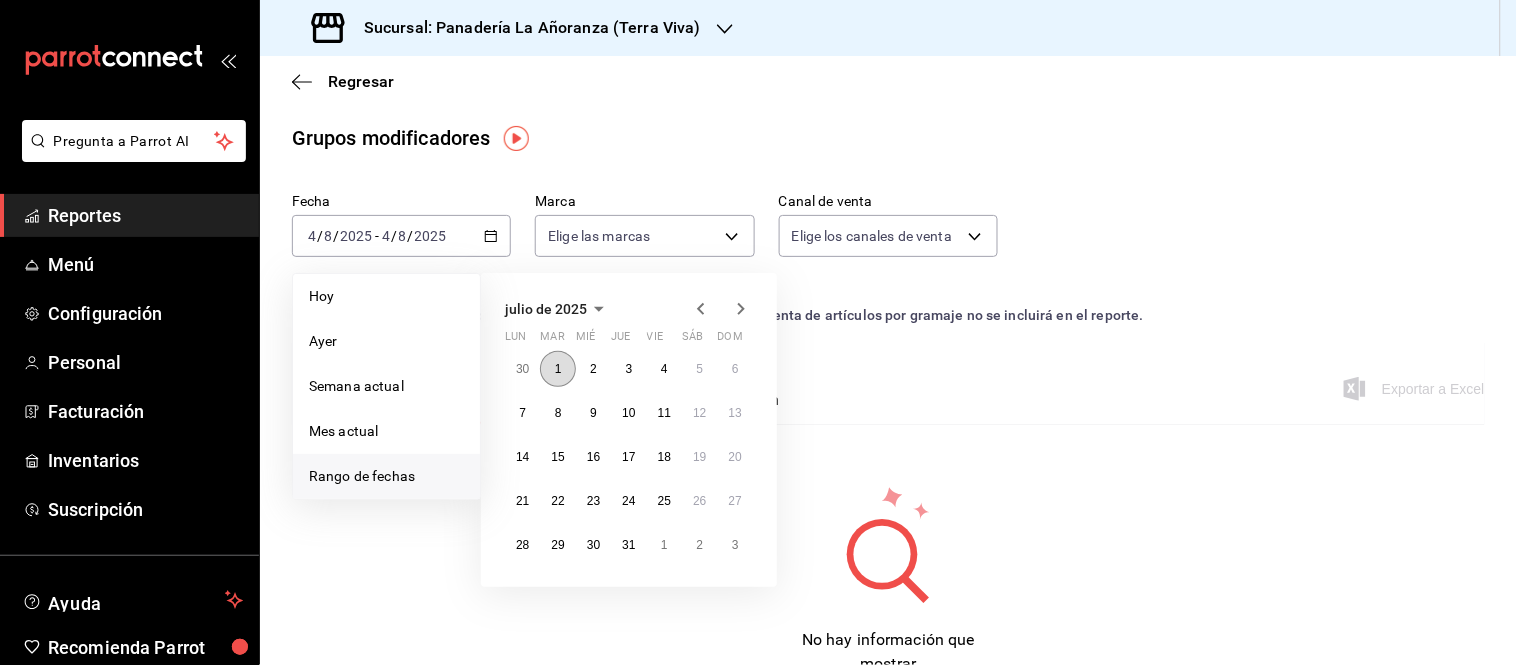 click on "1" at bounding box center (557, 369) 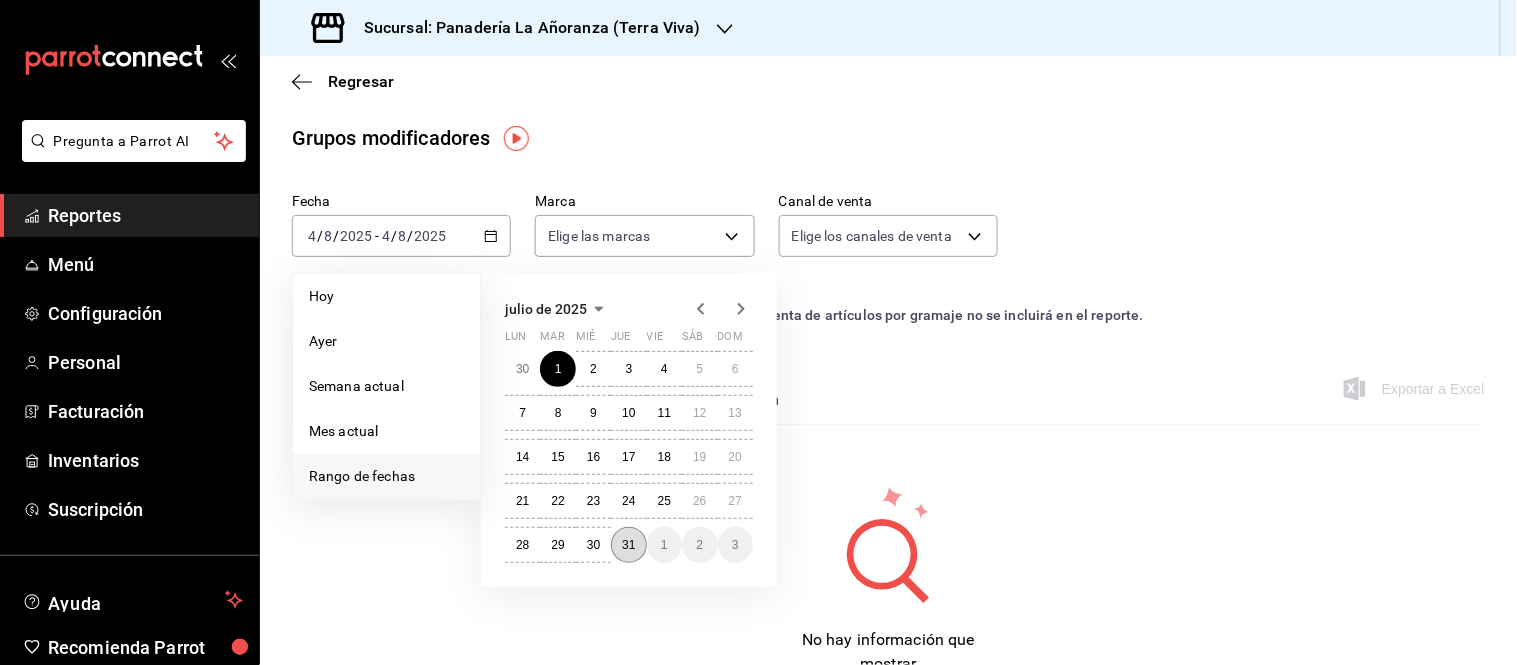 click on "31" at bounding box center (628, 545) 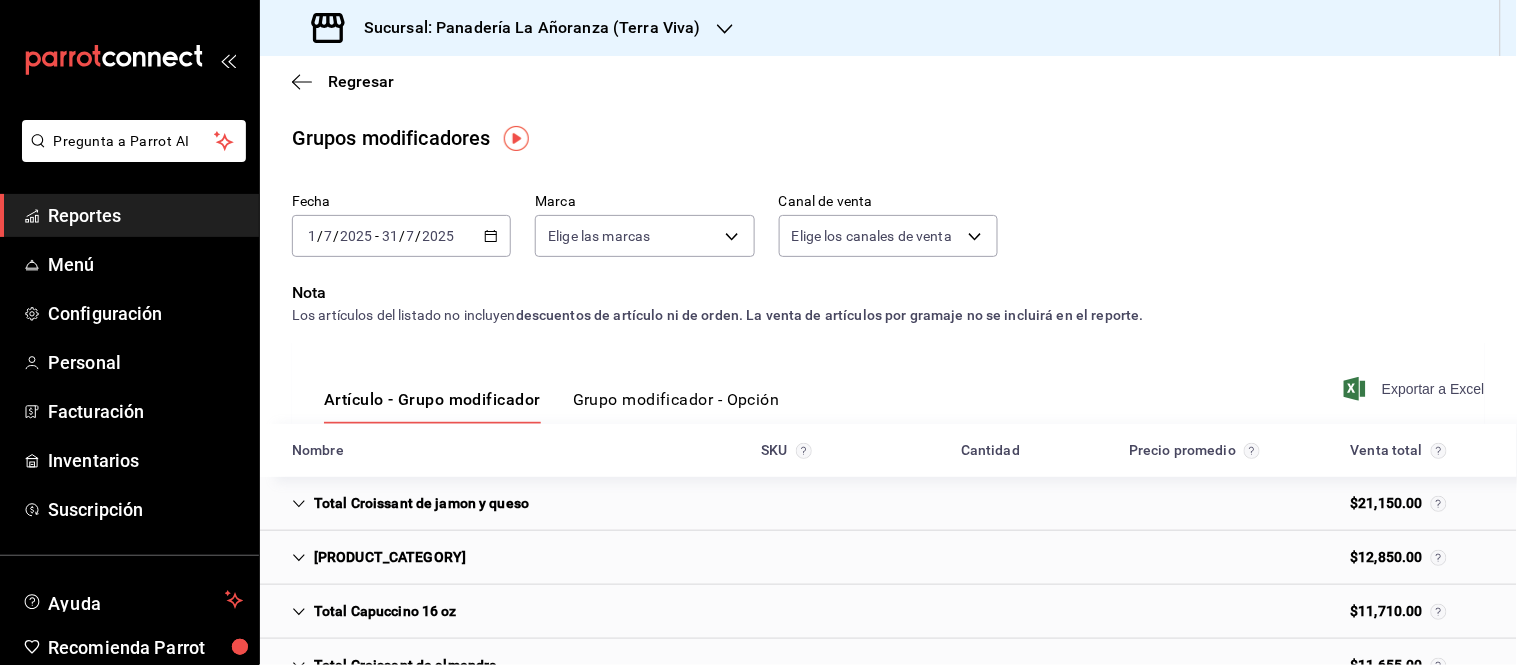 click on "Exportar a Excel" at bounding box center [1416, 389] 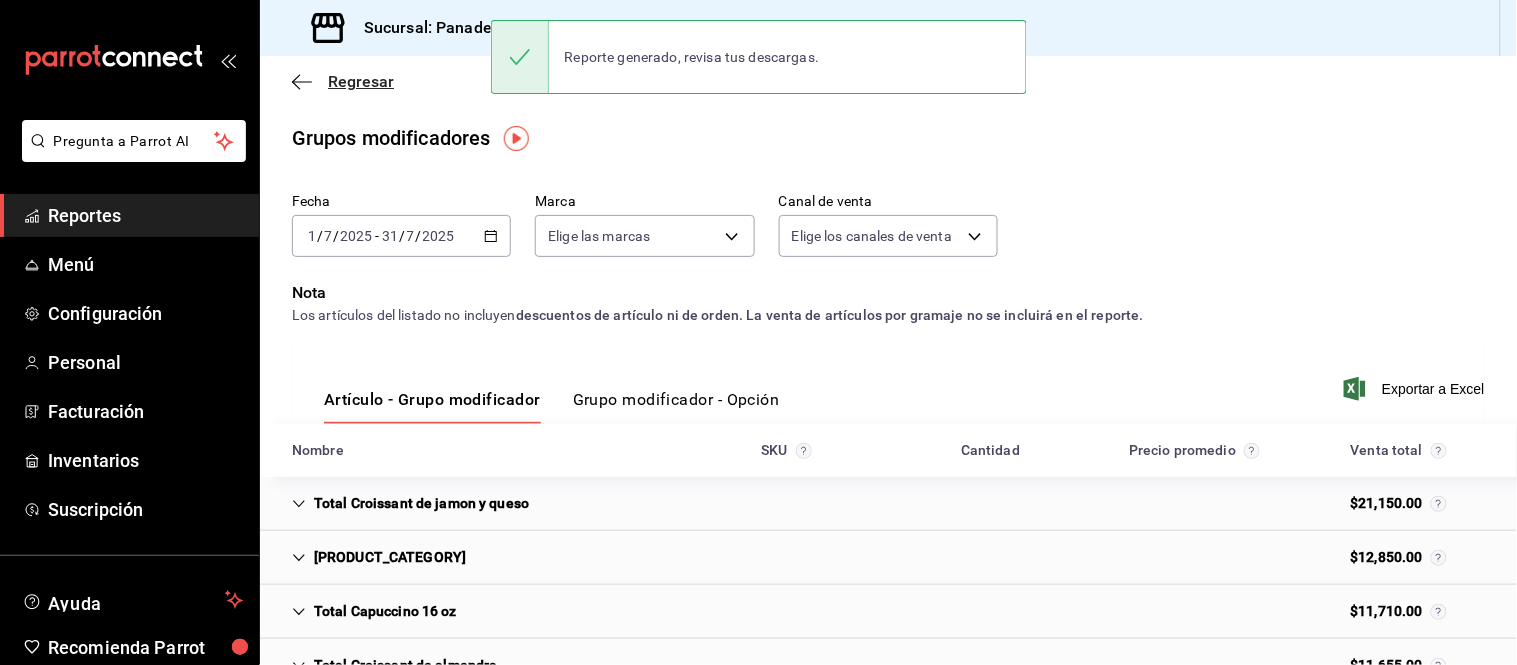 click 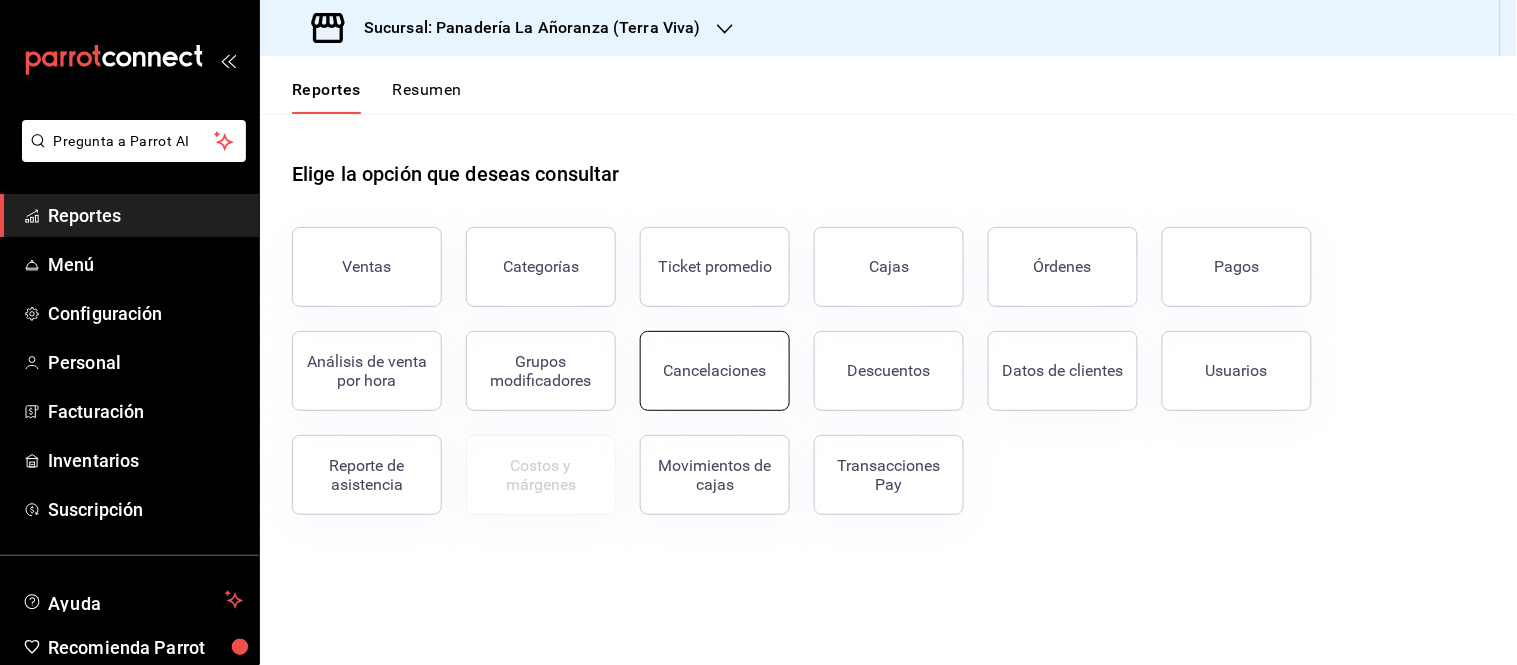 click on "Cancelaciones" at bounding box center (715, 370) 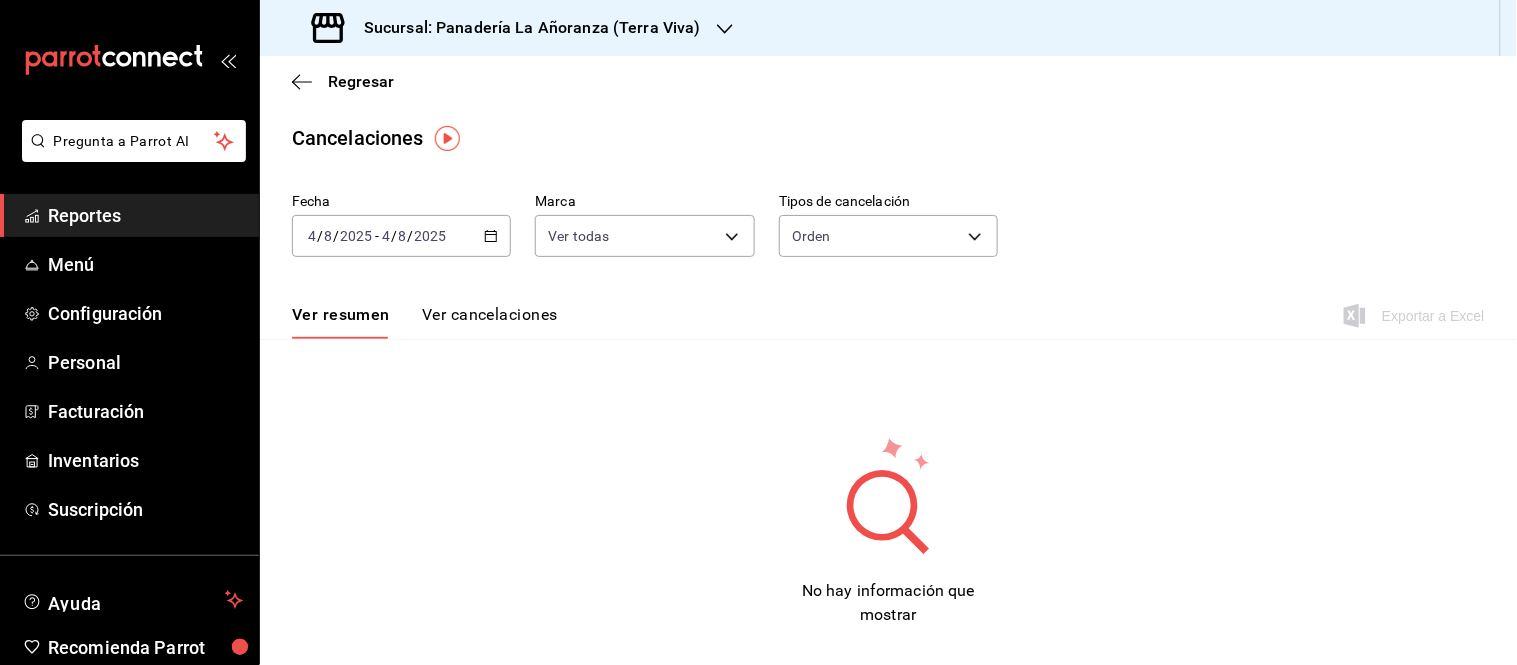 click on "/" at bounding box center (411, 236) 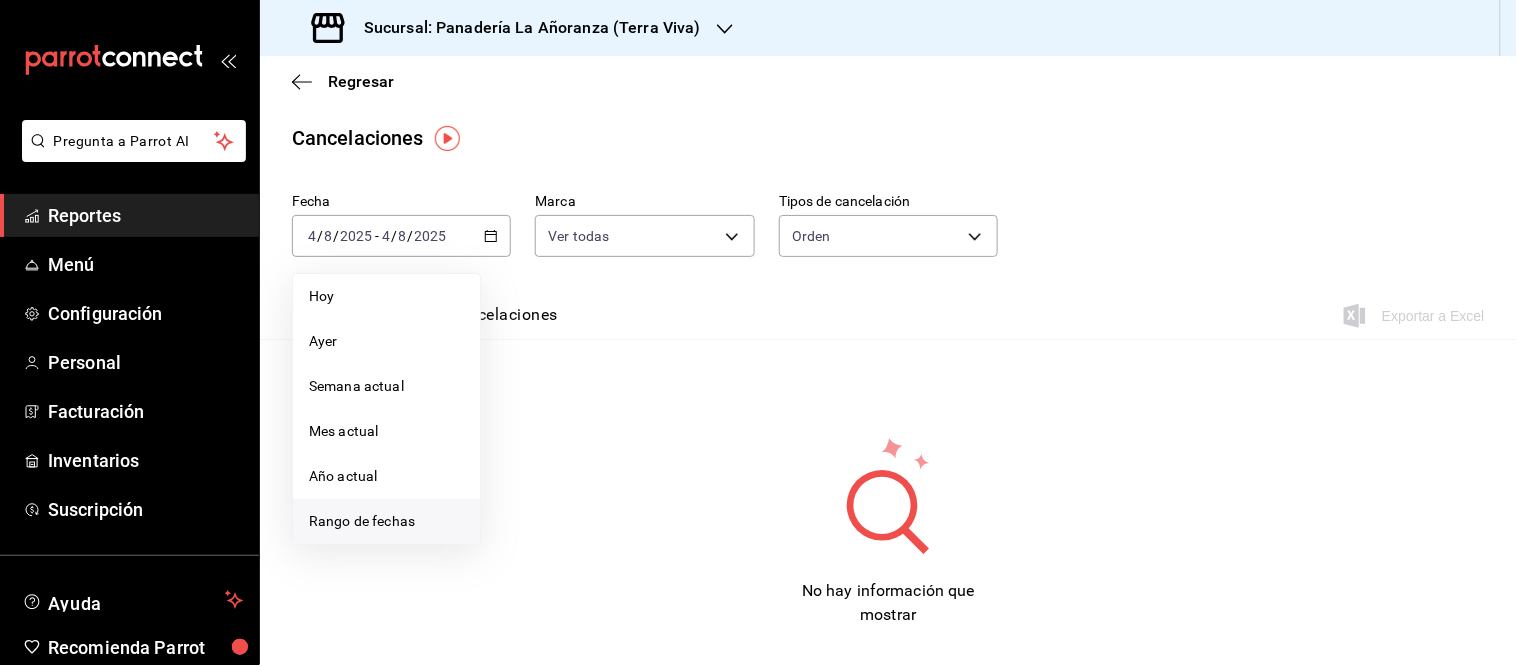 click on "Rango de fechas" at bounding box center [386, 521] 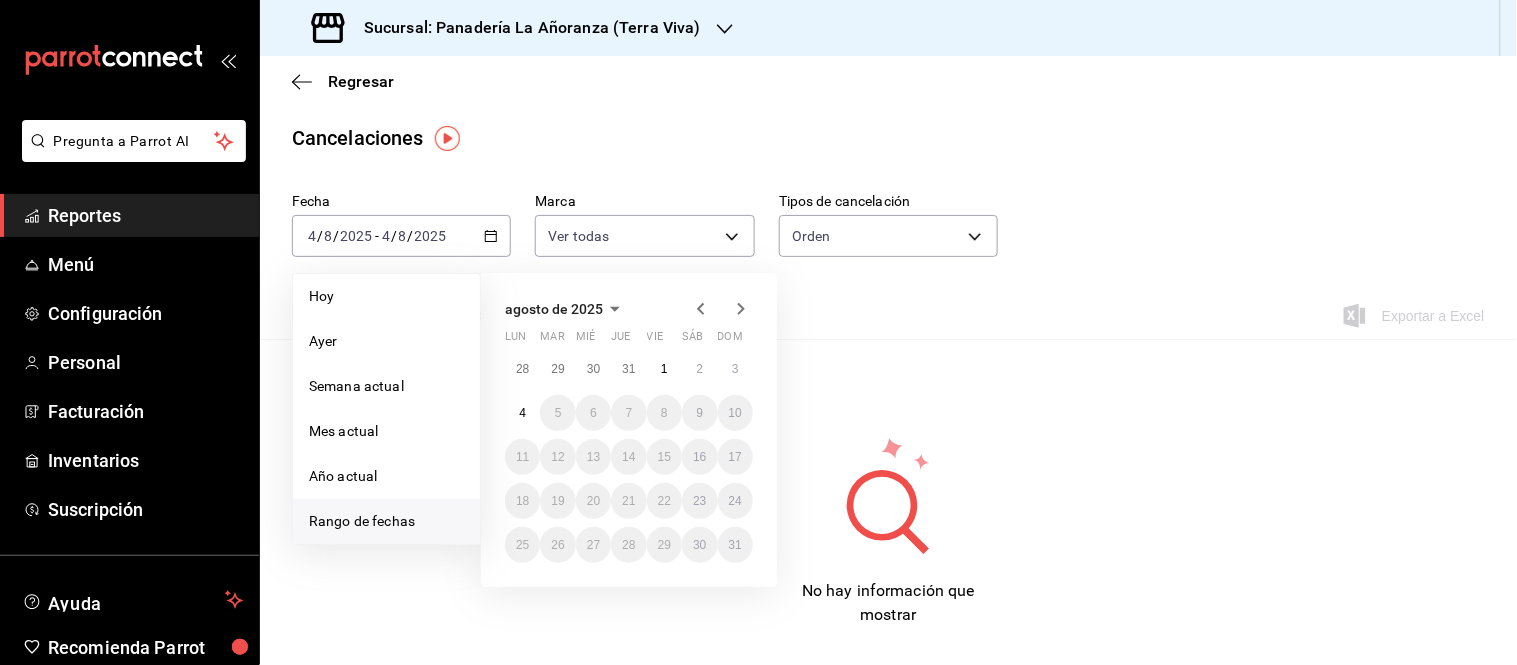 click 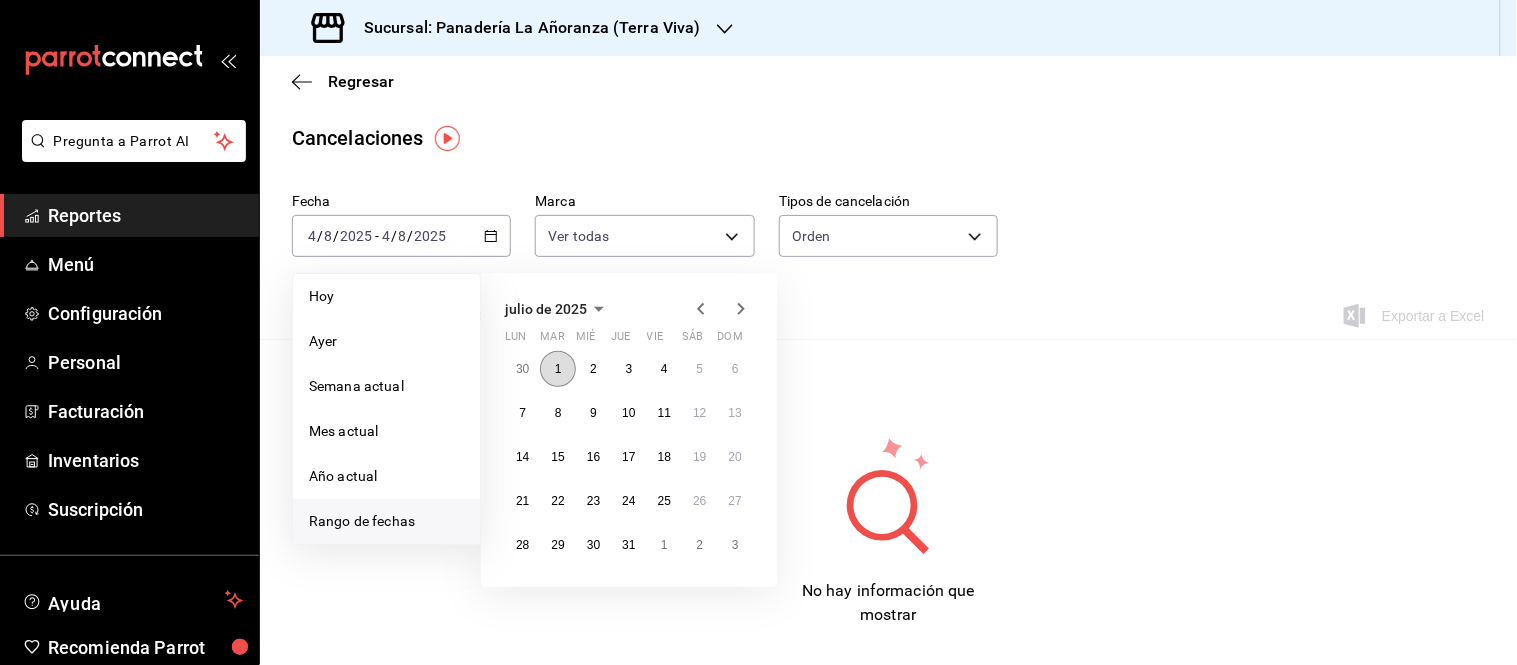 click on "1" at bounding box center [557, 369] 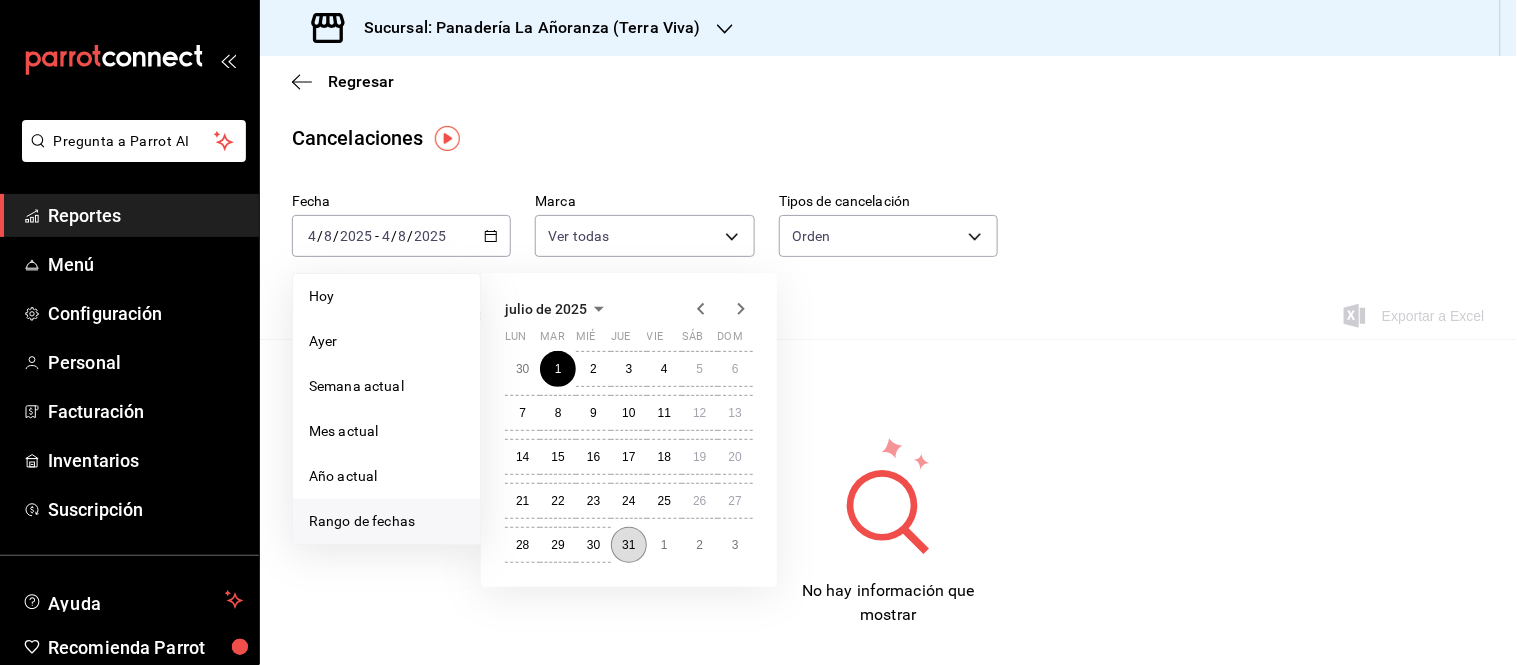 click on "31" at bounding box center [628, 545] 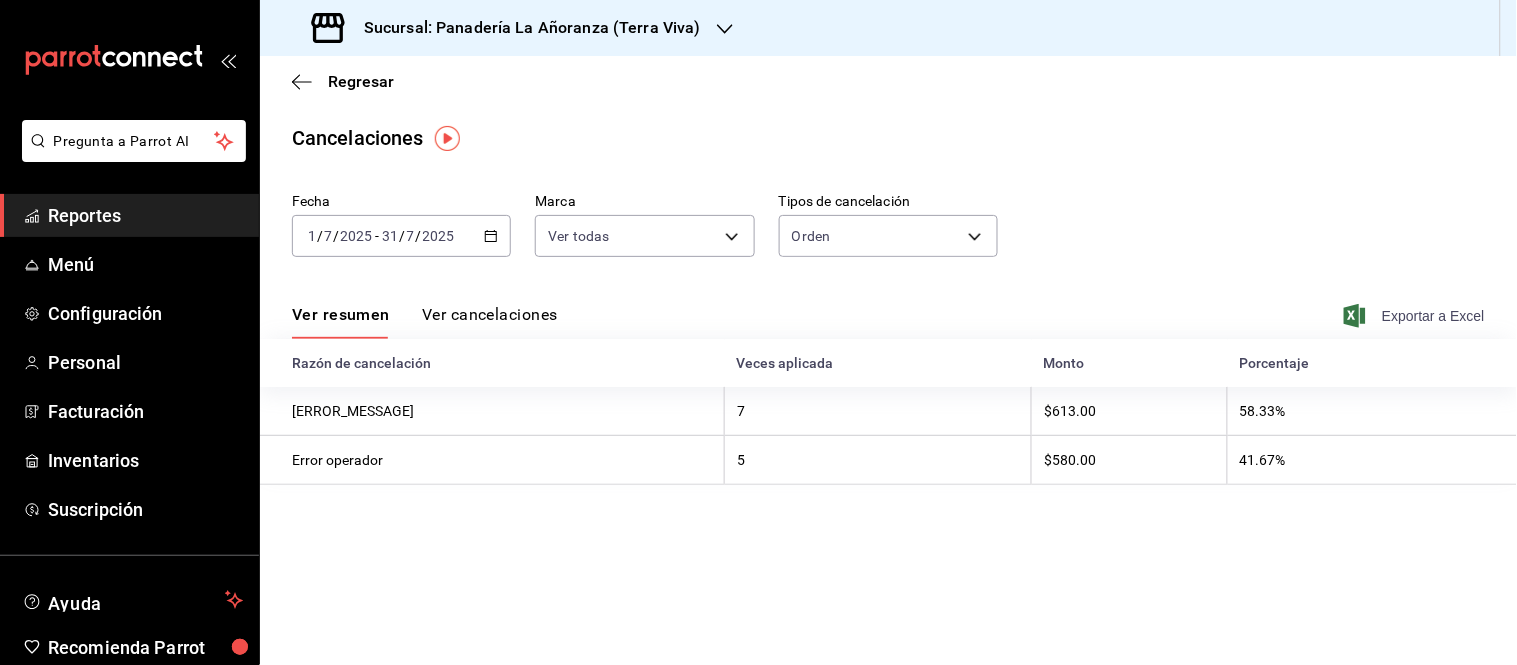click on "Exportar a Excel" at bounding box center [1416, 316] 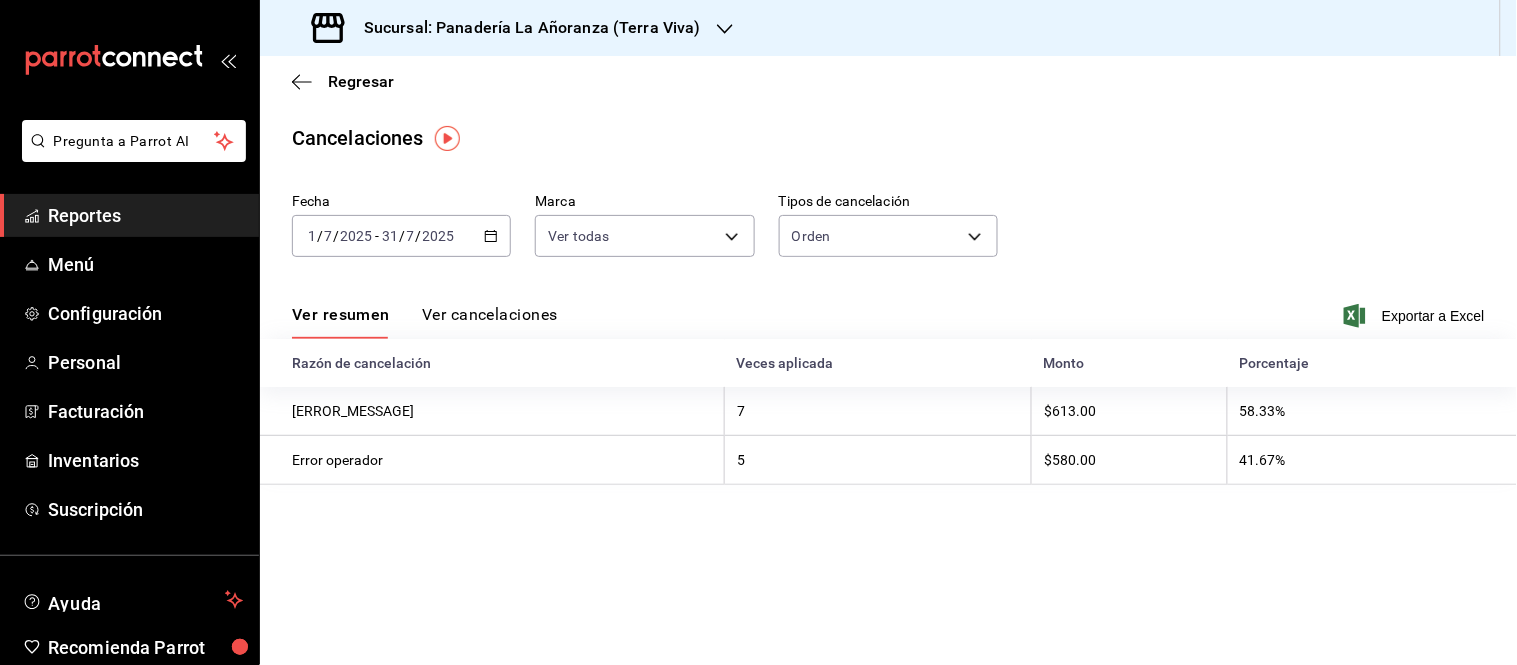 click on "Ver cancelaciones" at bounding box center (490, 322) 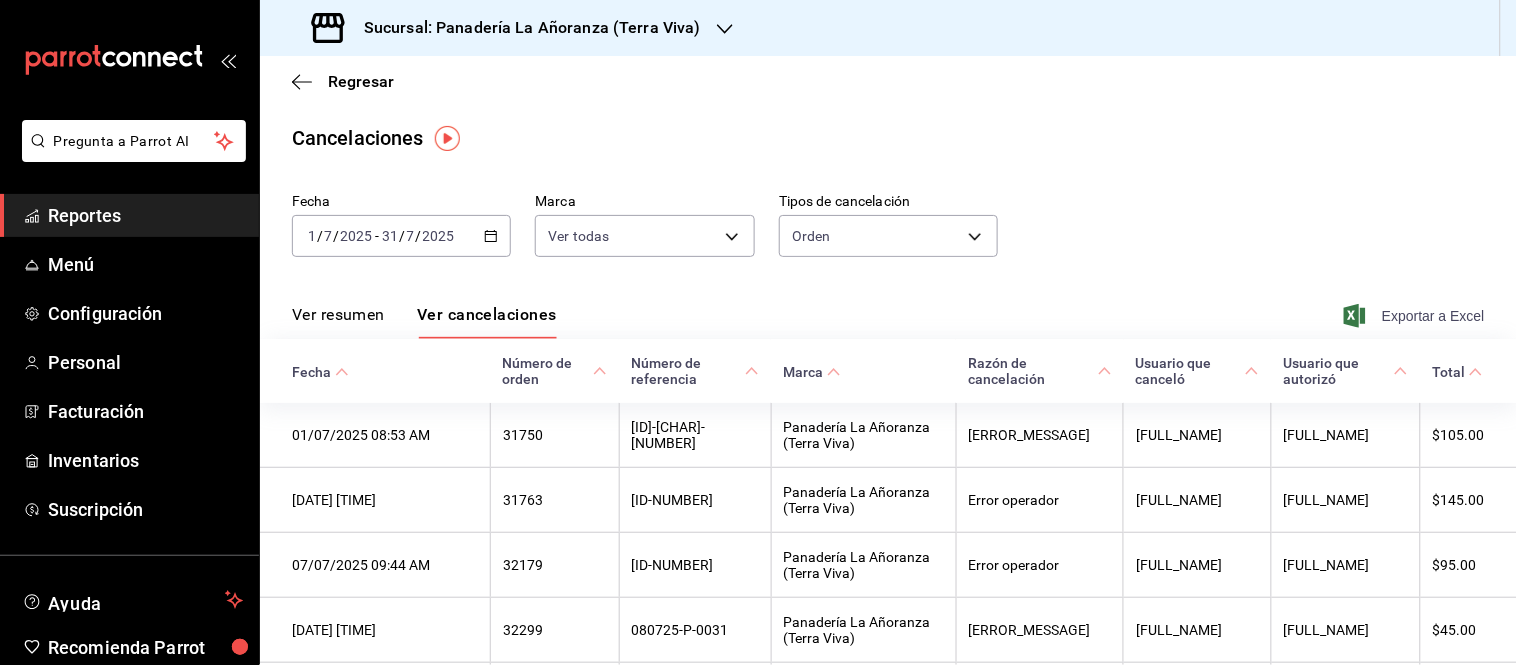 click on "Exportar a Excel" at bounding box center (1416, 316) 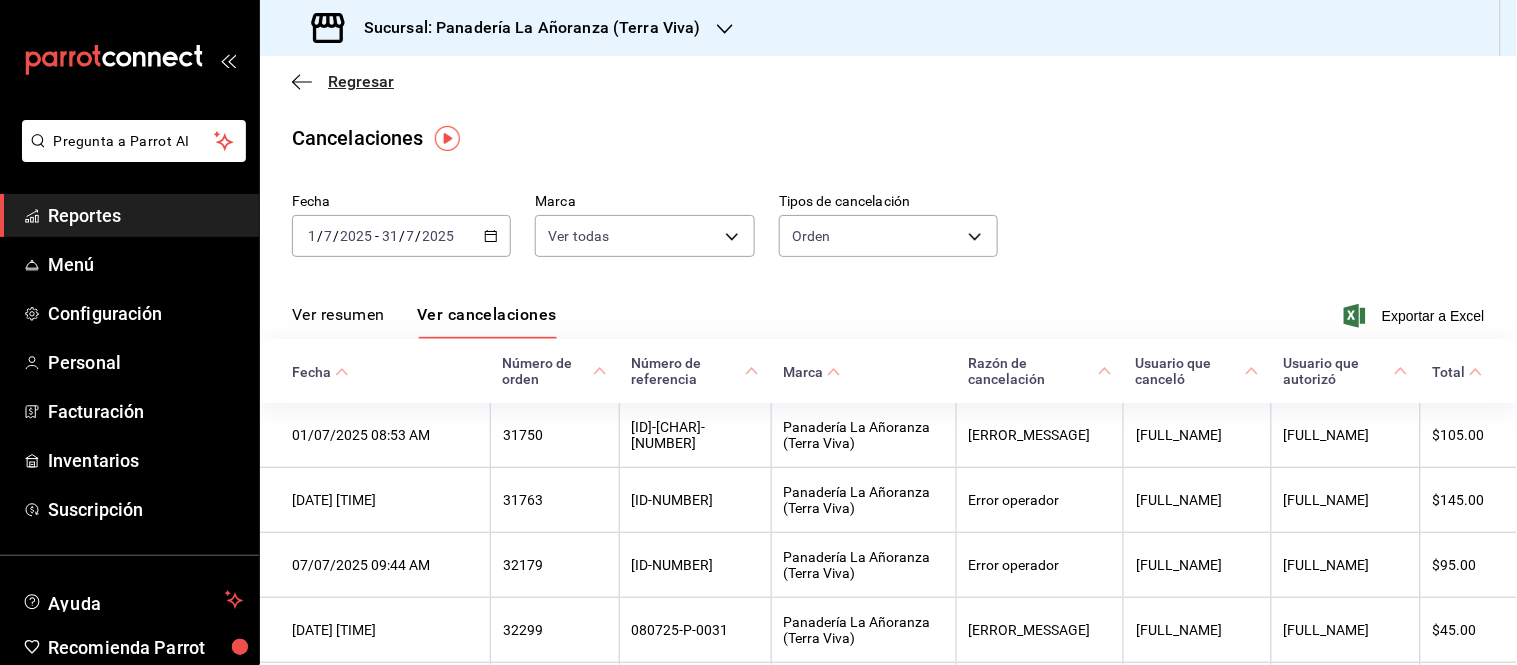 click 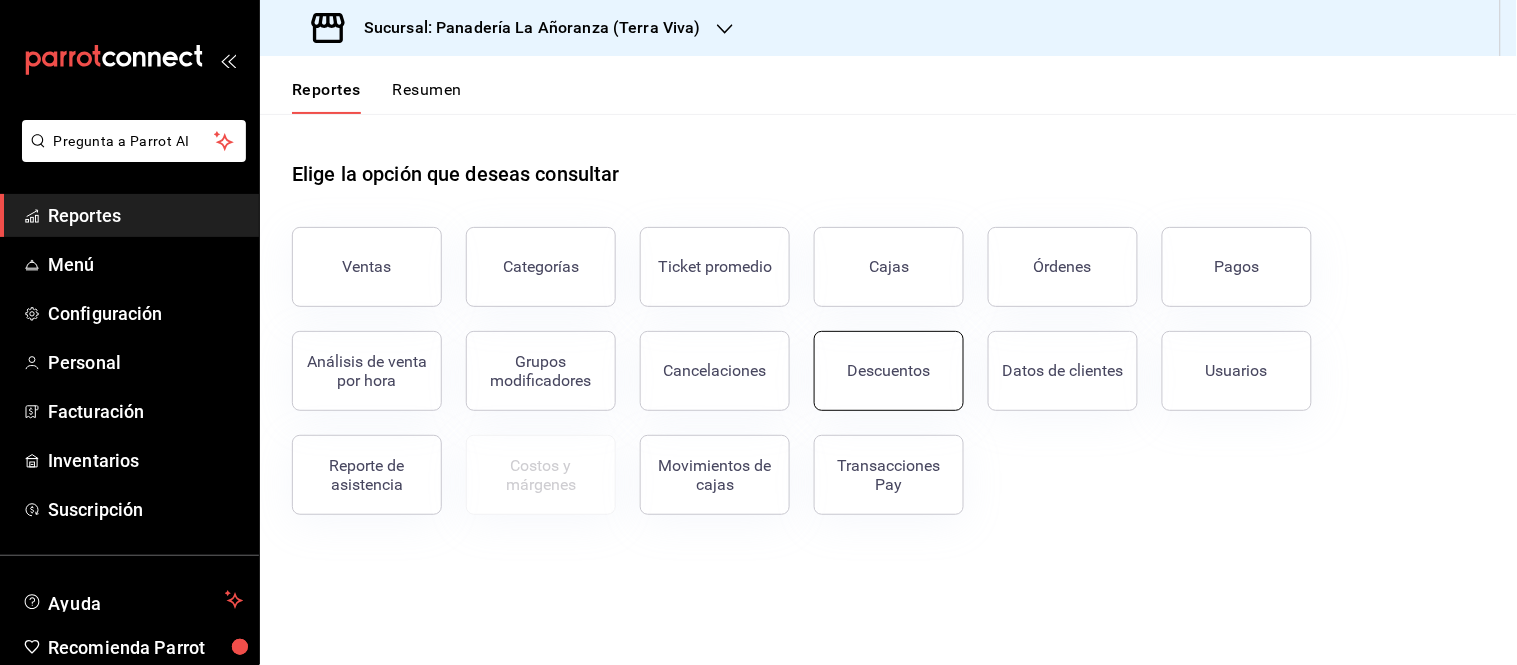 click on "Descuentos" at bounding box center (889, 370) 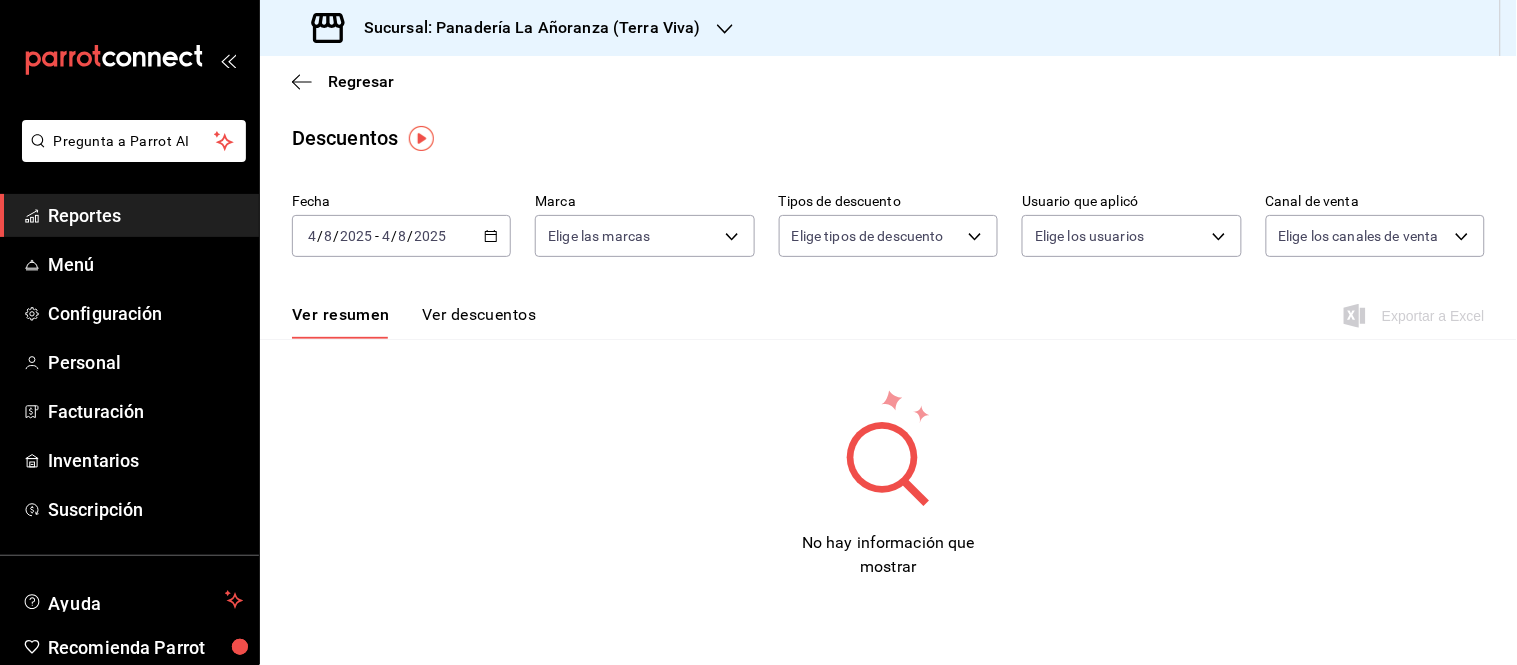 click on "2025" at bounding box center [431, 236] 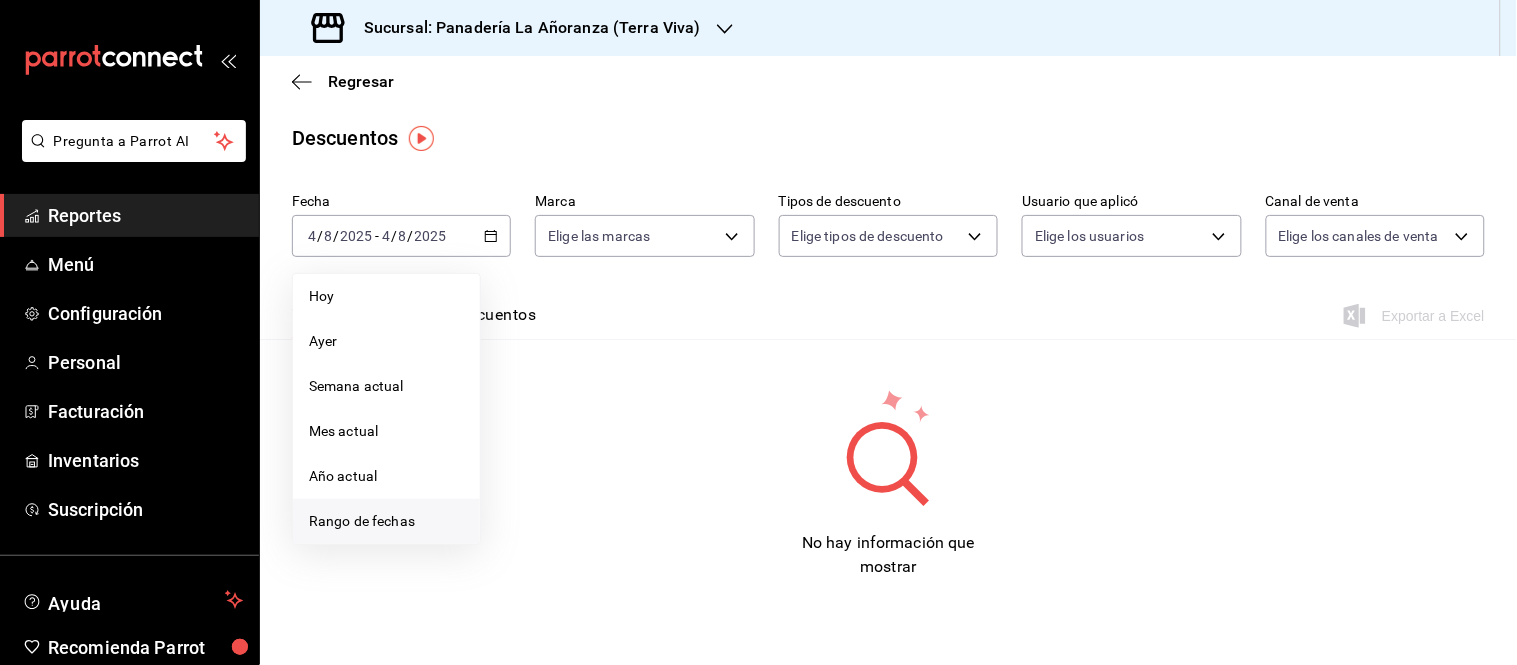 click on "Rango de fechas" at bounding box center [386, 521] 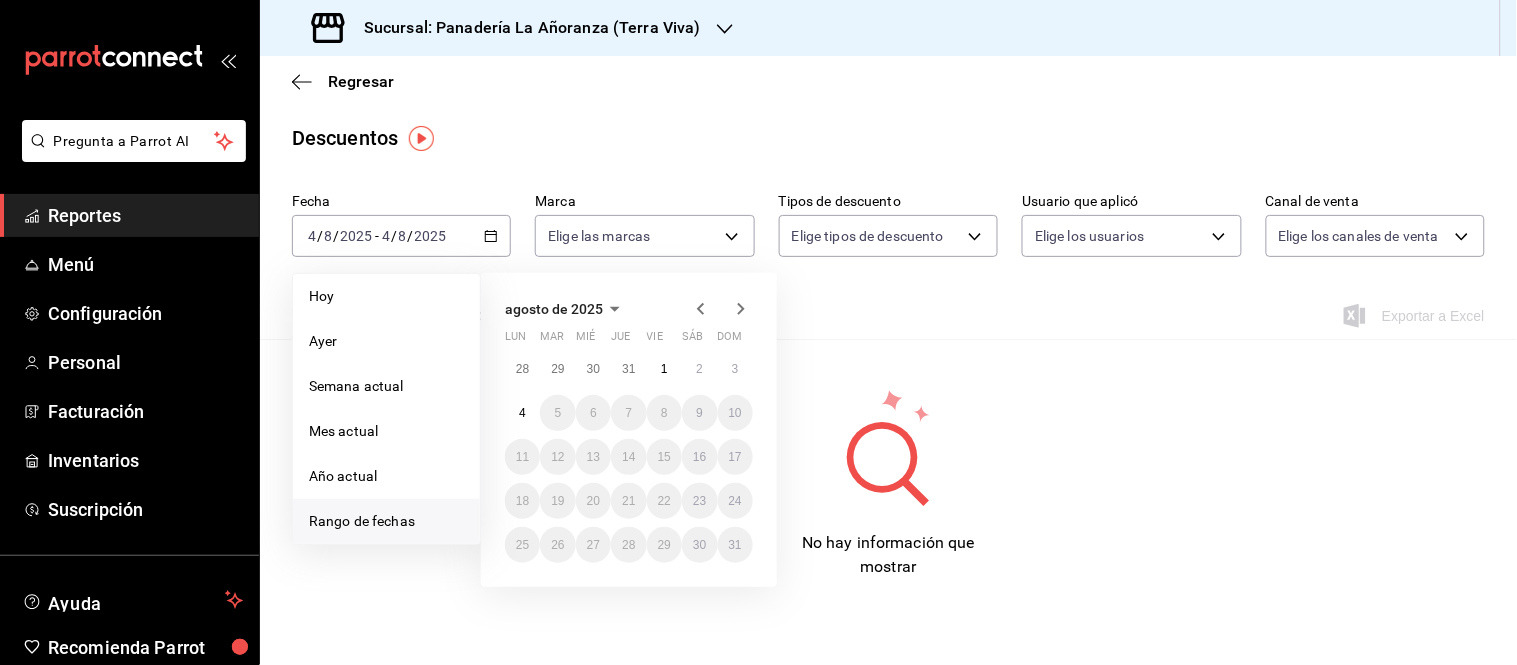 click 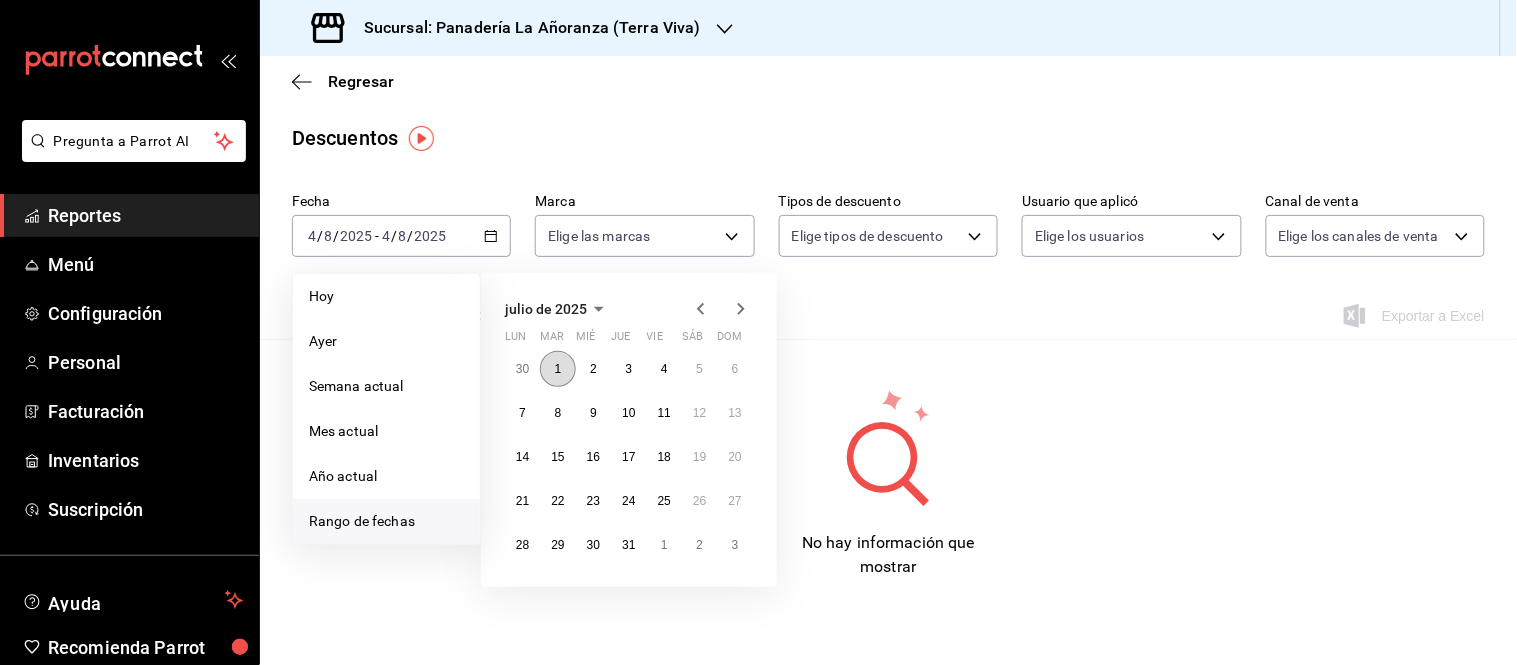 click on "1" at bounding box center (557, 369) 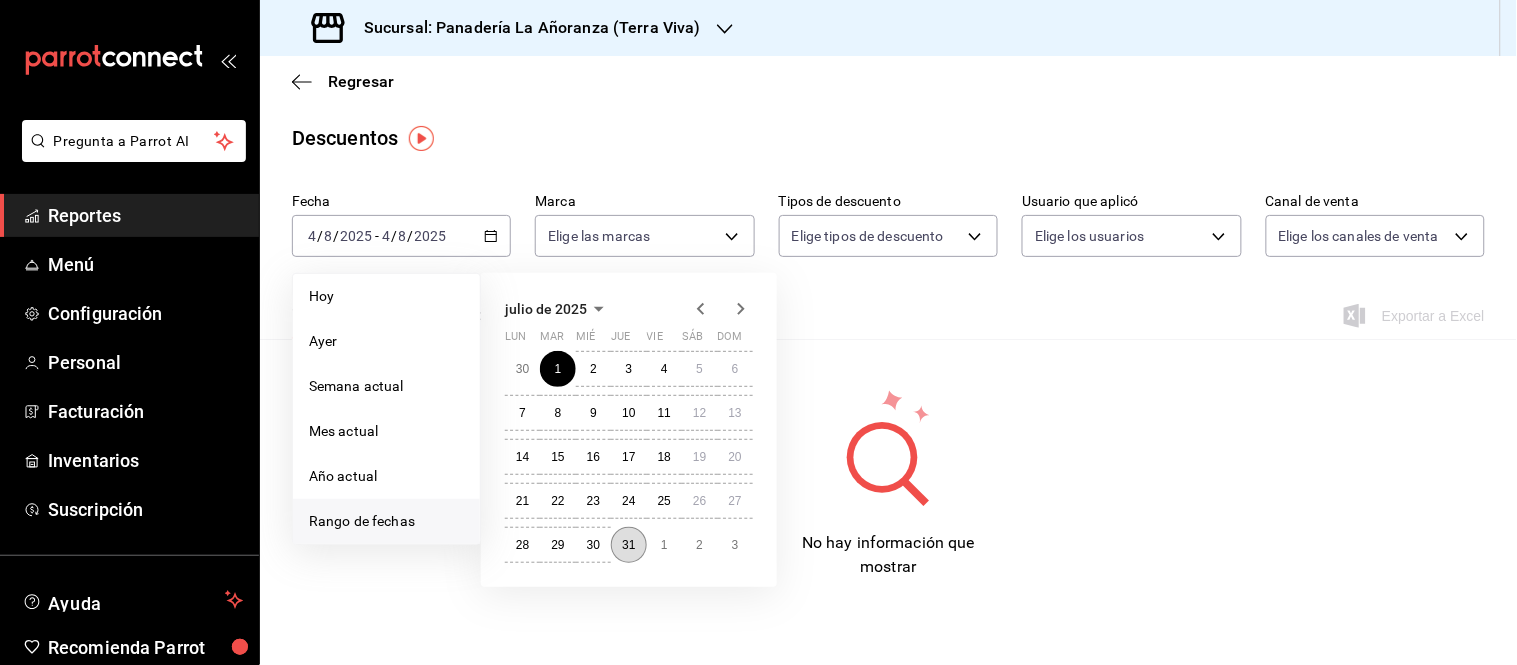 click on "31" at bounding box center [628, 545] 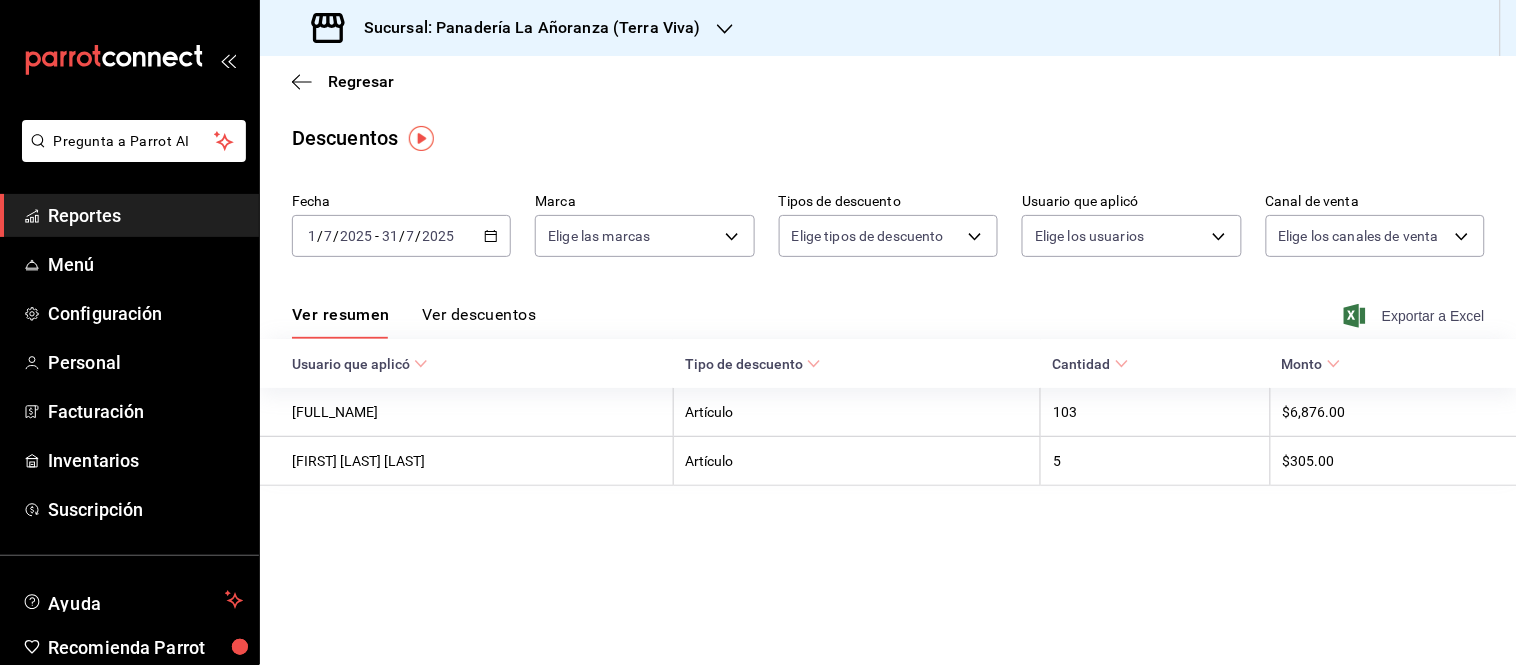 click on "Exportar a Excel" at bounding box center (1416, 316) 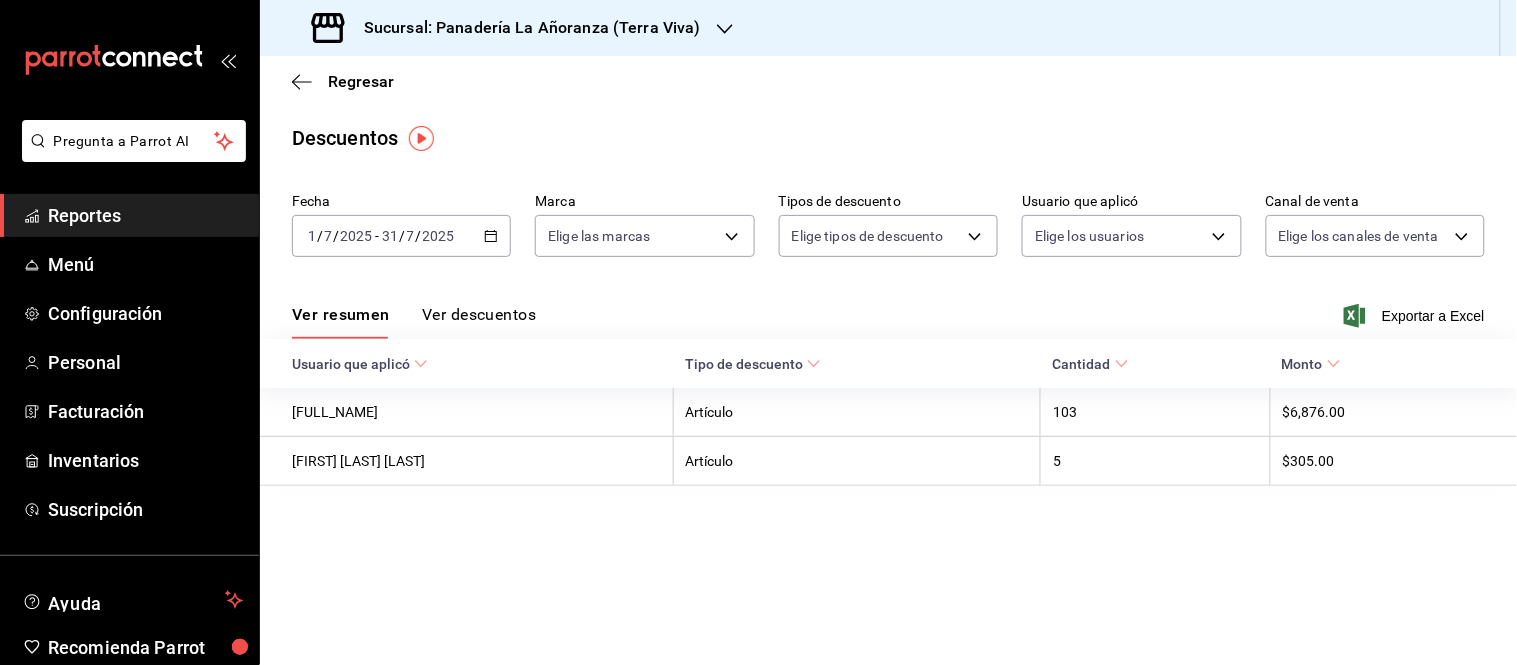click on "Regresar" at bounding box center [888, 81] 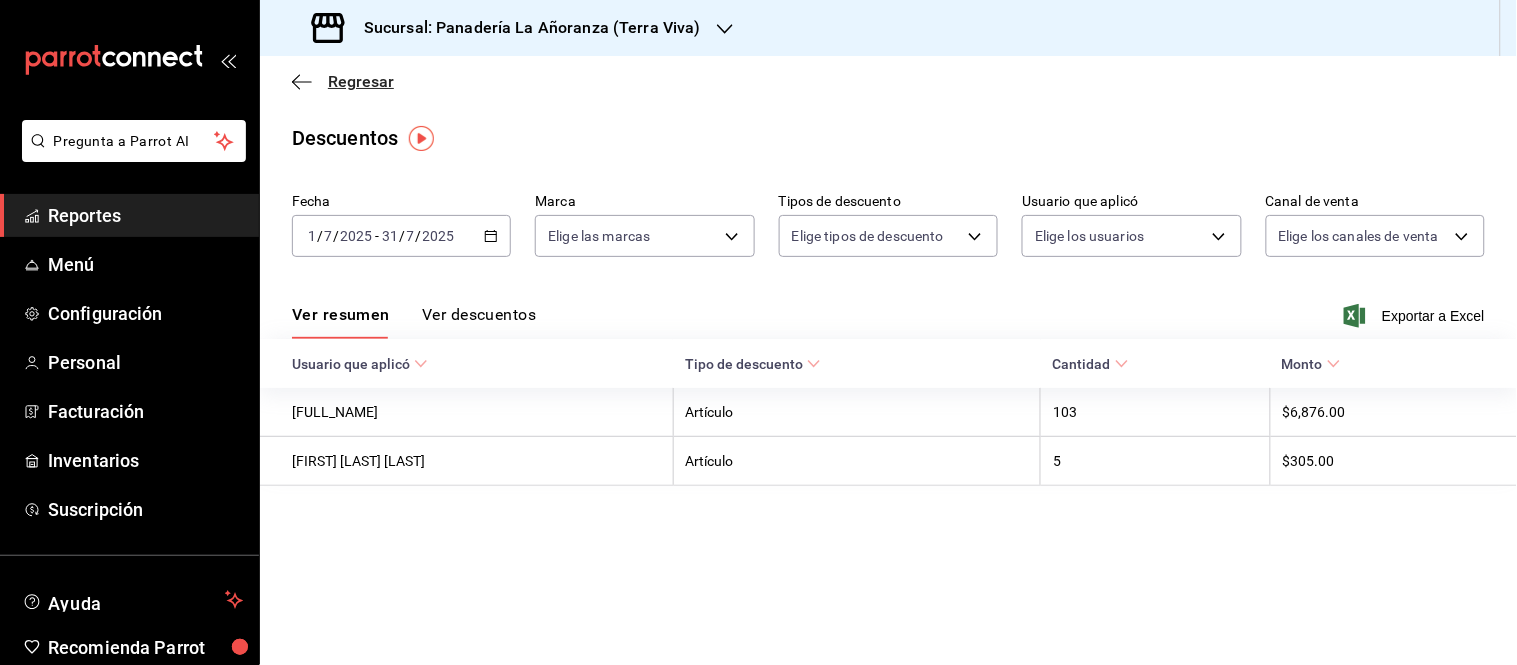 click 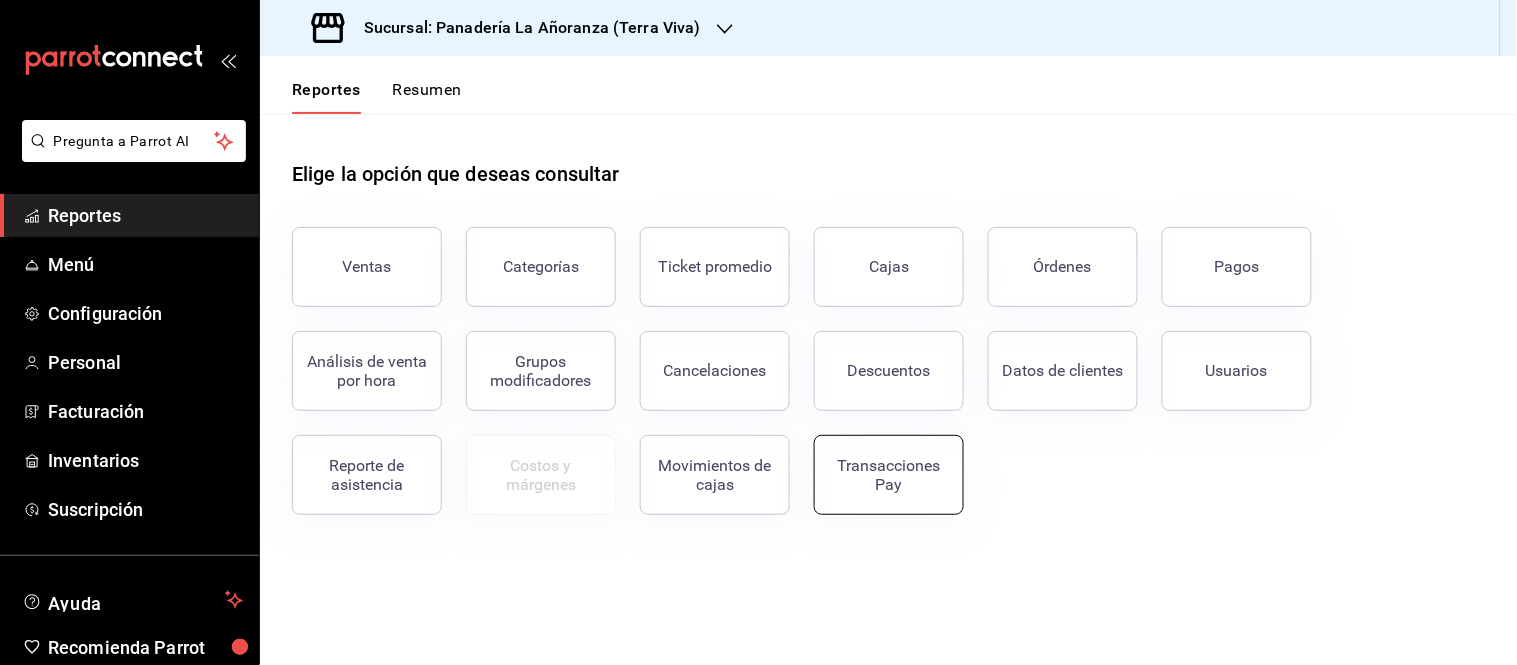 click on "Transacciones Pay" at bounding box center (889, 475) 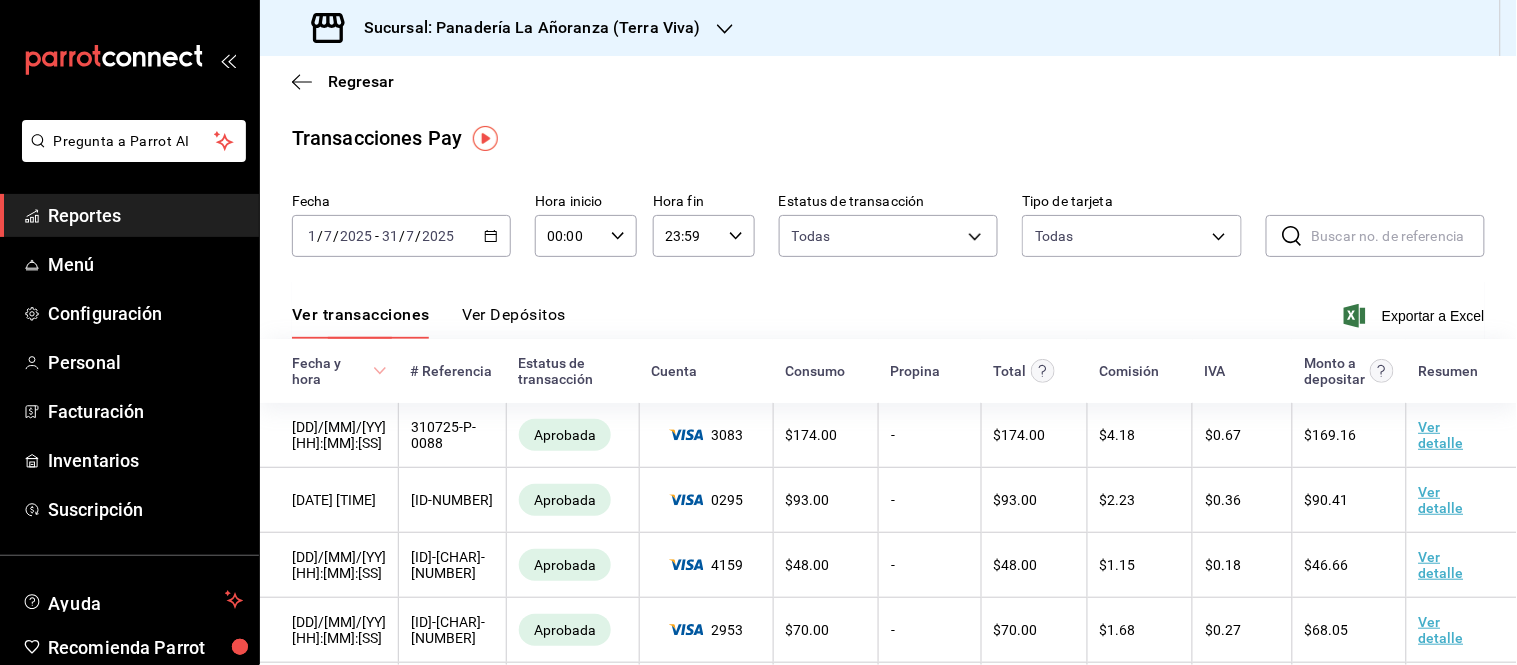 click on "/" at bounding box center [419, 236] 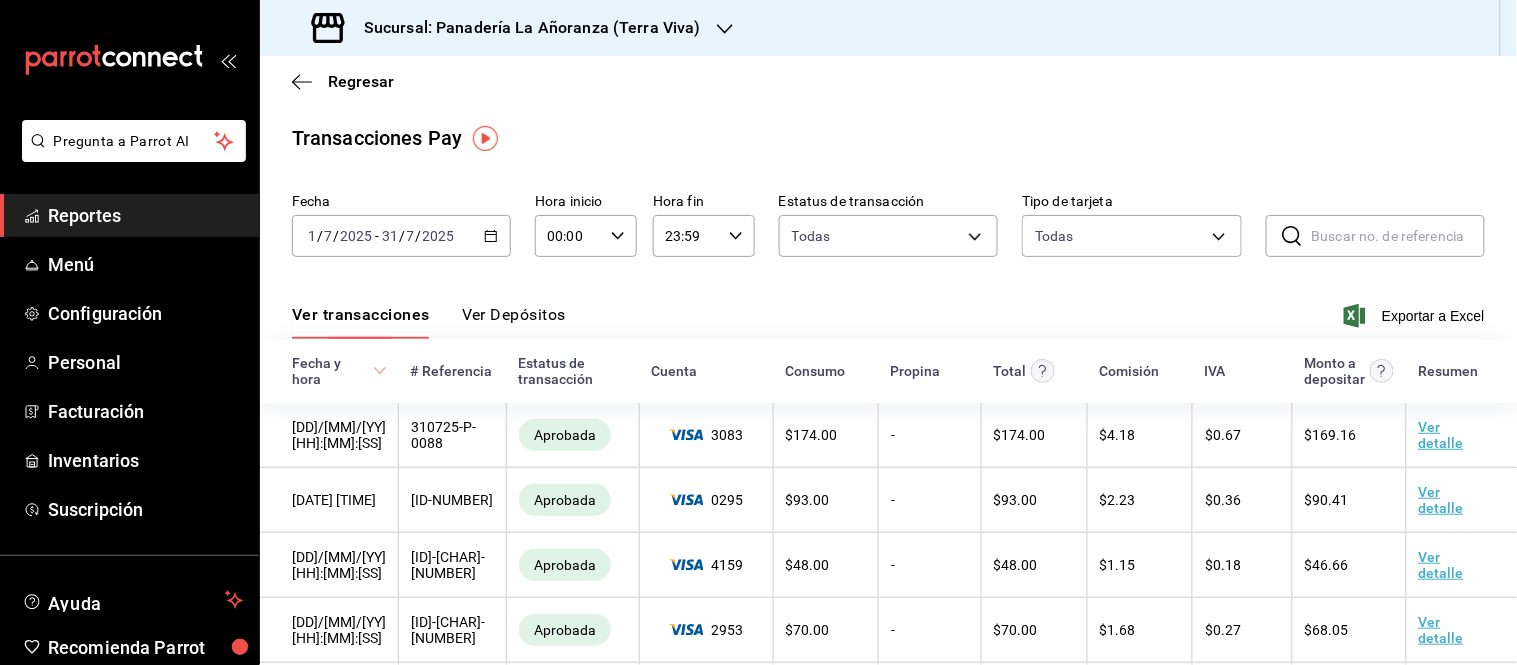click on "Ver transacciones Ver Depósitos Exportar a Excel" at bounding box center (888, 310) 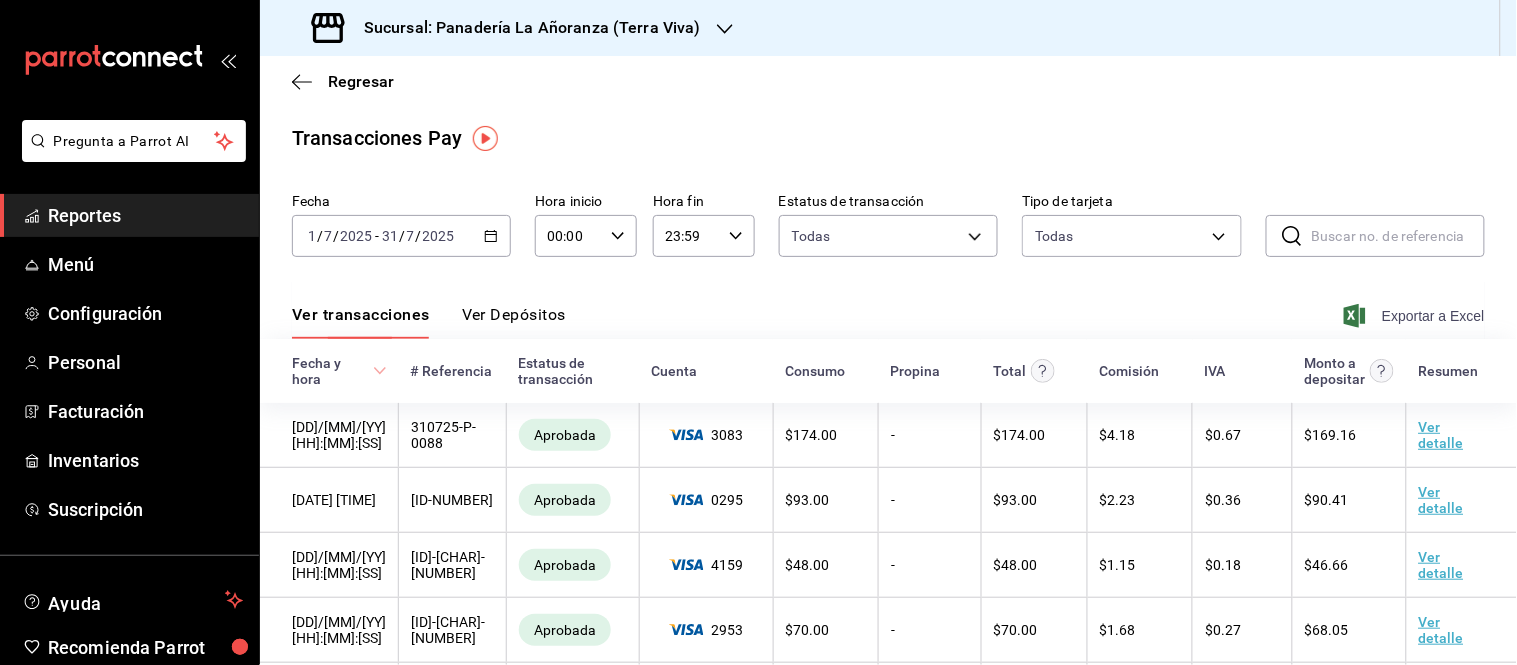 click on "Exportar a Excel" at bounding box center (1416, 316) 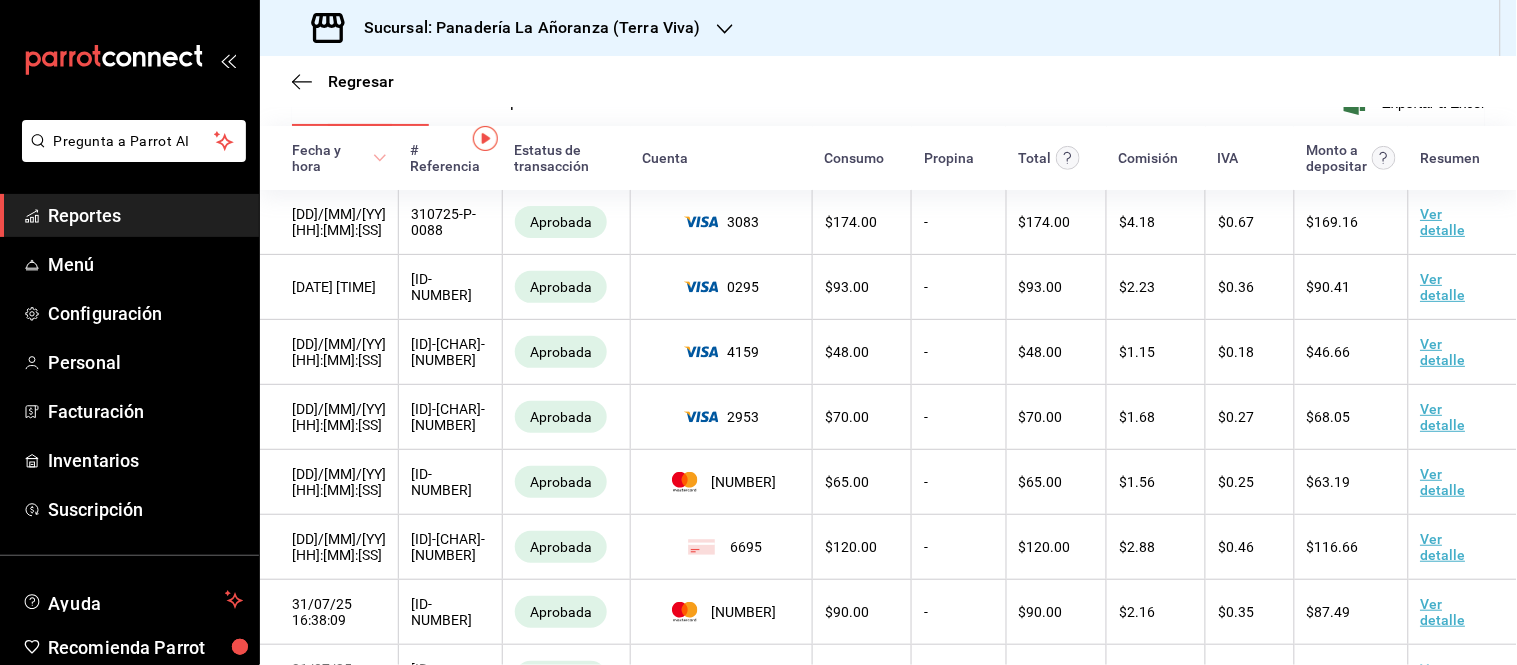 scroll, scrollTop: 0, scrollLeft: 0, axis: both 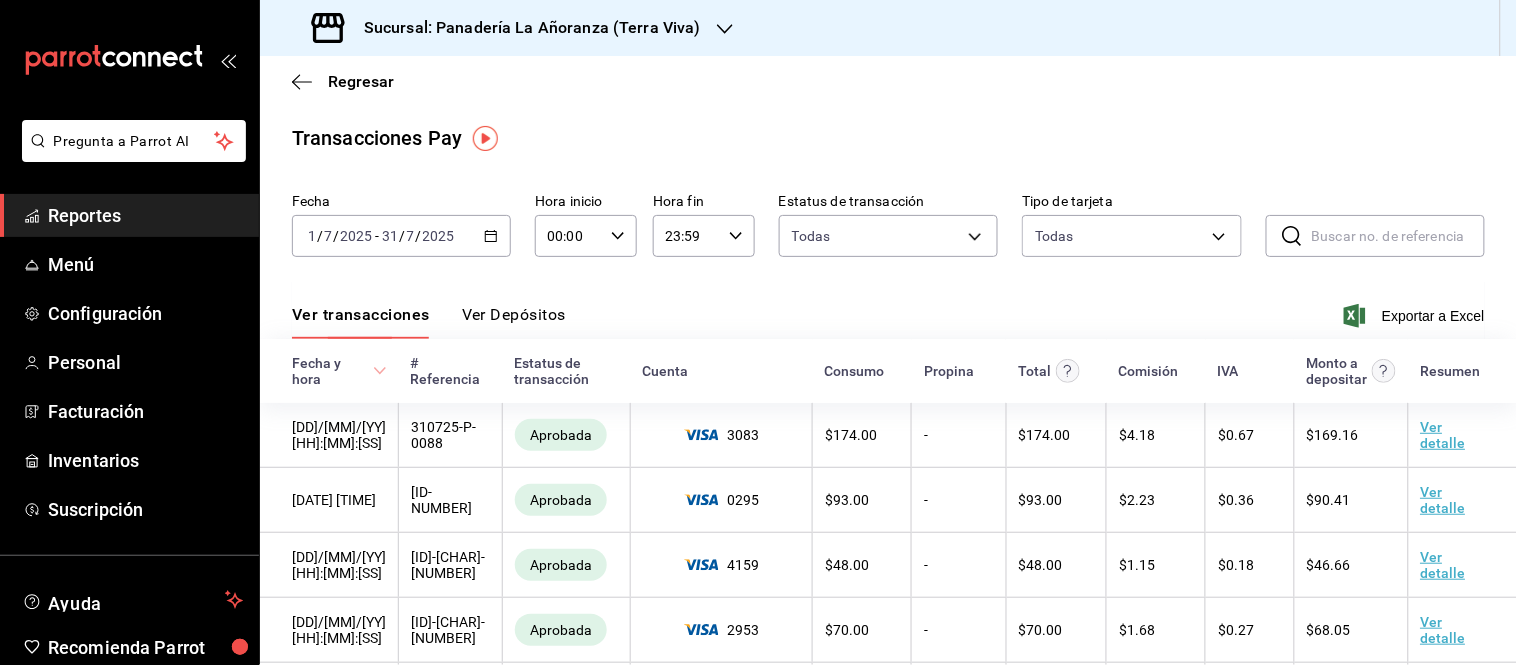click on "Ver Depósitos" at bounding box center [514, 322] 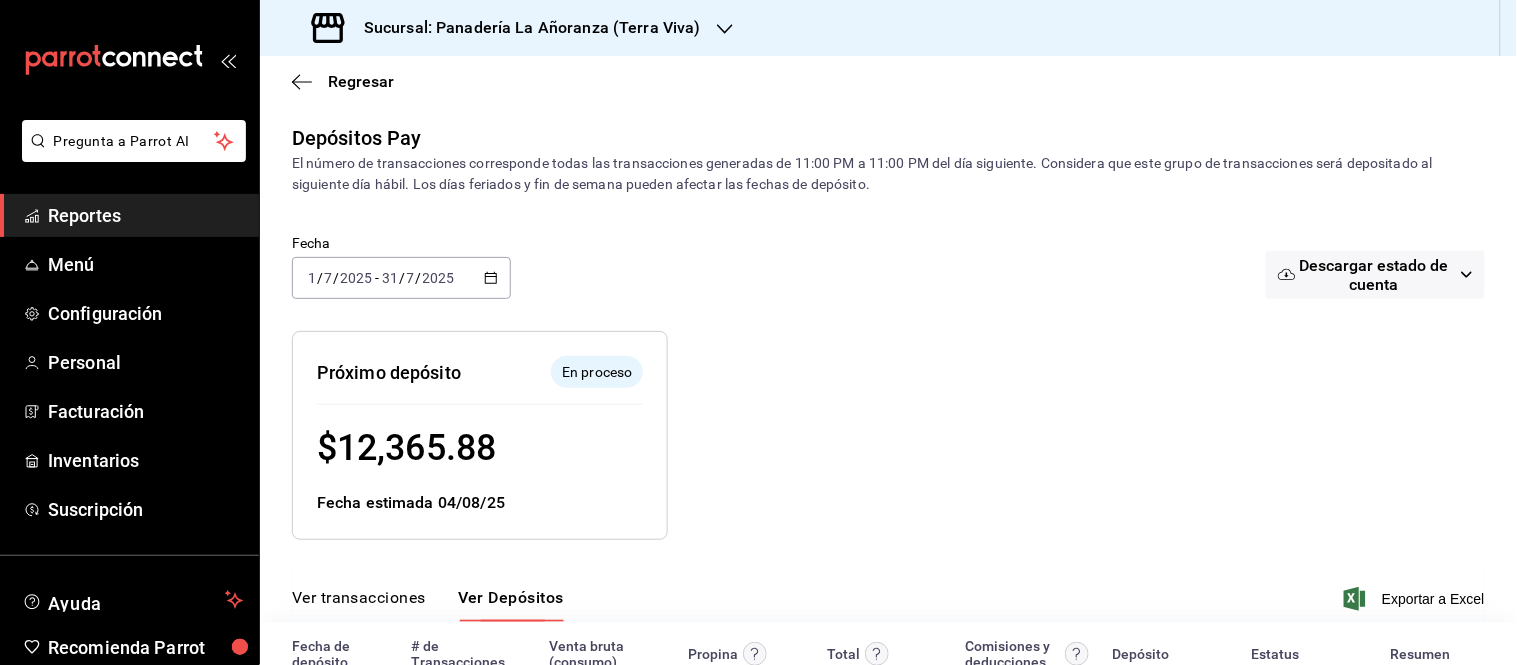 click on "Descargar estado de cuenta" at bounding box center [1374, 275] 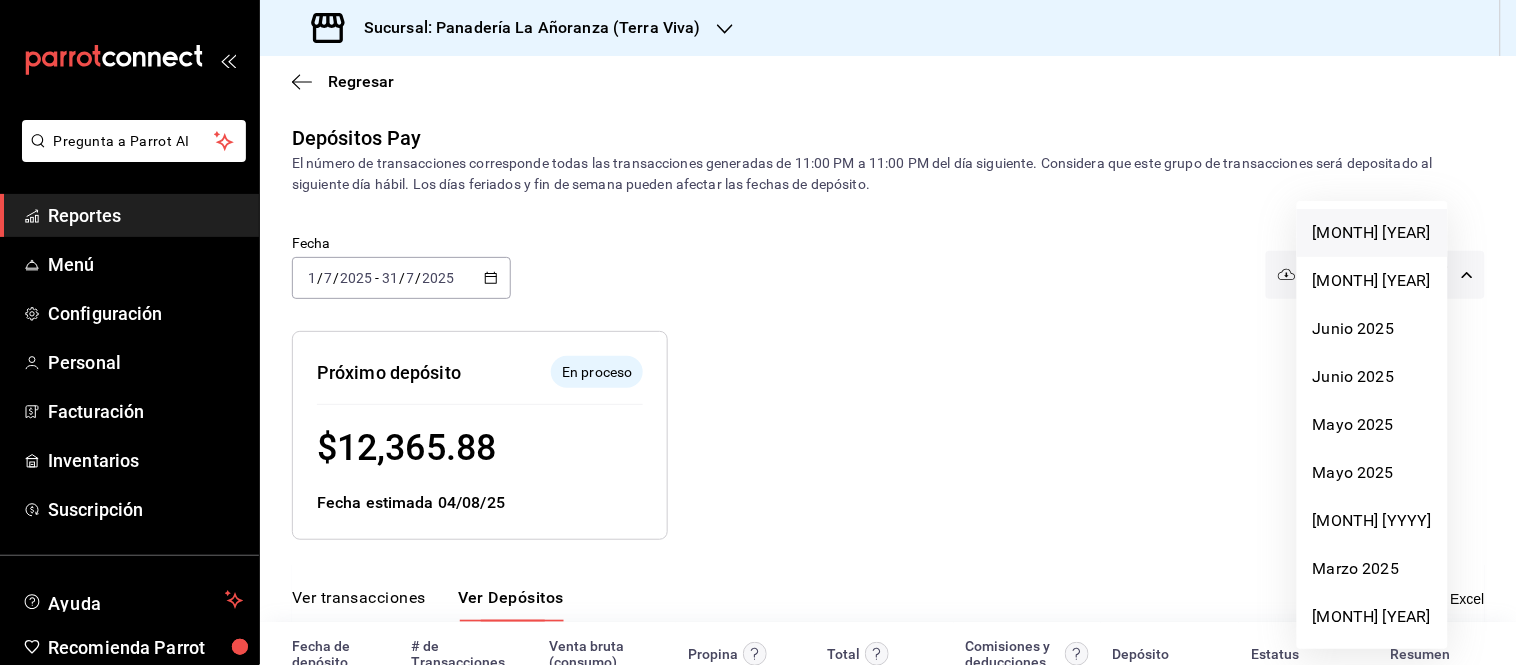 click on "[MONTH] [YEAR]" at bounding box center (1372, 233) 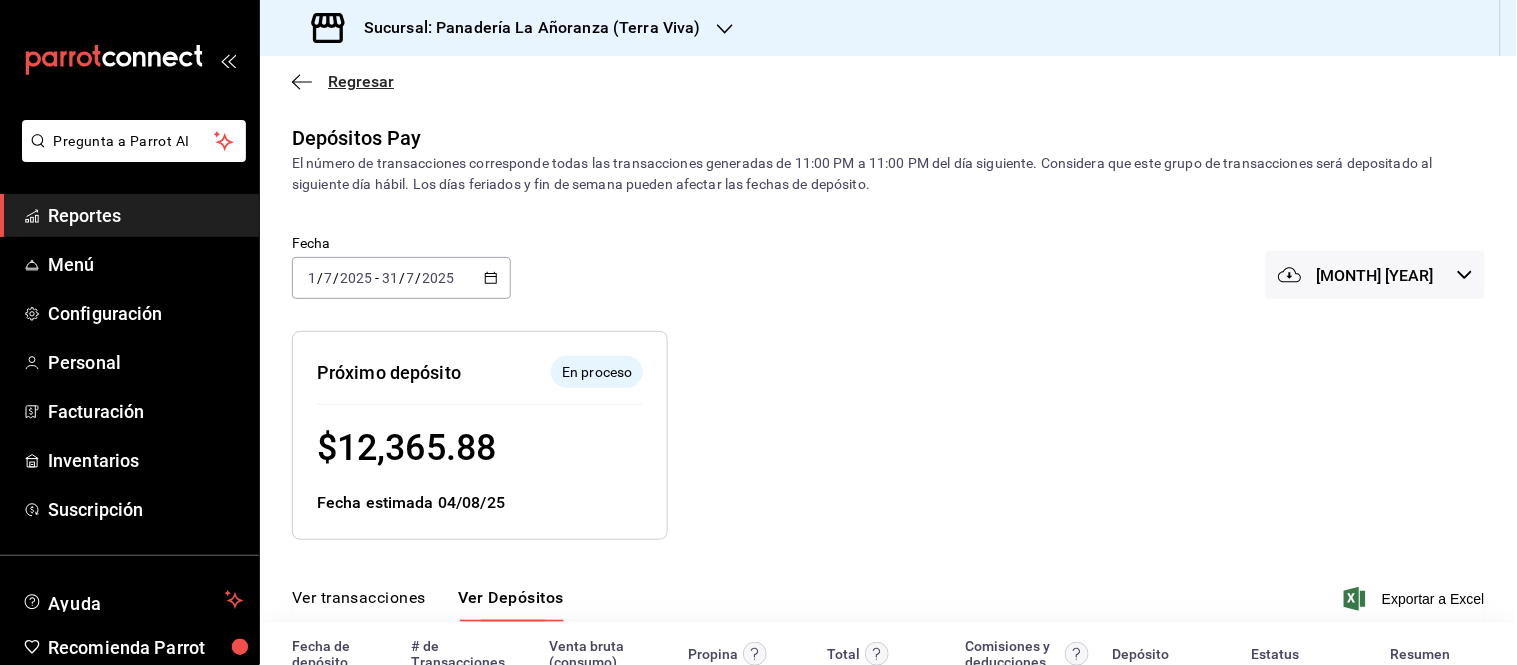 click 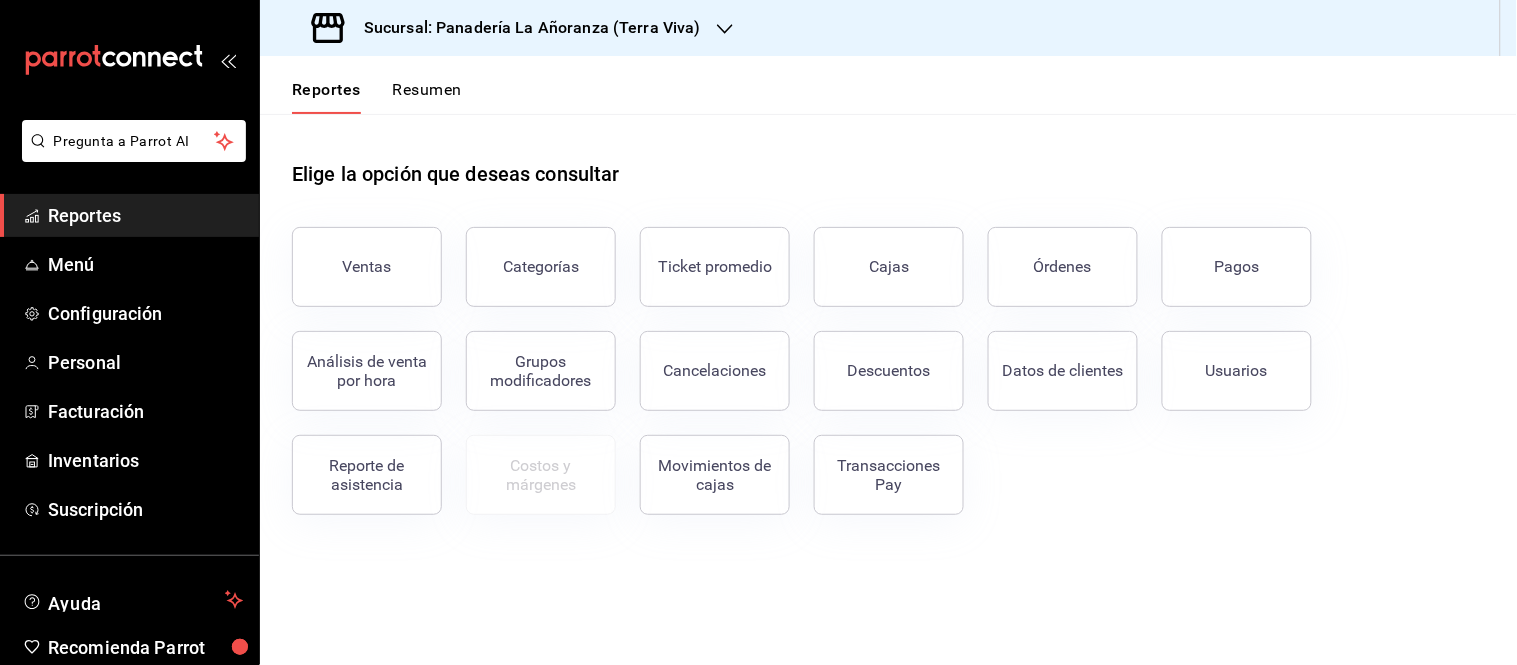 click on "Sucursal: Panadería La Añoranza (Terra Viva)" at bounding box center [524, 28] 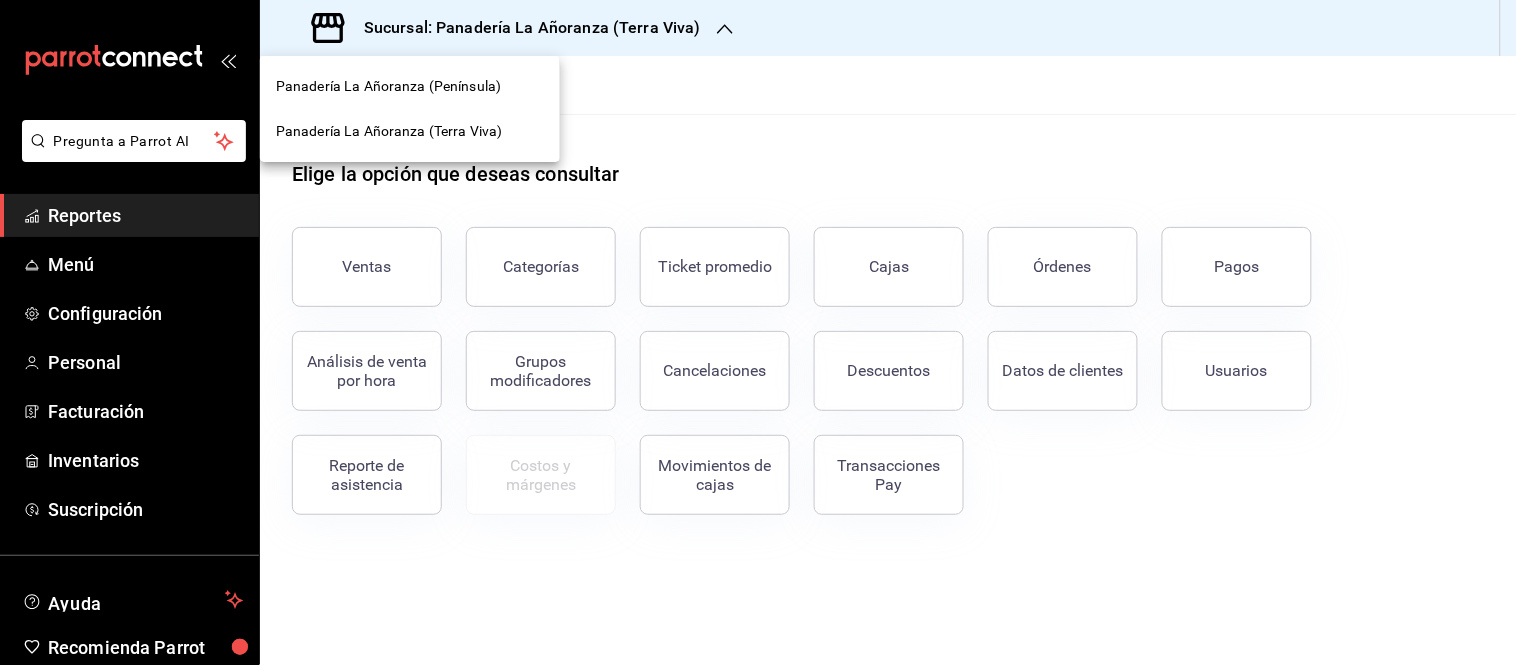 click on "Panadería La Añoranza (Península)" at bounding box center (388, 86) 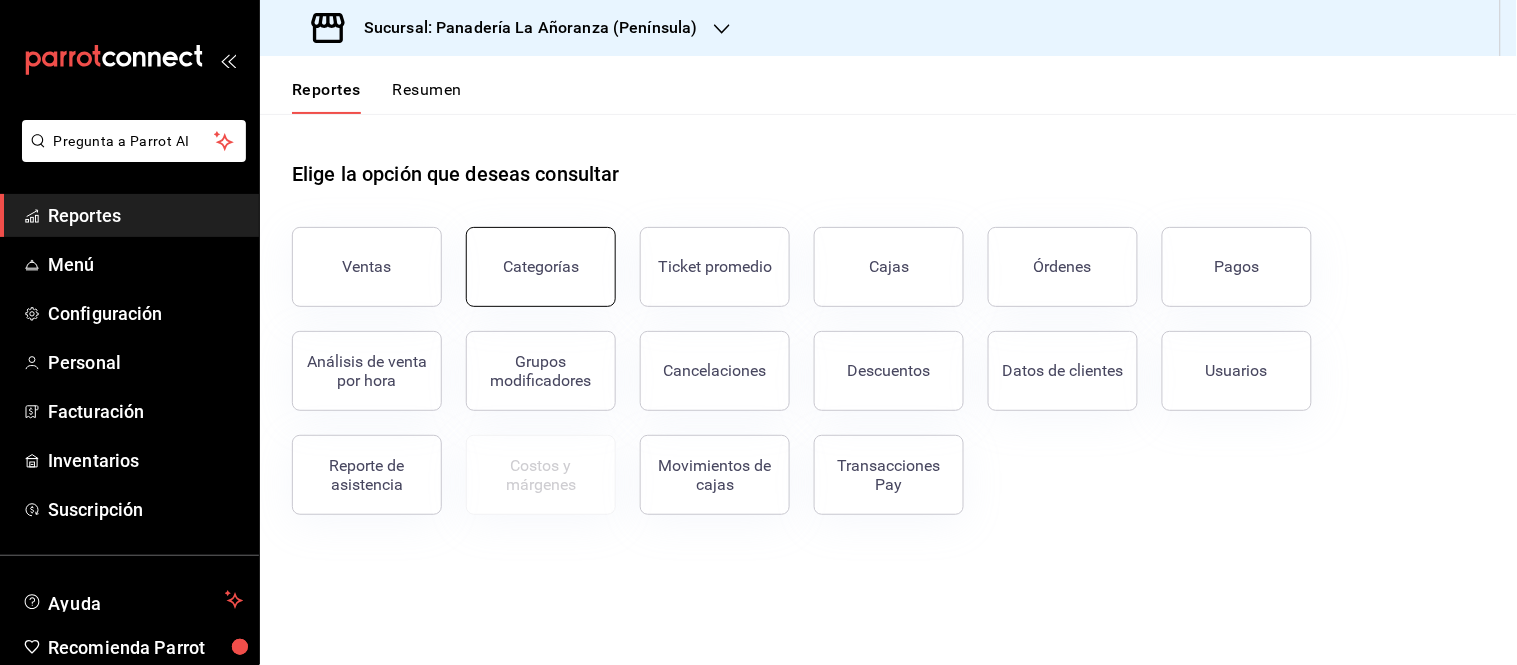 click on "Categorías" at bounding box center (541, 267) 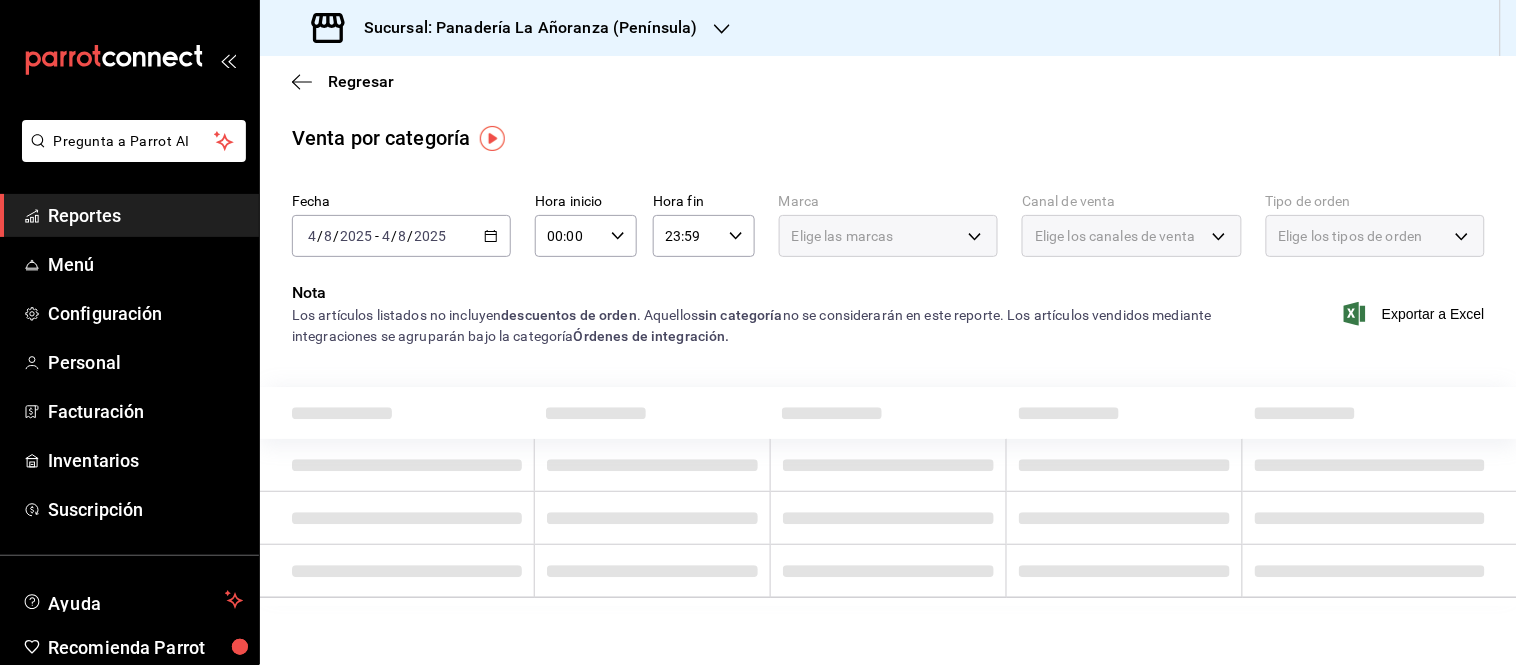 click on "2025-08-04 4 / 8 / 2025 - 2025-08-04 4 / 8 / 2025" at bounding box center (401, 236) 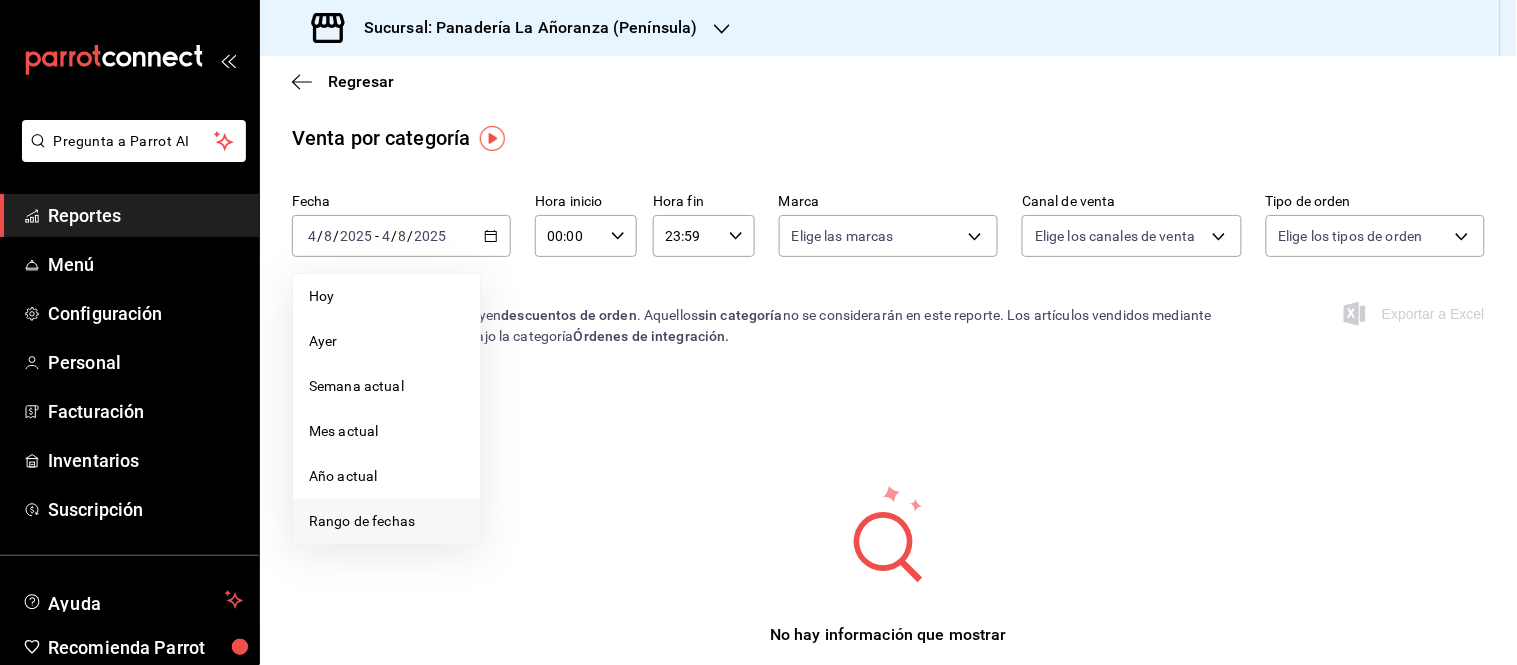 click on "Rango de fechas" at bounding box center [386, 521] 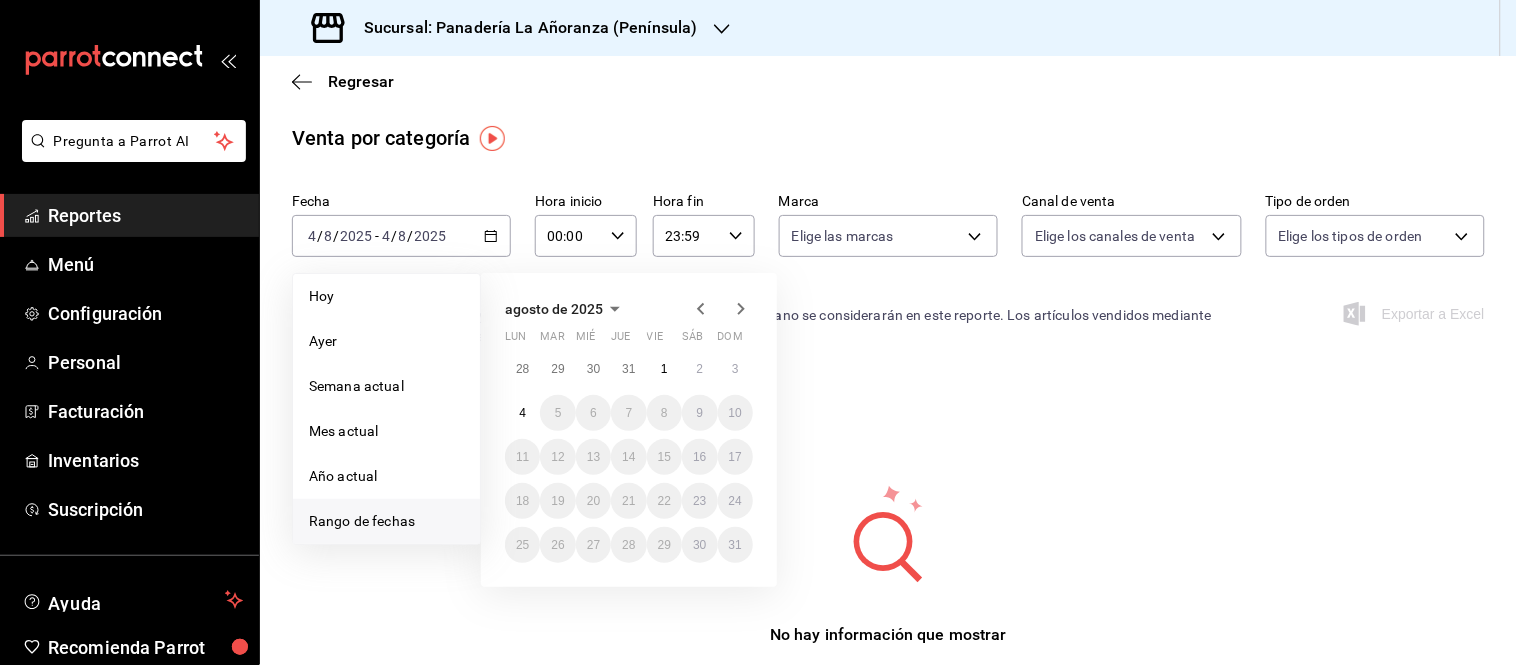 click 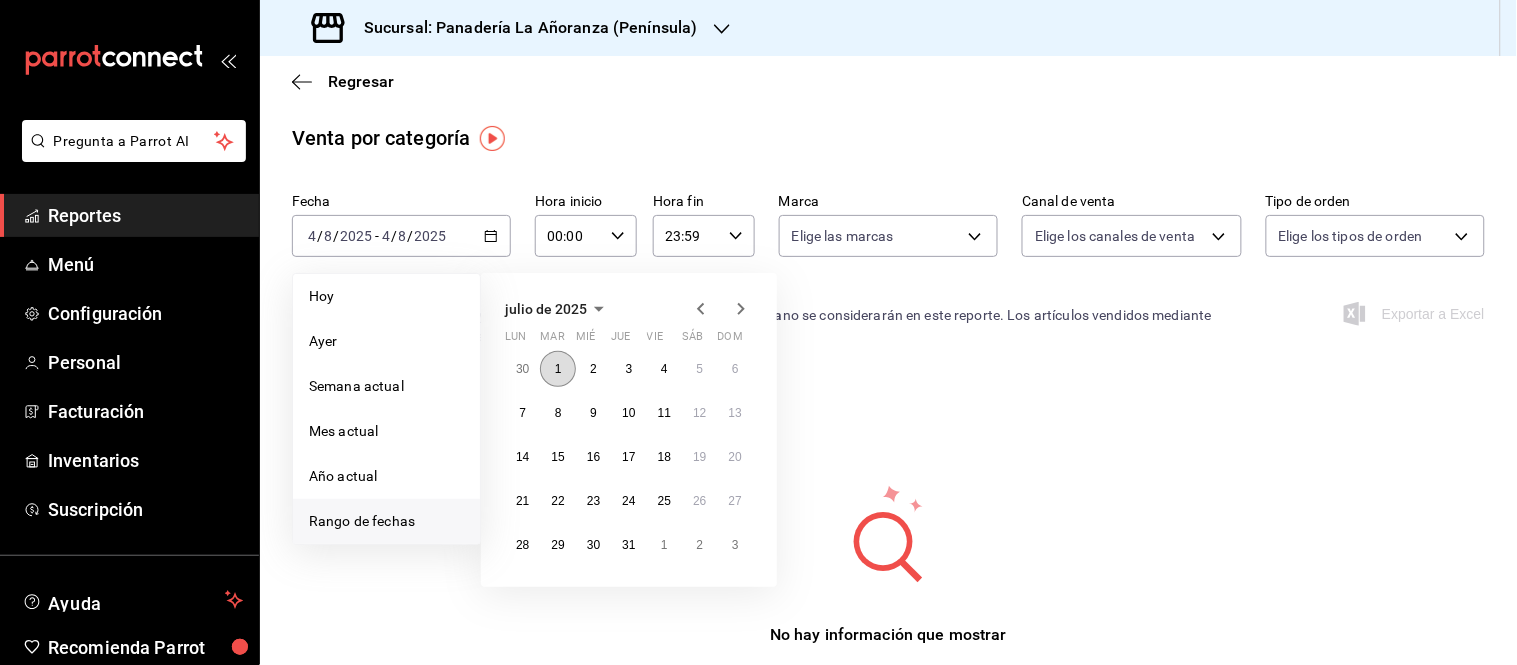 click on "1" at bounding box center [557, 369] 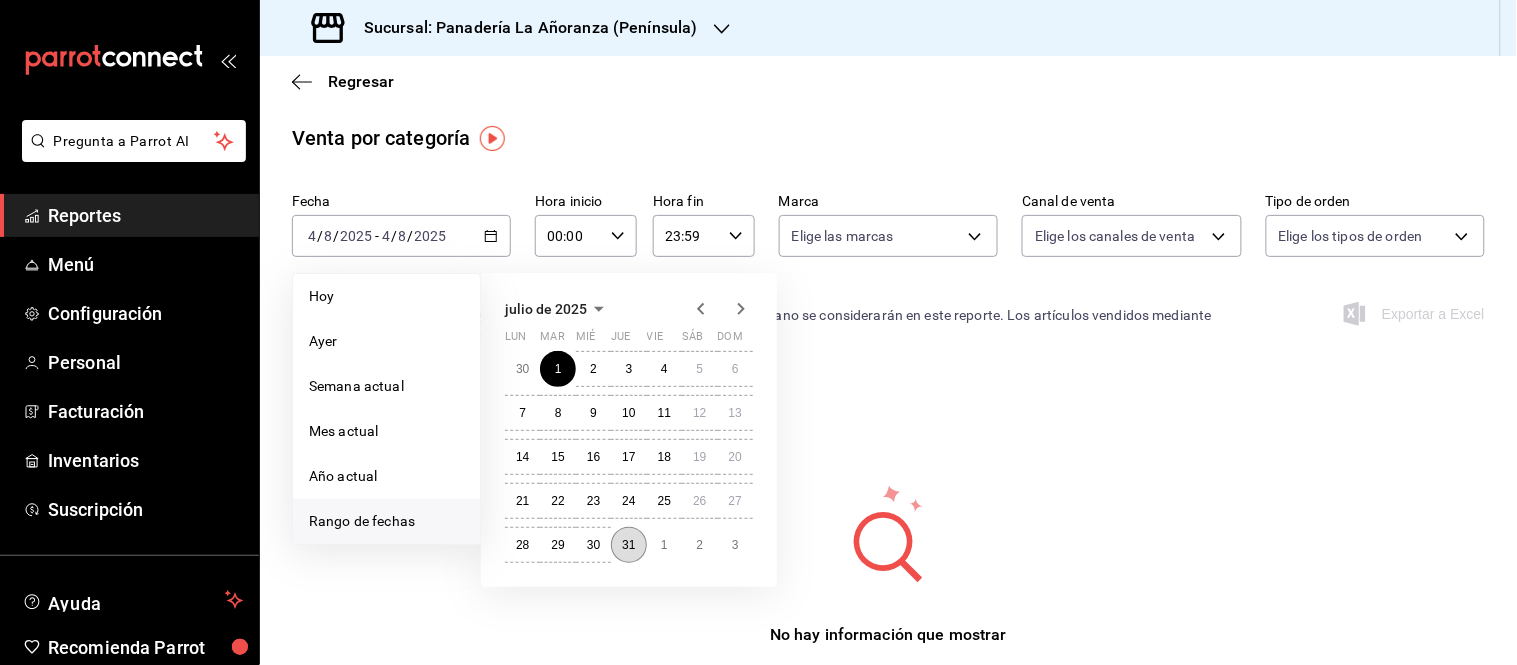 click on "31" at bounding box center (628, 545) 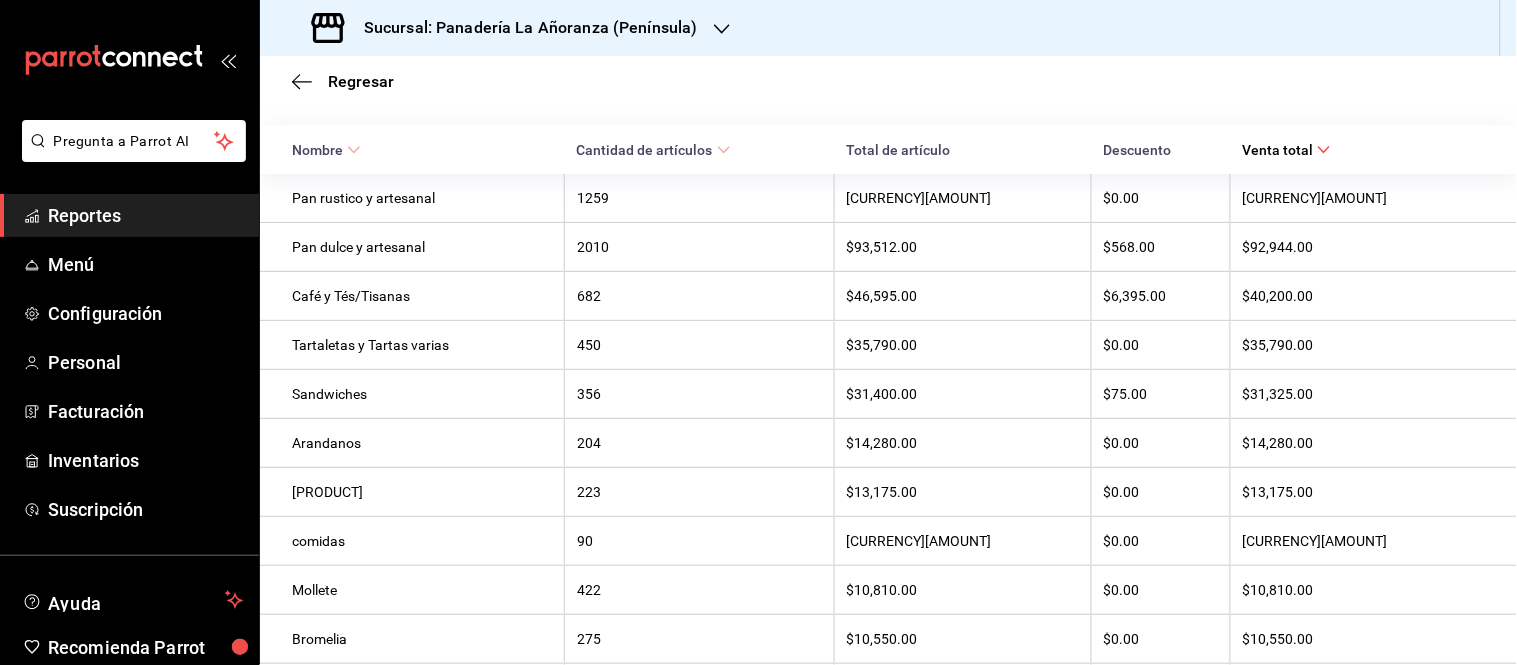 scroll, scrollTop: 222, scrollLeft: 0, axis: vertical 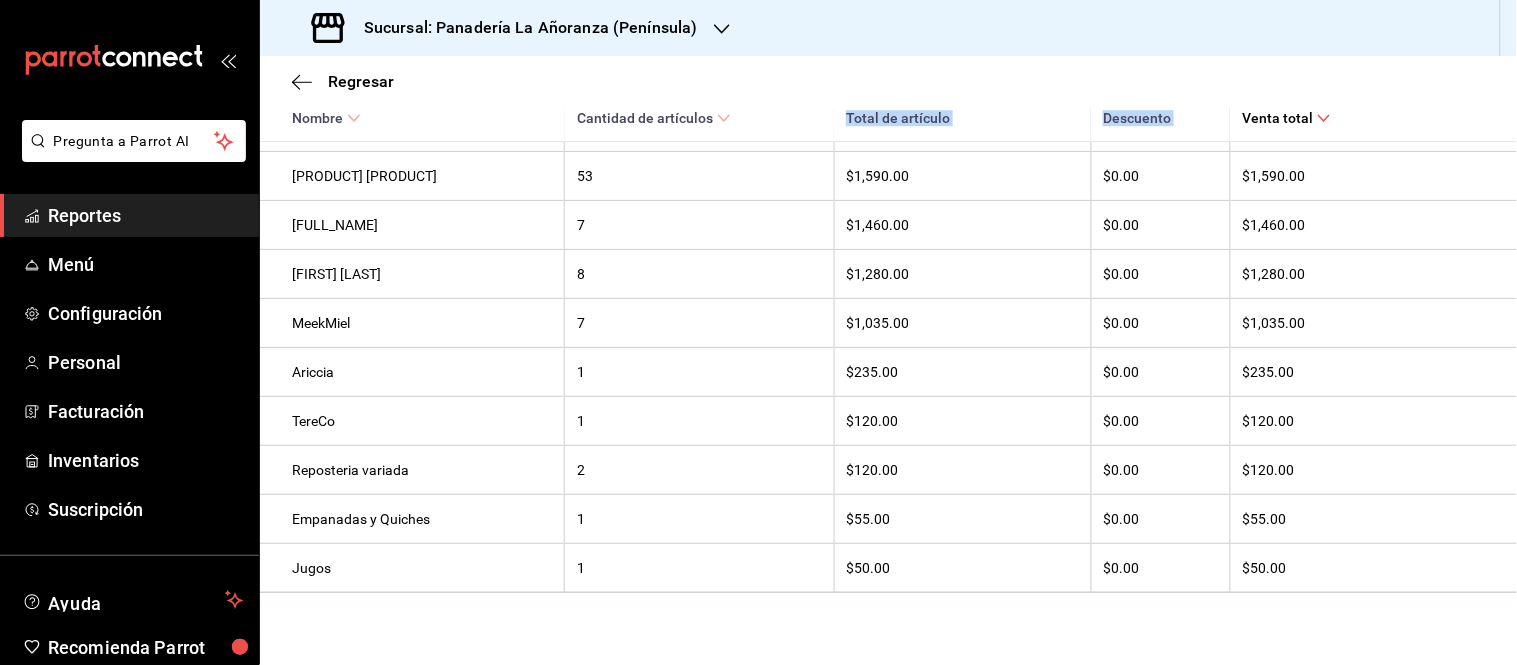 drag, startPoint x: 291, startPoint y: 235, endPoint x: 1397, endPoint y: 646, distance: 1179.897 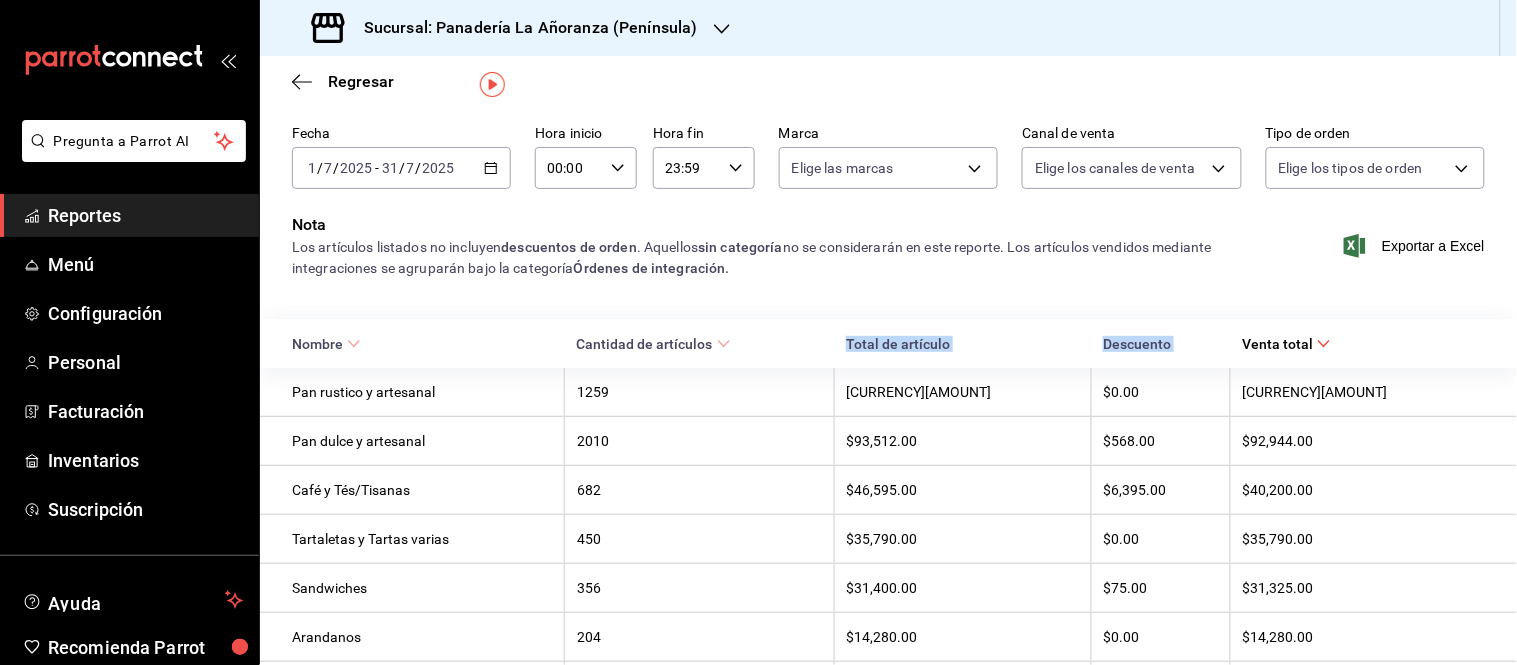 scroll, scrollTop: 28, scrollLeft: 0, axis: vertical 